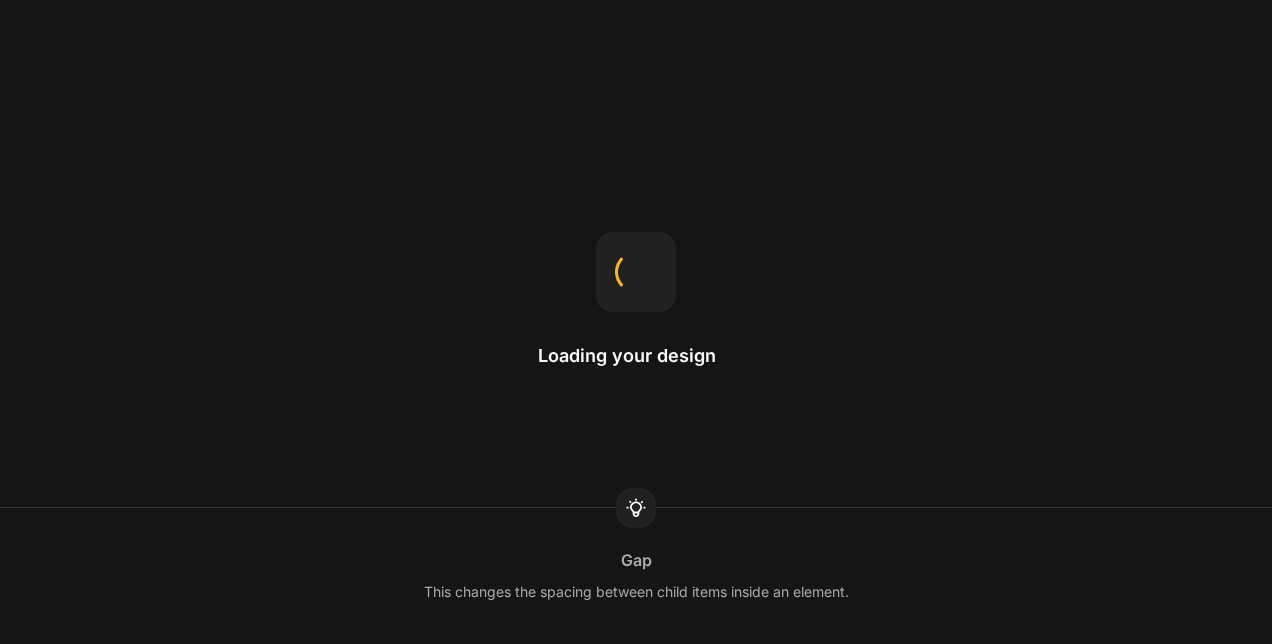 scroll, scrollTop: 0, scrollLeft: 0, axis: both 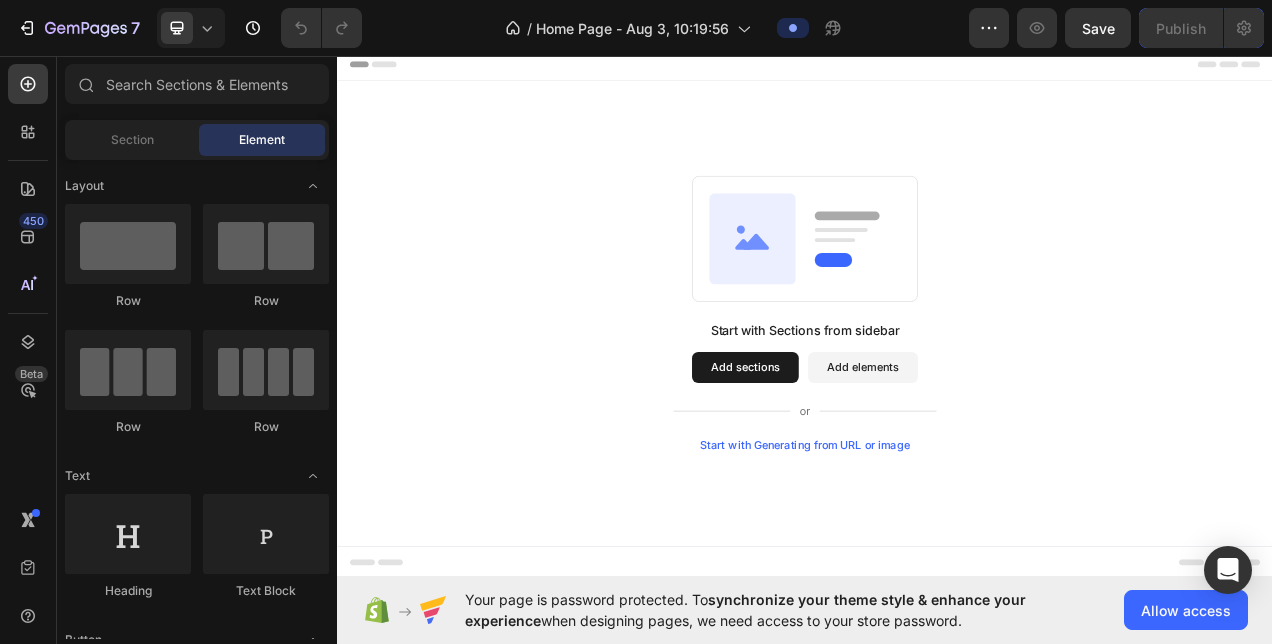 click on "Start with Generating from URL or image" at bounding box center [937, 557] 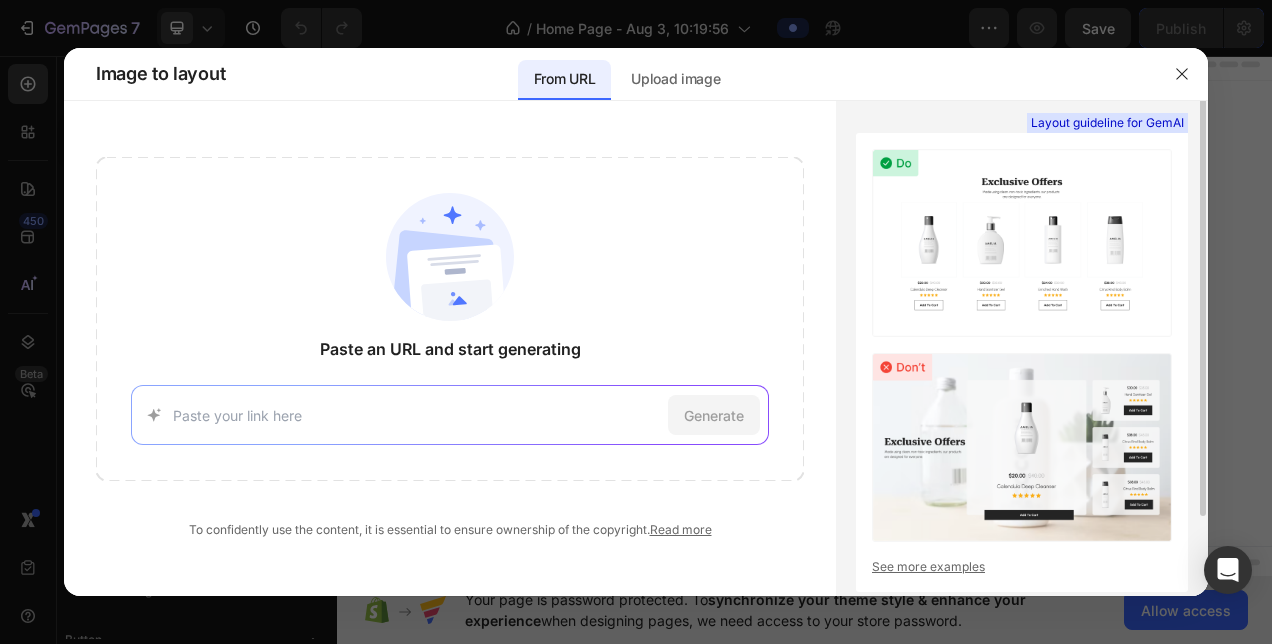 scroll, scrollTop: 0, scrollLeft: 0, axis: both 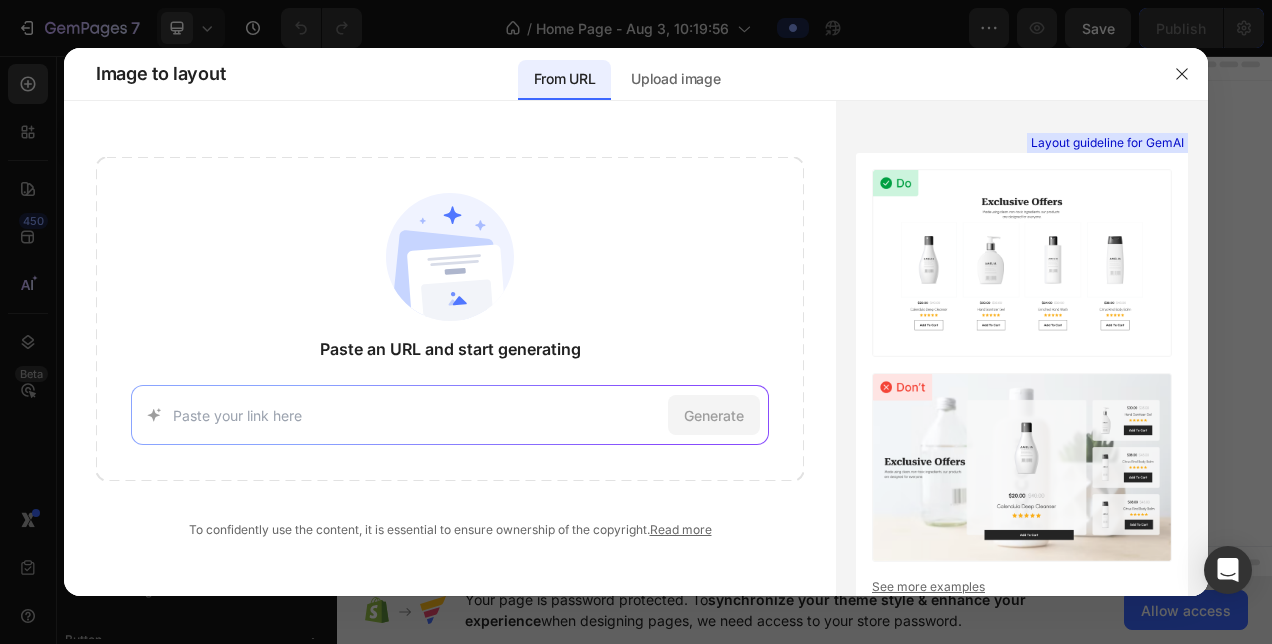 click at bounding box center (416, 415) 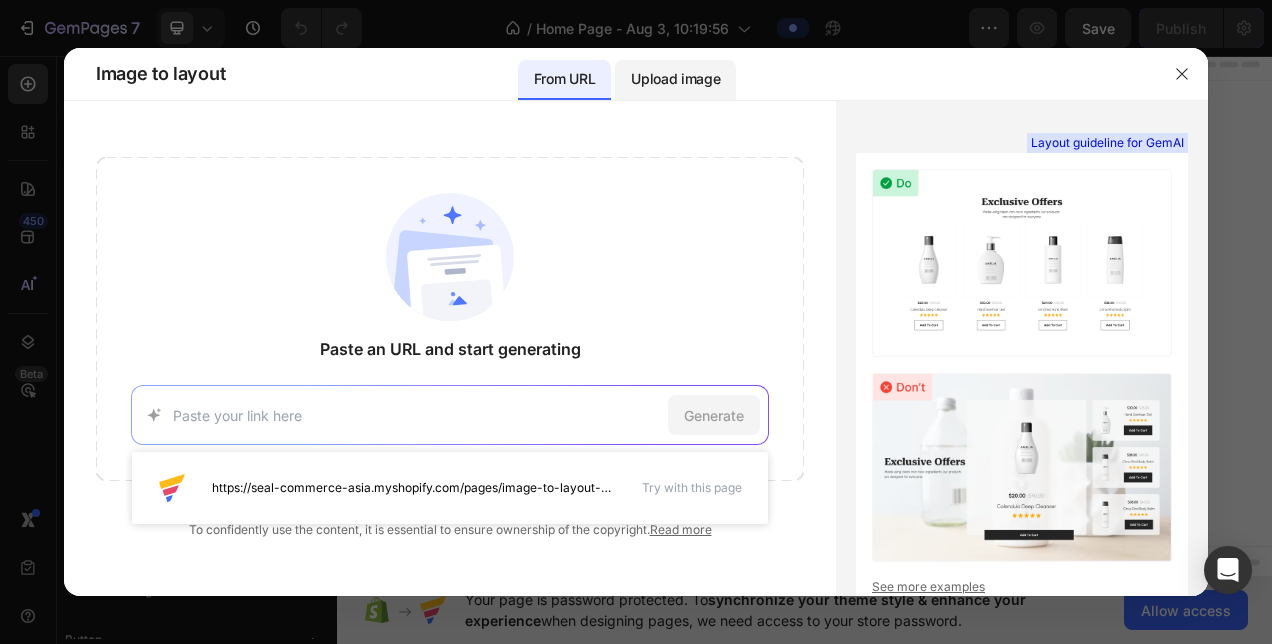 click on "Upload image" at bounding box center (675, 80) 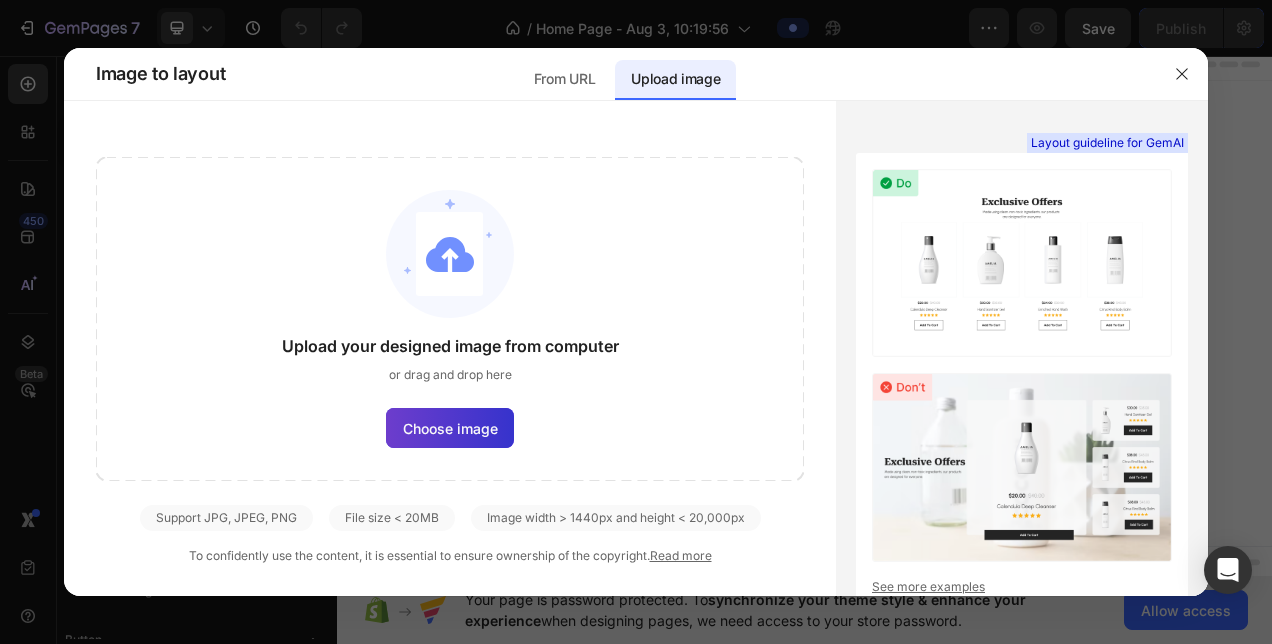 click on "Choose image" at bounding box center [450, 428] 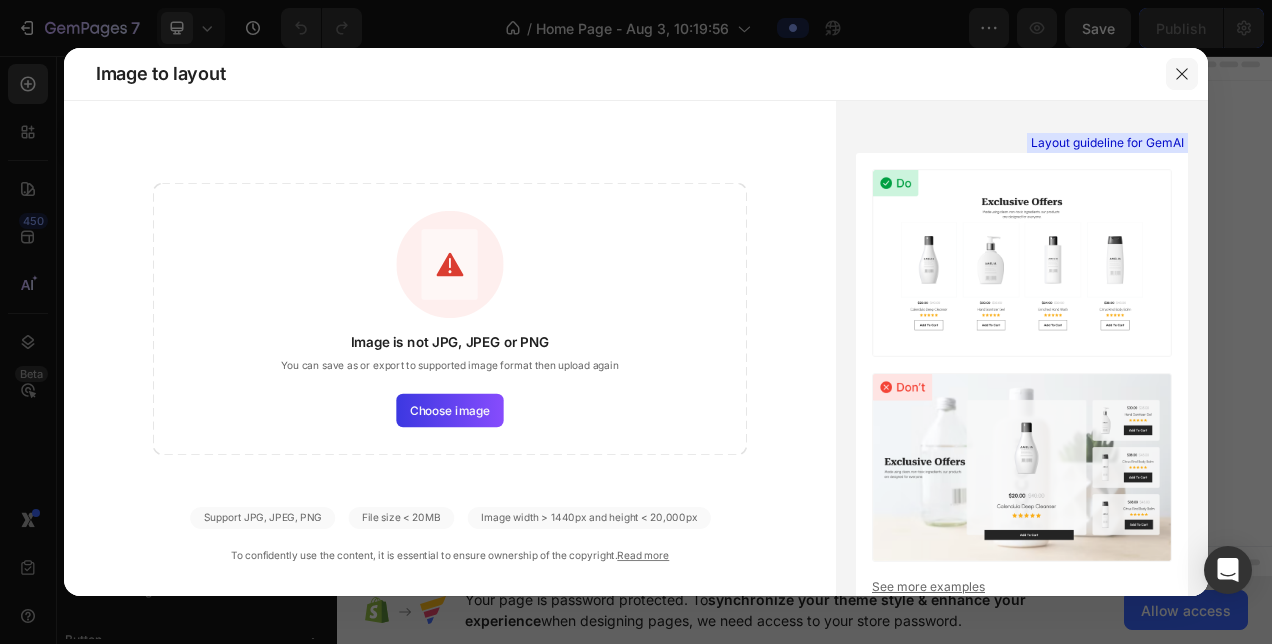 click at bounding box center [1182, 74] 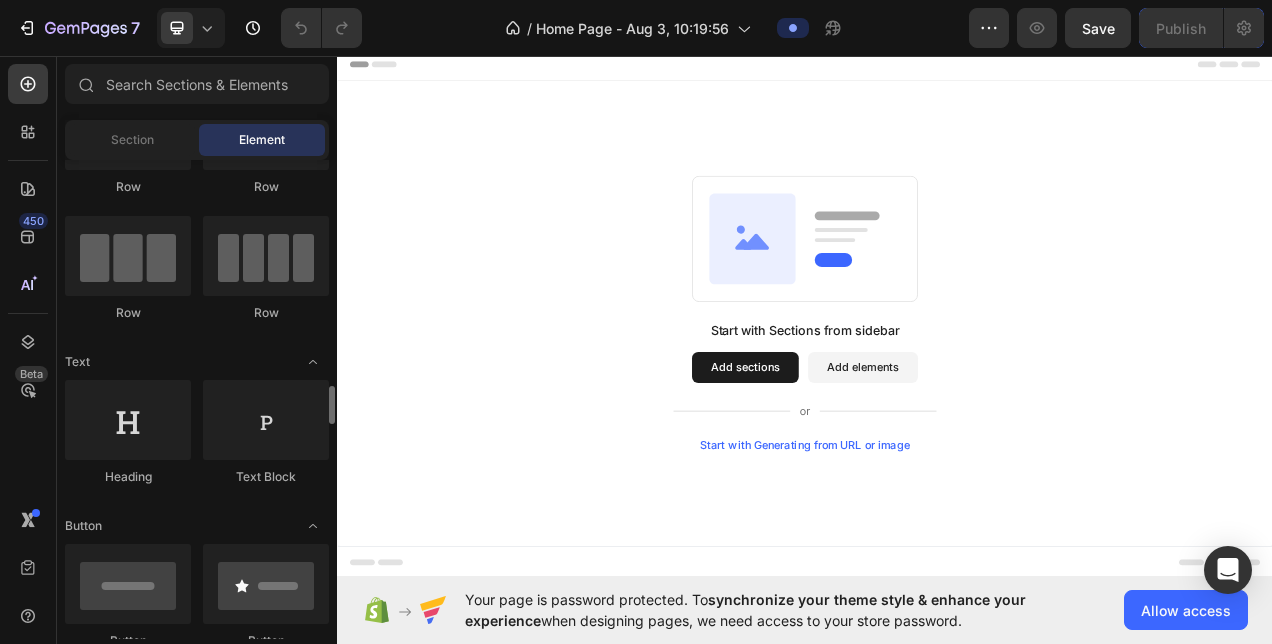 scroll, scrollTop: 0, scrollLeft: 0, axis: both 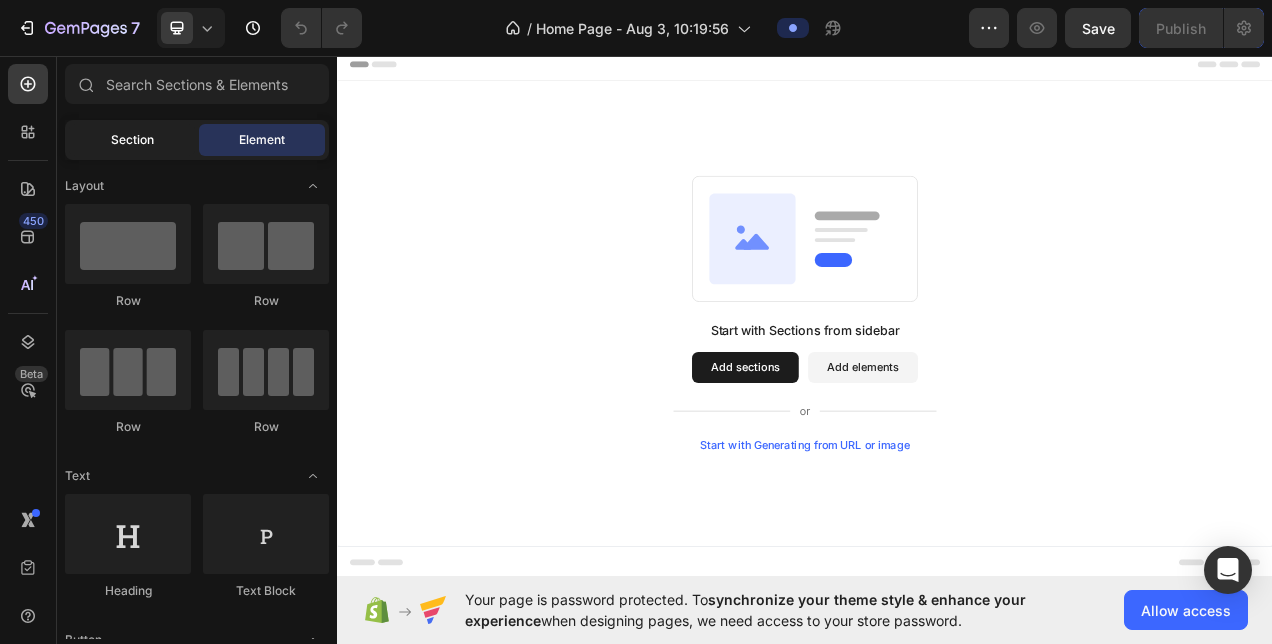 click on "Section" at bounding box center (132, 140) 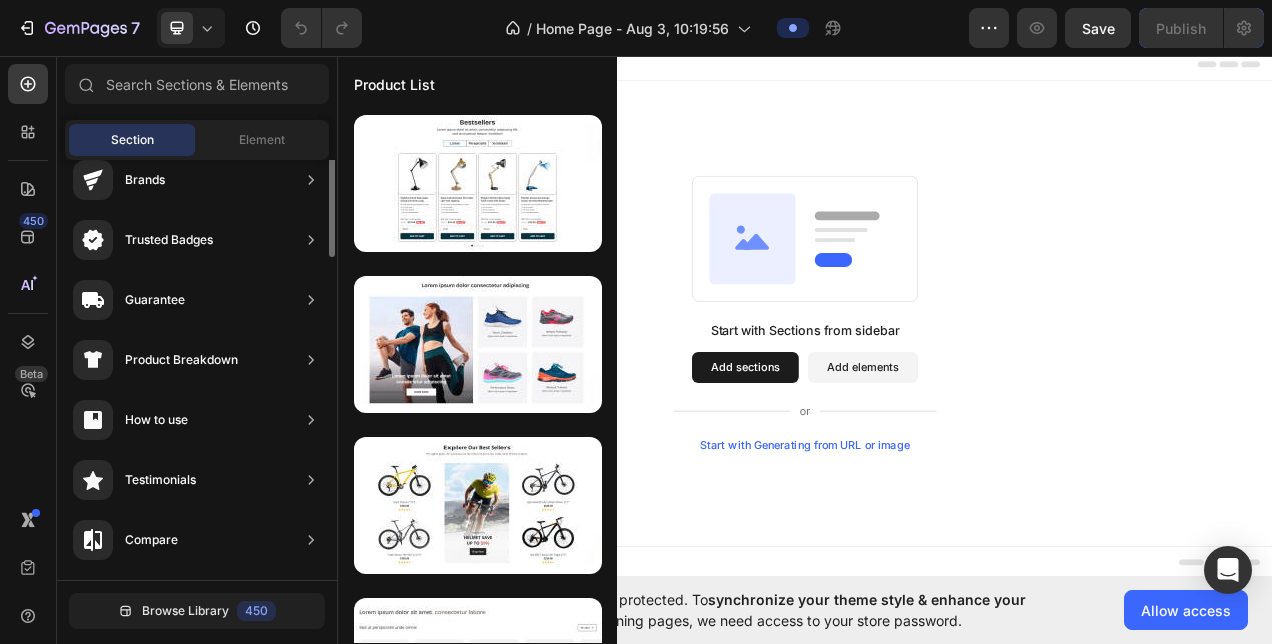 scroll, scrollTop: 0, scrollLeft: 0, axis: both 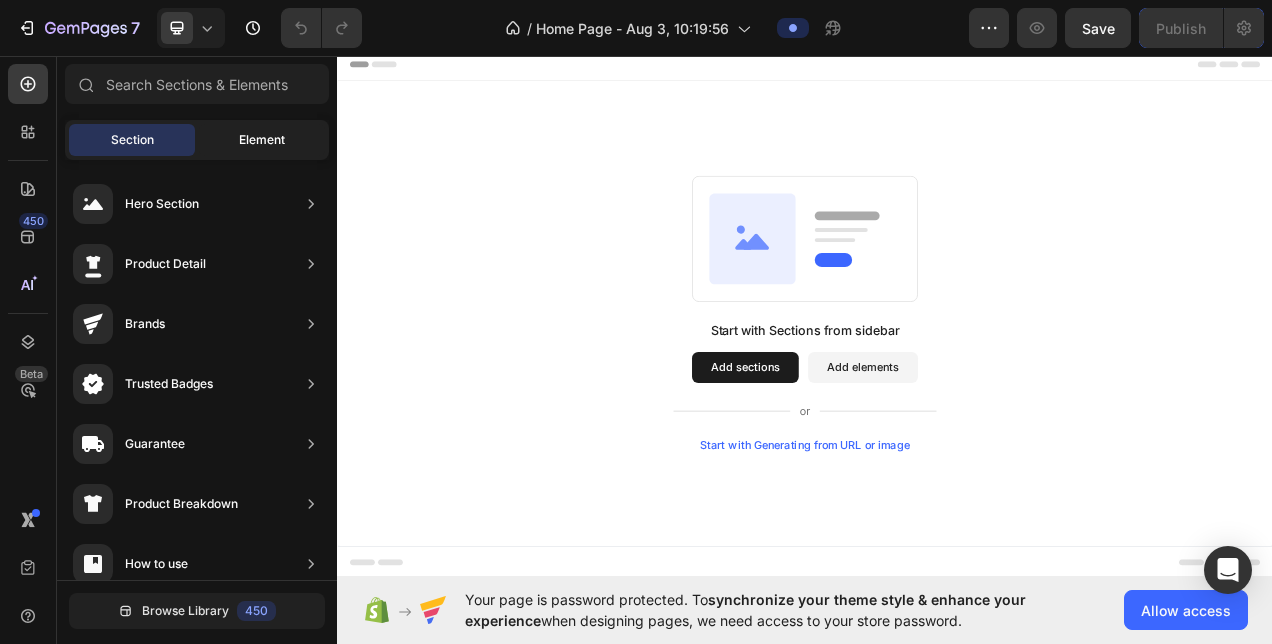 click on "Element" at bounding box center (262, 140) 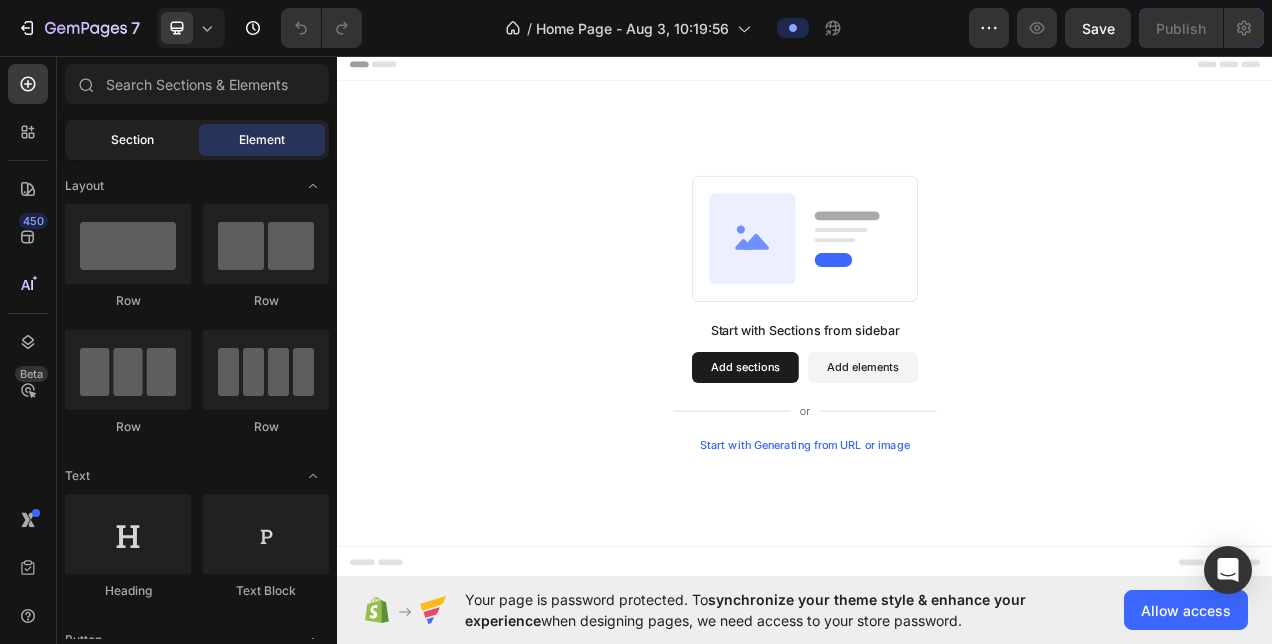click on "Section" at bounding box center (132, 140) 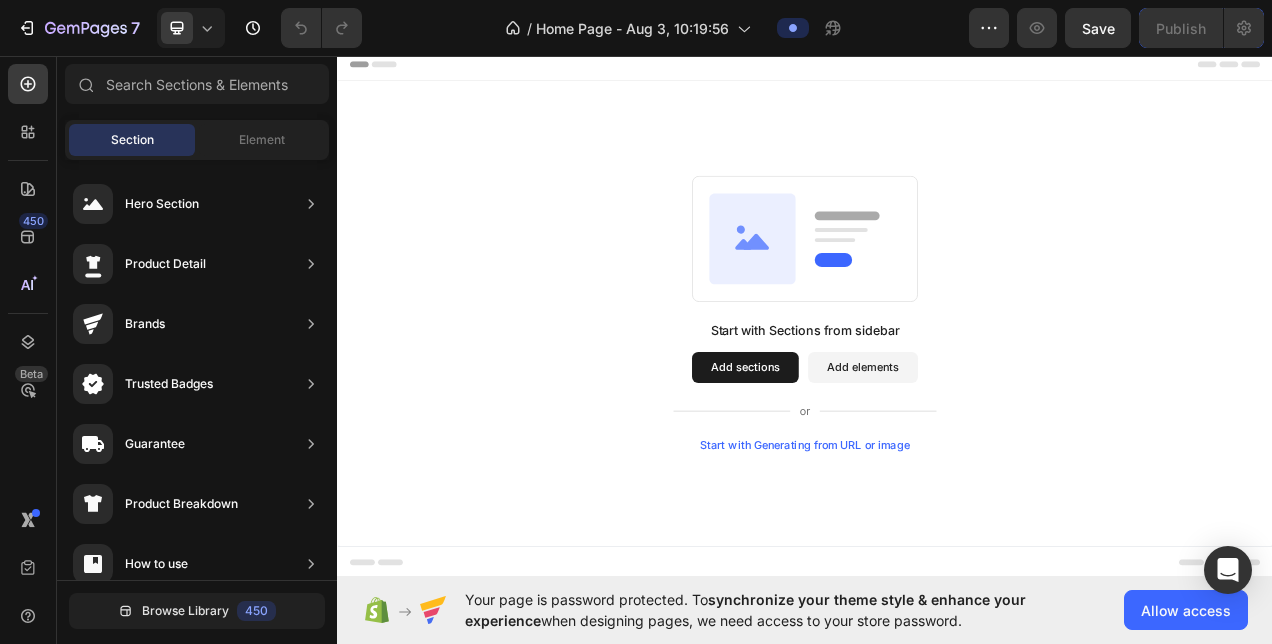 click on "Section Element" at bounding box center (197, 140) 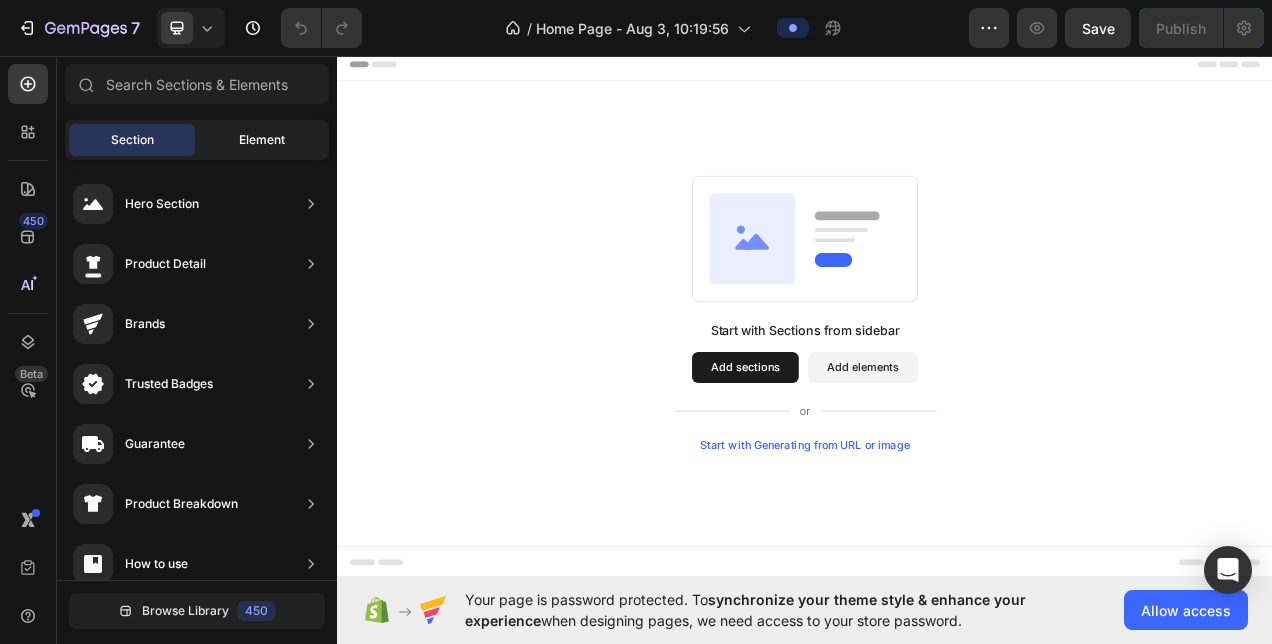 click on "Element" at bounding box center [262, 140] 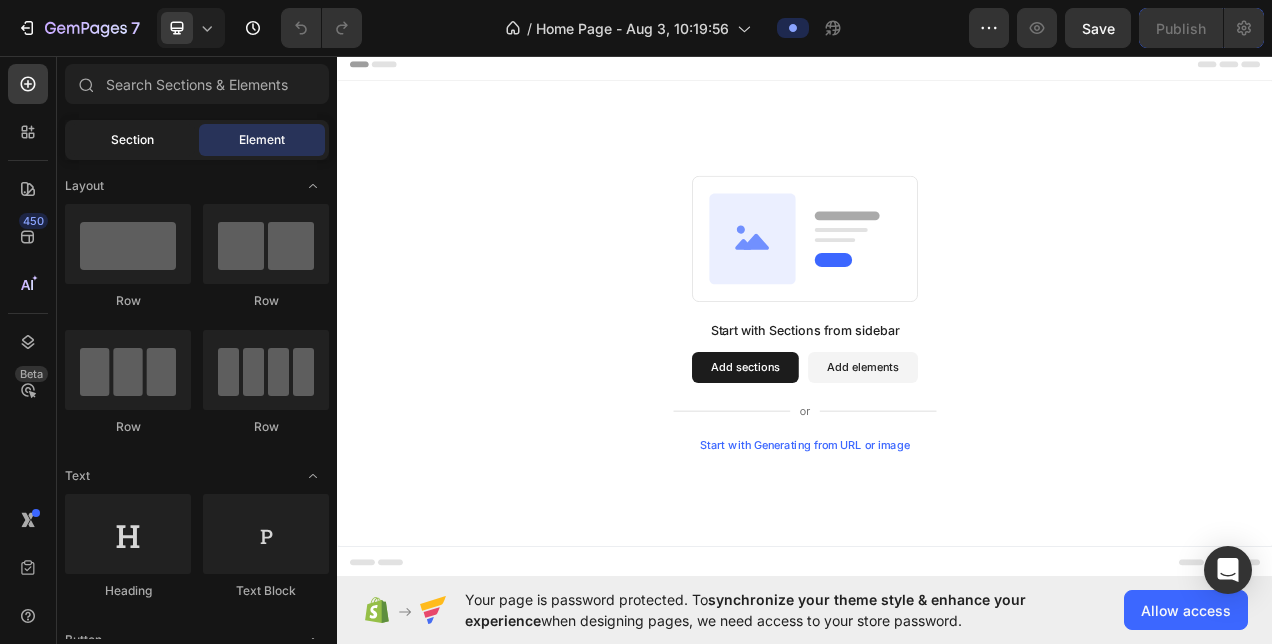 click on "Section" 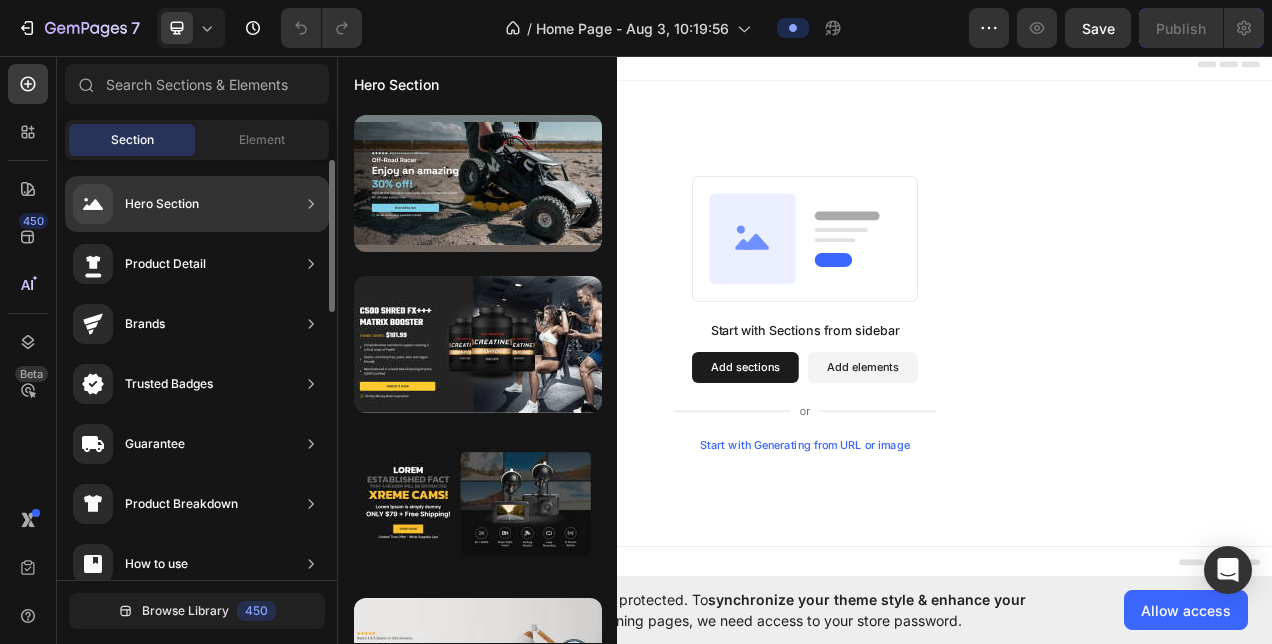 click on "Hero Section" 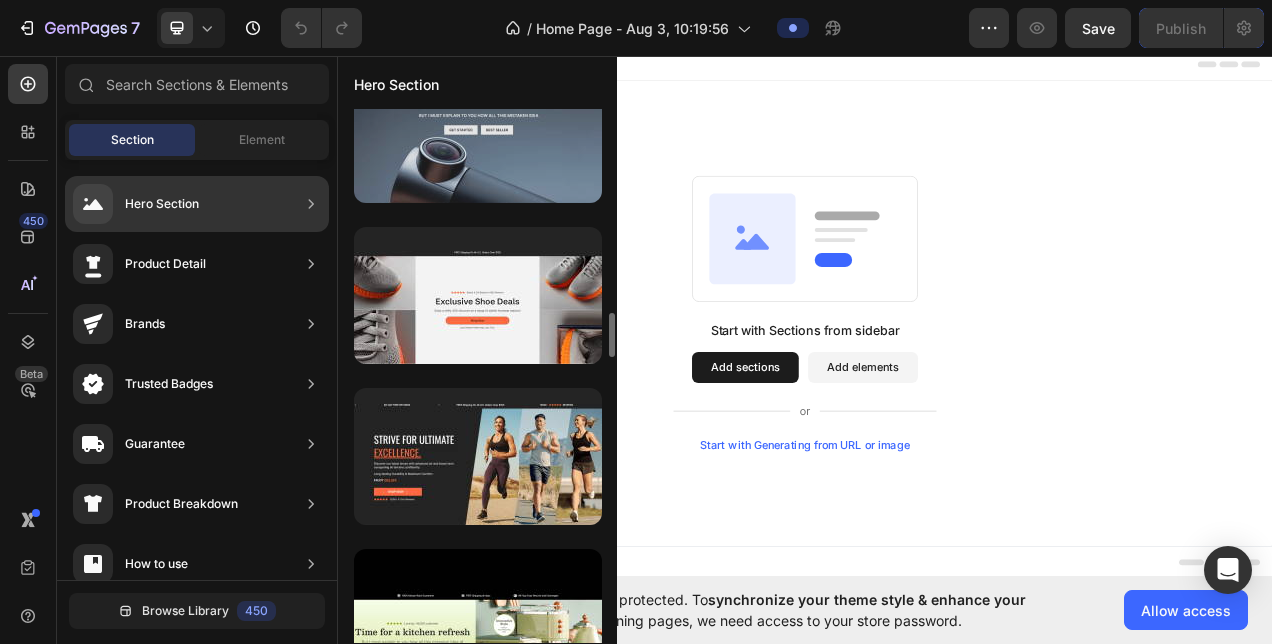 scroll, scrollTop: 2468, scrollLeft: 0, axis: vertical 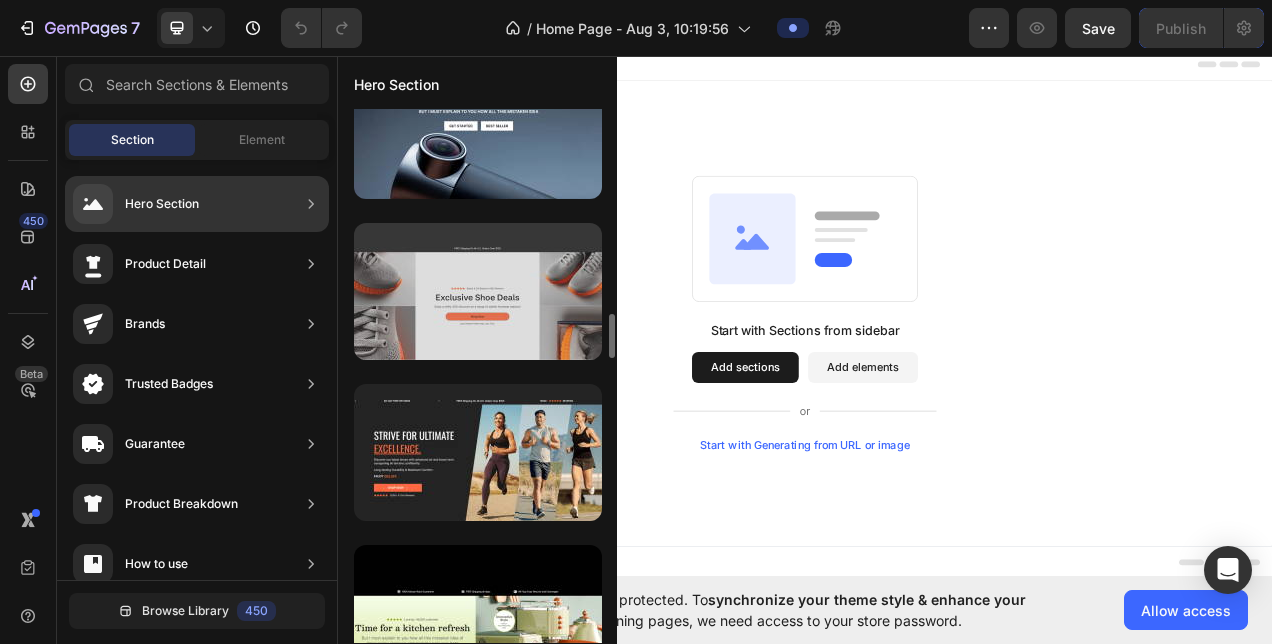 click at bounding box center (478, 291) 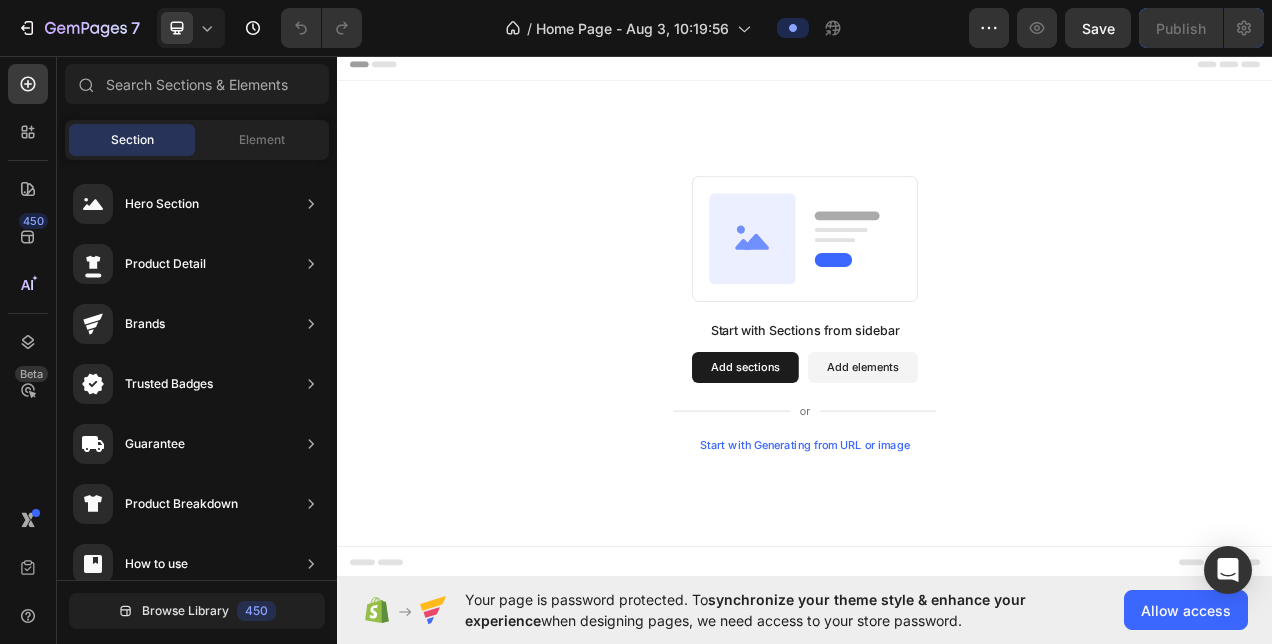 click on "Header" at bounding box center [394, 68] 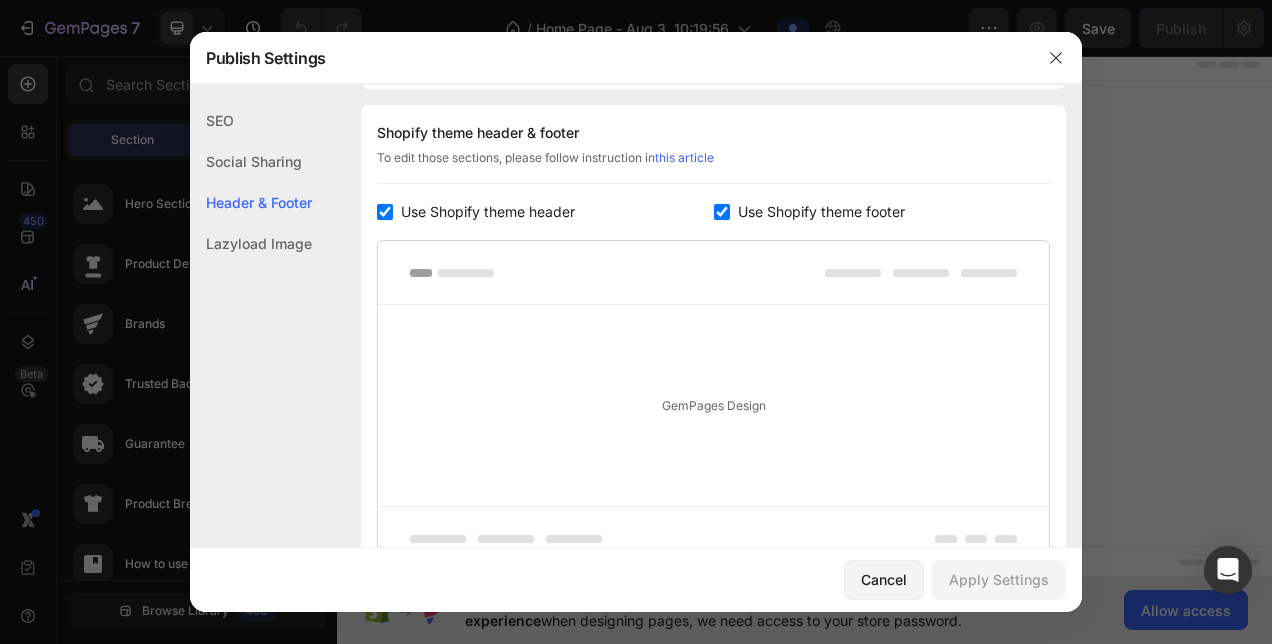 scroll, scrollTop: 267, scrollLeft: 0, axis: vertical 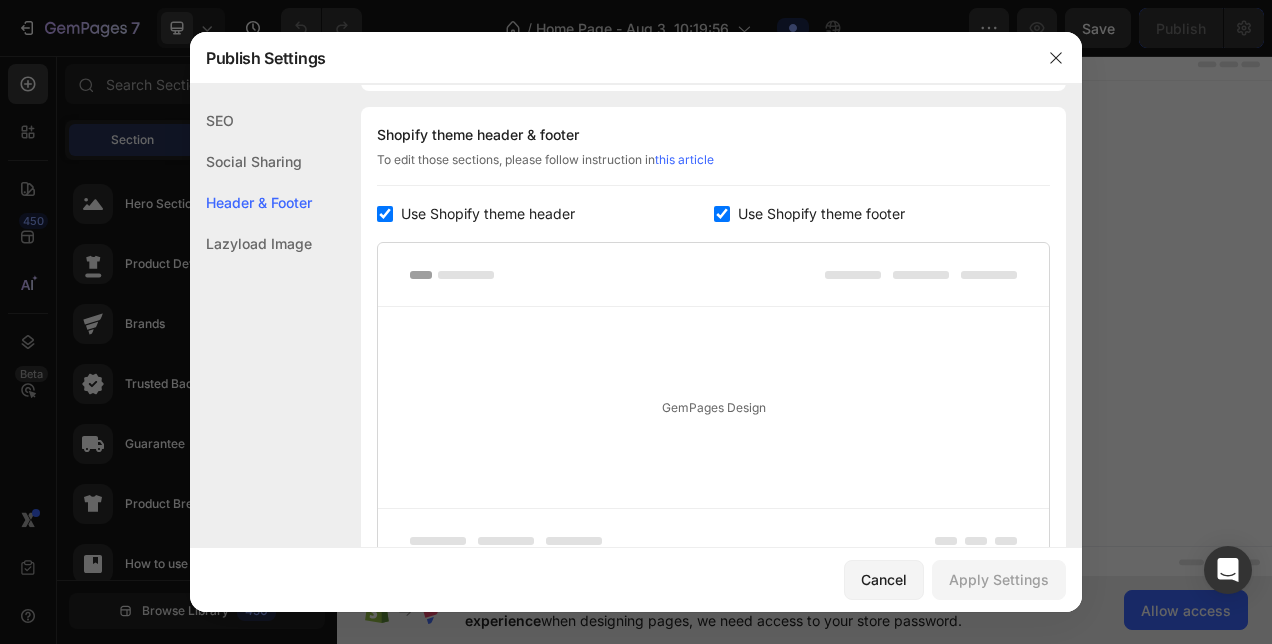 click on "Use Shopify theme footer" at bounding box center [817, 214] 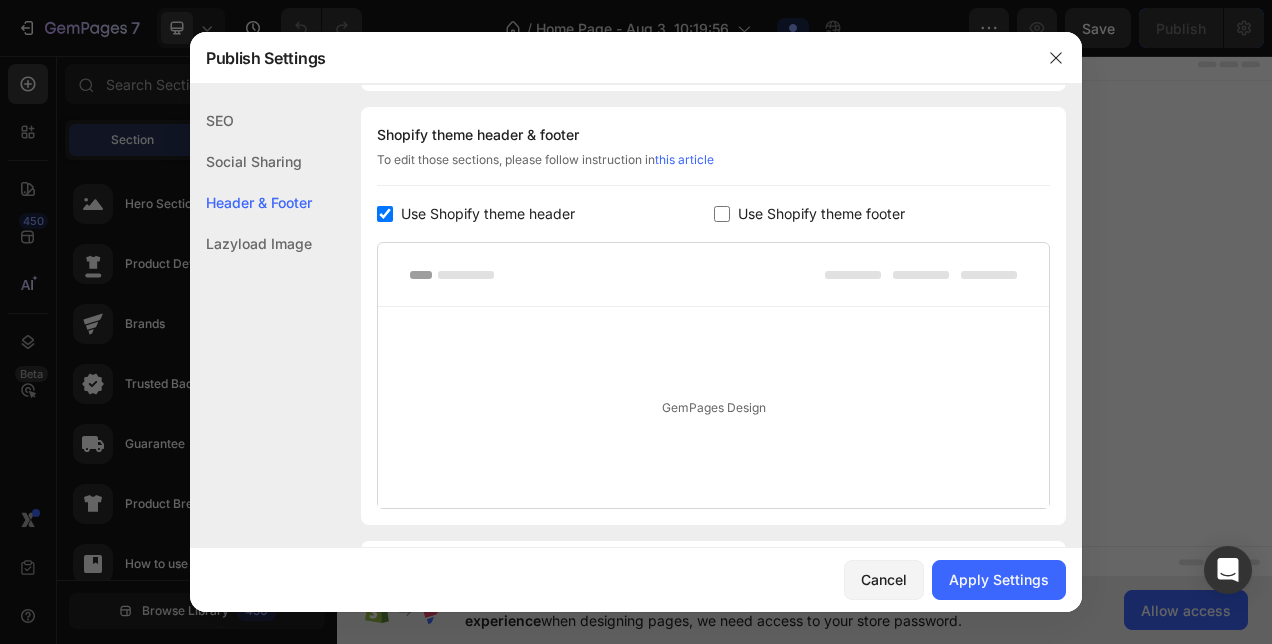click on "Use Shopify theme footer" at bounding box center (821, 214) 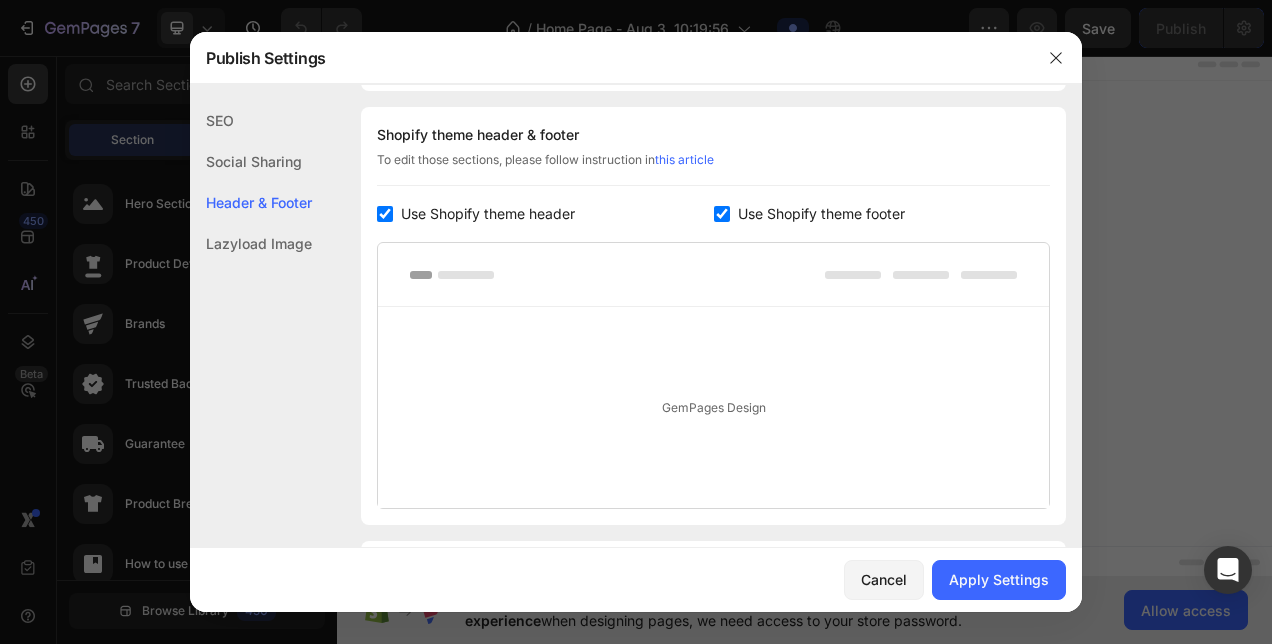checkbox on "true" 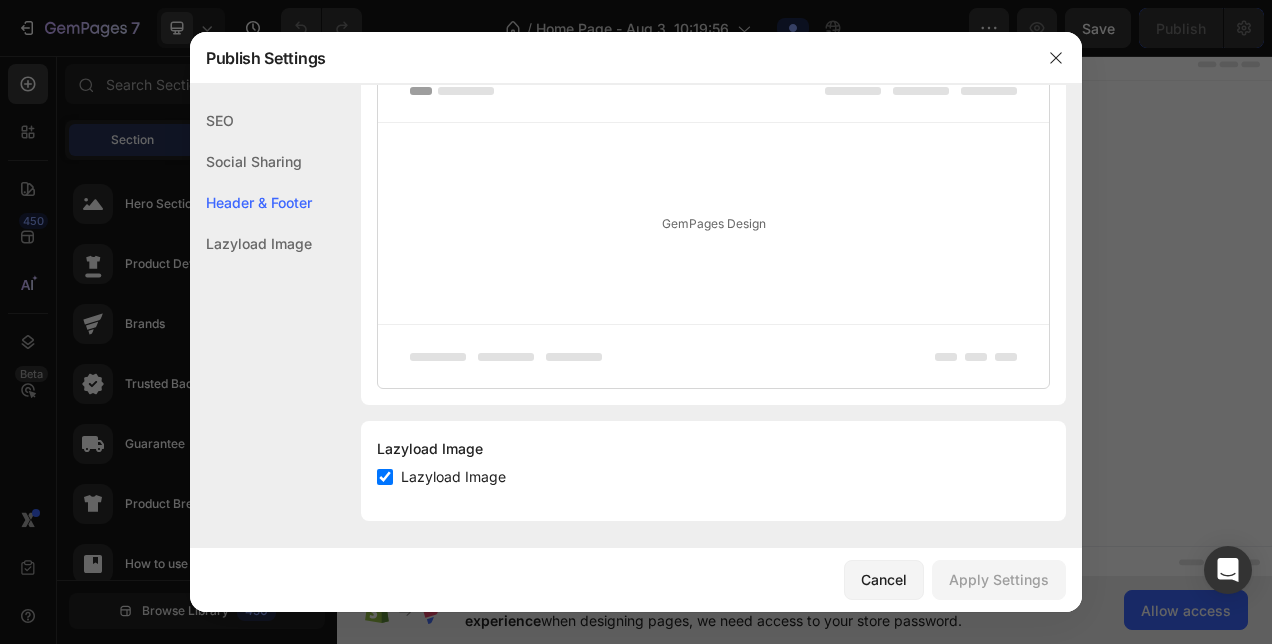 scroll, scrollTop: 455, scrollLeft: 0, axis: vertical 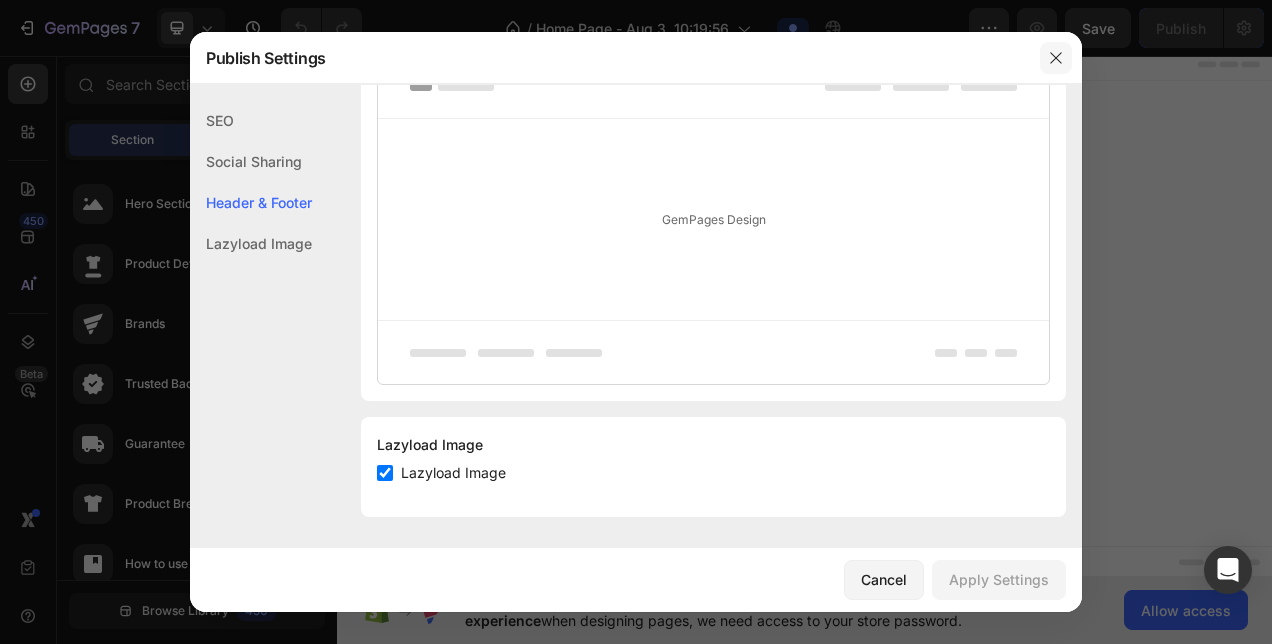 click at bounding box center [1056, 58] 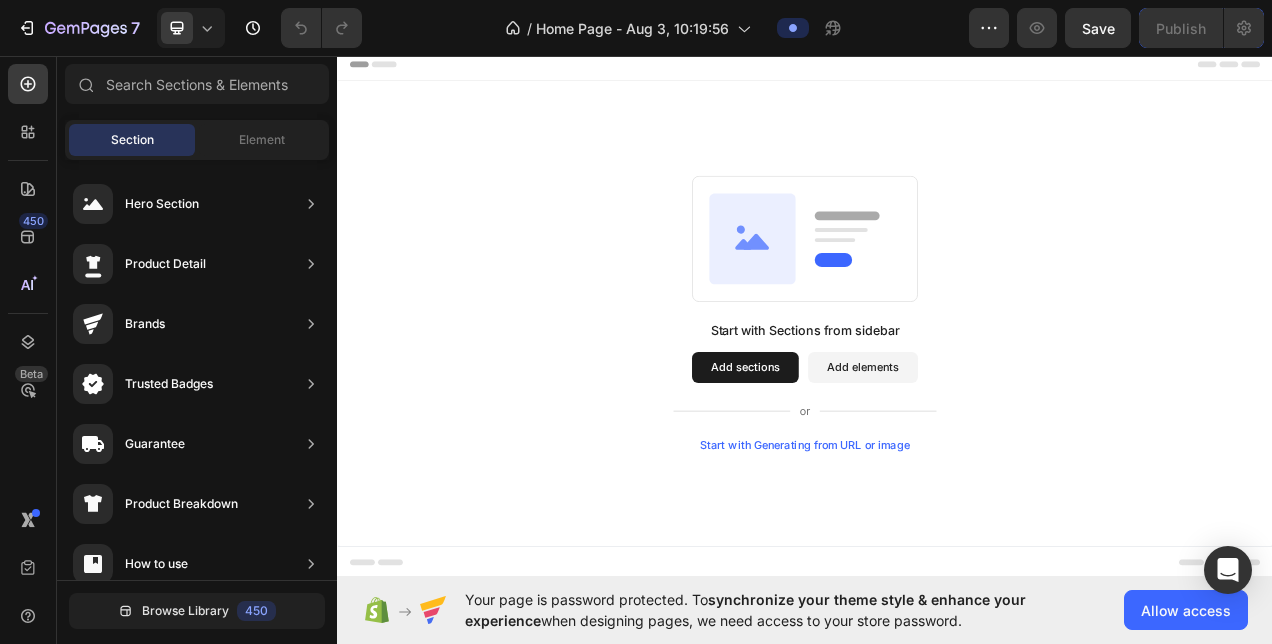 click on "Header" at bounding box center [394, 68] 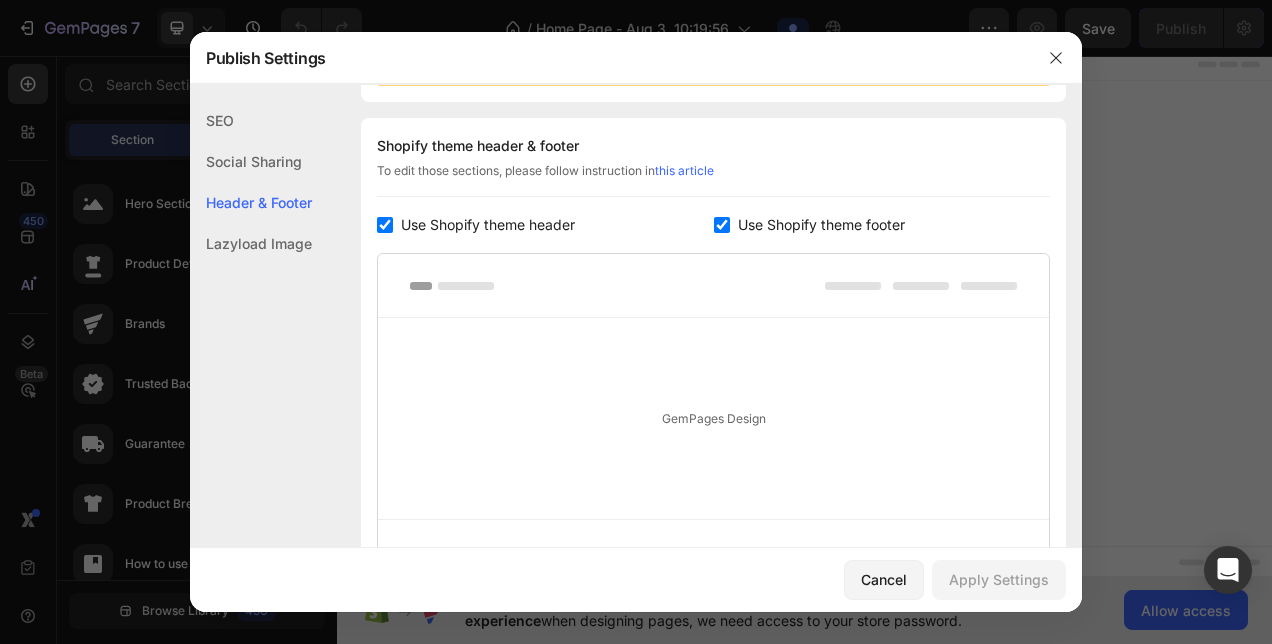 scroll, scrollTop: 270, scrollLeft: 0, axis: vertical 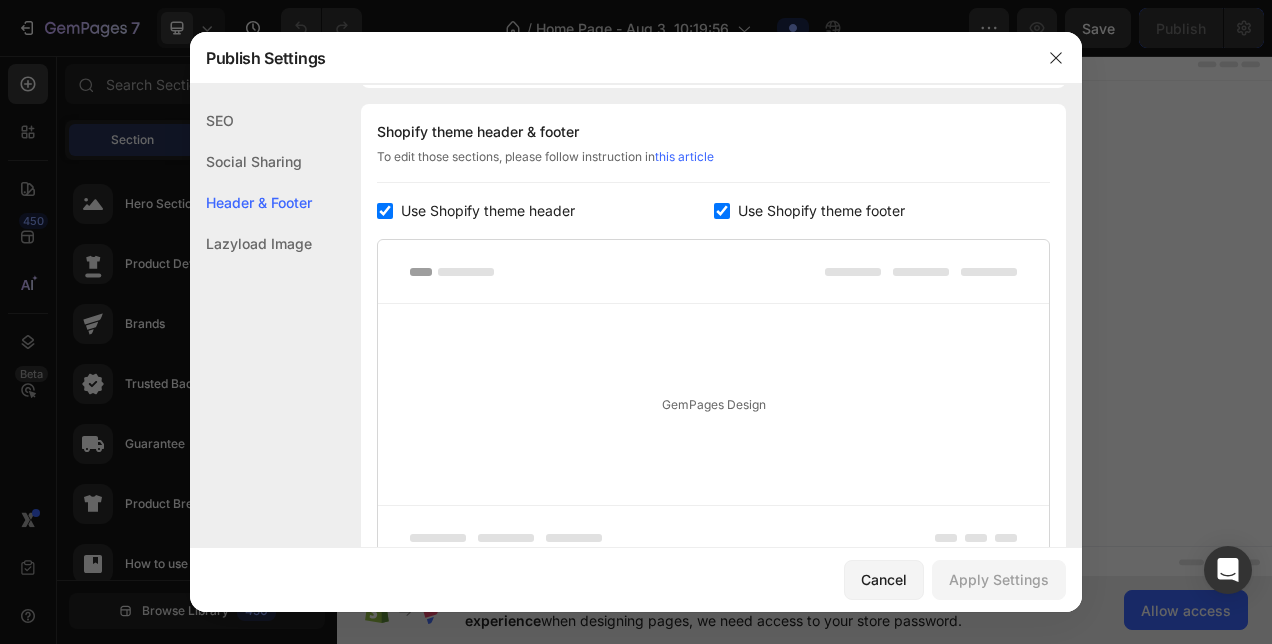 click on "Use Shopify theme header" at bounding box center [488, 211] 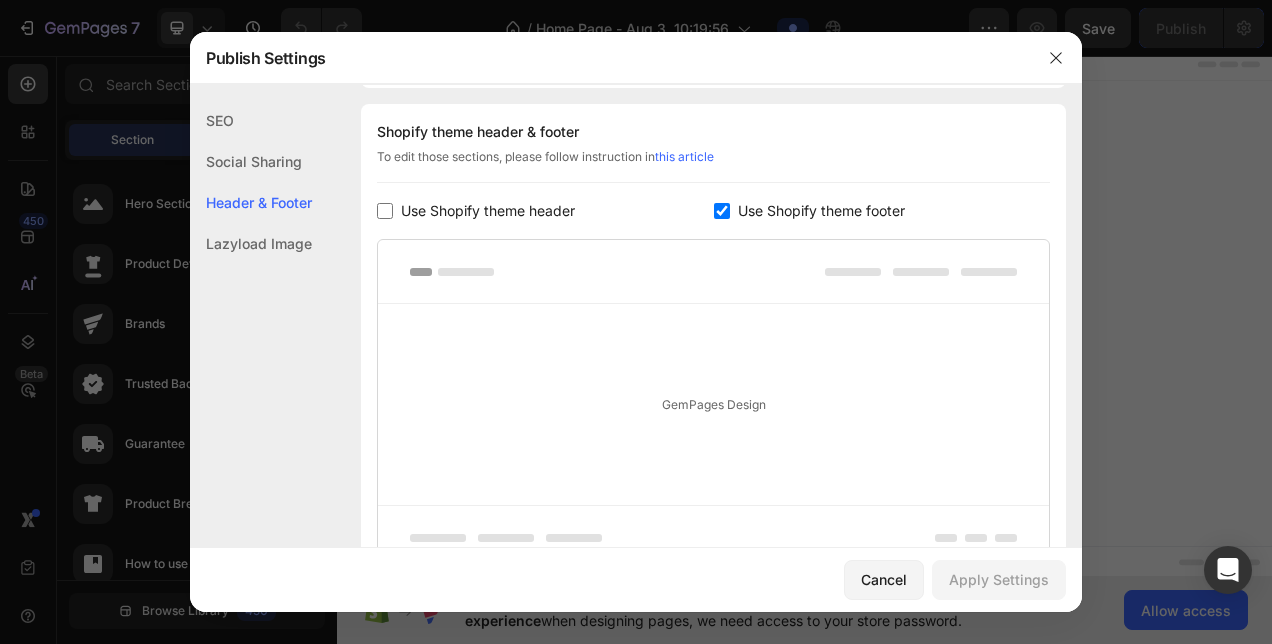 checkbox on "false" 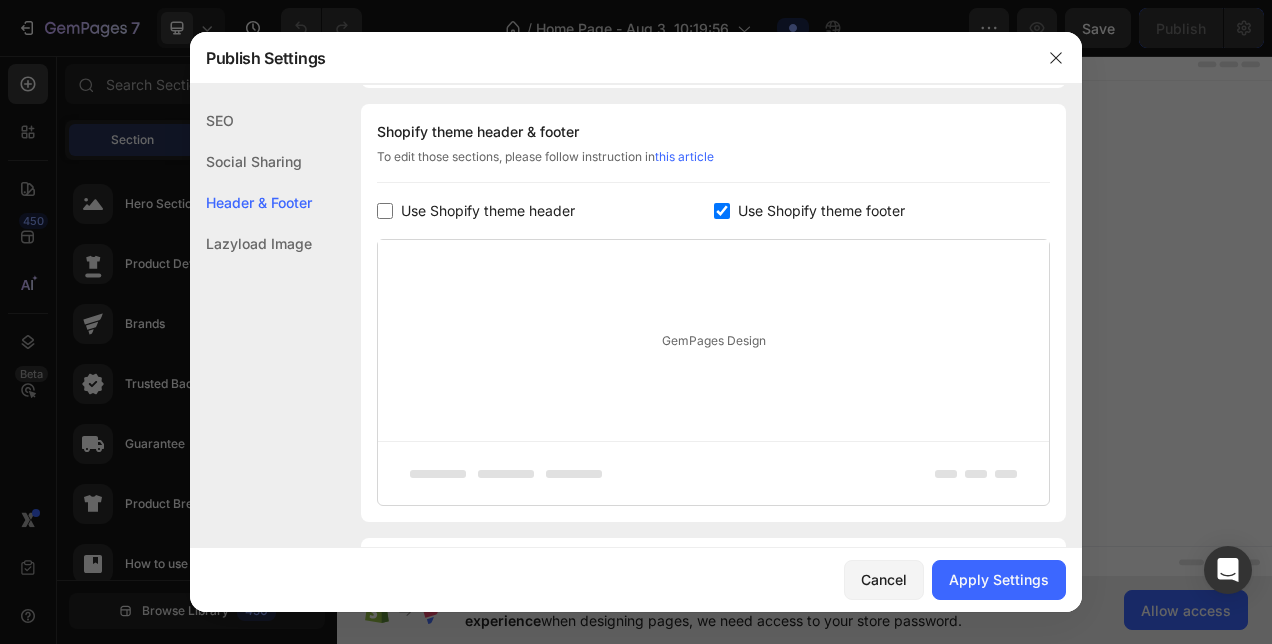 click on "Use Shopify theme footer" at bounding box center [821, 211] 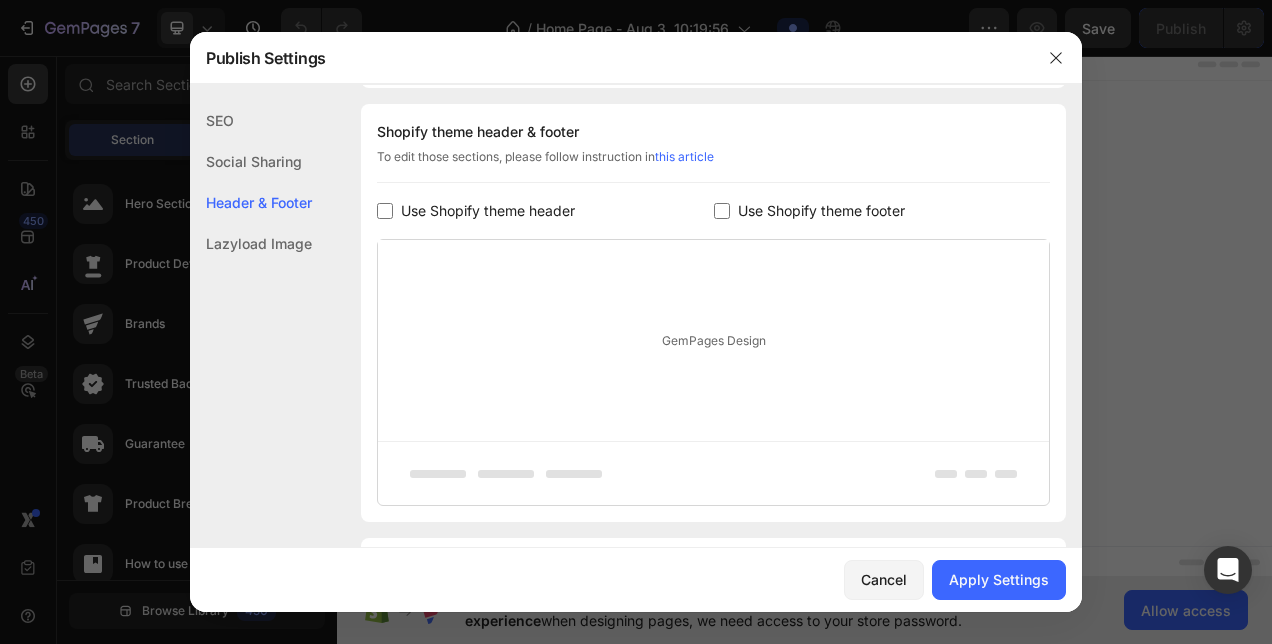 checkbox on "false" 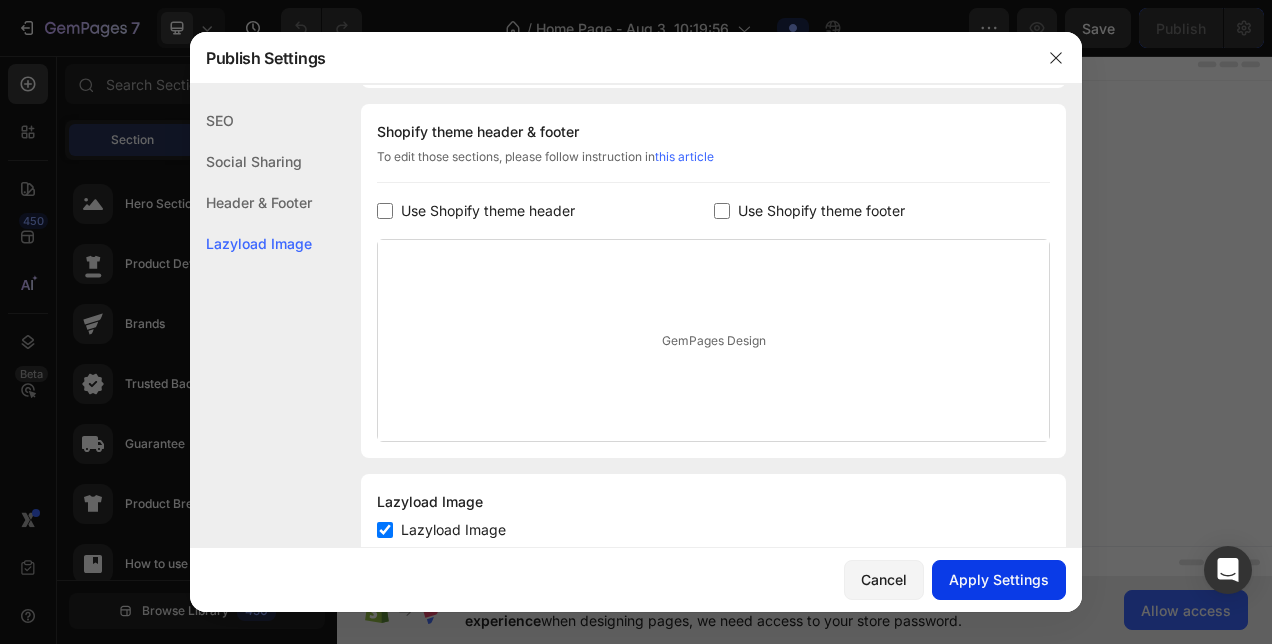 click on "Apply Settings" at bounding box center (999, 579) 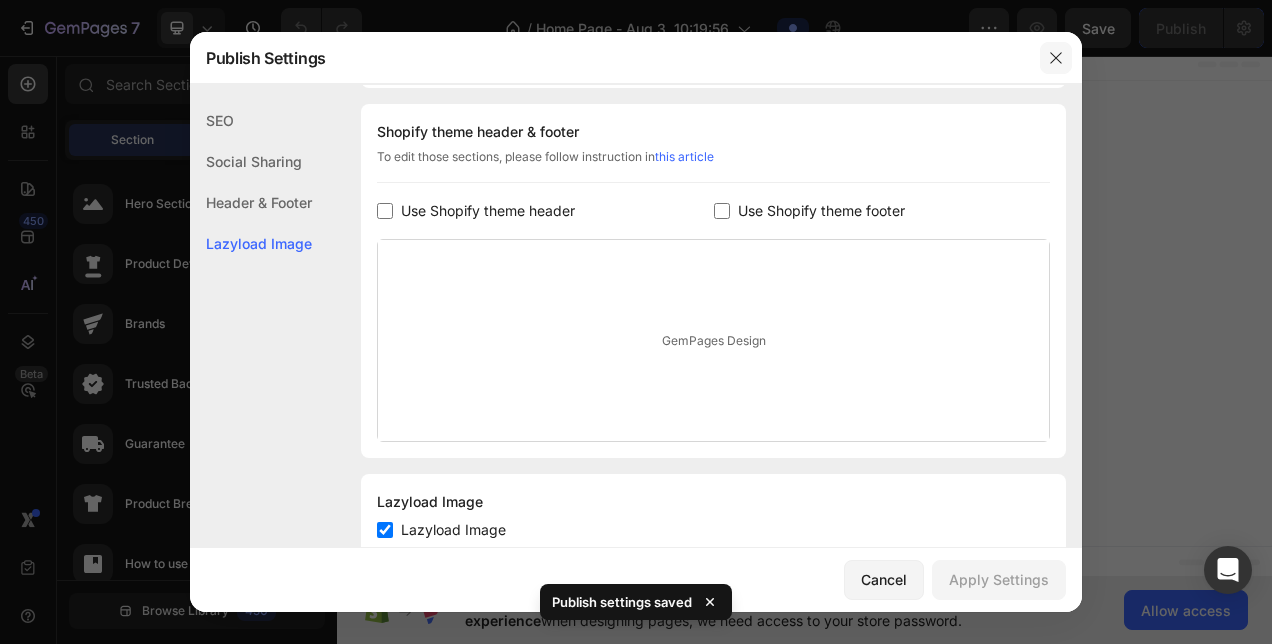 click 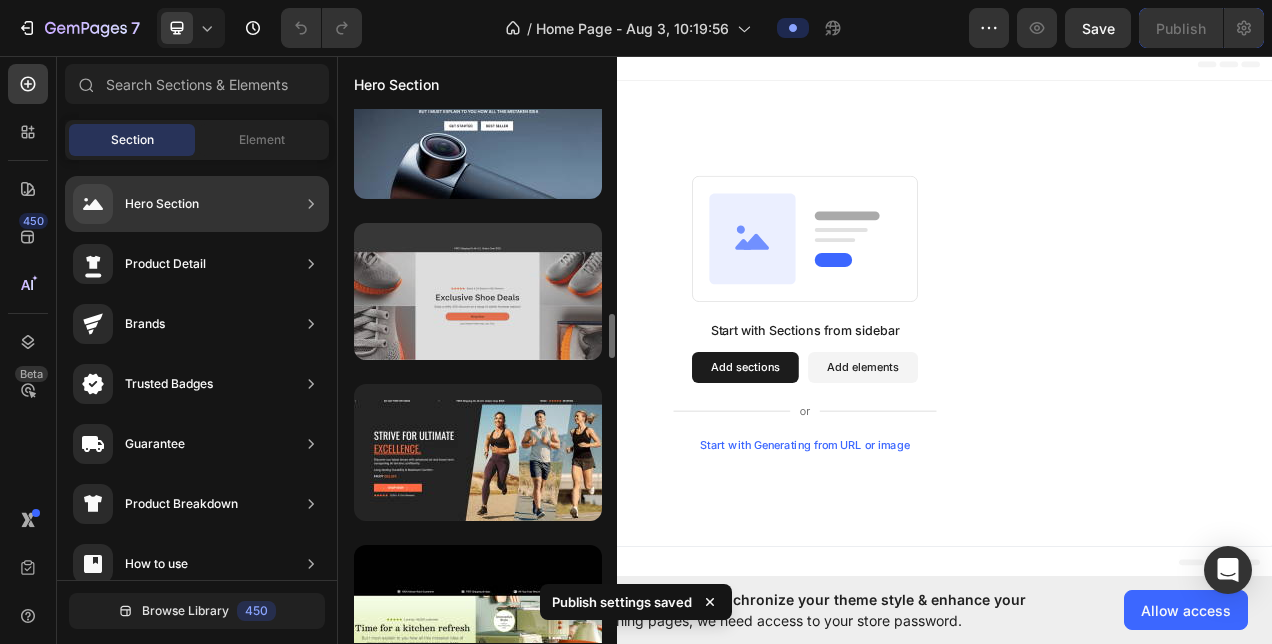 click at bounding box center (478, 291) 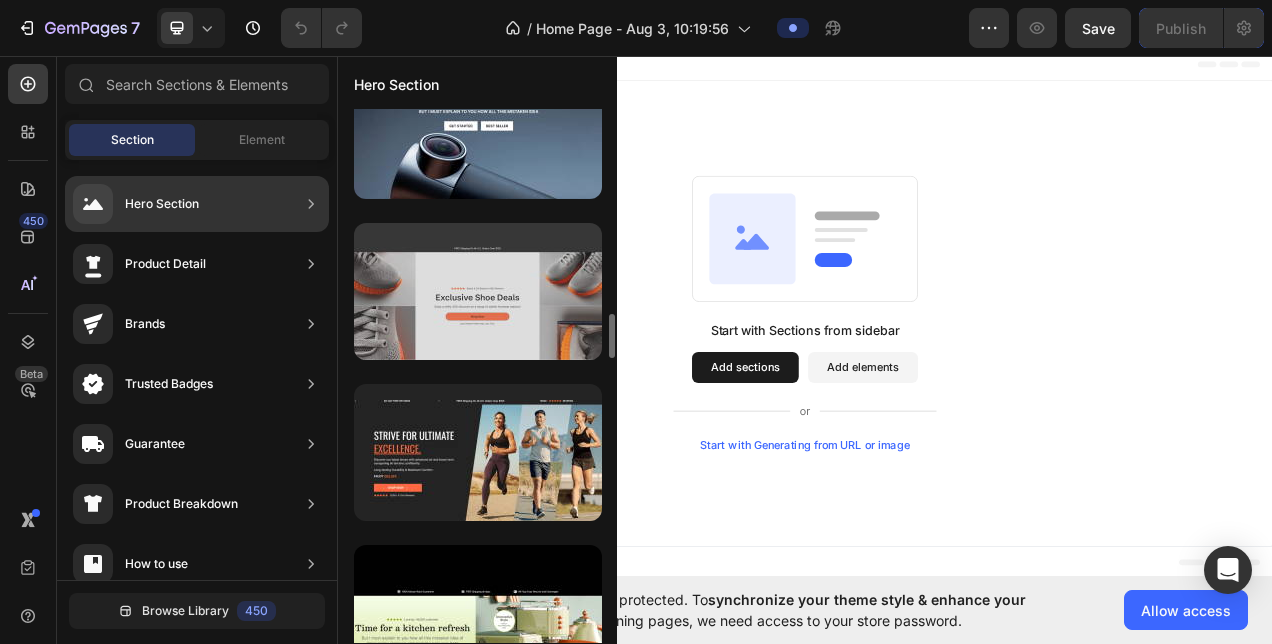 click at bounding box center (478, 291) 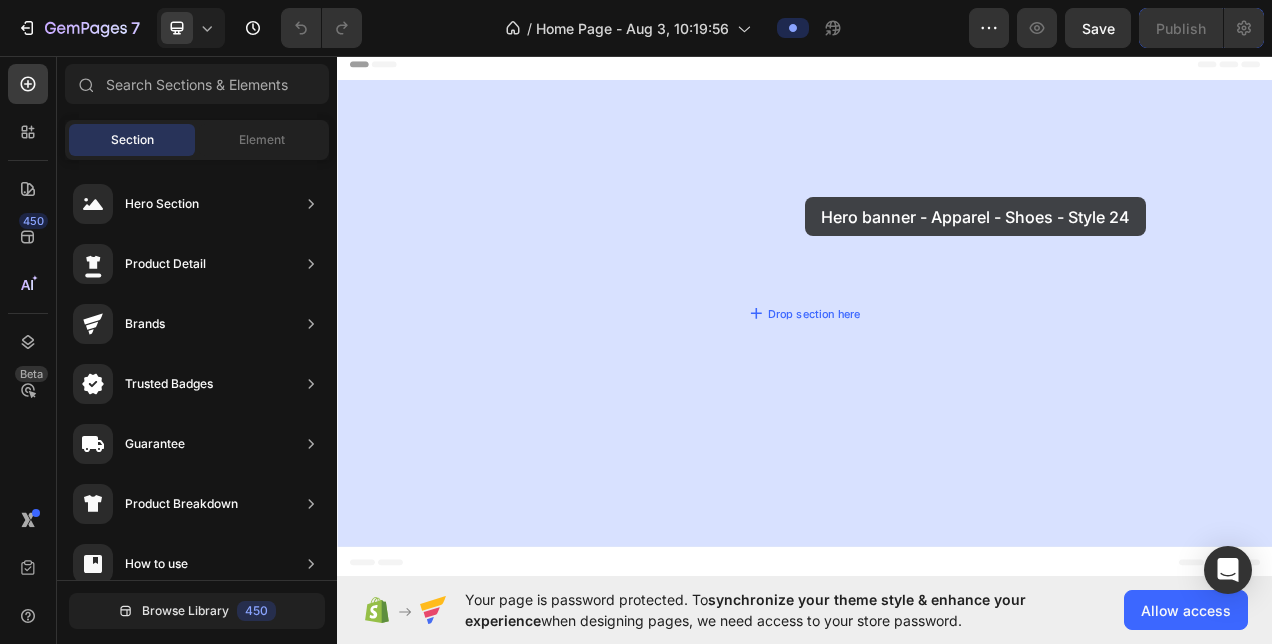 drag, startPoint x: 817, startPoint y: 337, endPoint x: 938, endPoint y: 239, distance: 155.70805 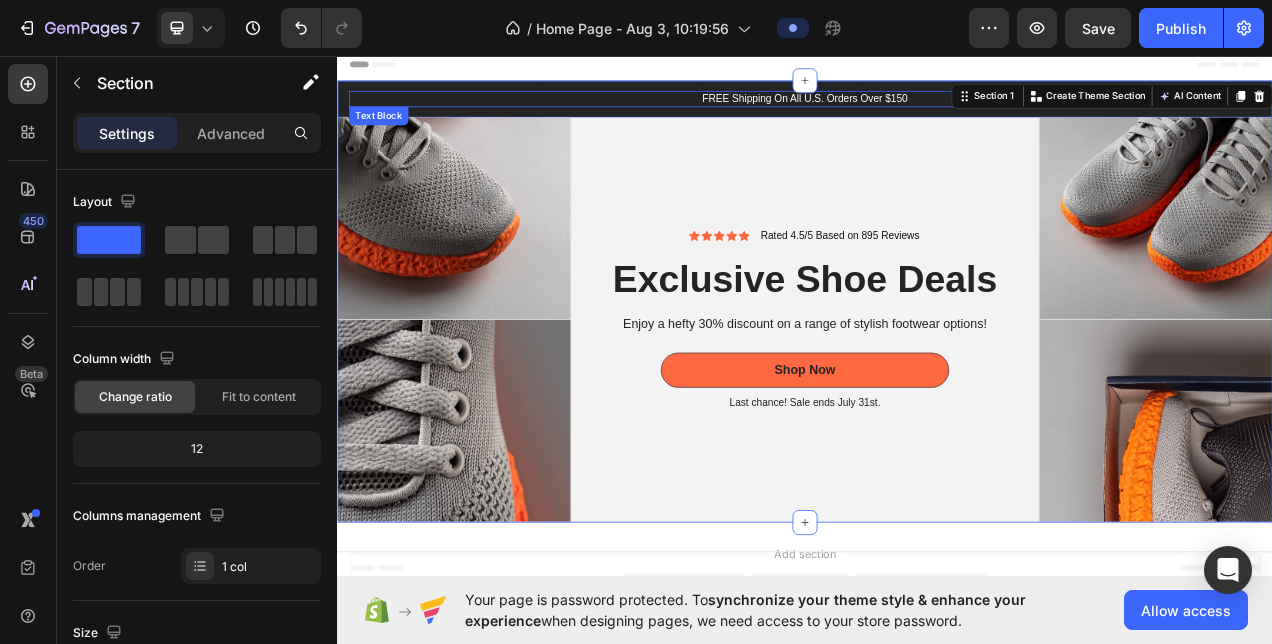 click on "FREE Shipping On All U.S. Orders Over $150" at bounding box center (937, 112) 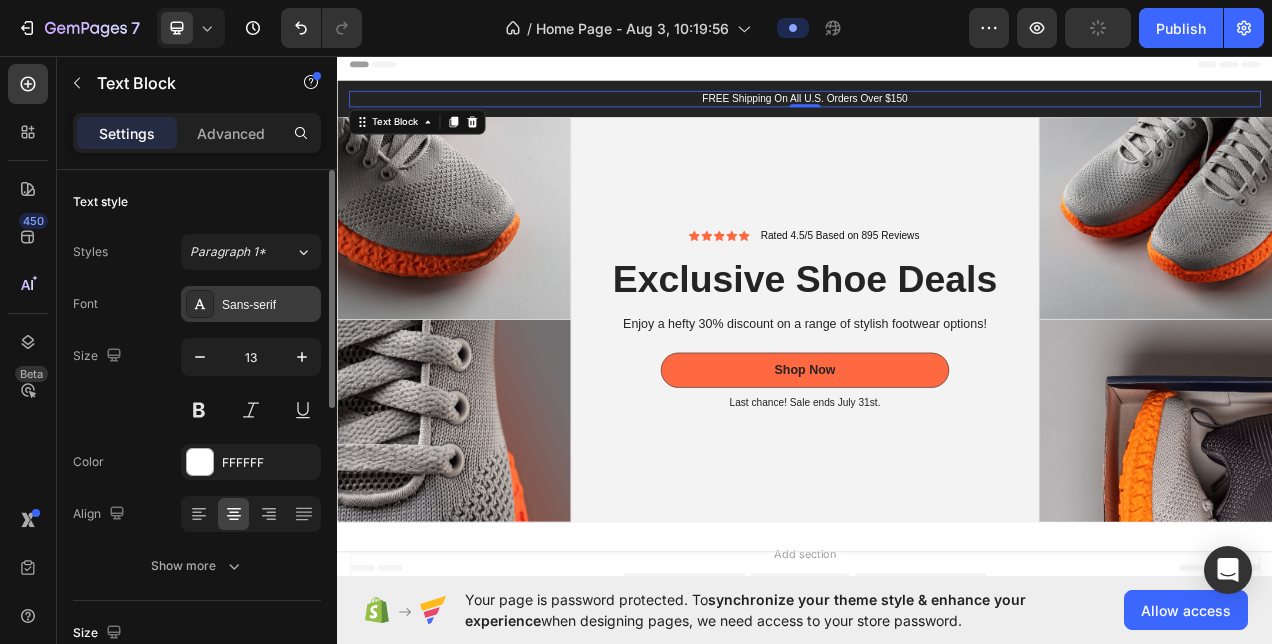 click on "Sans-serif" at bounding box center (269, 305) 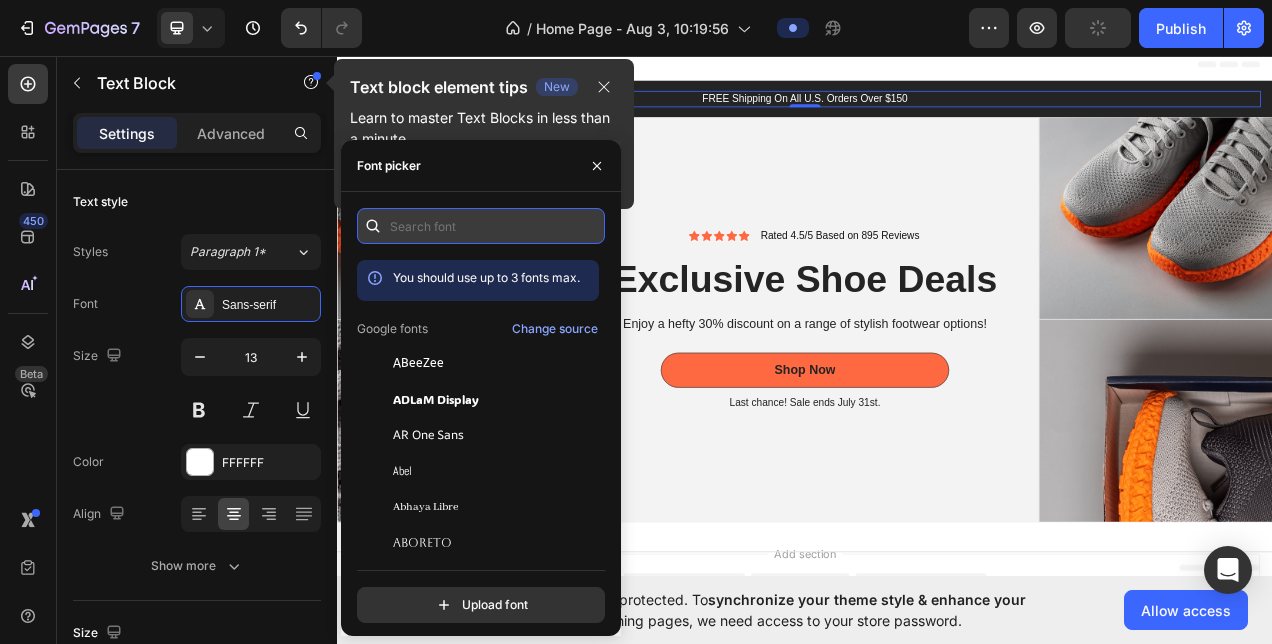 click at bounding box center [481, 226] 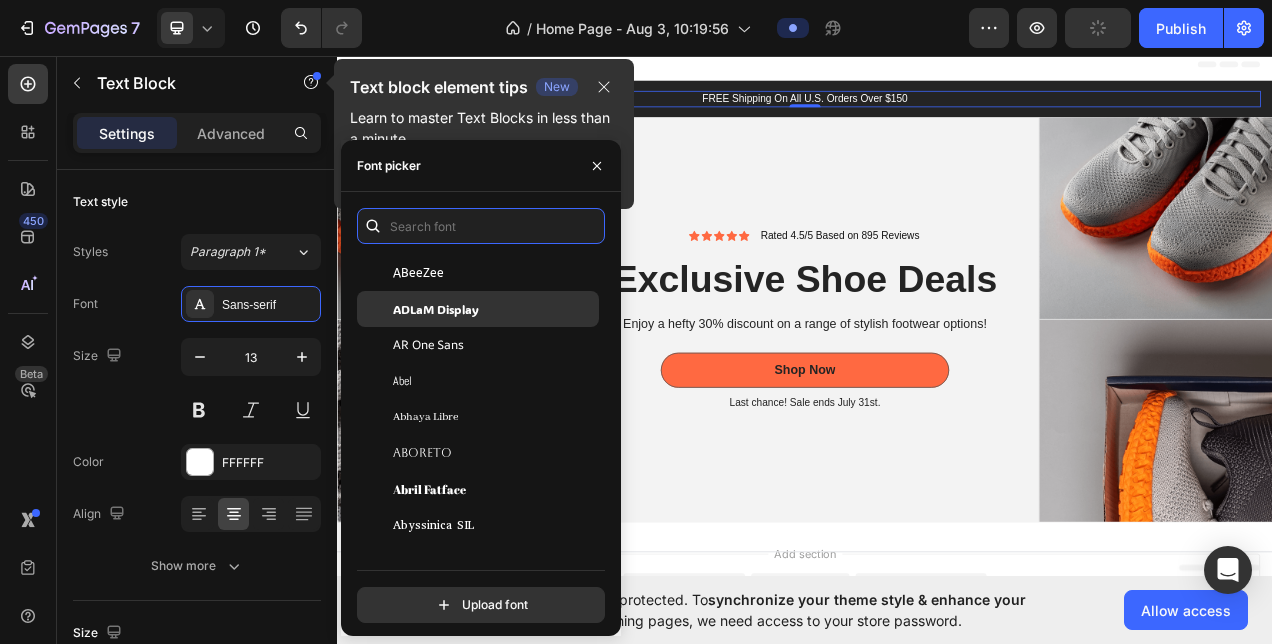 scroll, scrollTop: 89, scrollLeft: 0, axis: vertical 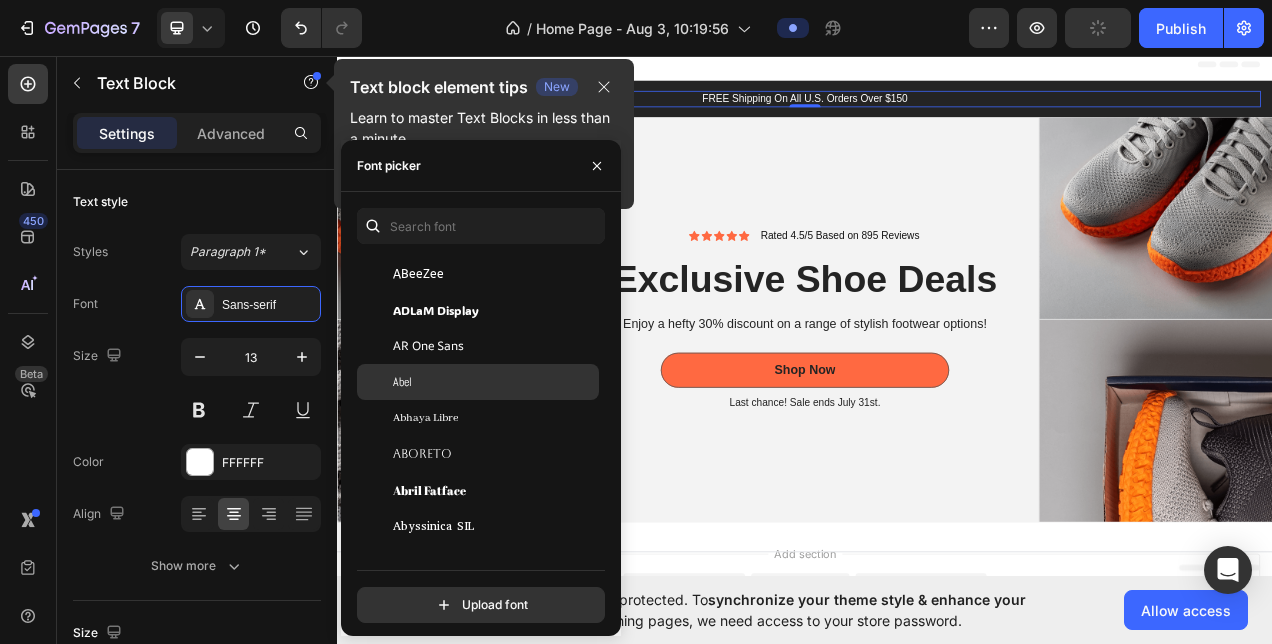 click on "Abel" 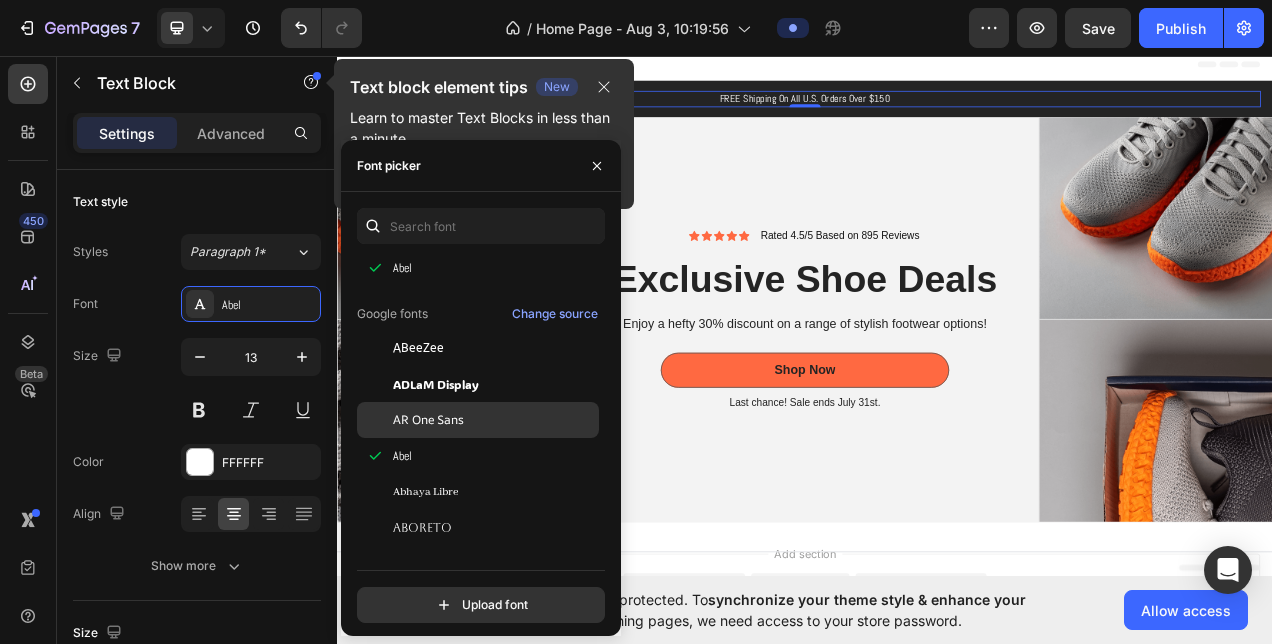 scroll, scrollTop: 130, scrollLeft: 0, axis: vertical 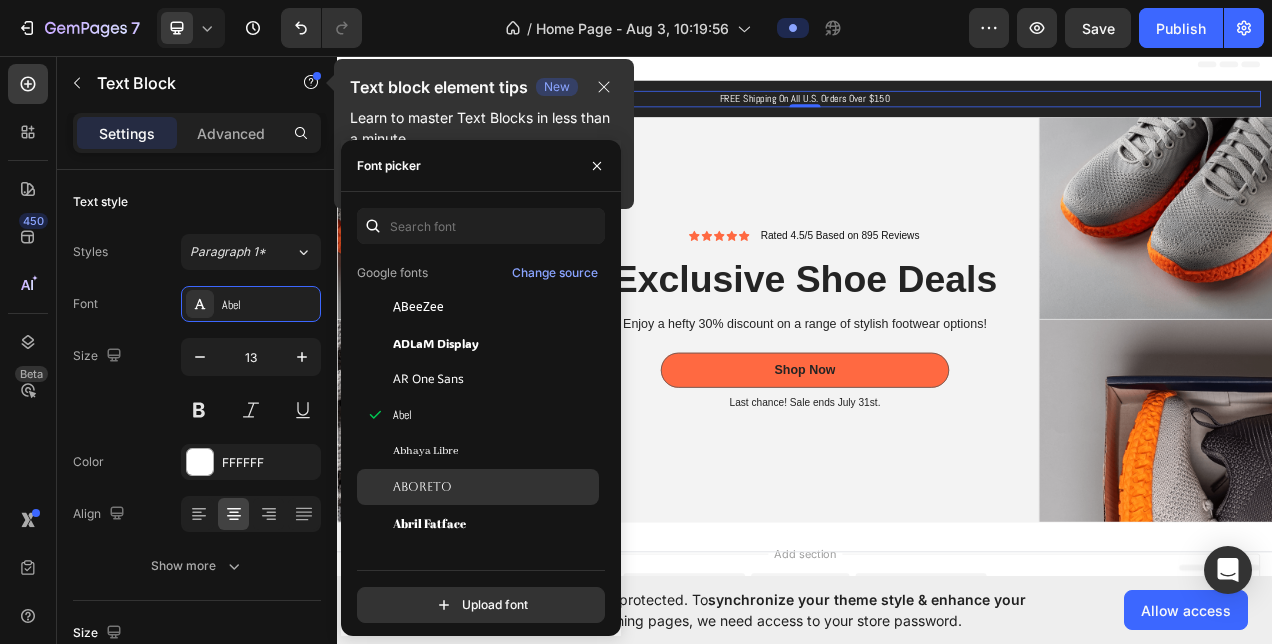 click on "Aboreto" 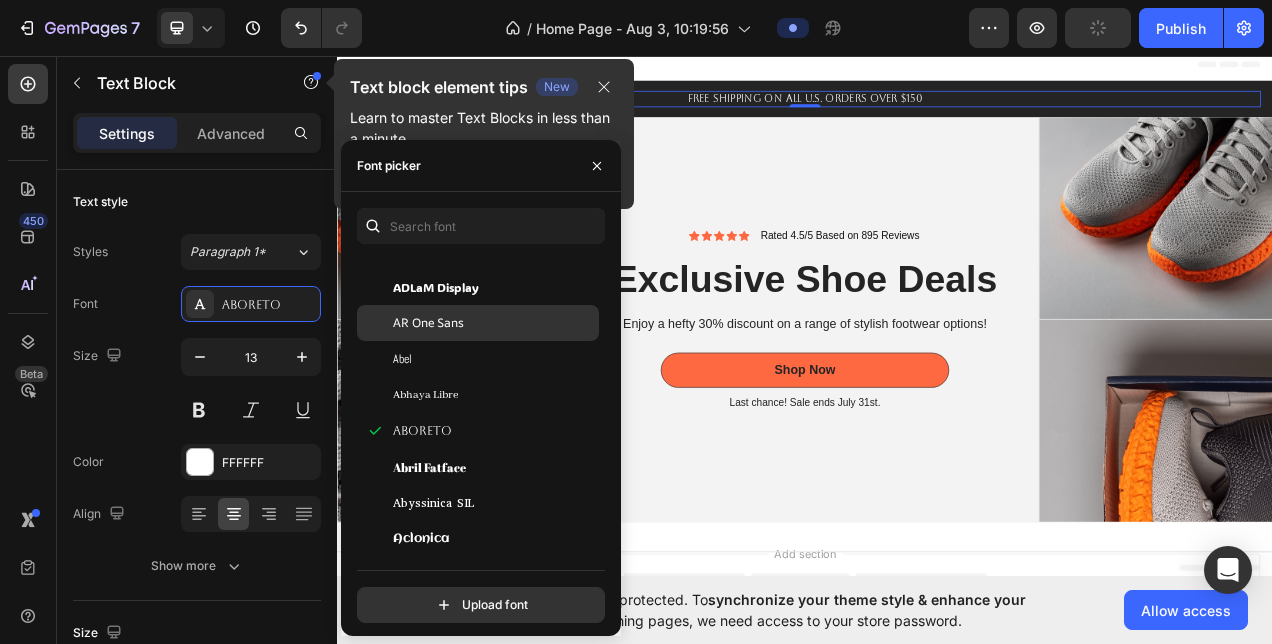 scroll, scrollTop: 223, scrollLeft: 0, axis: vertical 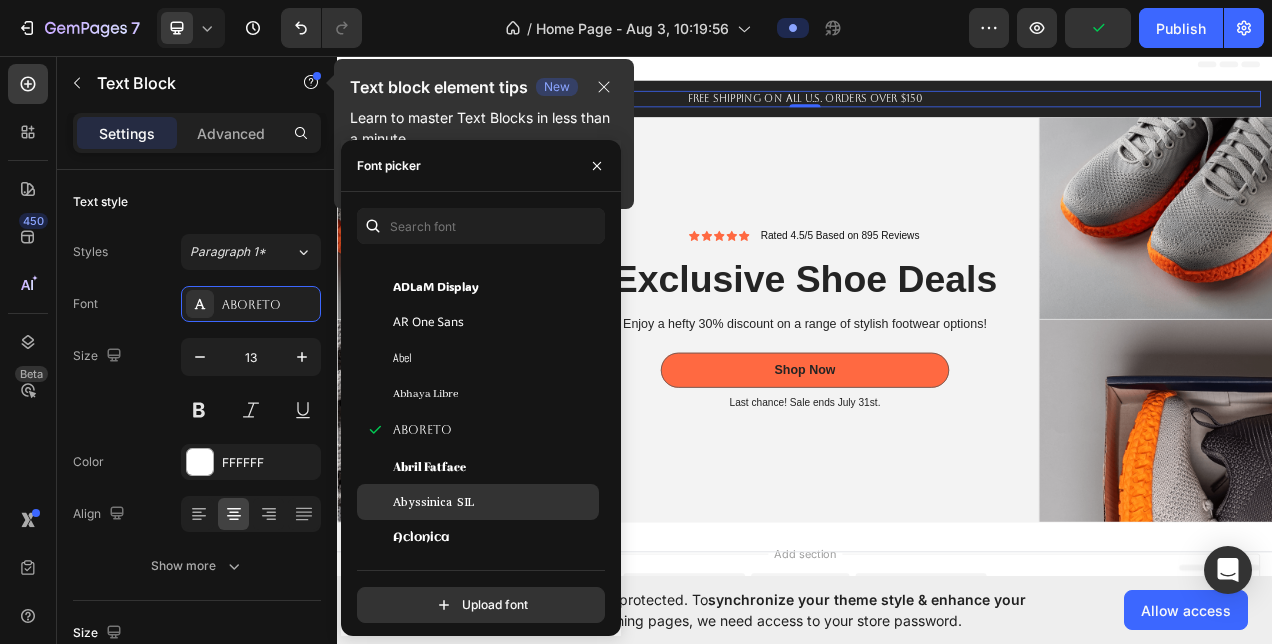 click on "Abyssinica SIL" at bounding box center [494, 502] 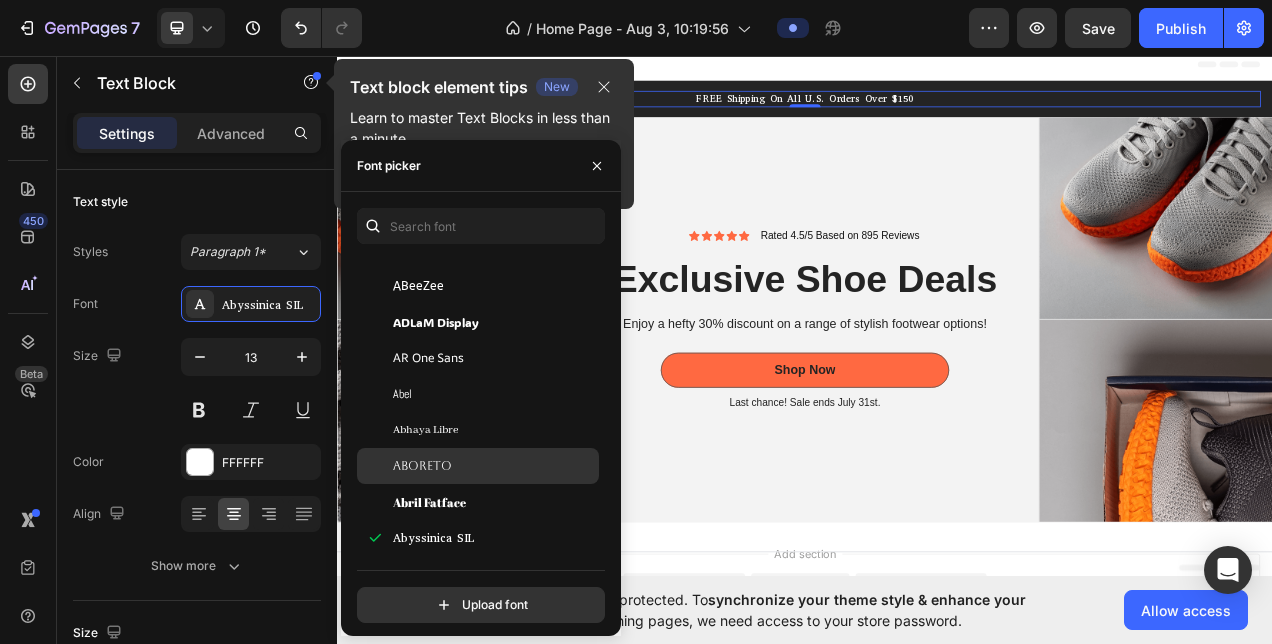 click on "Aboreto" at bounding box center (494, 466) 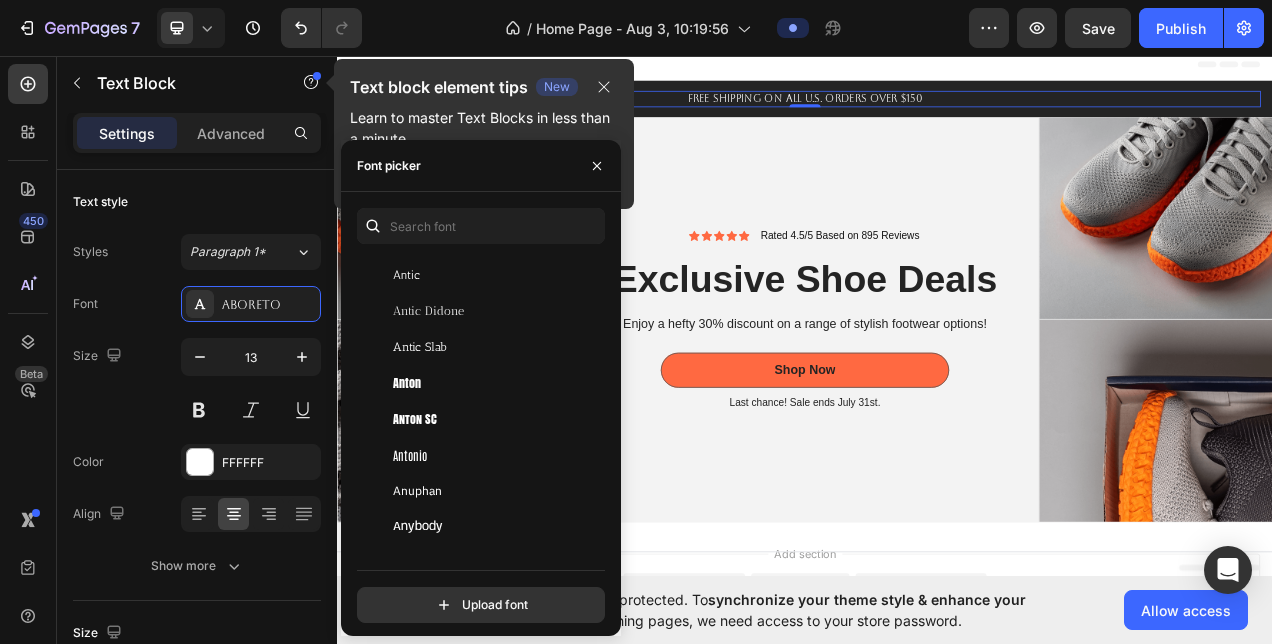 scroll, scrollTop: 3285, scrollLeft: 0, axis: vertical 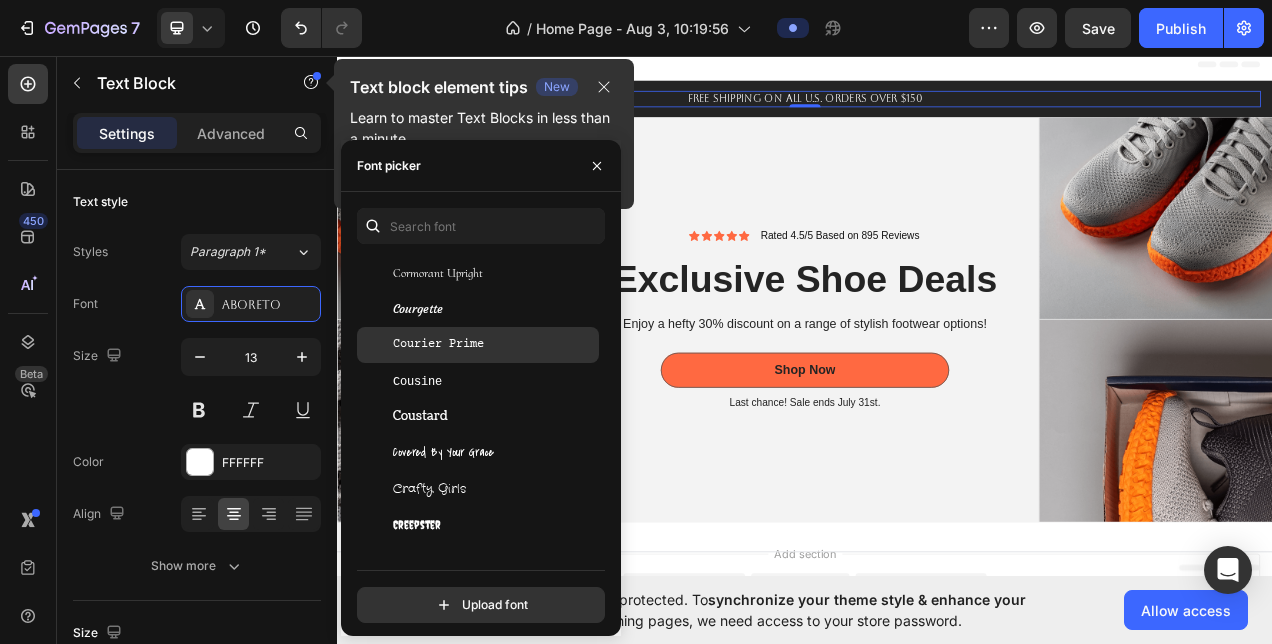 click on "Courier Prime" at bounding box center (494, 345) 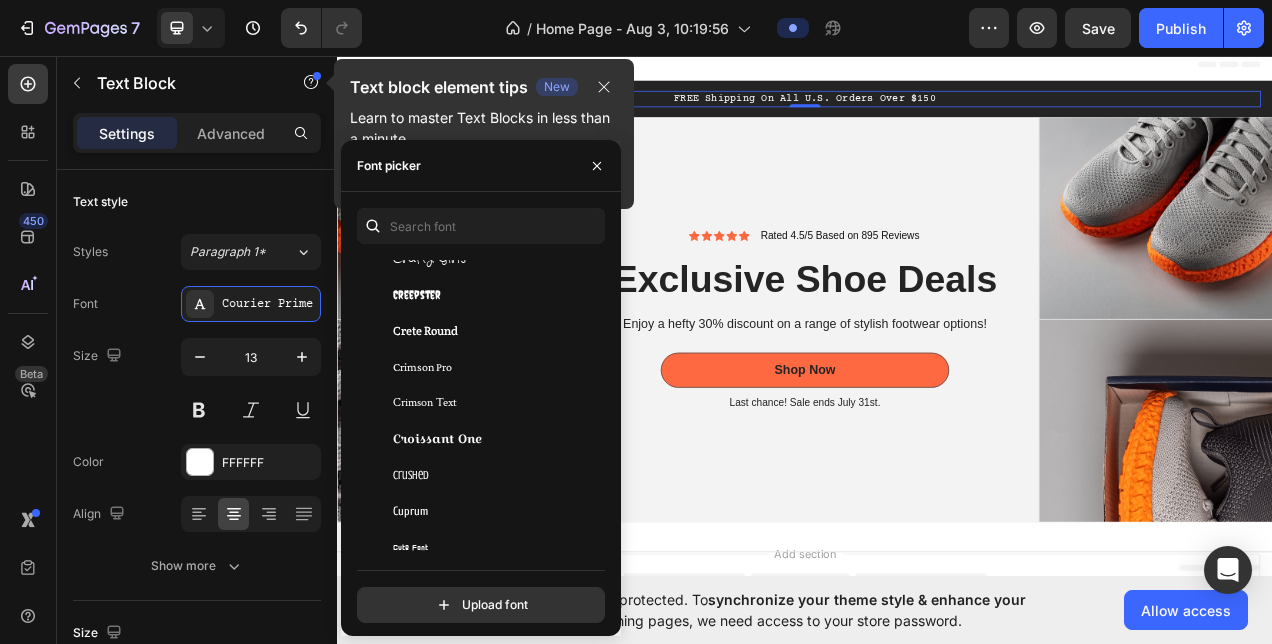 scroll, scrollTop: 13134, scrollLeft: 0, axis: vertical 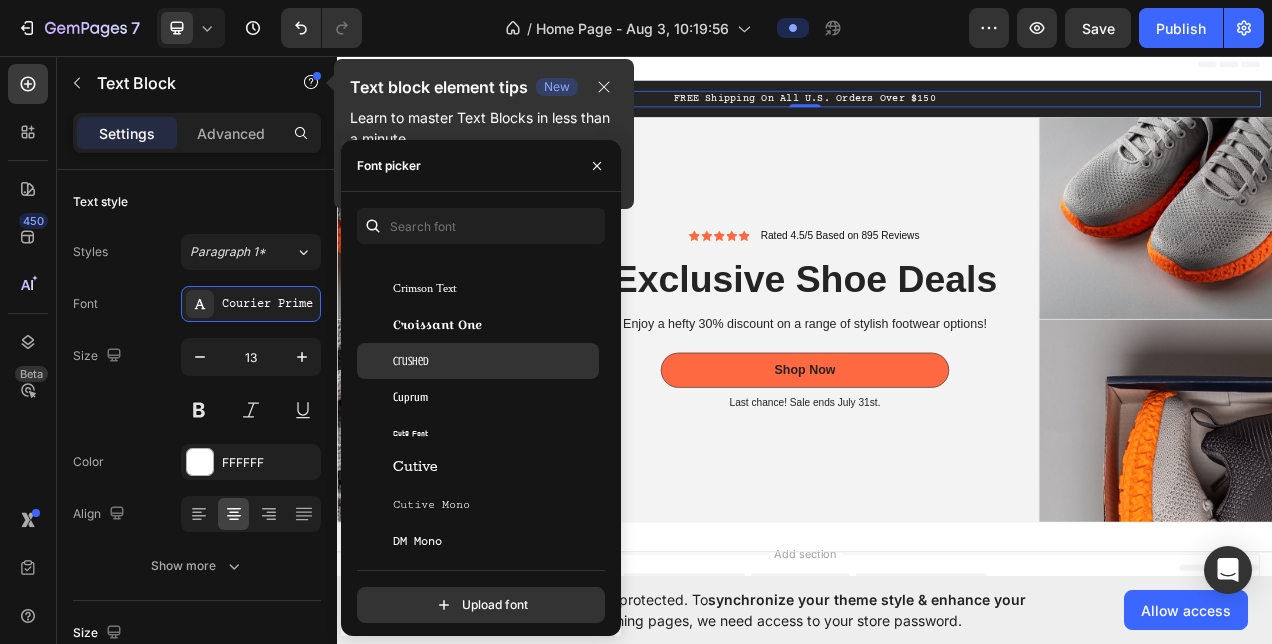 click on "Crushed" at bounding box center (494, 361) 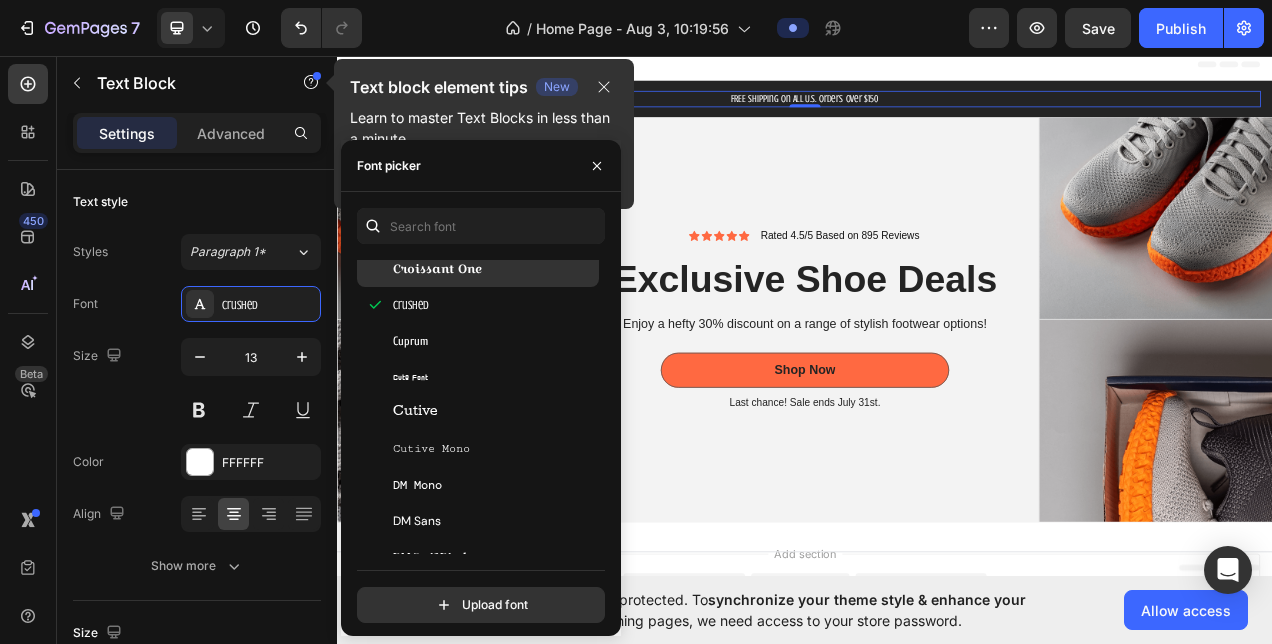 scroll, scrollTop: 13190, scrollLeft: 0, axis: vertical 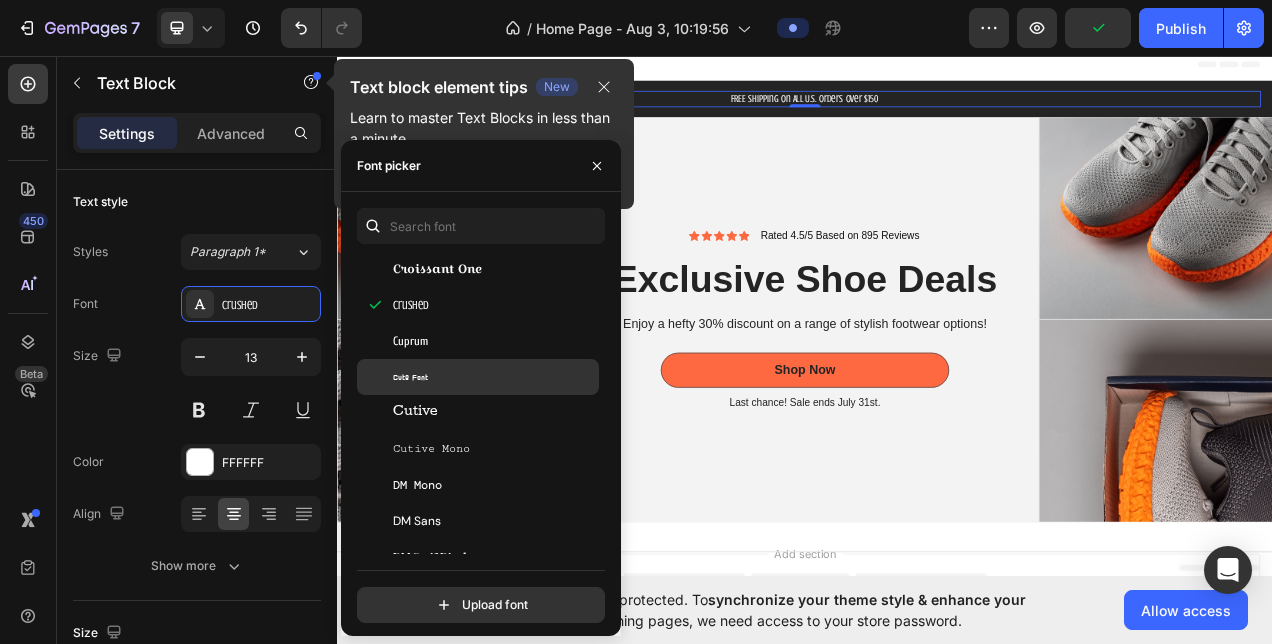 click on "Cute Font" at bounding box center (494, 377) 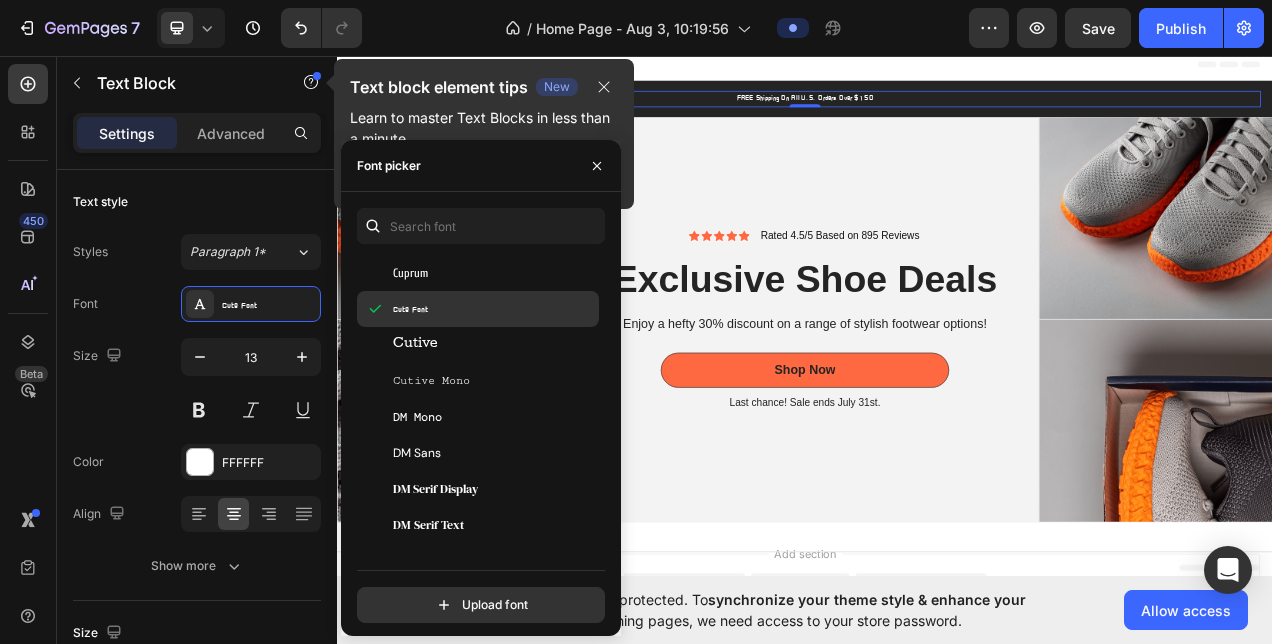 scroll, scrollTop: 13258, scrollLeft: 0, axis: vertical 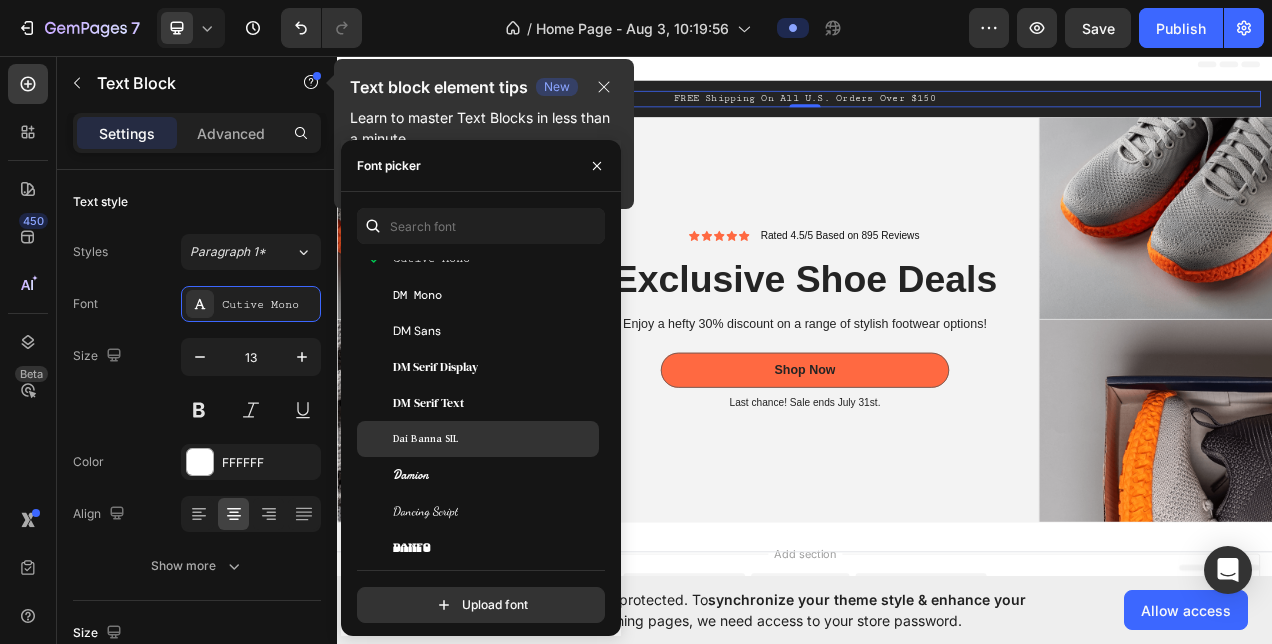 click on "Dai Banna SIL" 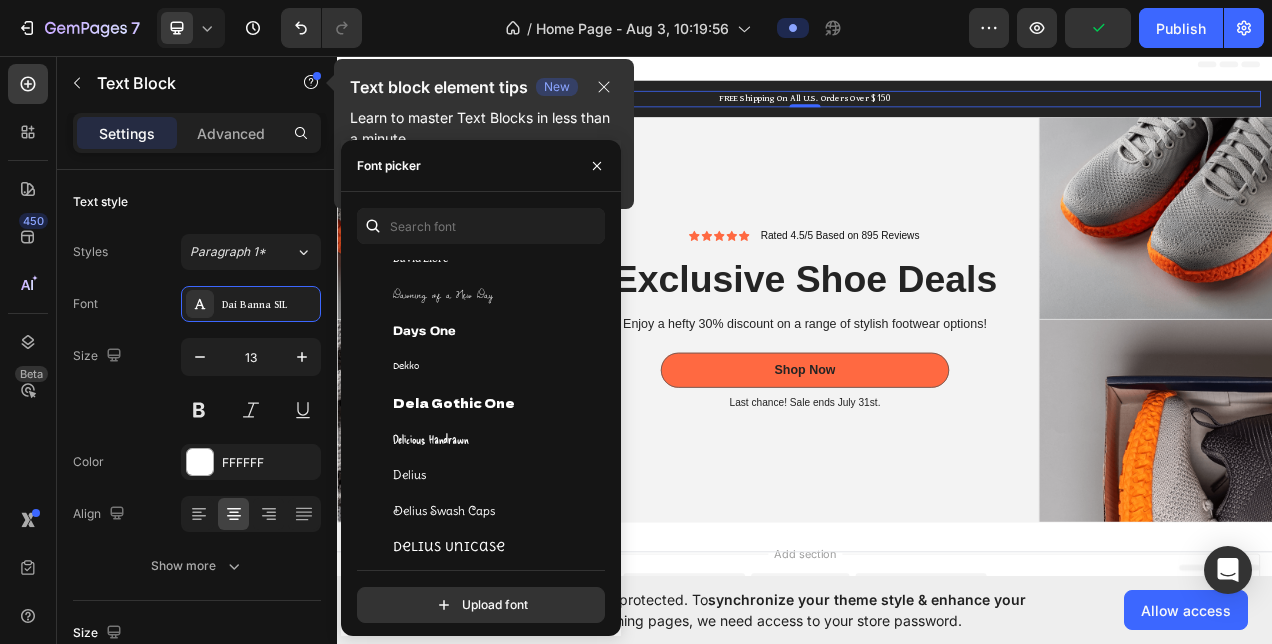scroll, scrollTop: 13812, scrollLeft: 0, axis: vertical 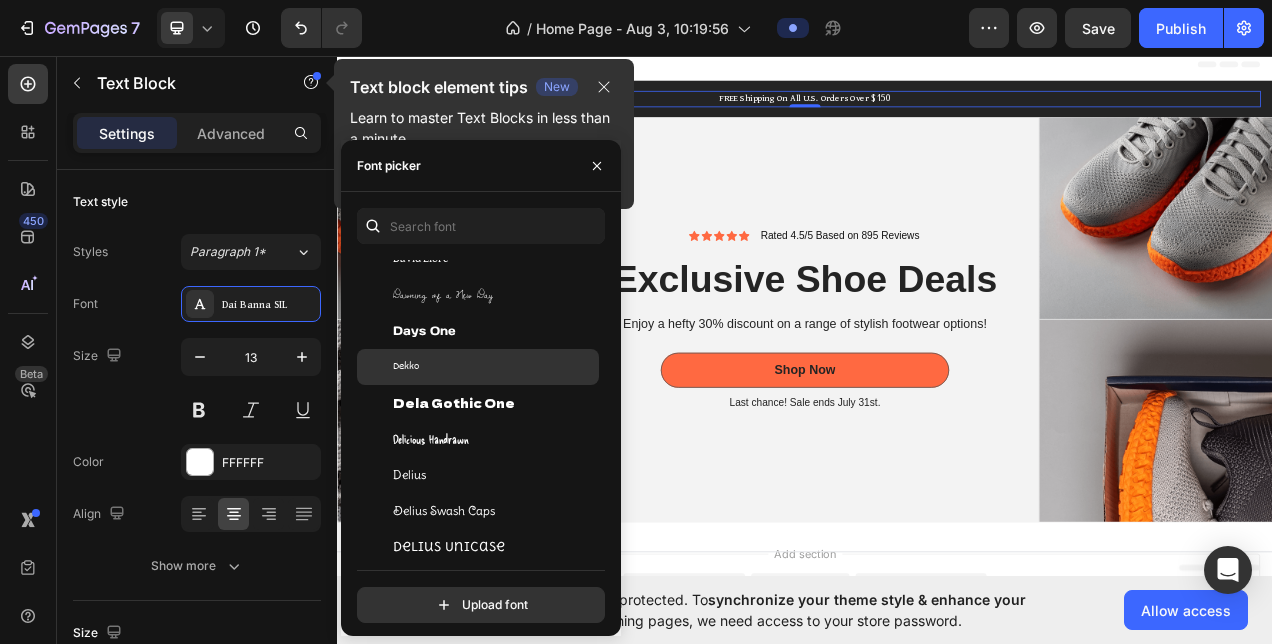 click on "Dekko" at bounding box center (494, 367) 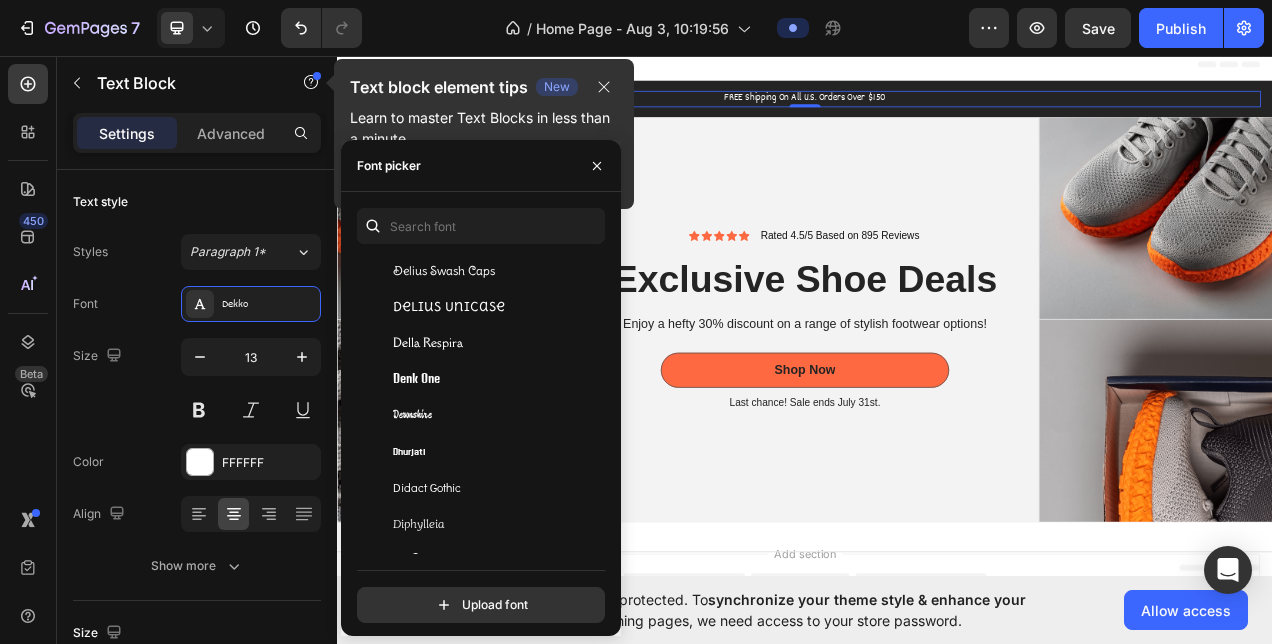 scroll, scrollTop: 14082, scrollLeft: 0, axis: vertical 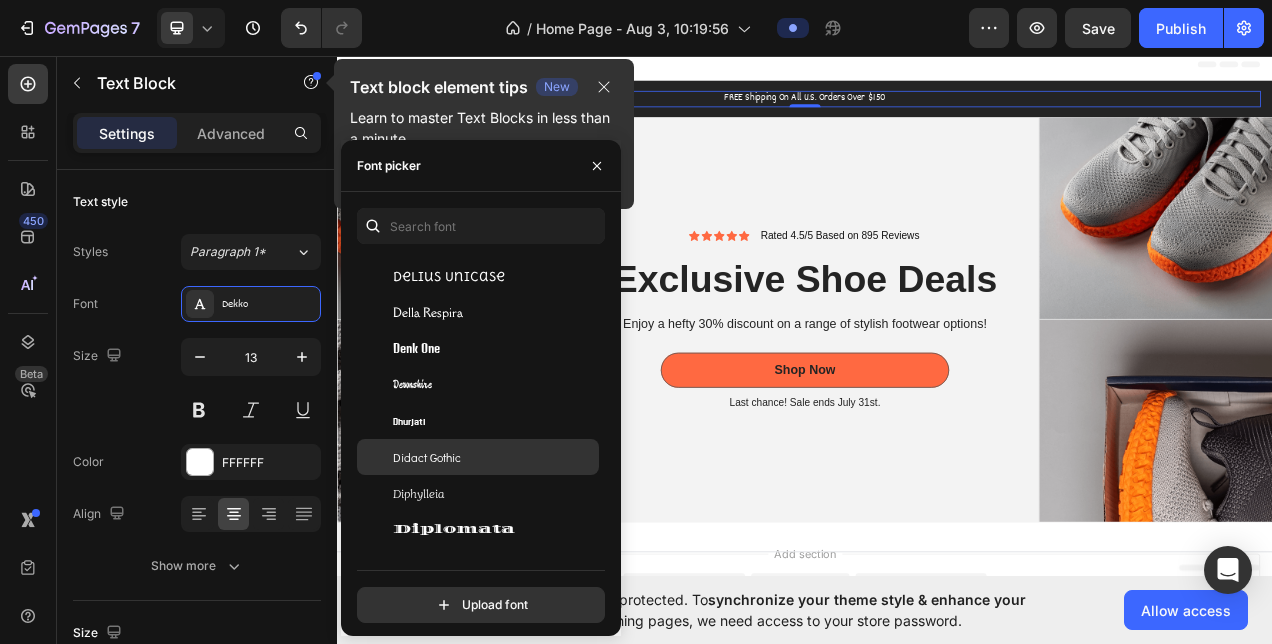click on "Didact Gothic" at bounding box center (494, 457) 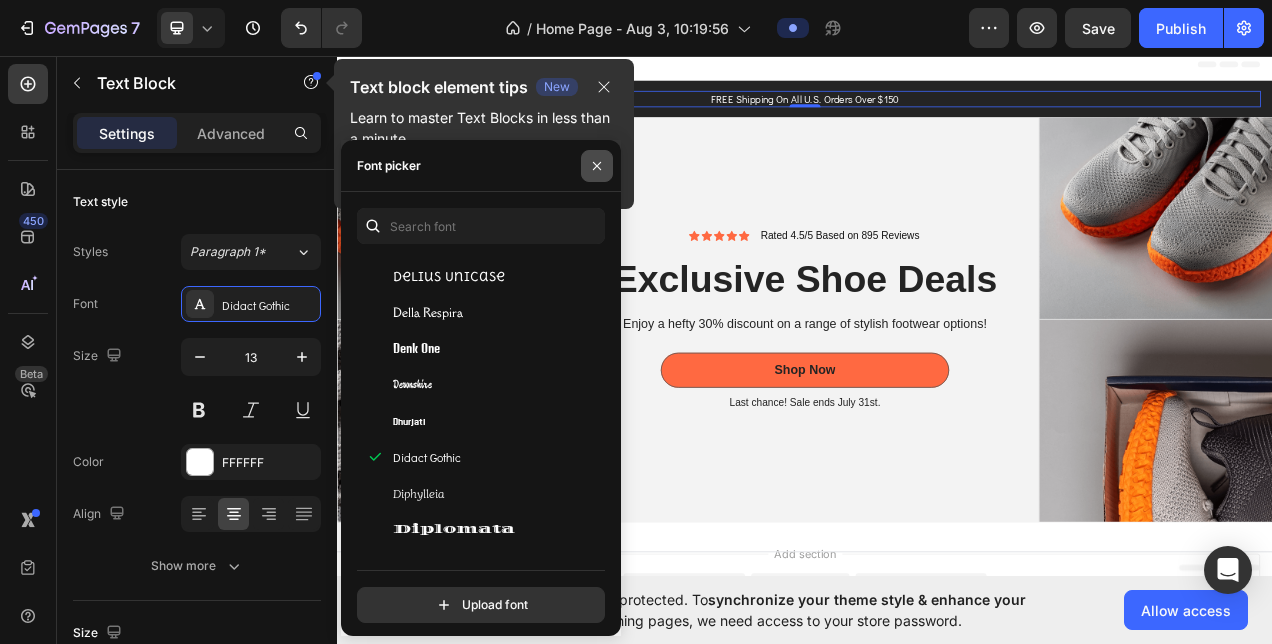 click 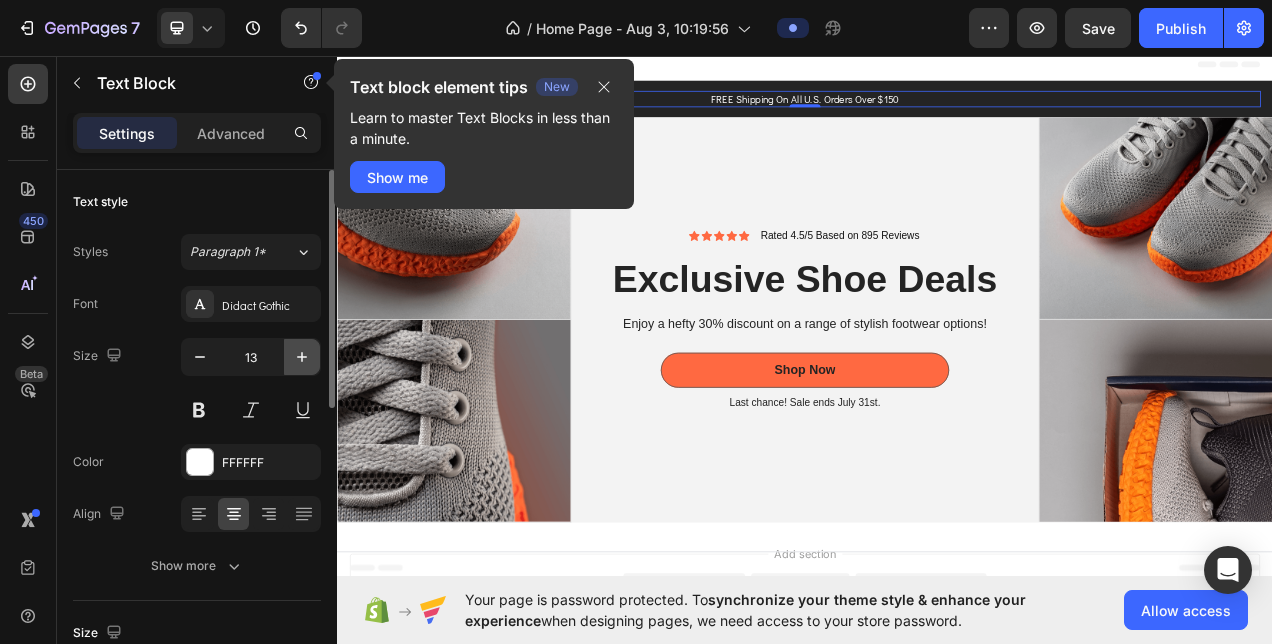 click 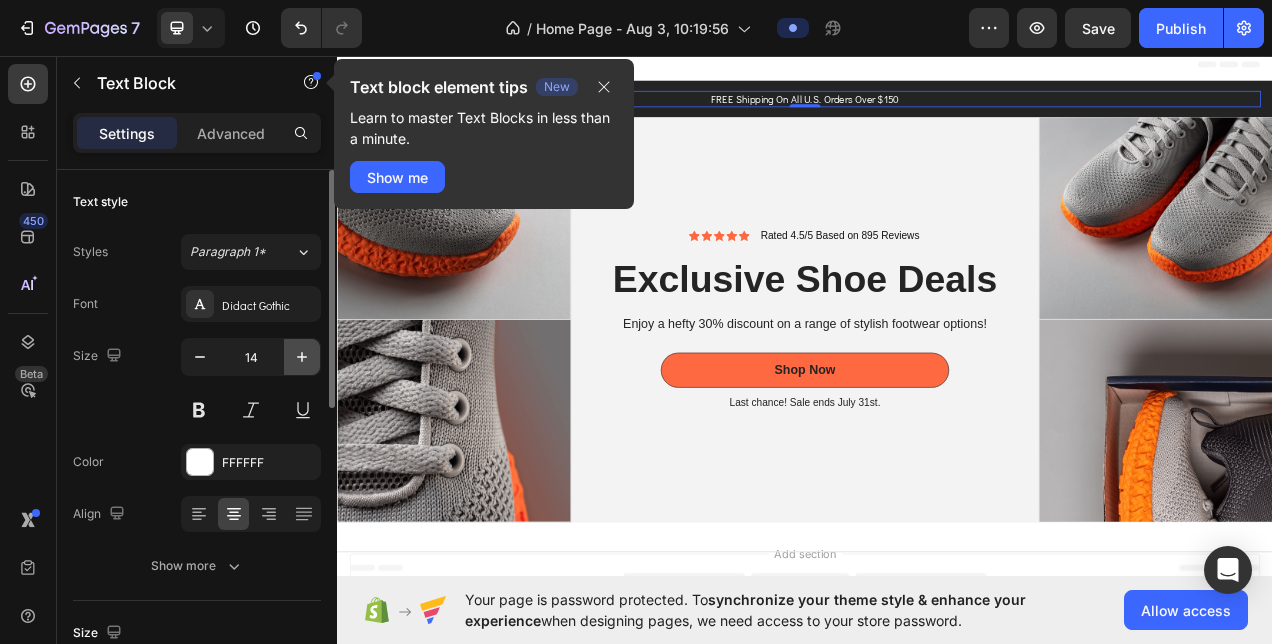 click 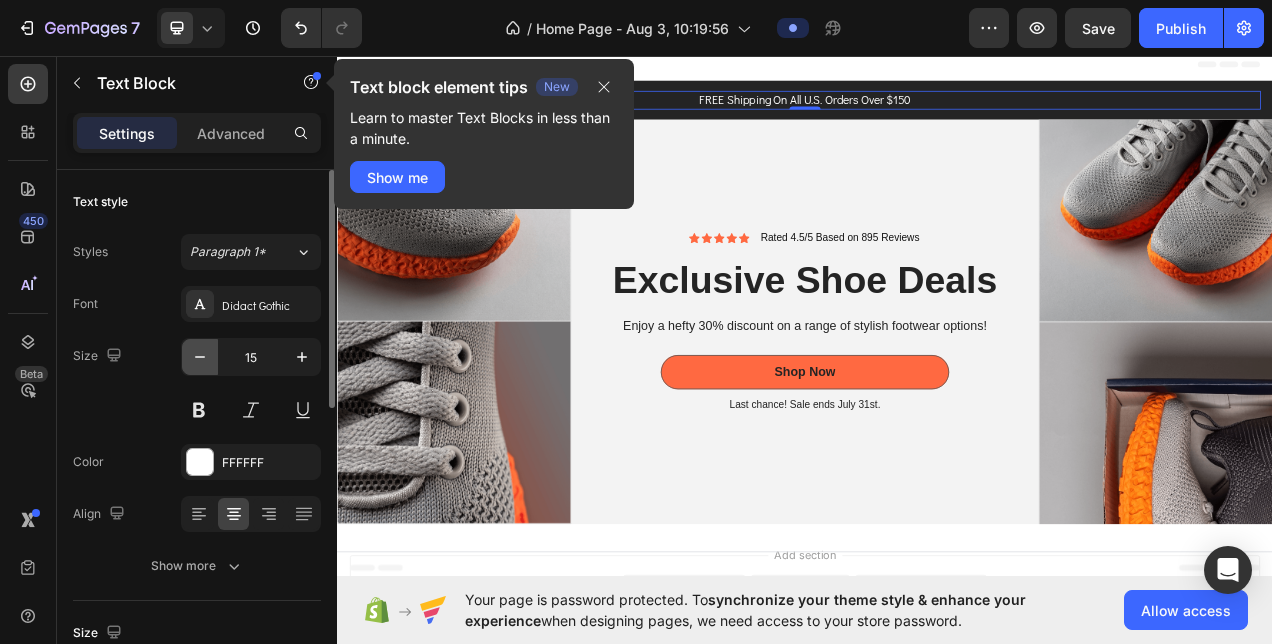 click at bounding box center [200, 357] 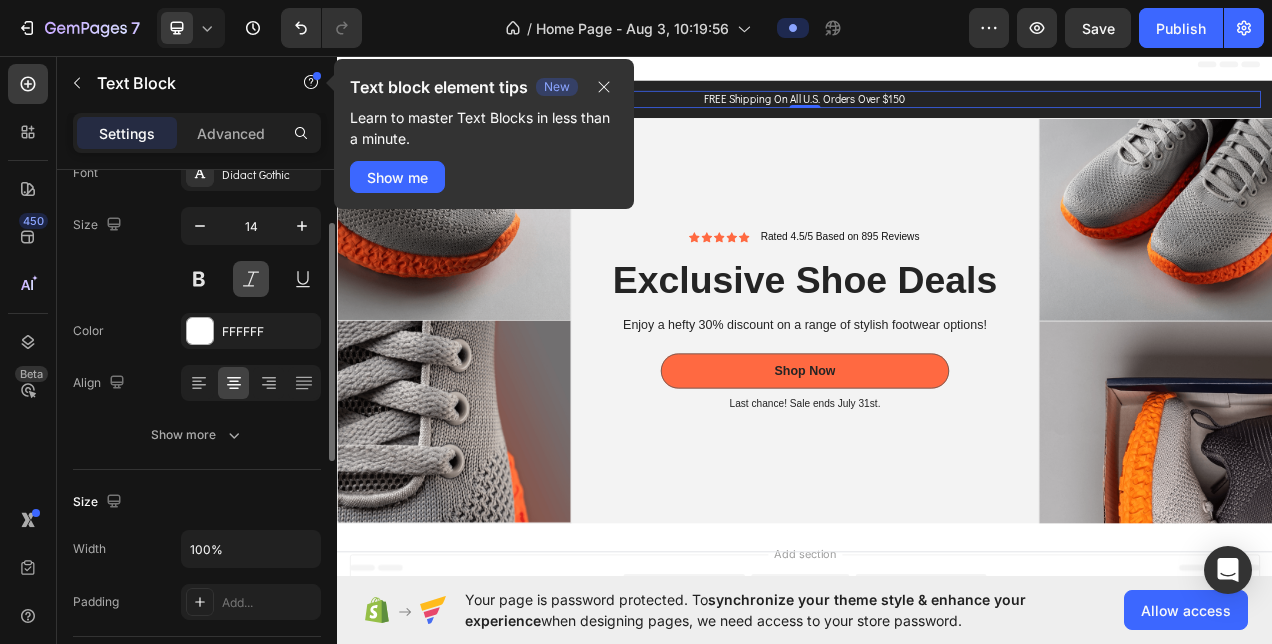 scroll, scrollTop: 0, scrollLeft: 0, axis: both 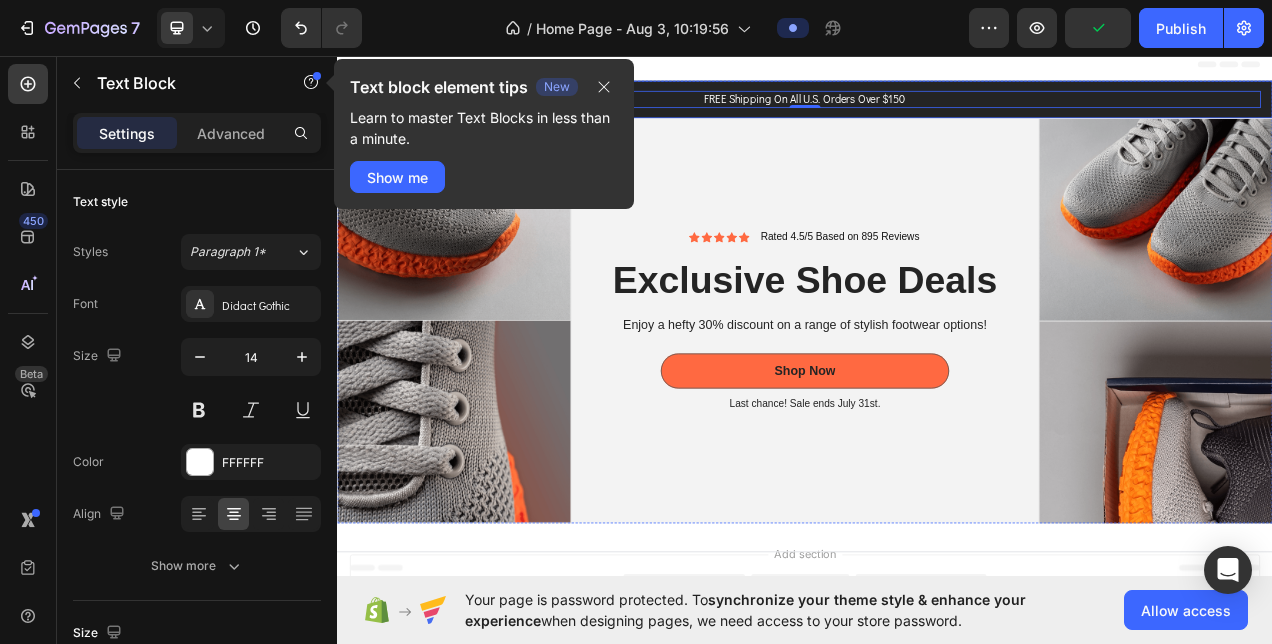 click on "FREE Shipping On All U.S. Orders Over $150 Text Block   0 Row" at bounding box center (937, 113) 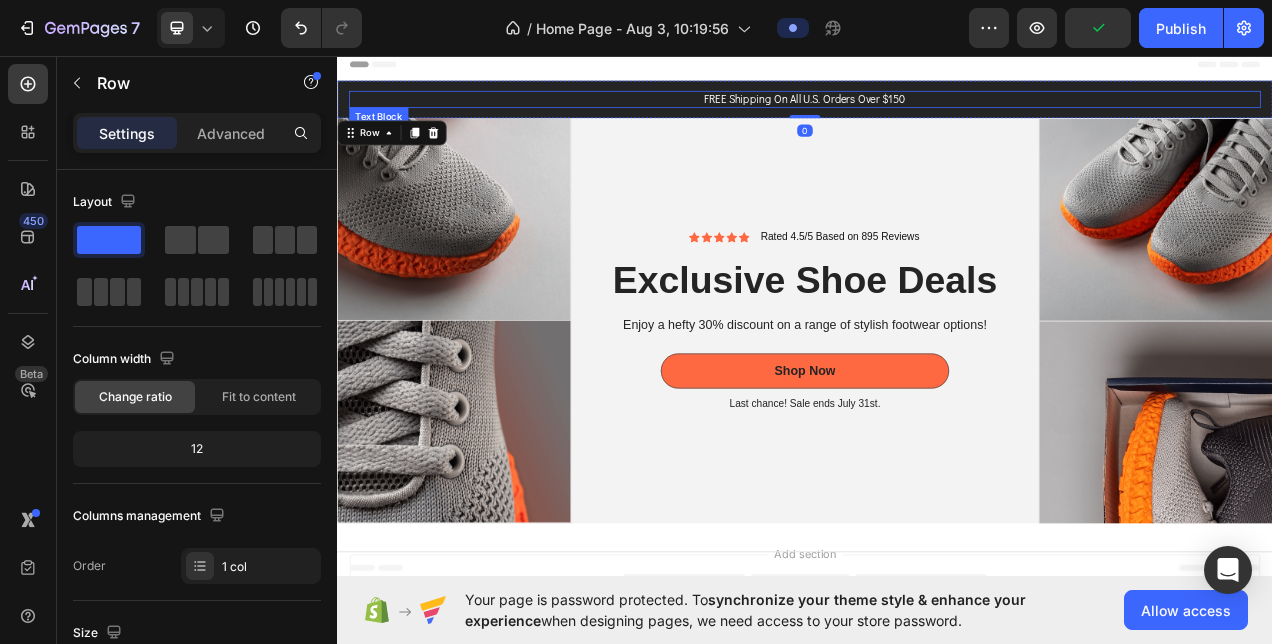 click on "FREE Shipping On All U.S. Orders Over $150" at bounding box center (937, 113) 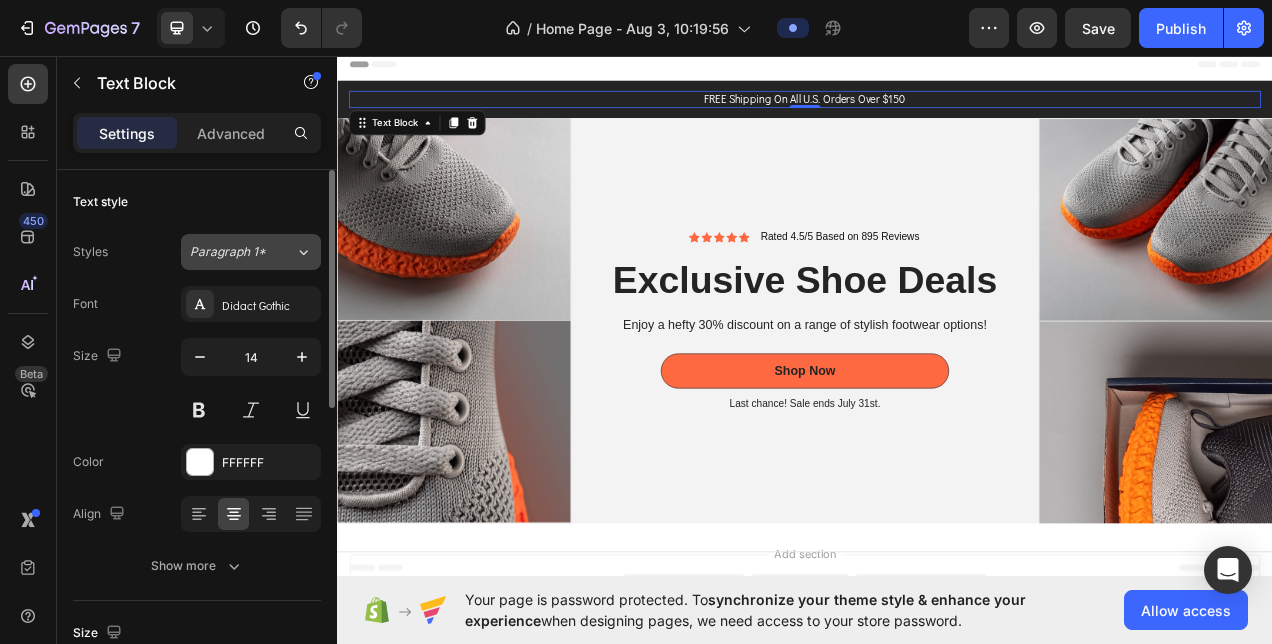 click on "Paragraph 1*" 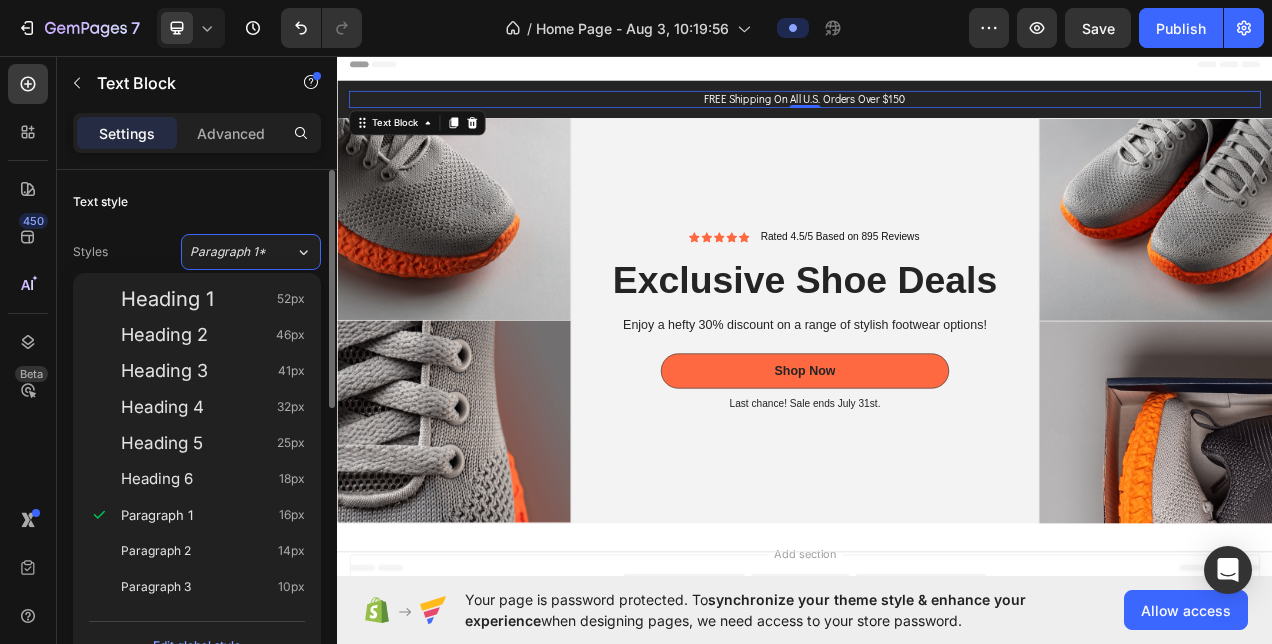 click on "Text style" at bounding box center (197, 202) 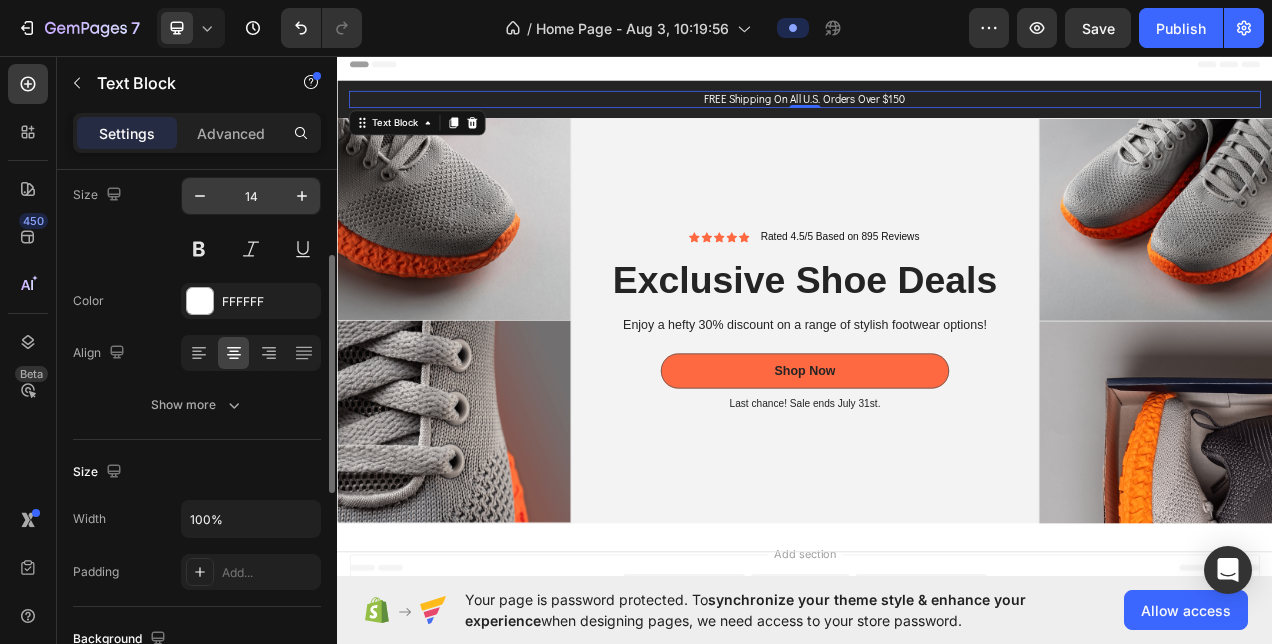 scroll, scrollTop: 170, scrollLeft: 0, axis: vertical 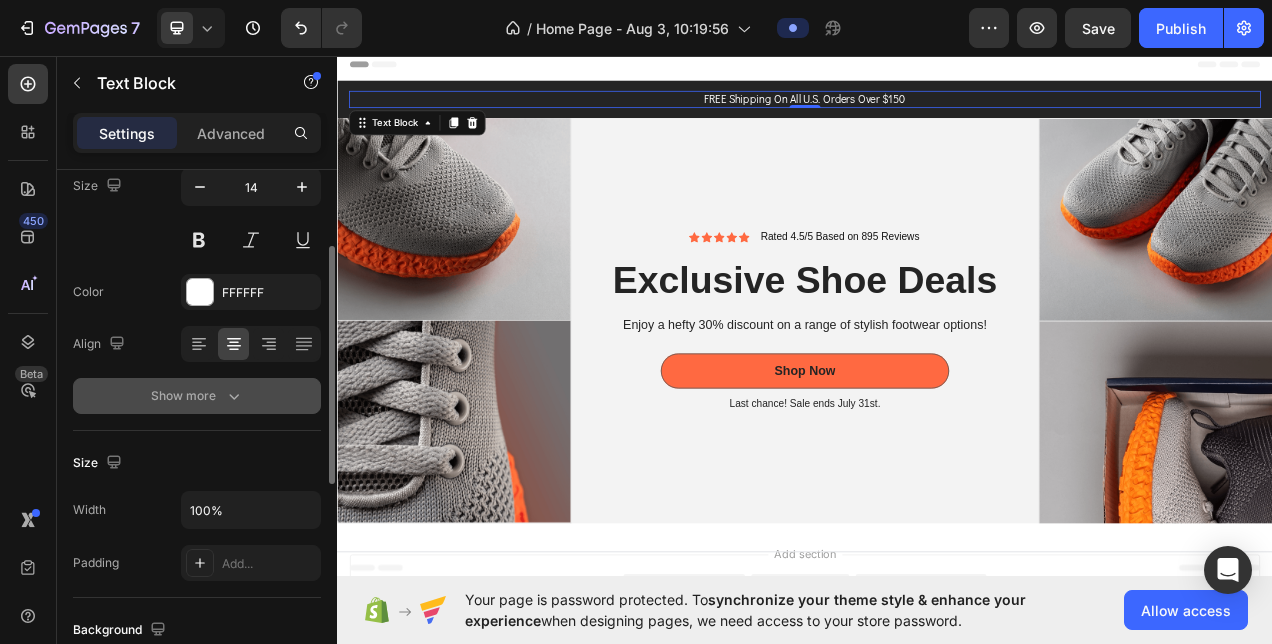 click on "Show more" at bounding box center [197, 396] 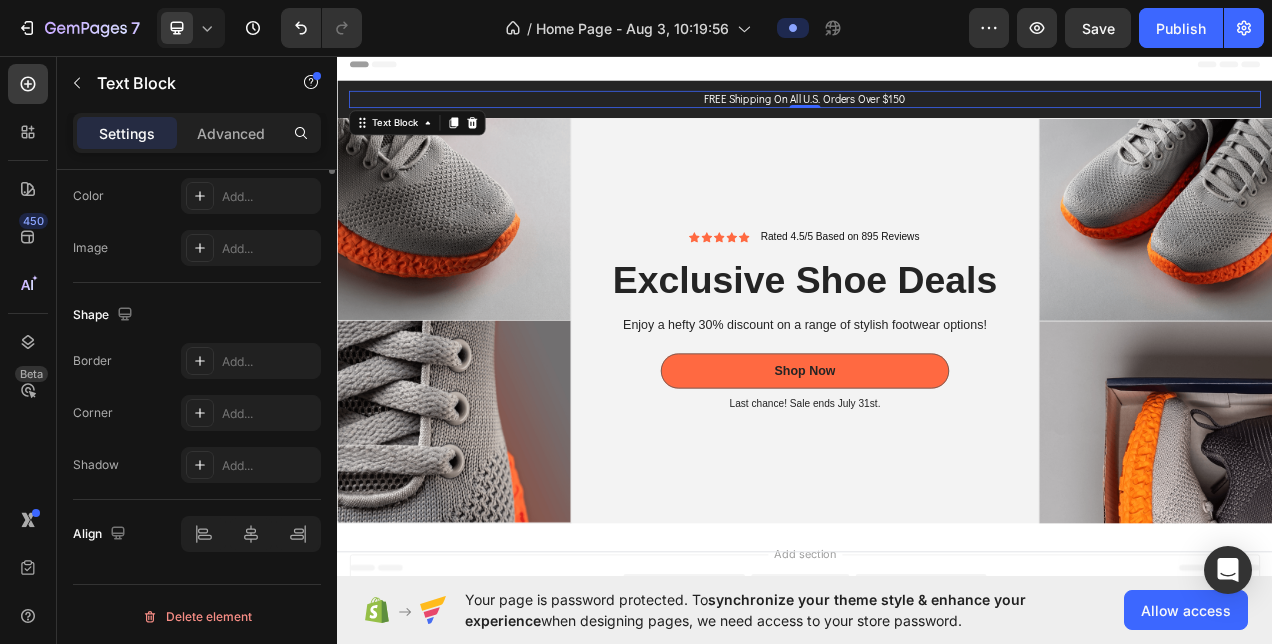 scroll, scrollTop: 0, scrollLeft: 0, axis: both 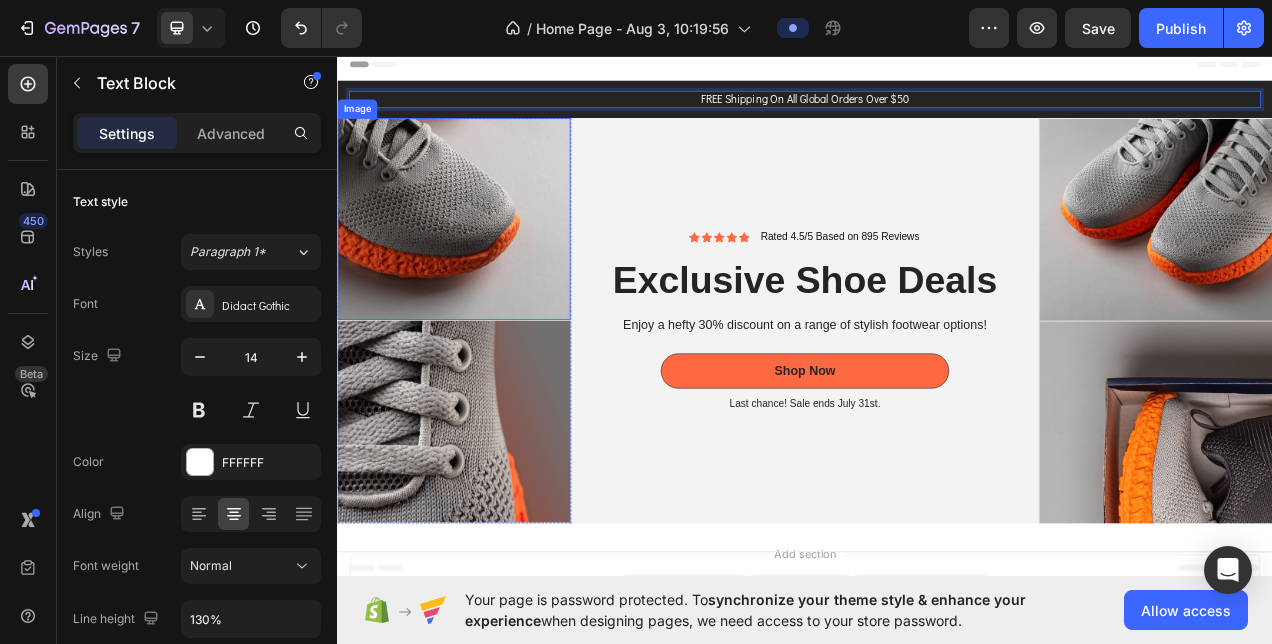 click at bounding box center [486, 266] 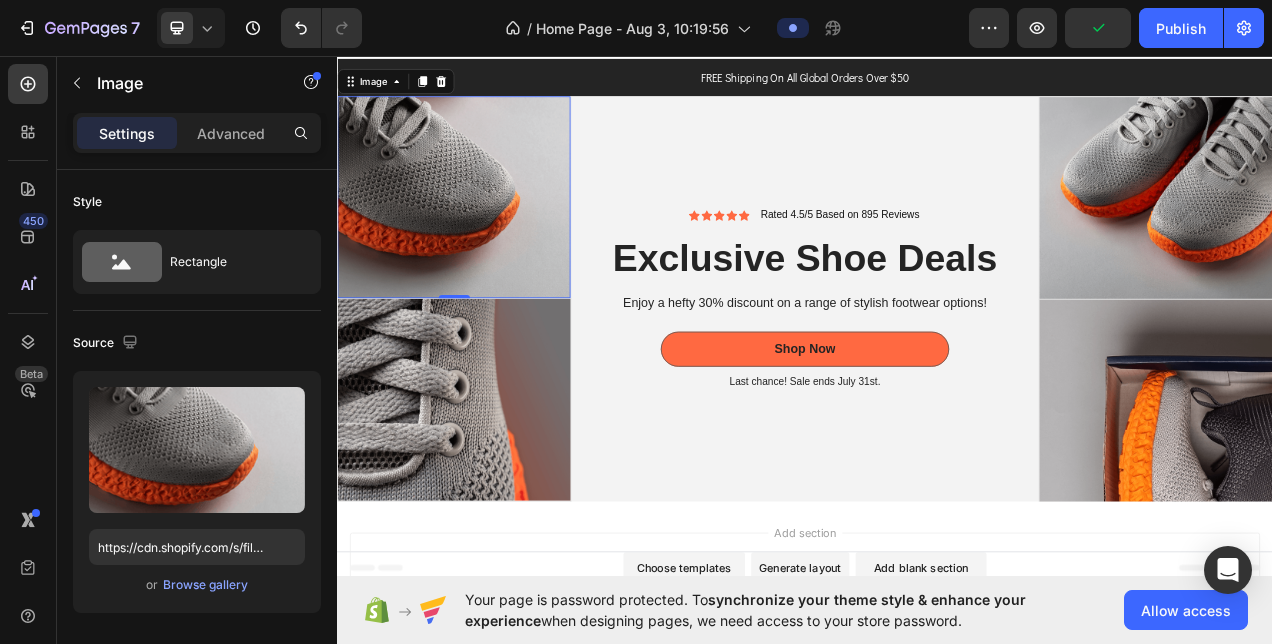 scroll, scrollTop: 0, scrollLeft: 0, axis: both 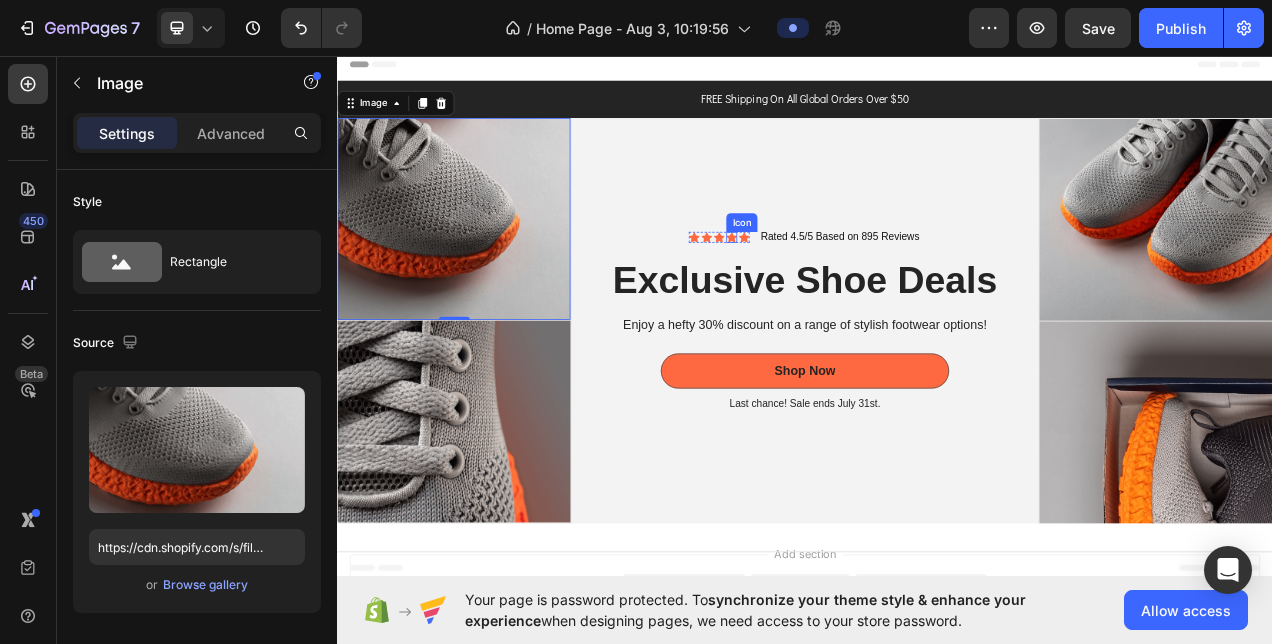 click 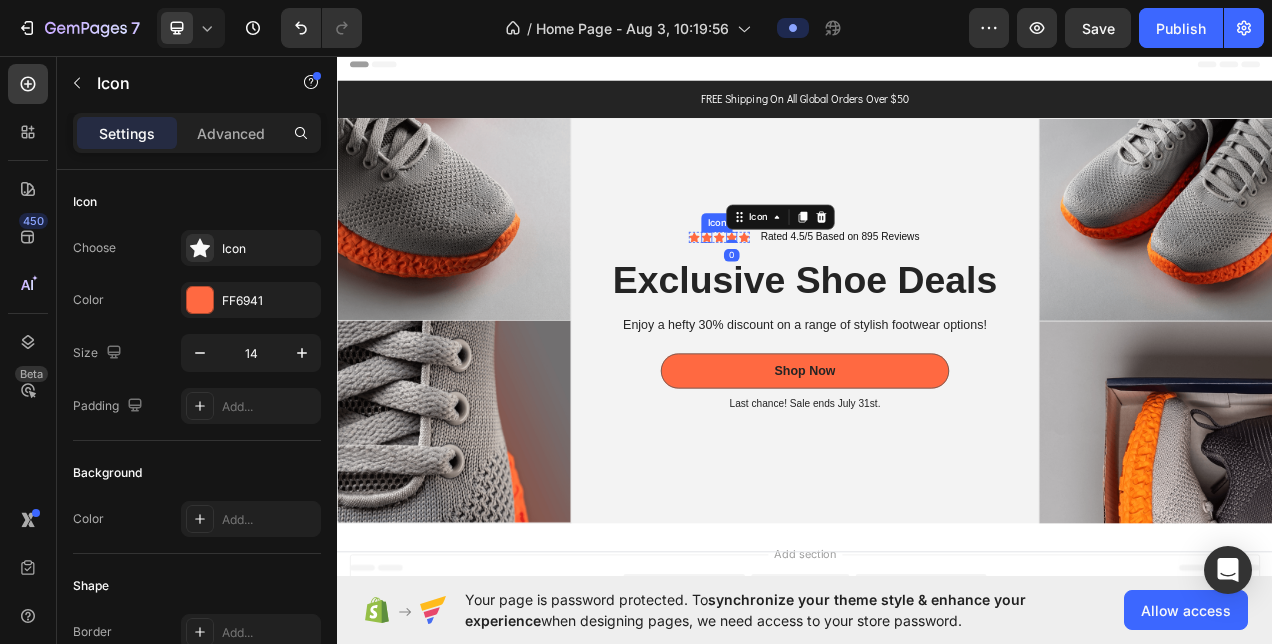 click 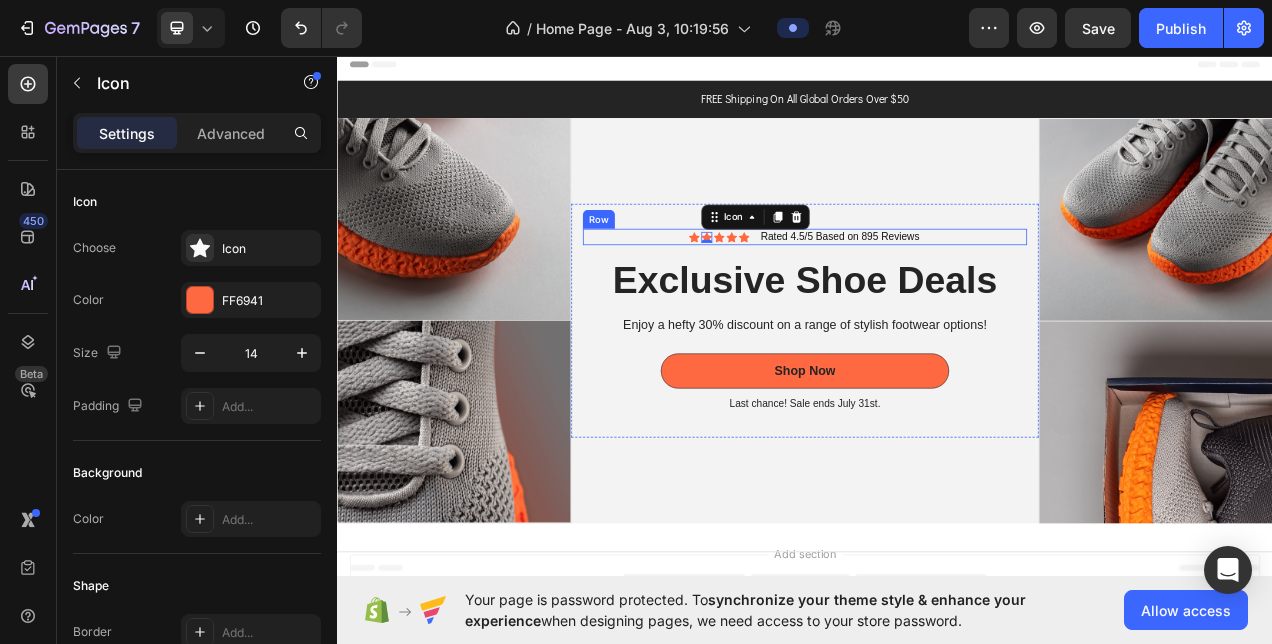 click on "Icon Icon   0 Icon Icon Icon Icon List Rated 4.5/5 Based on 895 Reviews Text Block Row" at bounding box center [937, 289] 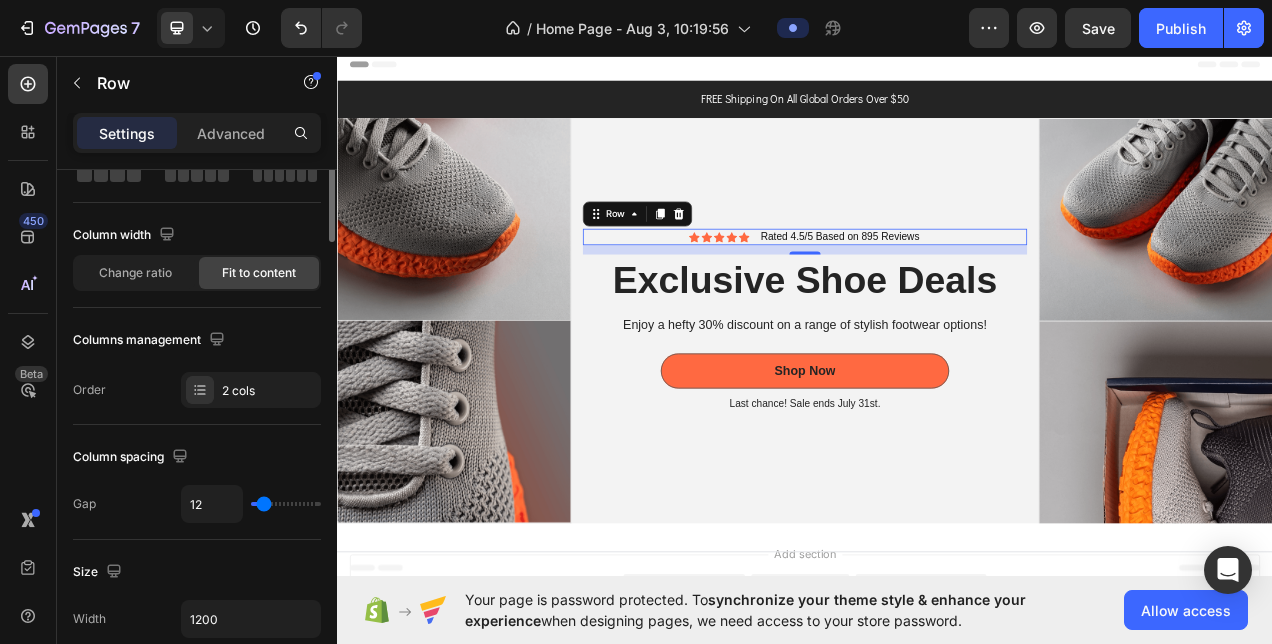 scroll, scrollTop: 0, scrollLeft: 0, axis: both 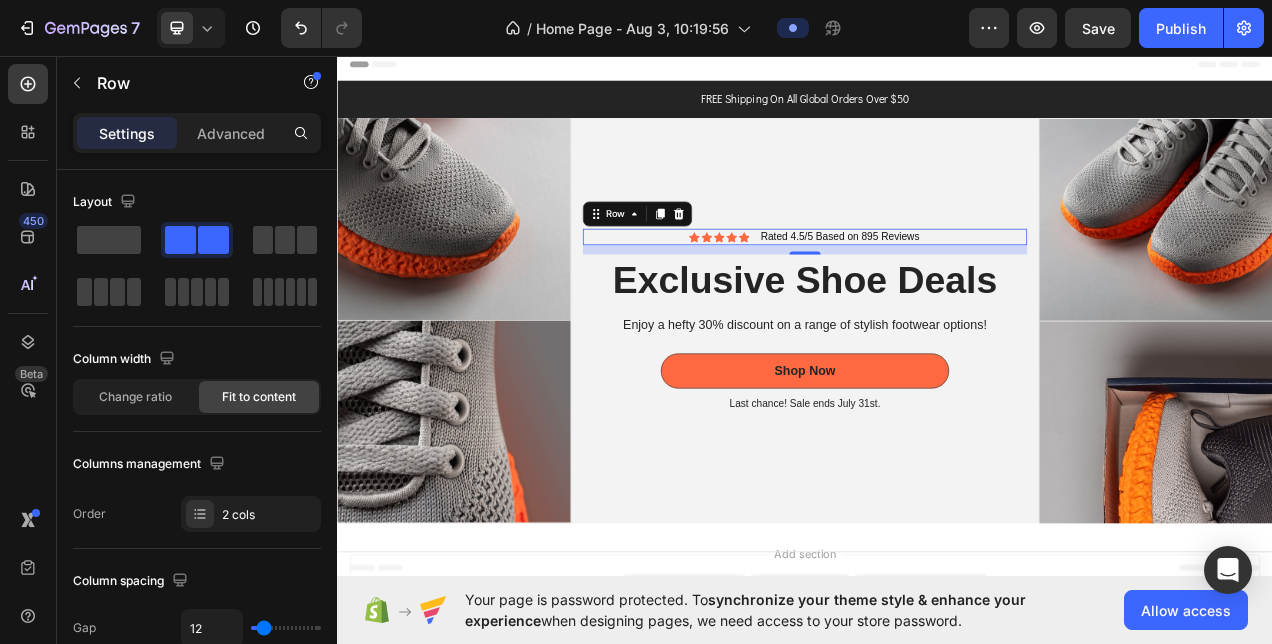 click on "12" at bounding box center [937, 328] 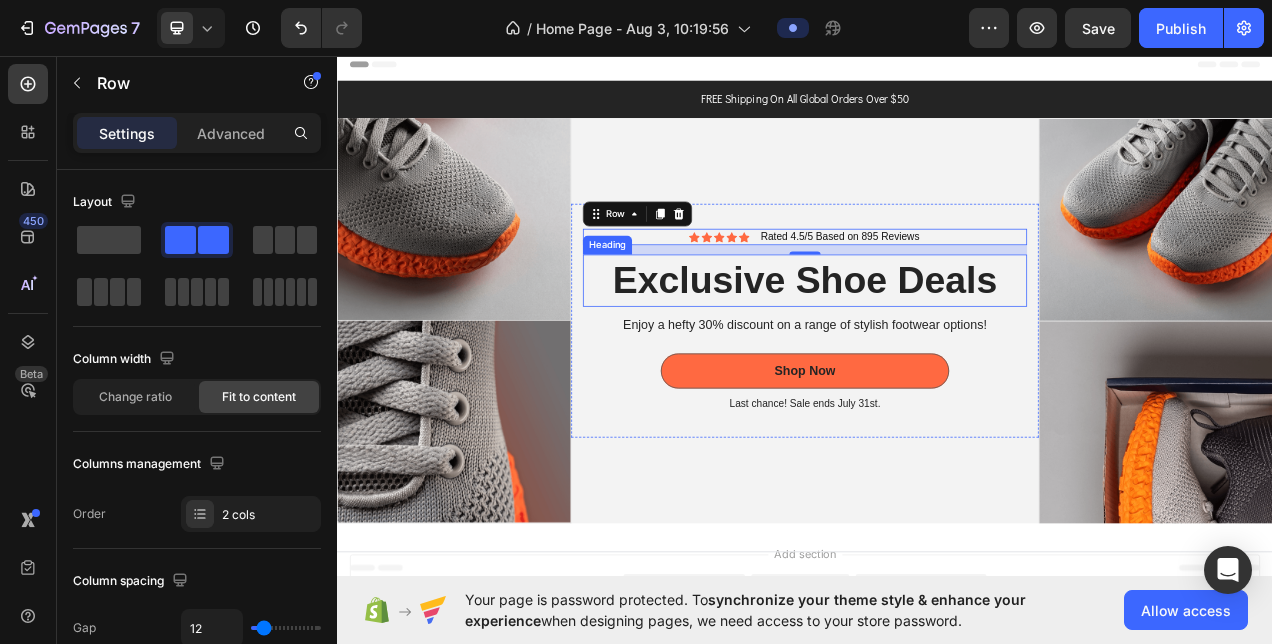 click on "Exclusive Shoe Deals" at bounding box center [937, 345] 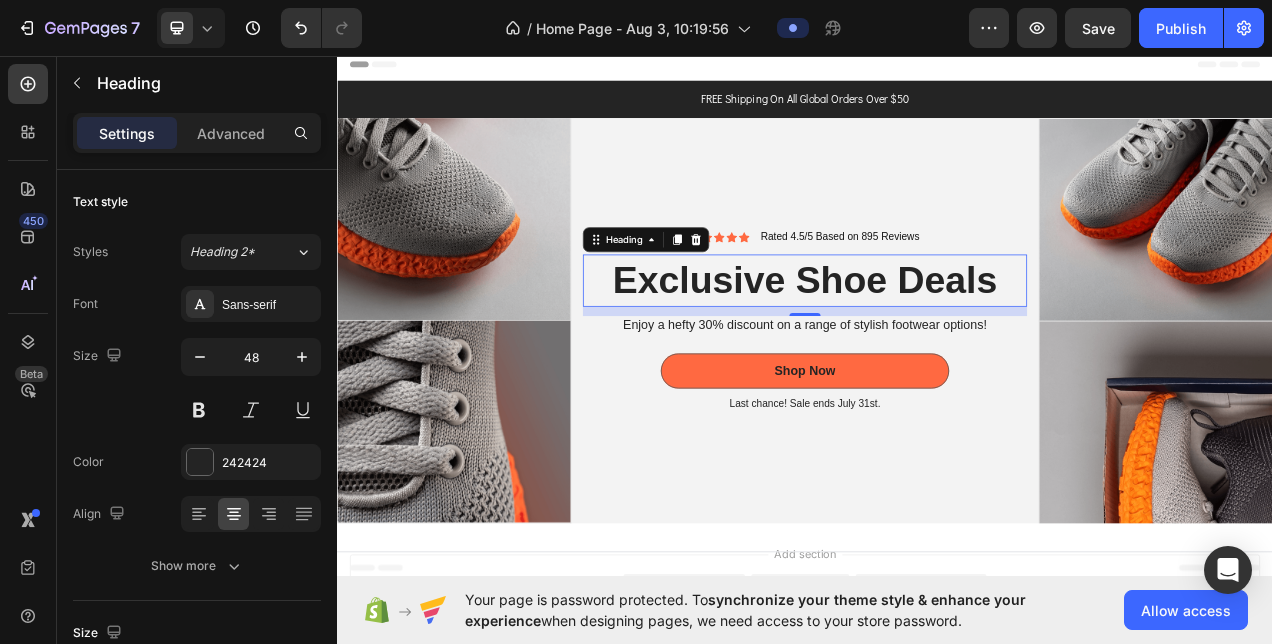 click on "Exclusive Shoe Deals" at bounding box center (937, 345) 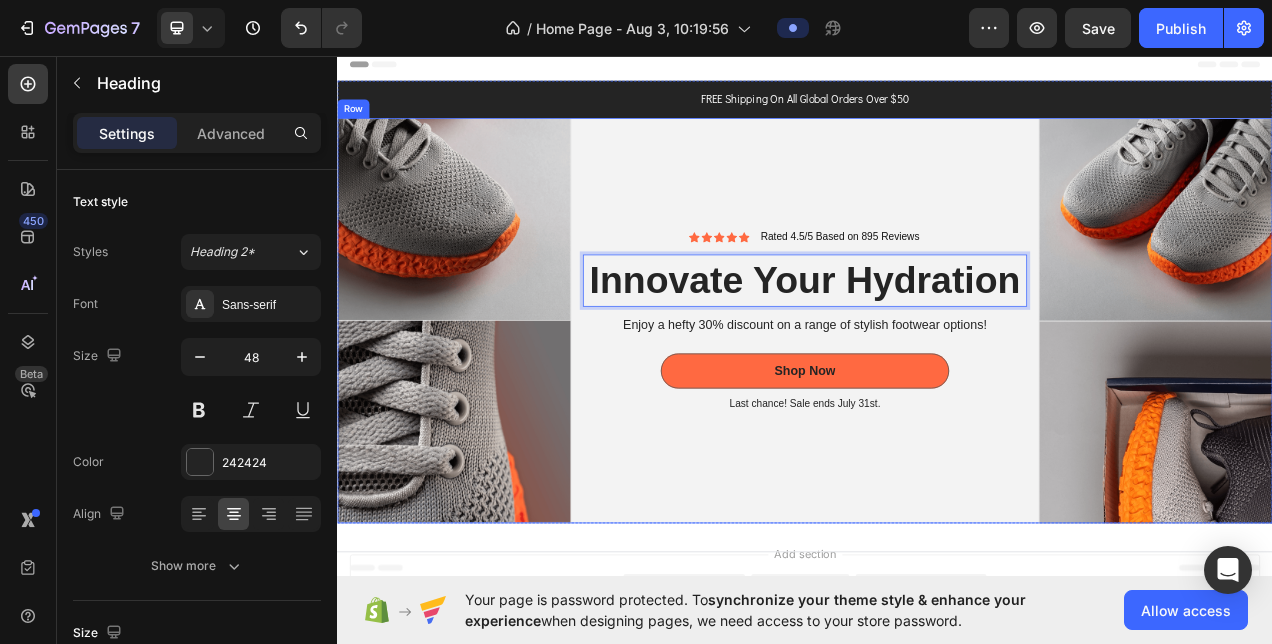 click on "Icon Icon Icon Icon Icon Icon List Rated 4.5/5 Based on 895 Reviews Text Block Row Innovate Your Hydration Heading   12 Enjoy a hefty 30% discount on a range of stylish footwear options! Text Block Shop Now Button Last chance! Sale ends July 31st. Text Block Row" at bounding box center (937, 397) 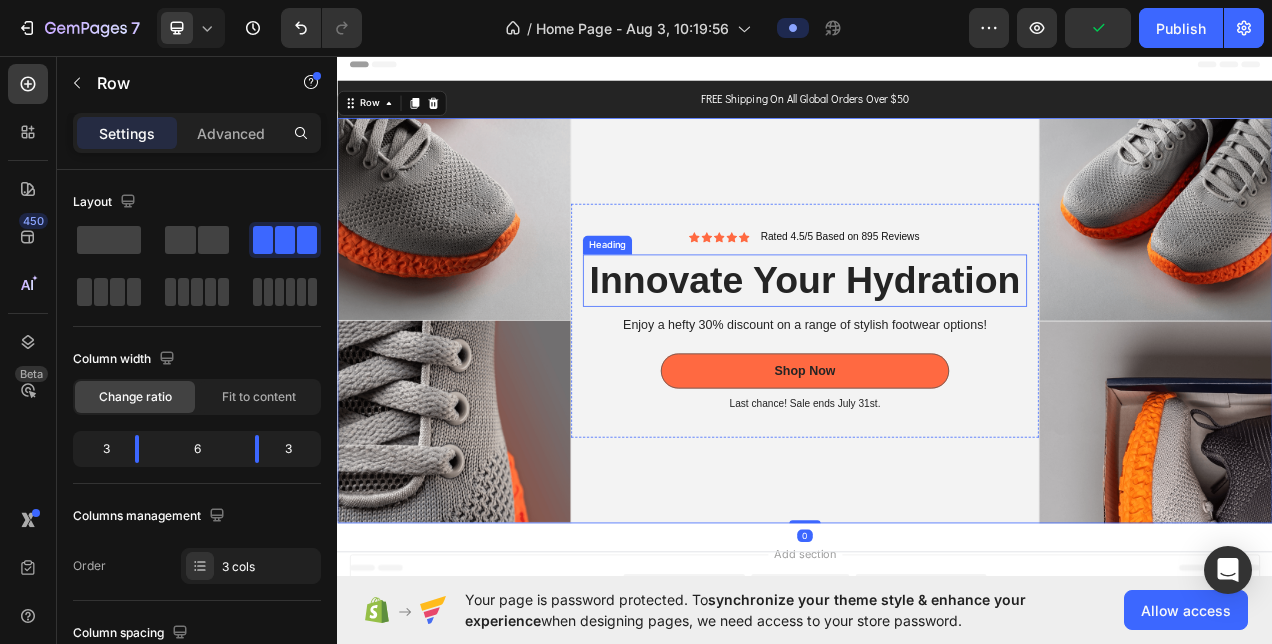 click on "Innovate Your Hydration" at bounding box center (937, 345) 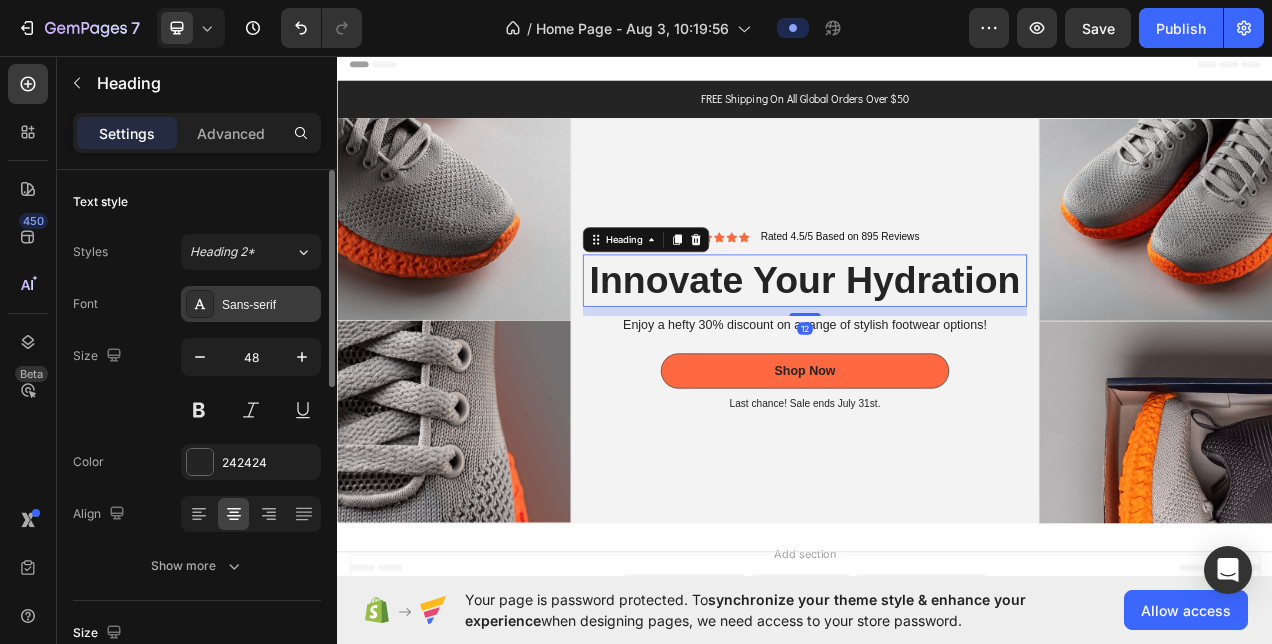 click on "Sans-serif" at bounding box center (269, 305) 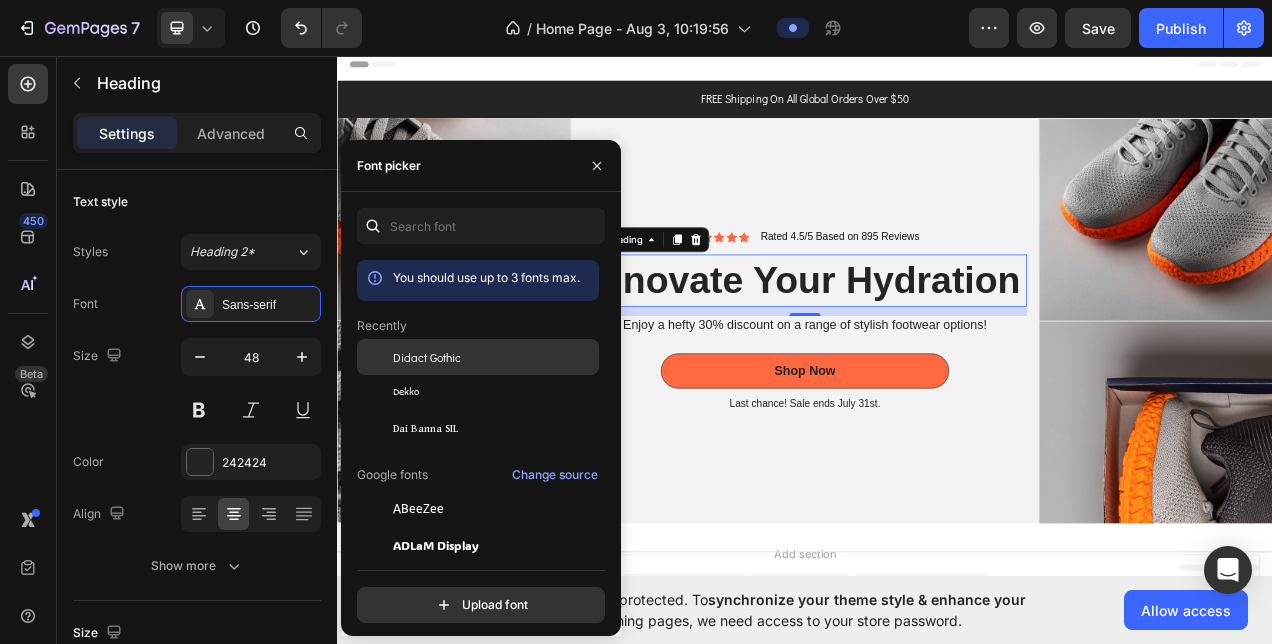 click on "Didact Gothic" at bounding box center (494, 357) 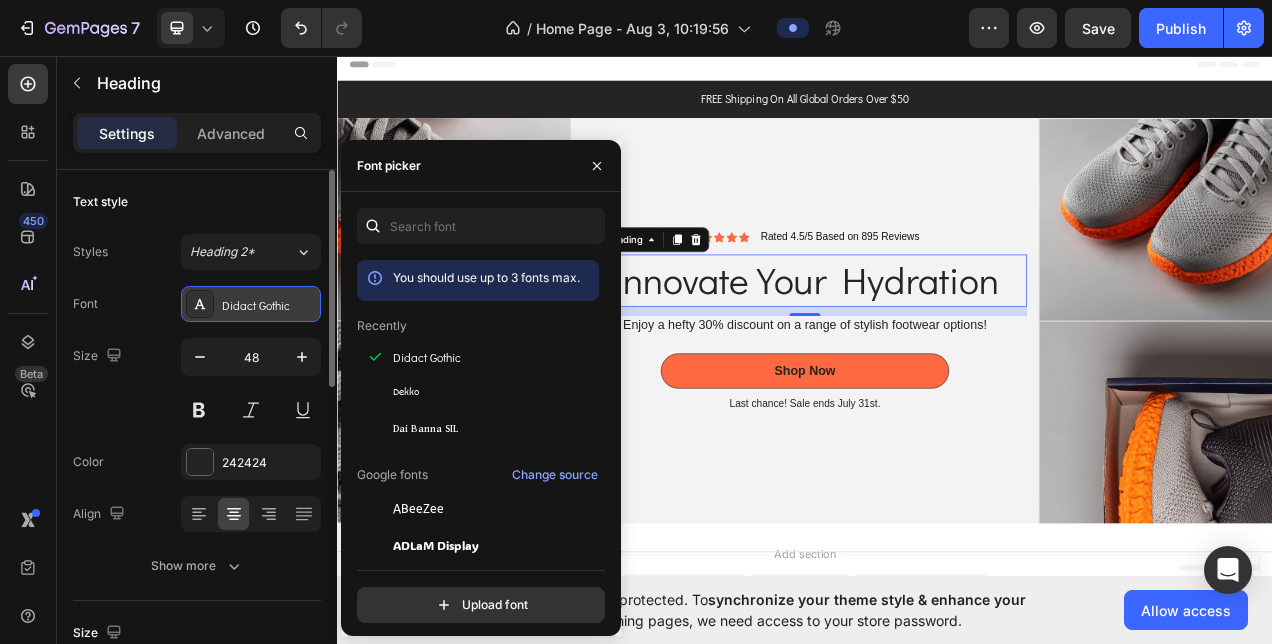 click on "Didact Gothic" at bounding box center [269, 305] 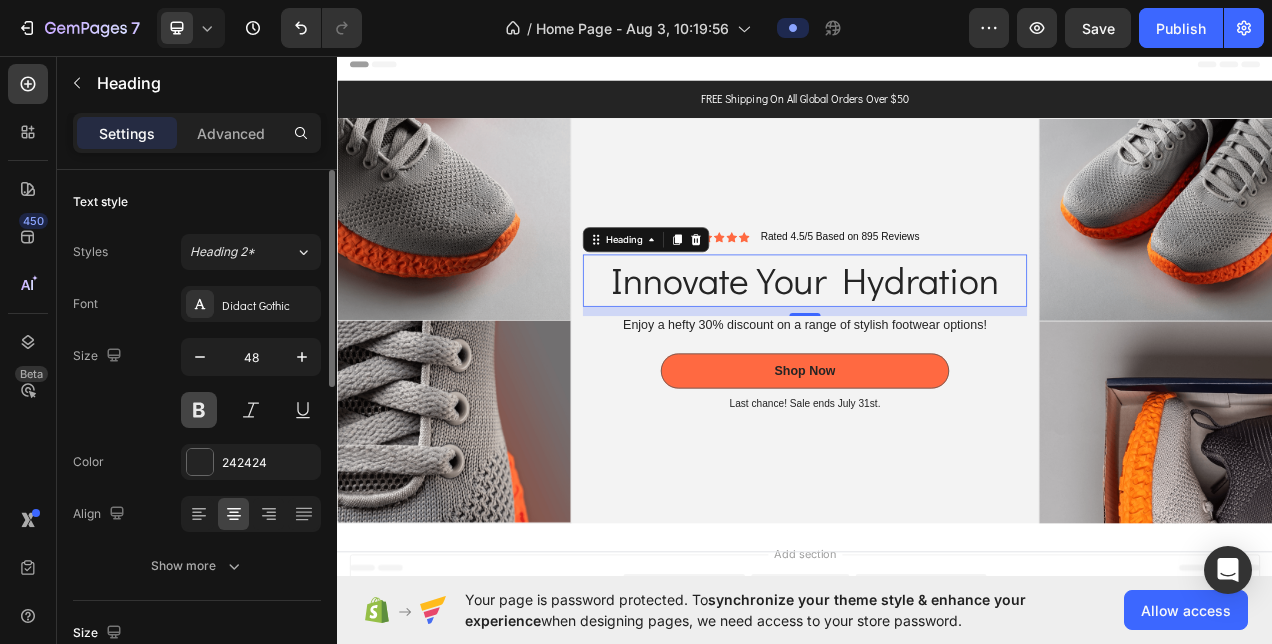 click at bounding box center [199, 410] 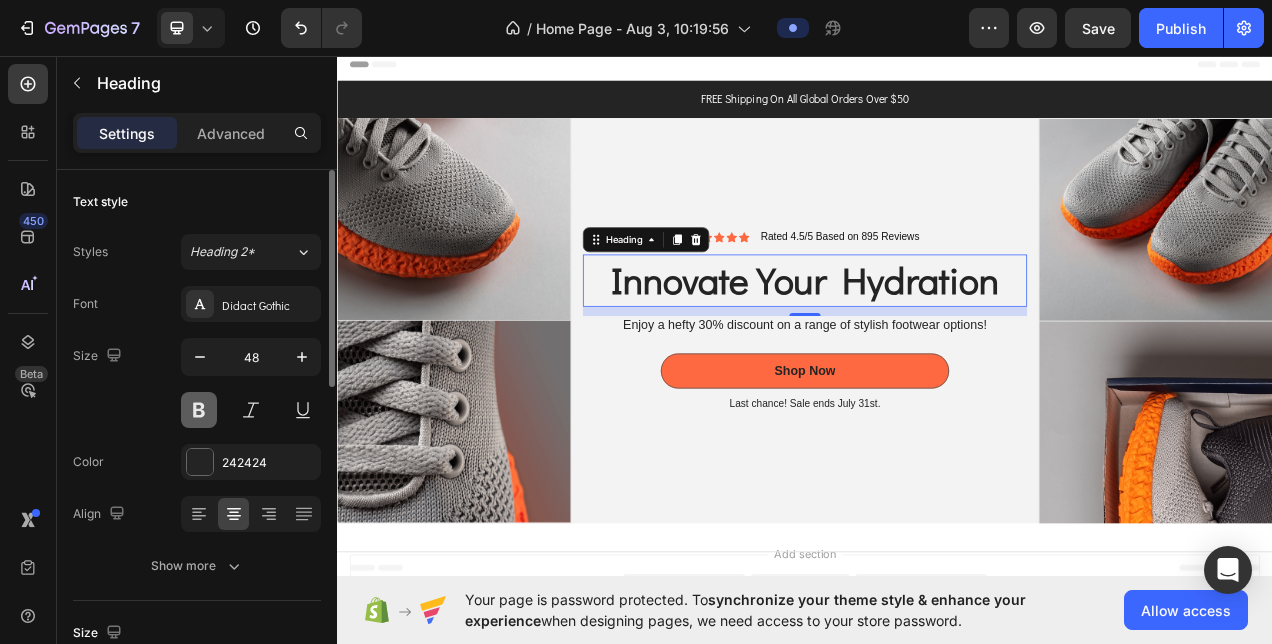 click at bounding box center [199, 410] 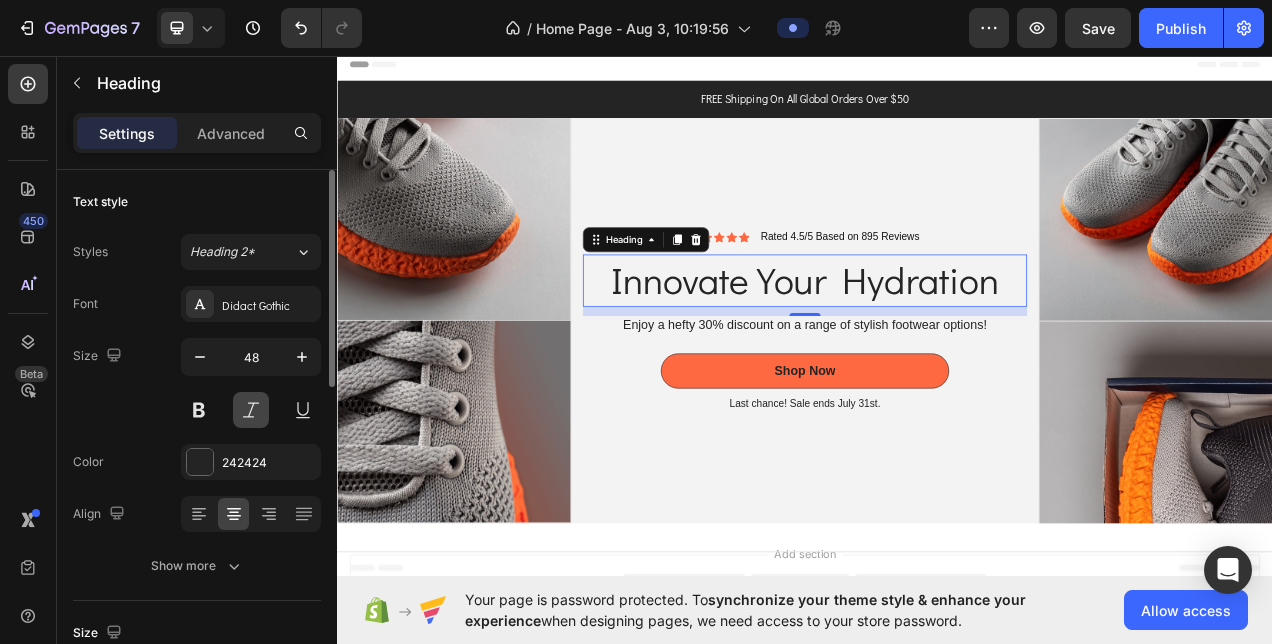 click at bounding box center [251, 410] 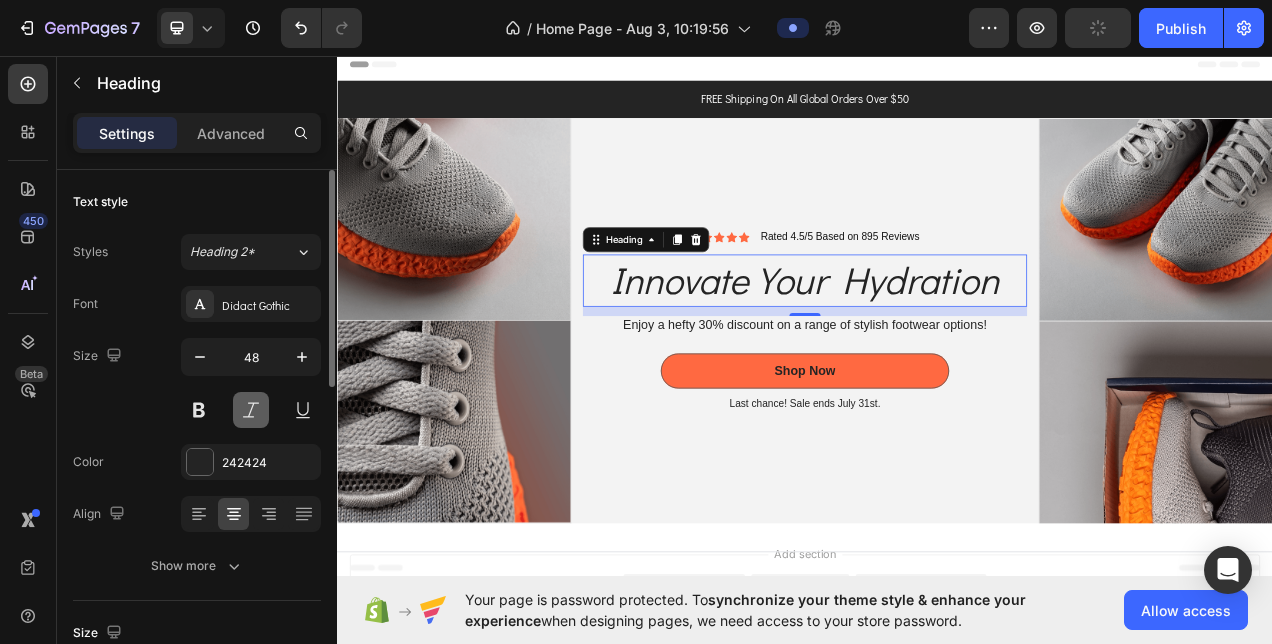 click at bounding box center [251, 410] 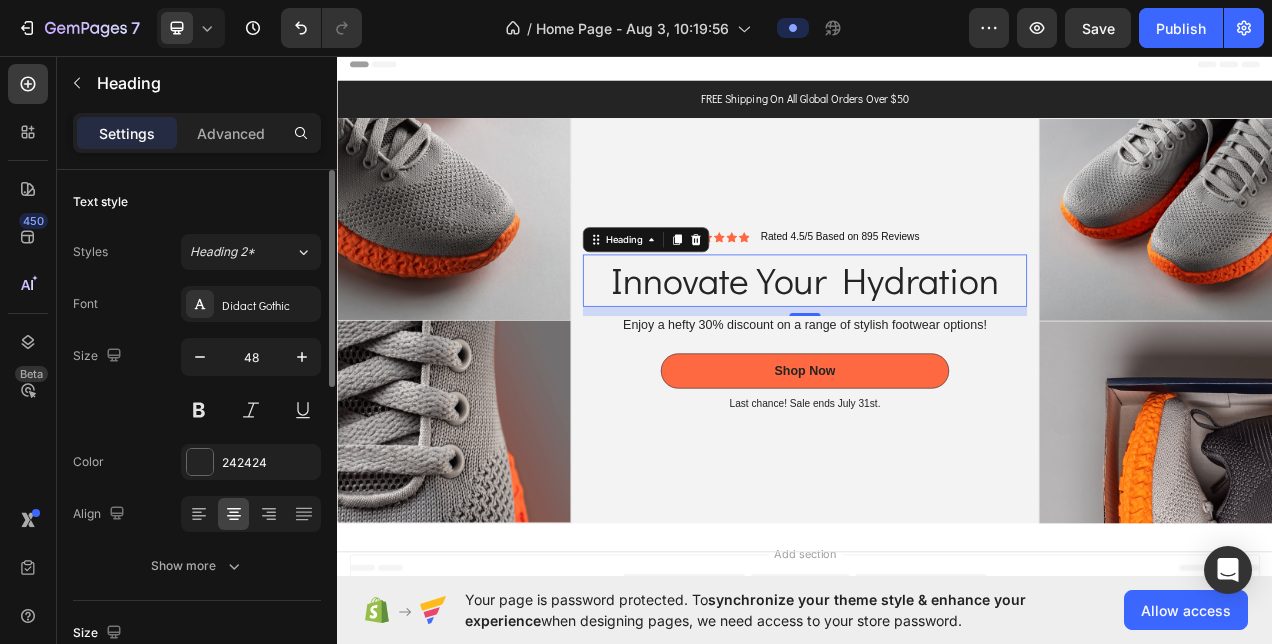 click 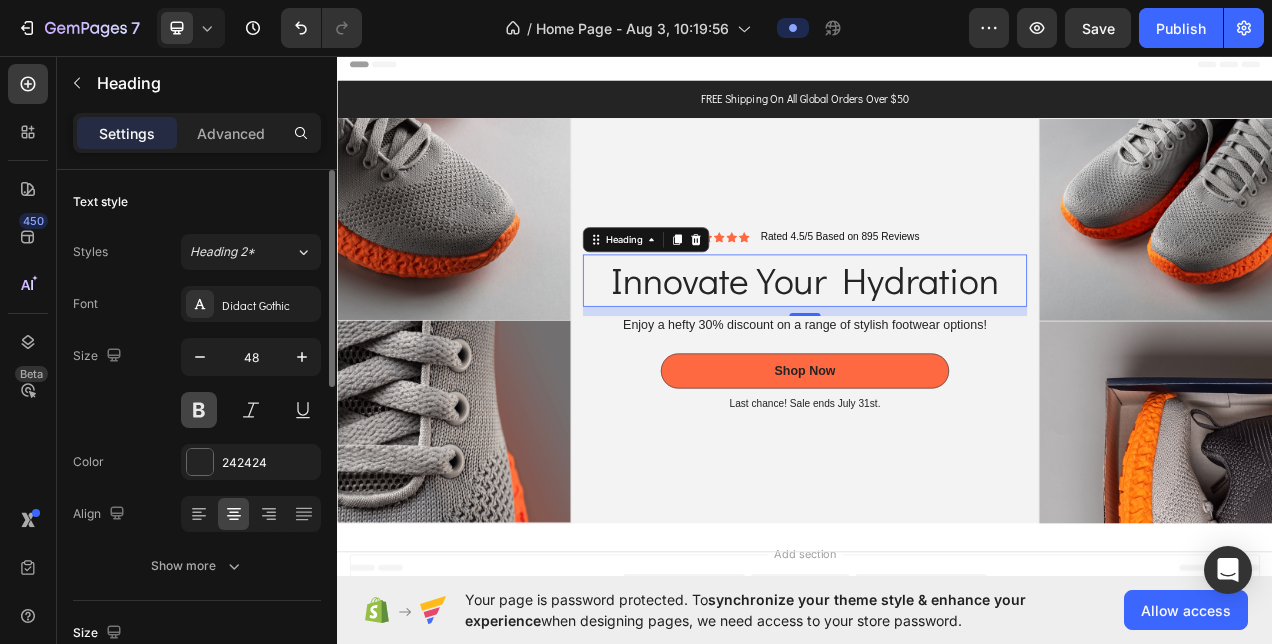 click at bounding box center (199, 410) 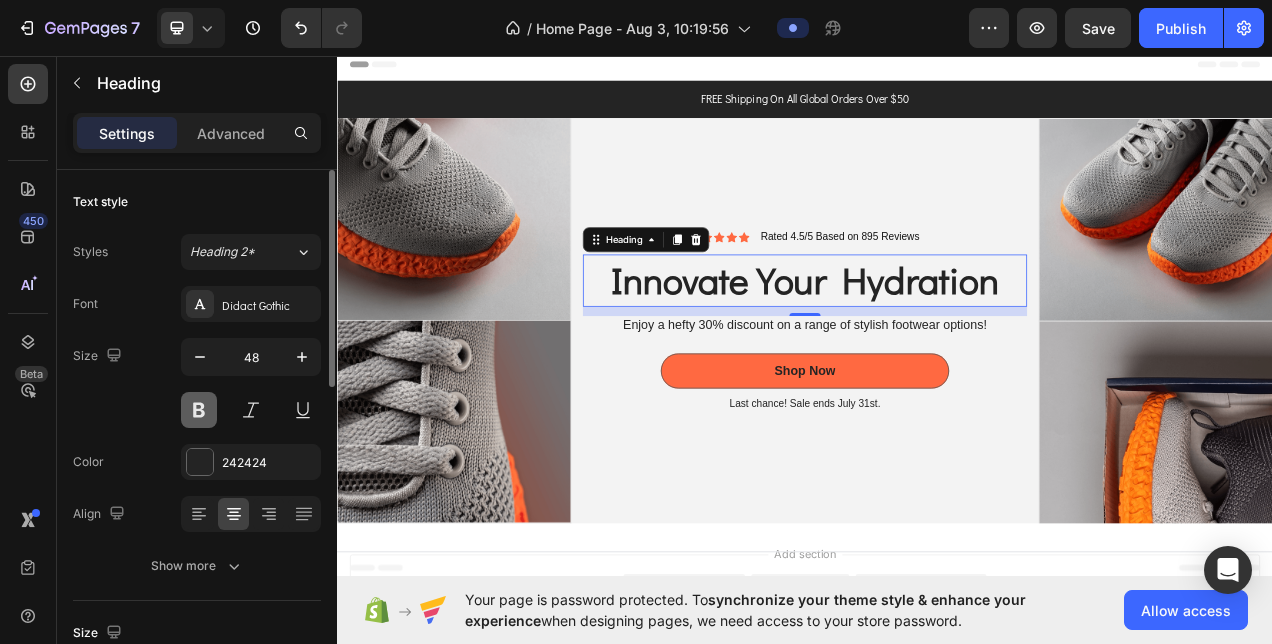 click at bounding box center [199, 410] 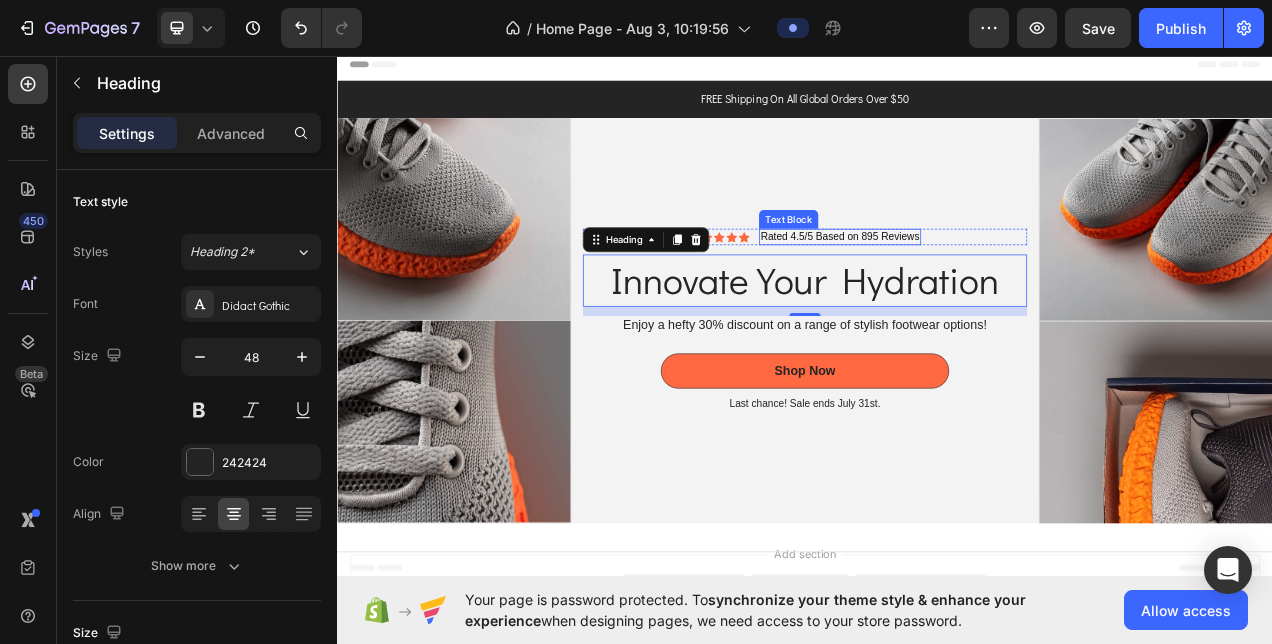 click on "Rated 4.5/5 Based on 895 Reviews" at bounding box center (982, 289) 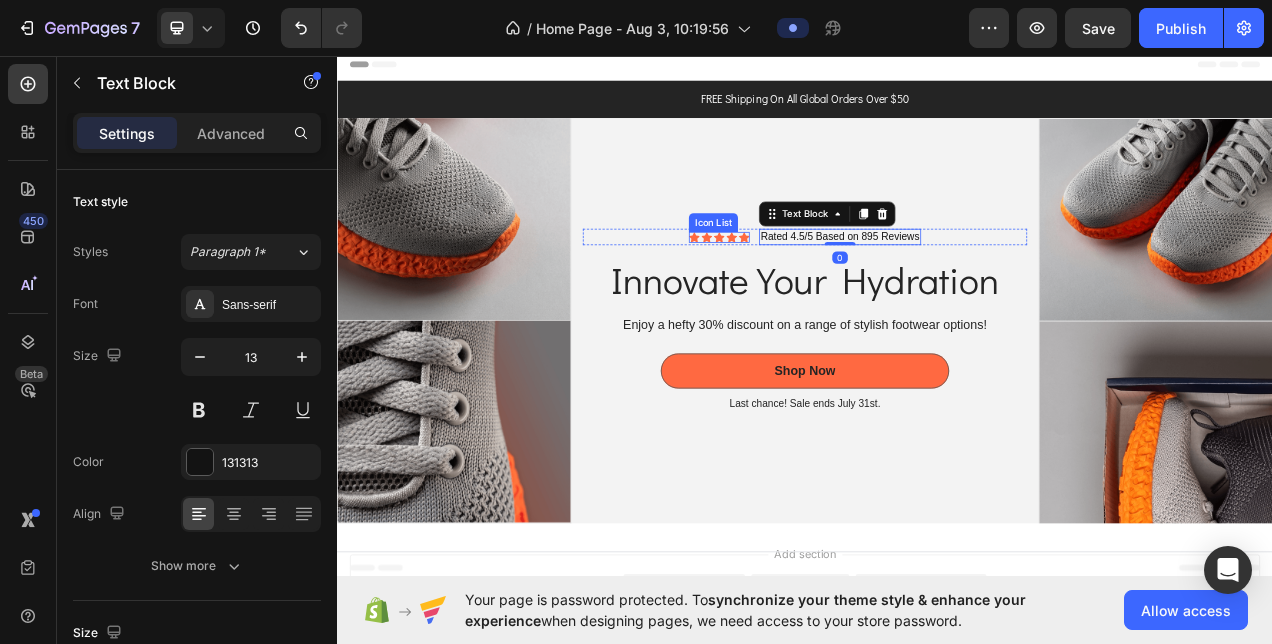 click 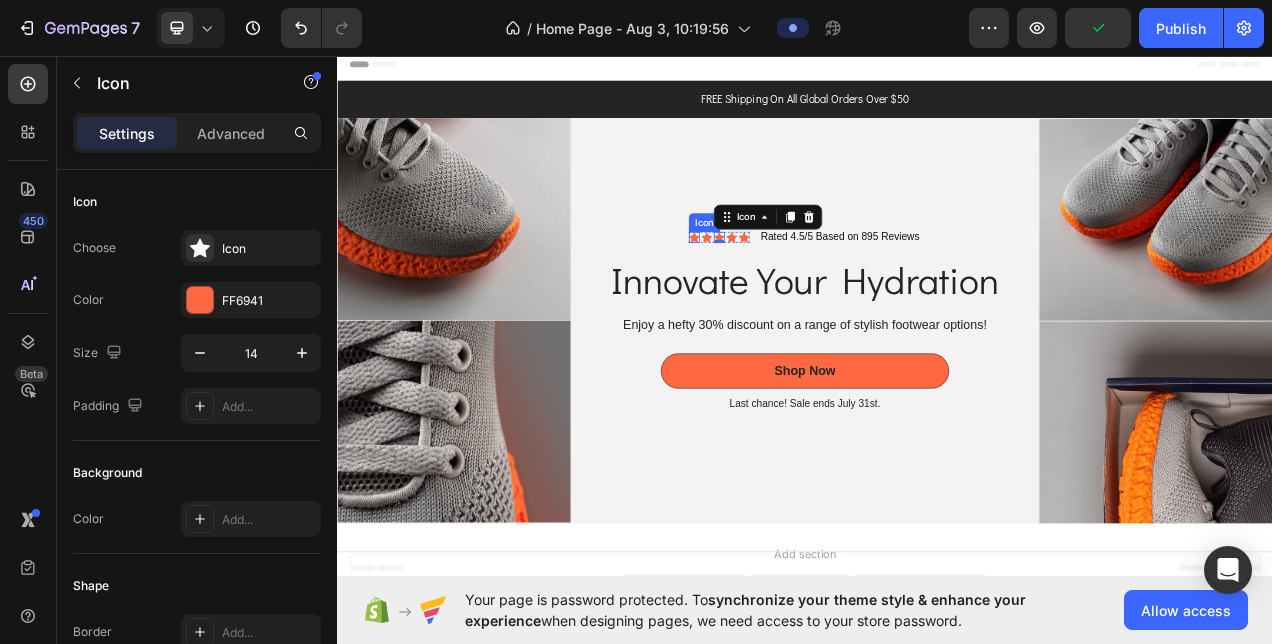 click 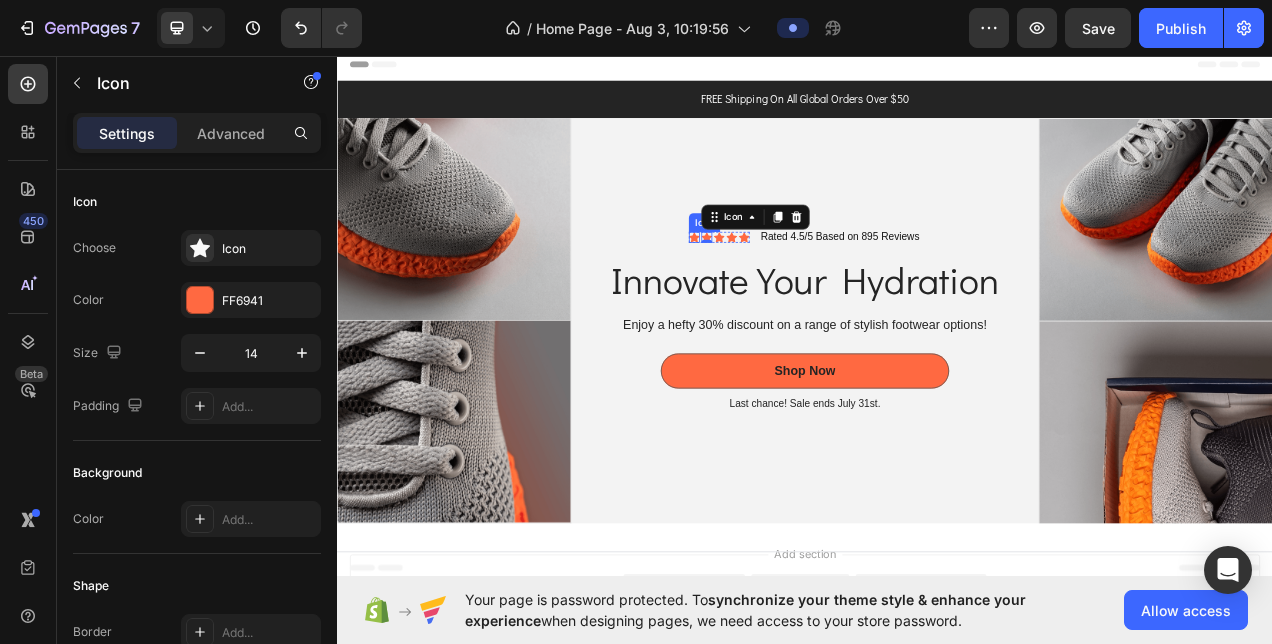 click 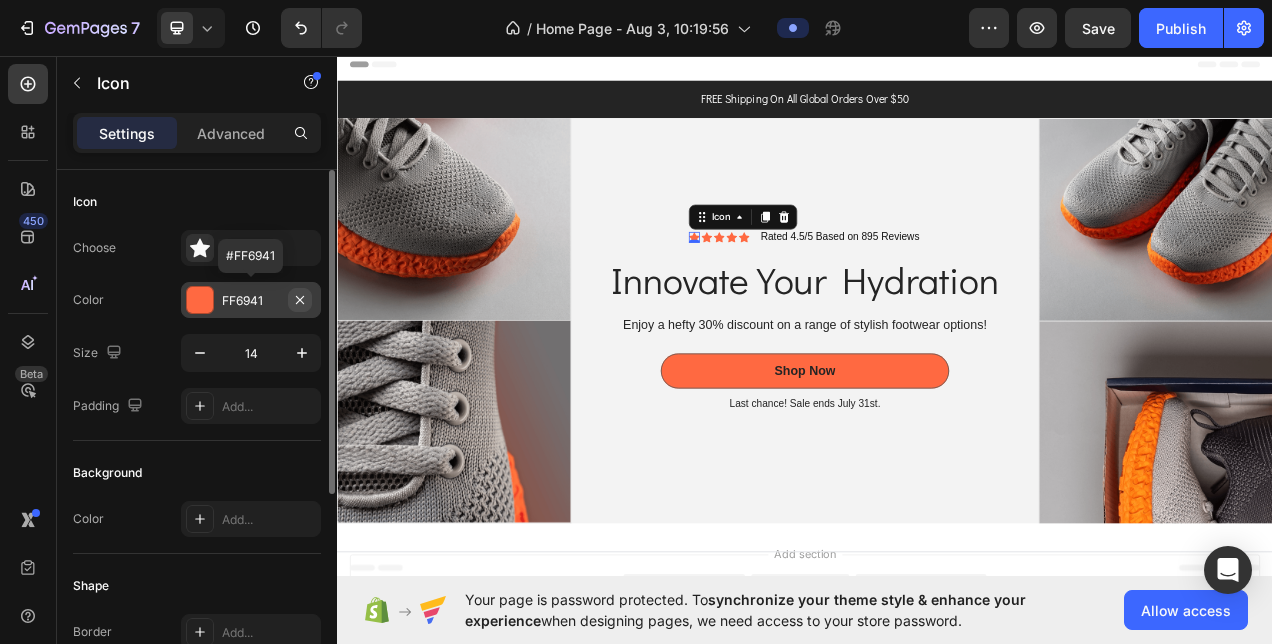 click 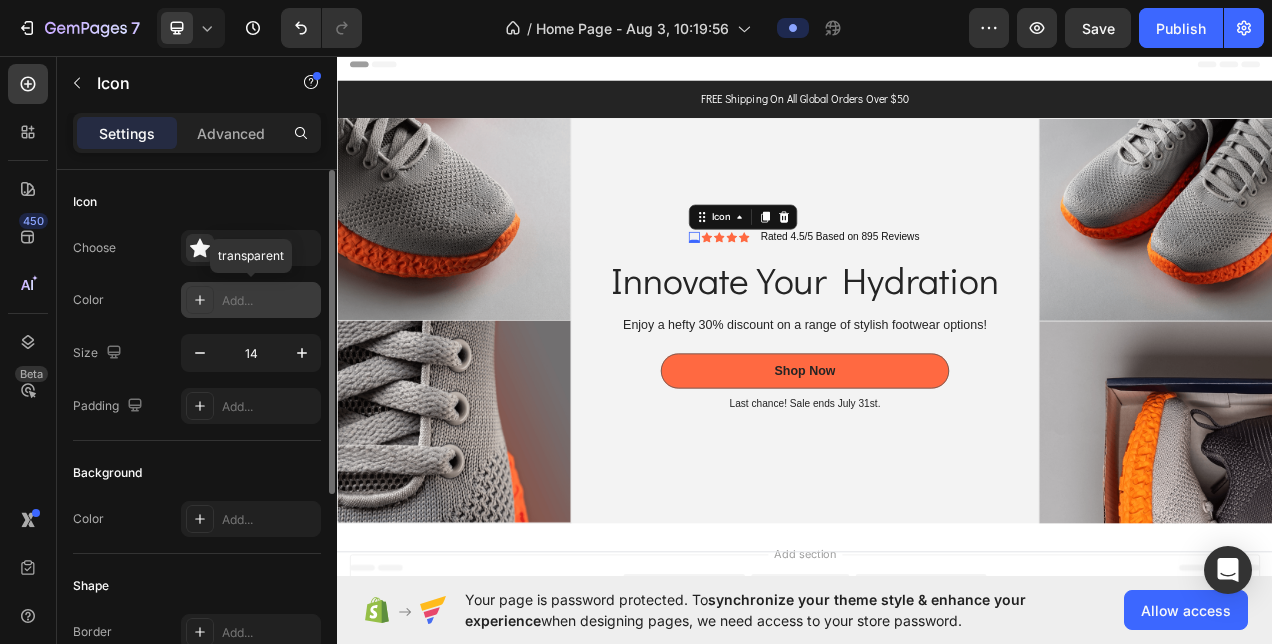 click 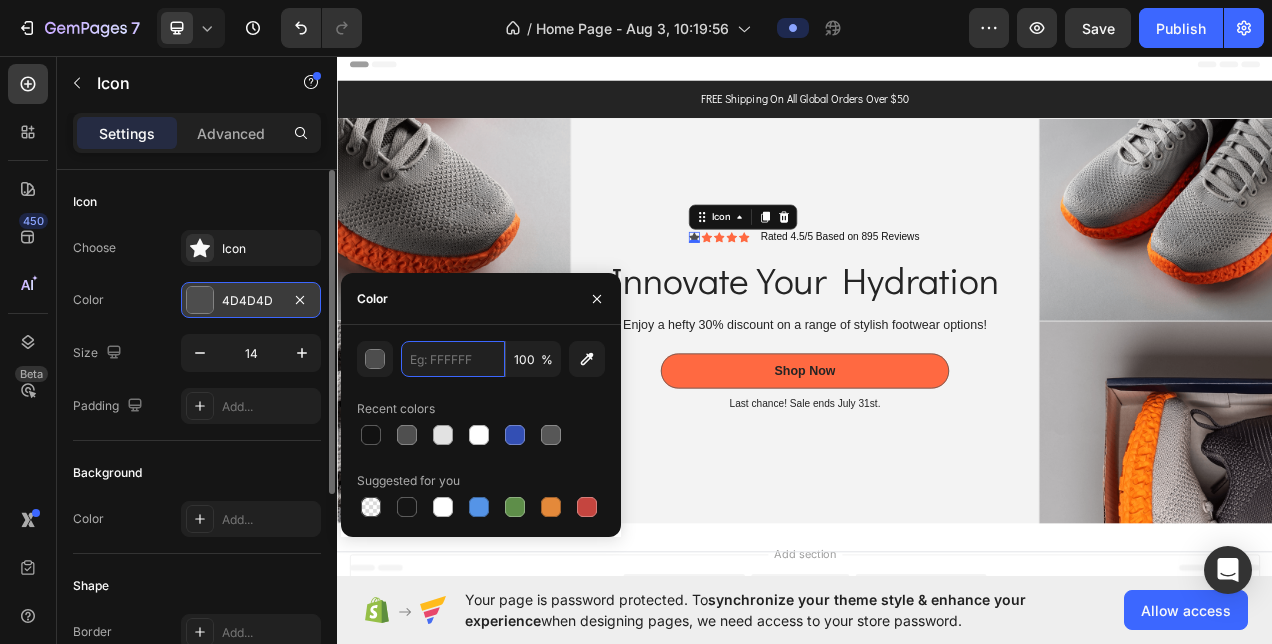 paste on "4C6762" 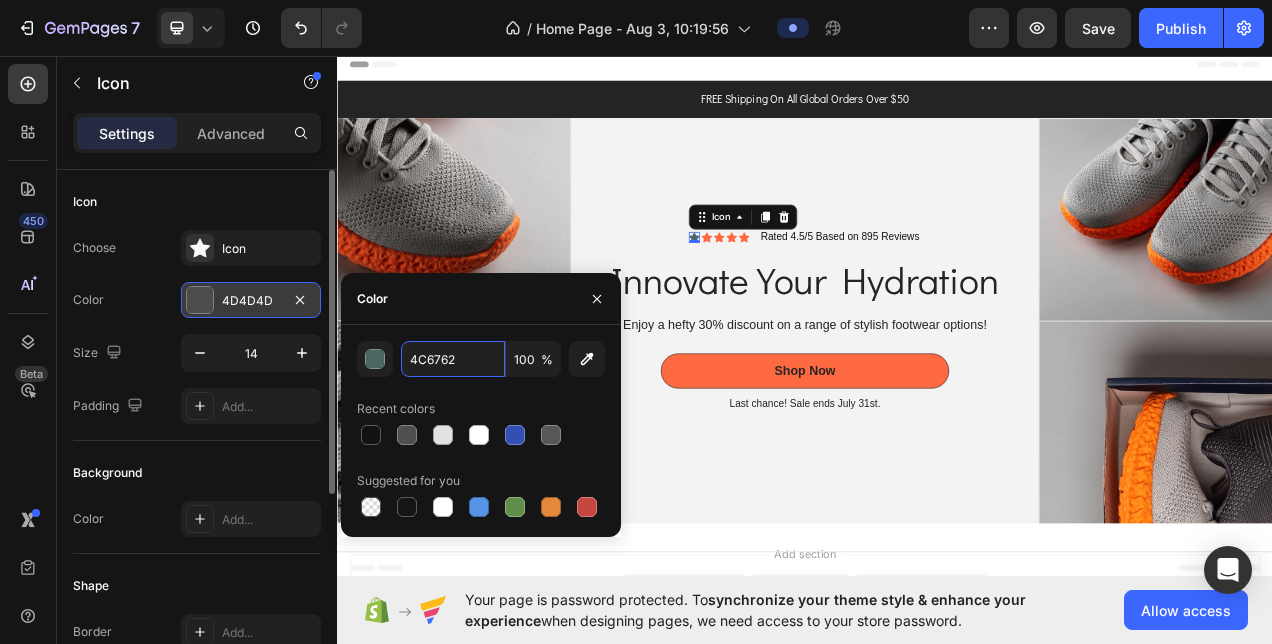 type on "4C6762" 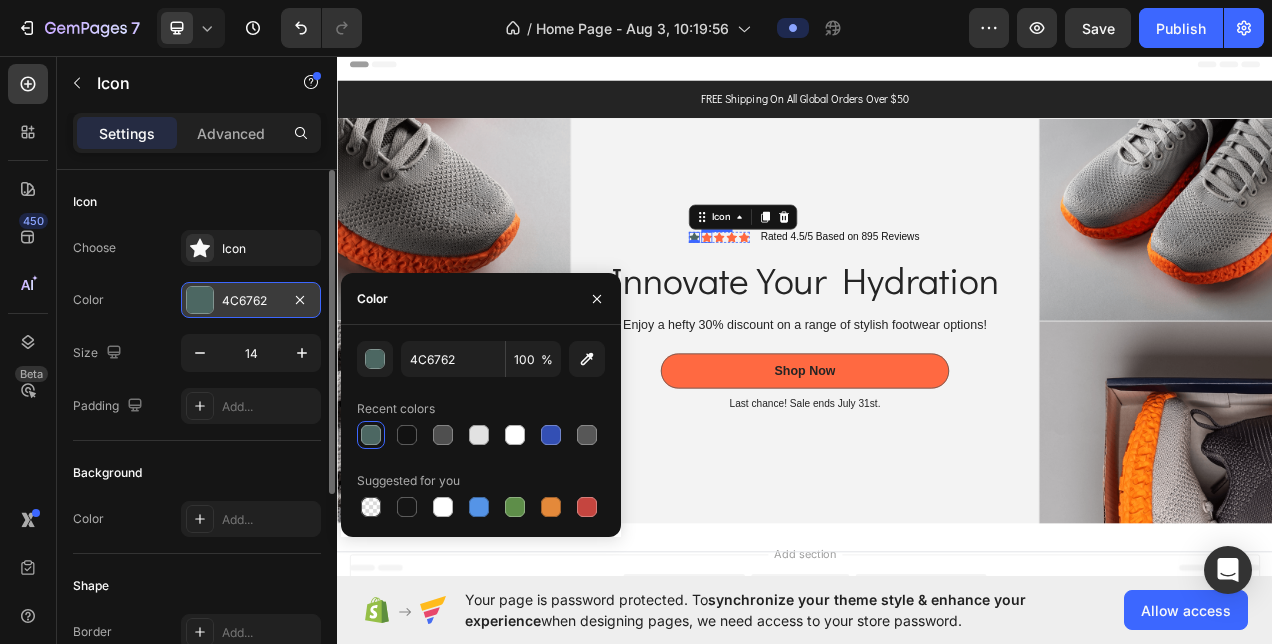 click 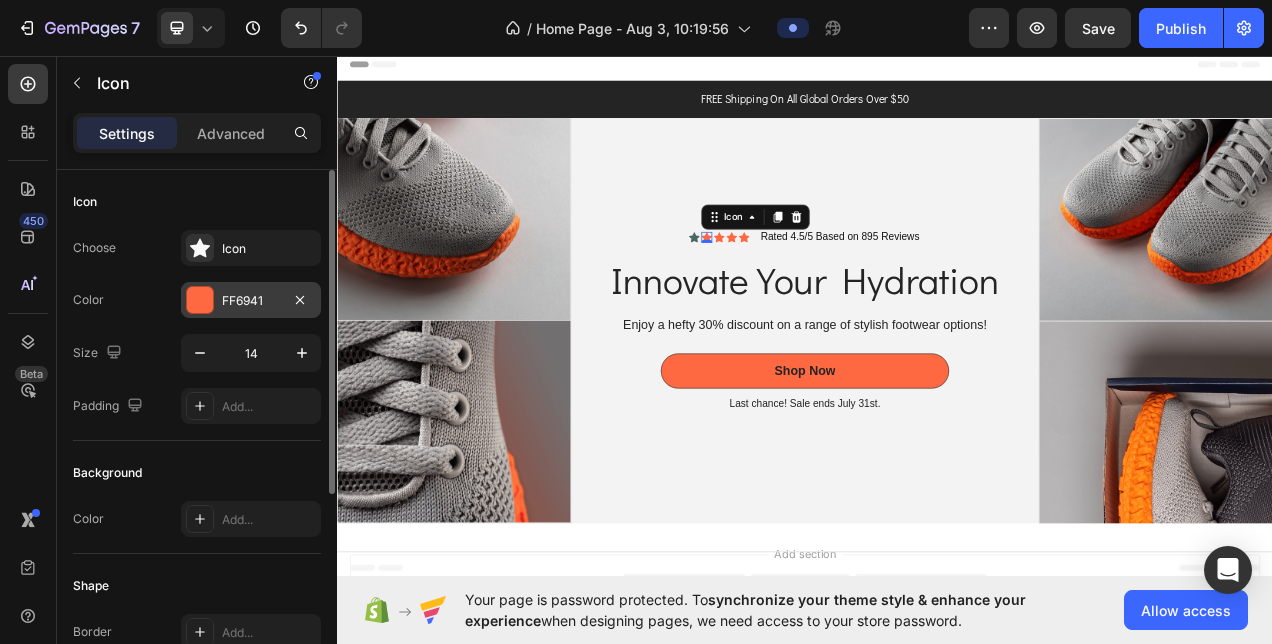 click on "FF6941" at bounding box center (251, 301) 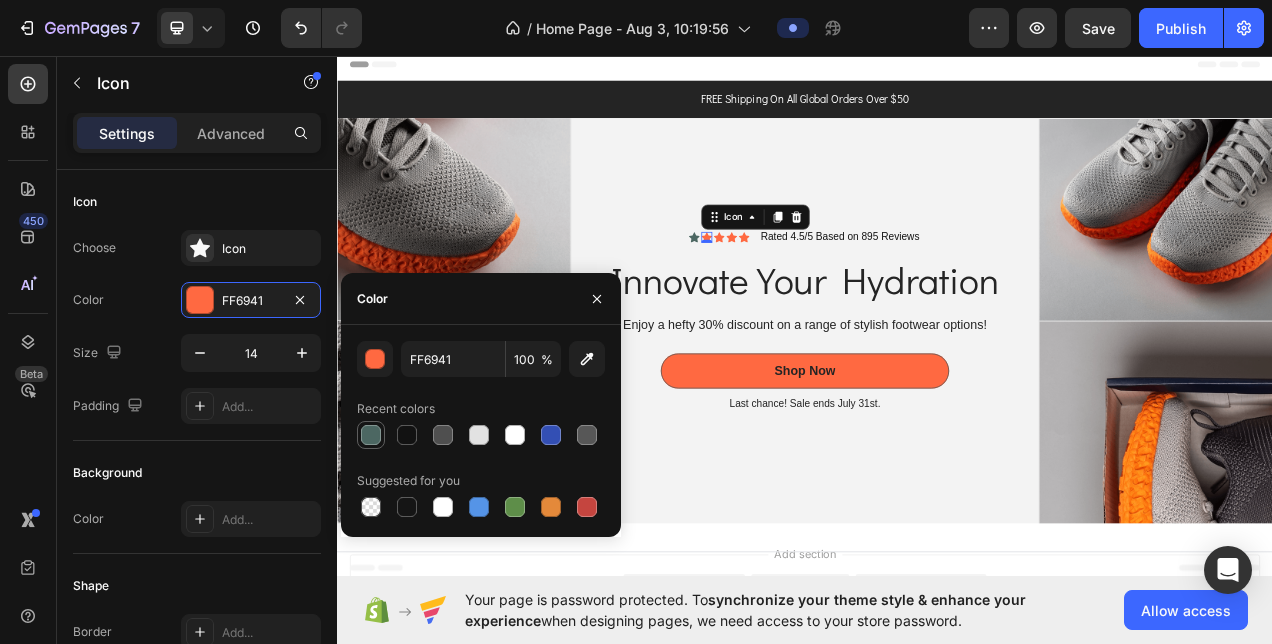 click at bounding box center [371, 435] 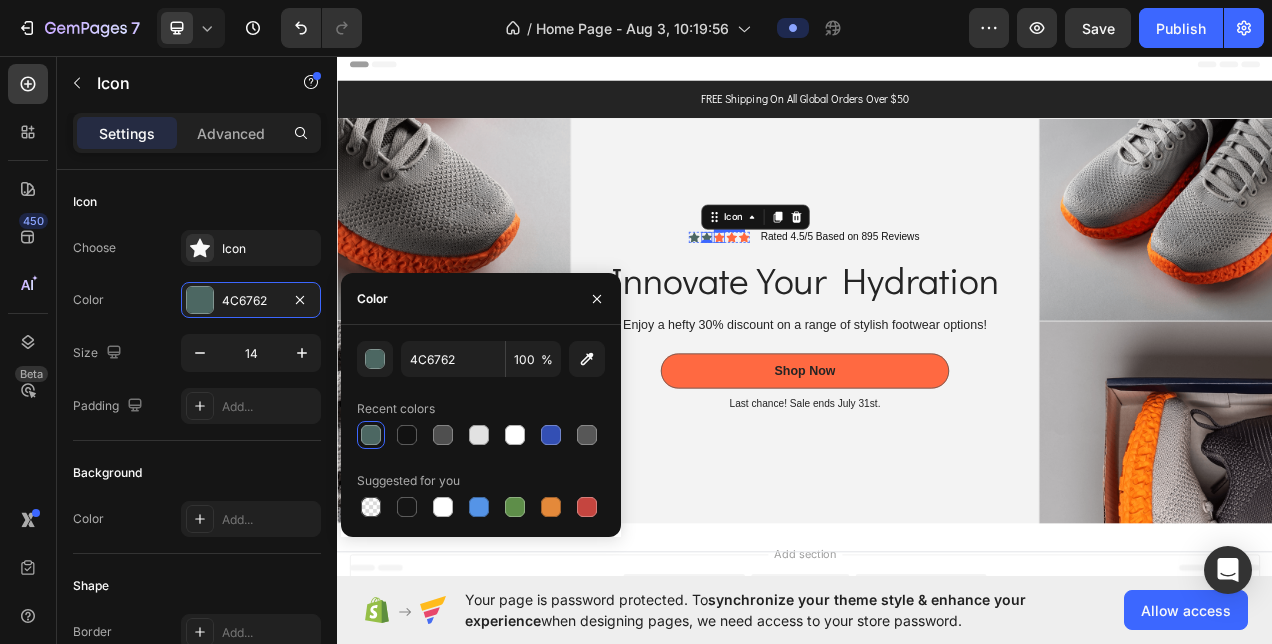 click 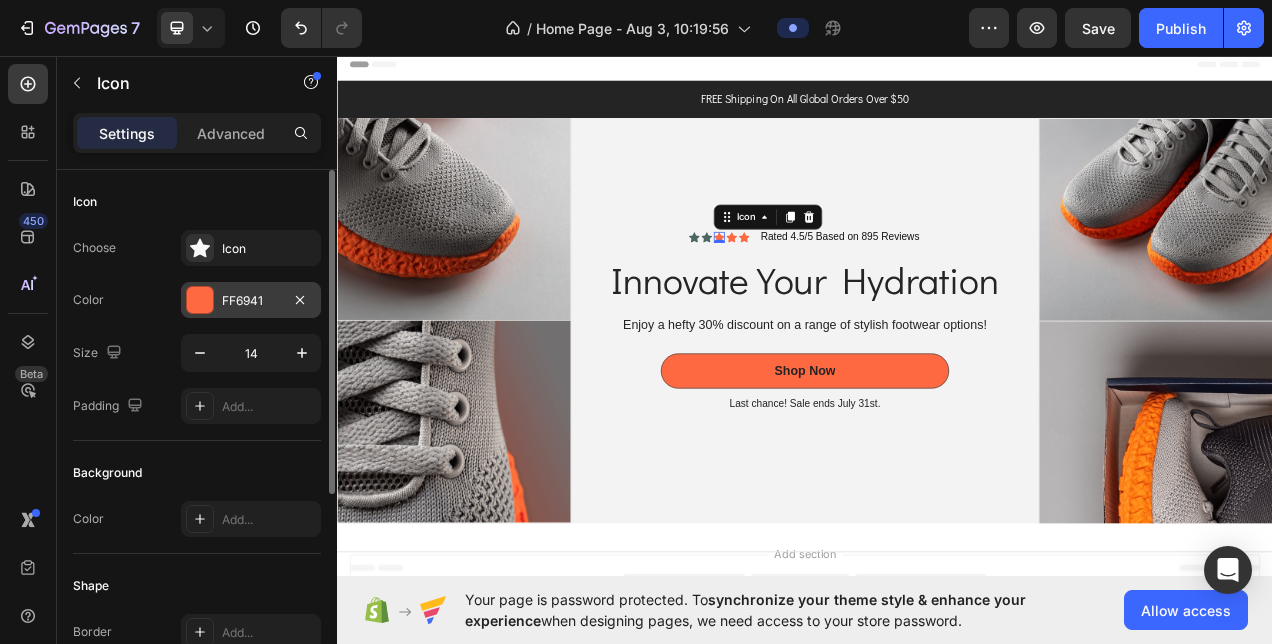 click on "FF6941" at bounding box center (251, 300) 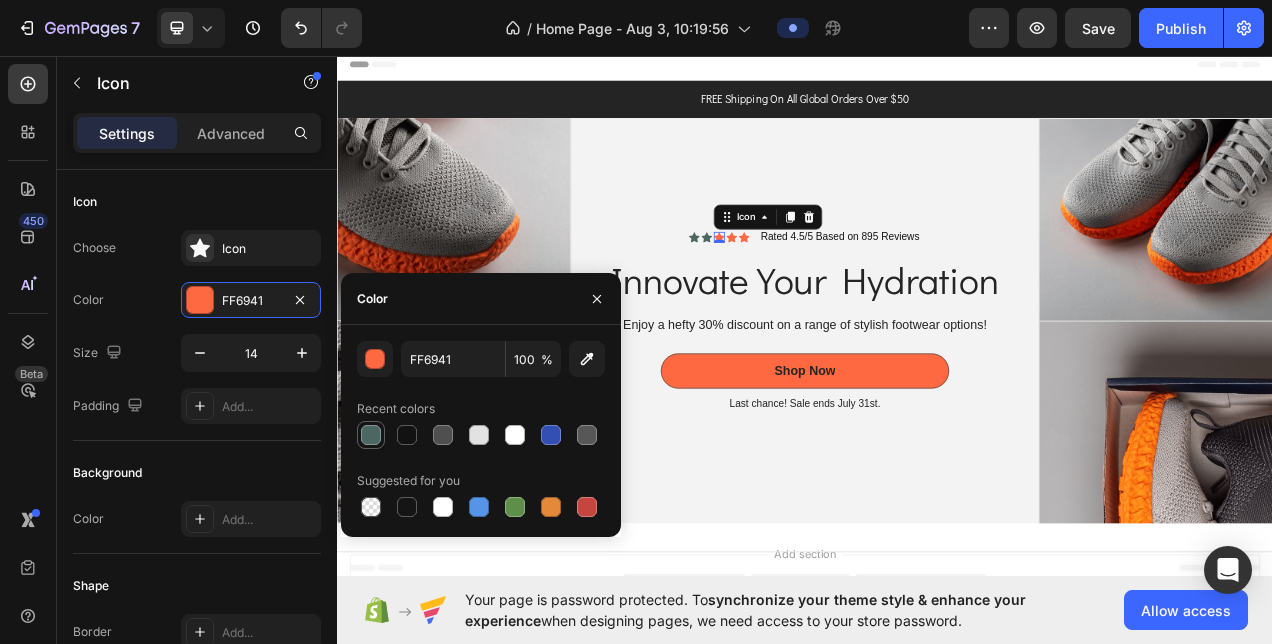 click at bounding box center (371, 435) 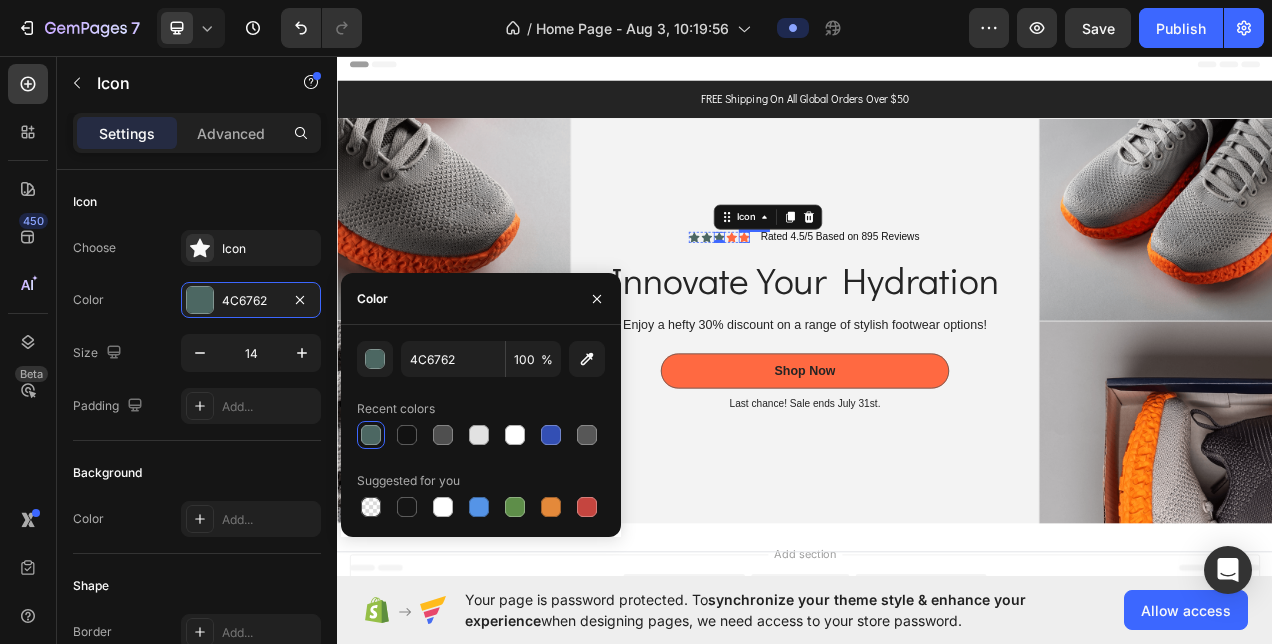 click 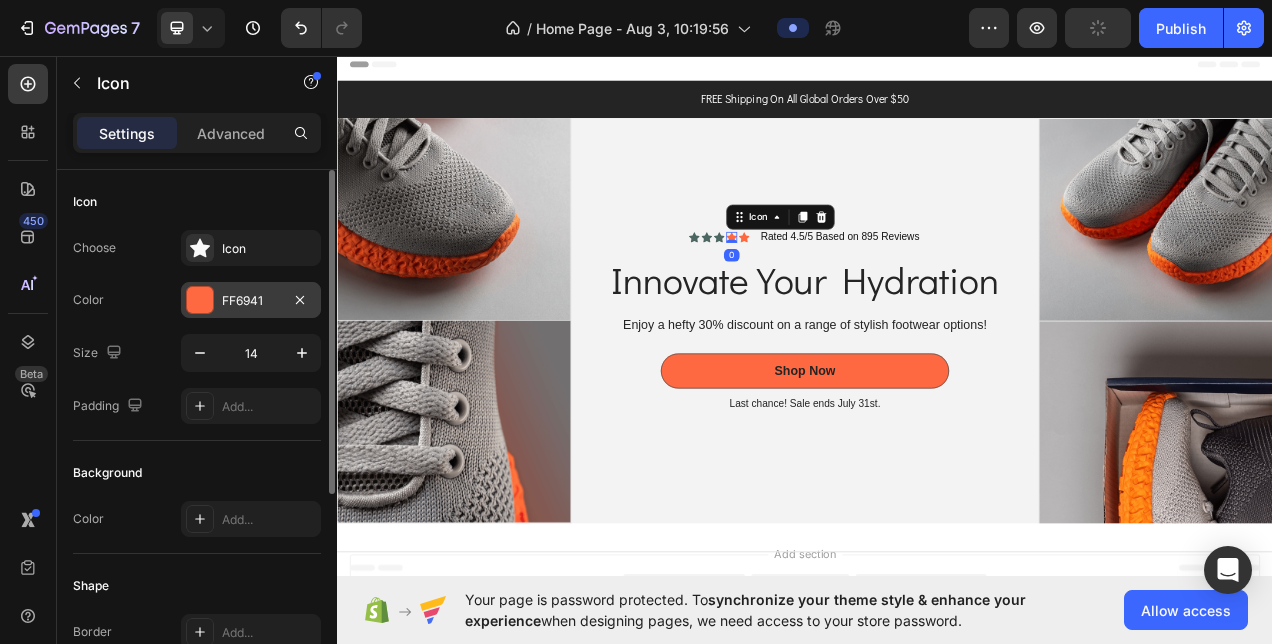 click on "FF6941" at bounding box center [251, 300] 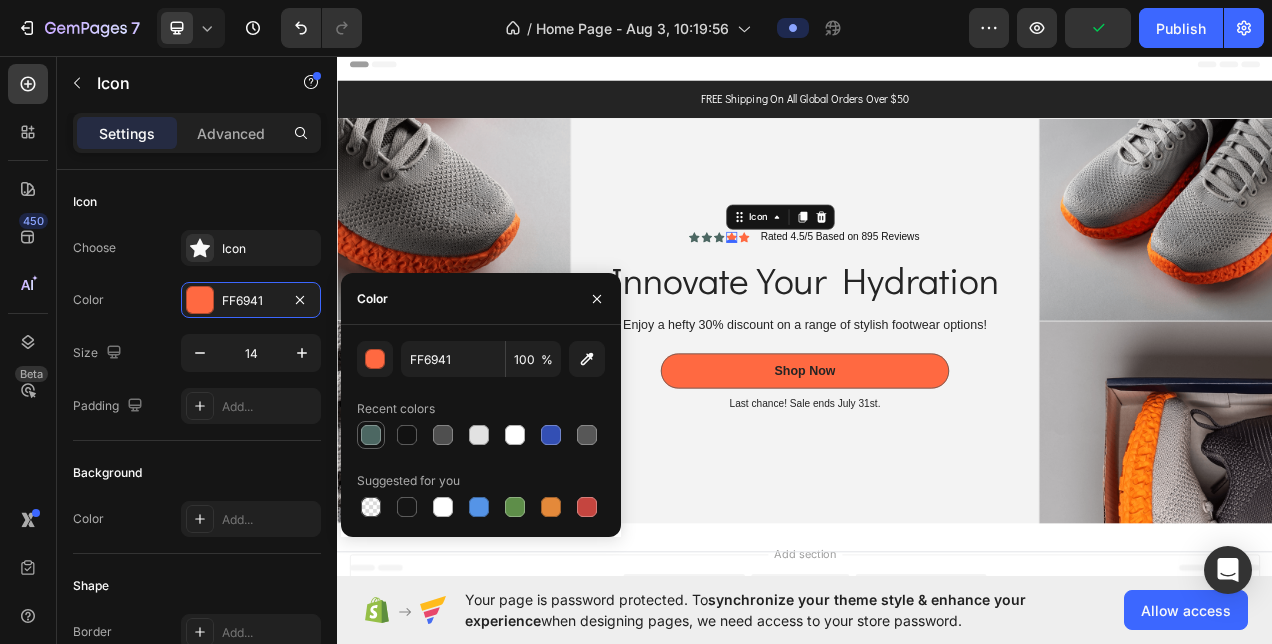 click at bounding box center (371, 435) 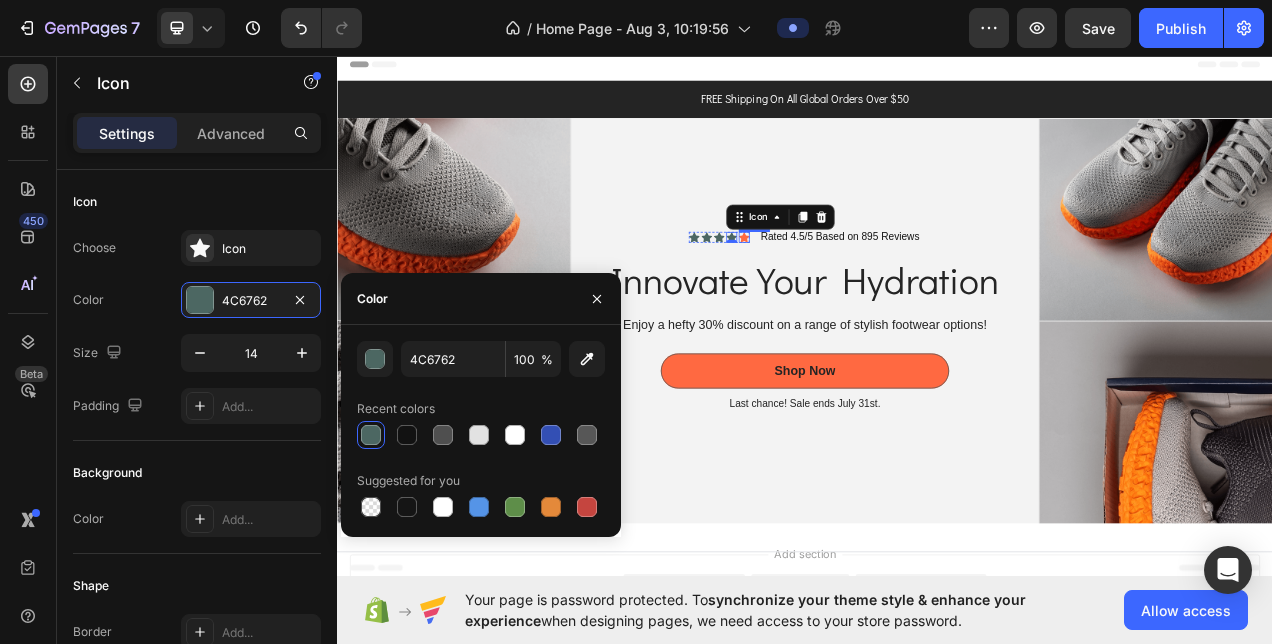 click on "Icon" at bounding box center (859, 290) 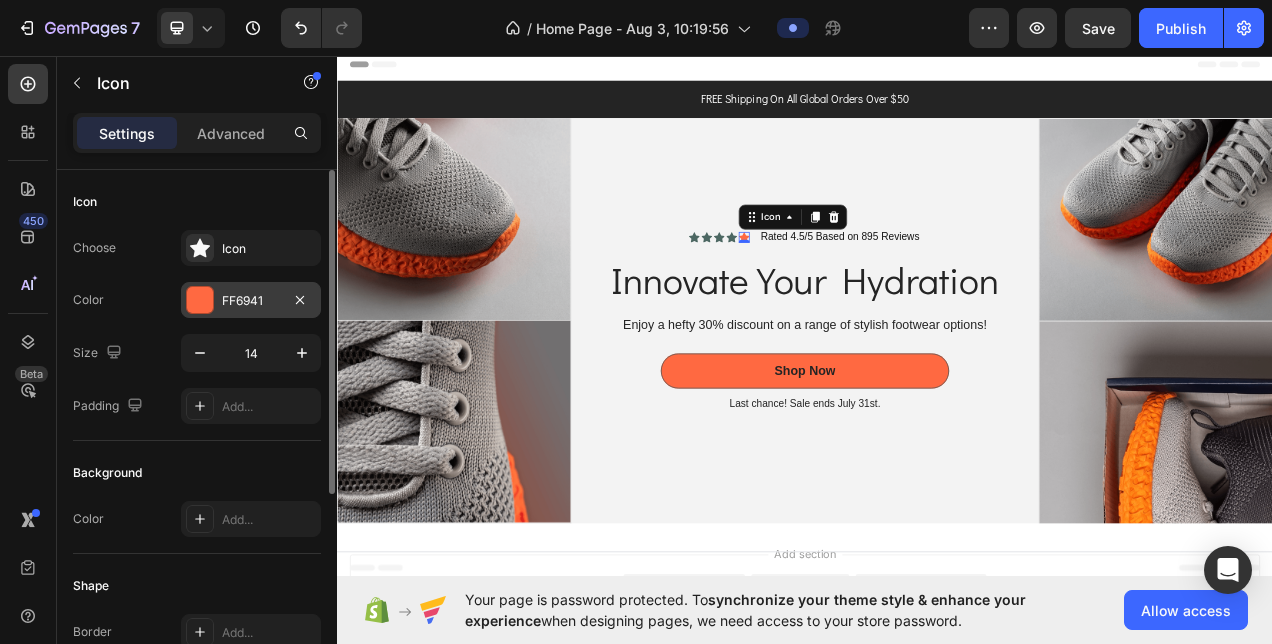 click on "FF6941" at bounding box center [251, 301] 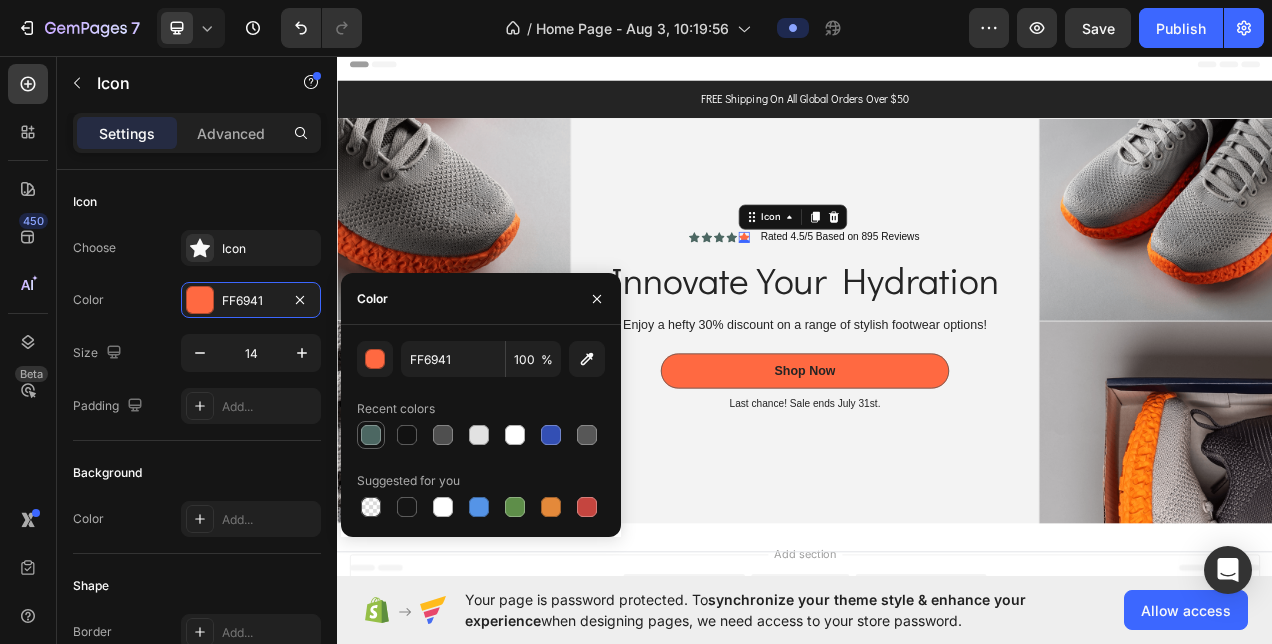 click at bounding box center [371, 435] 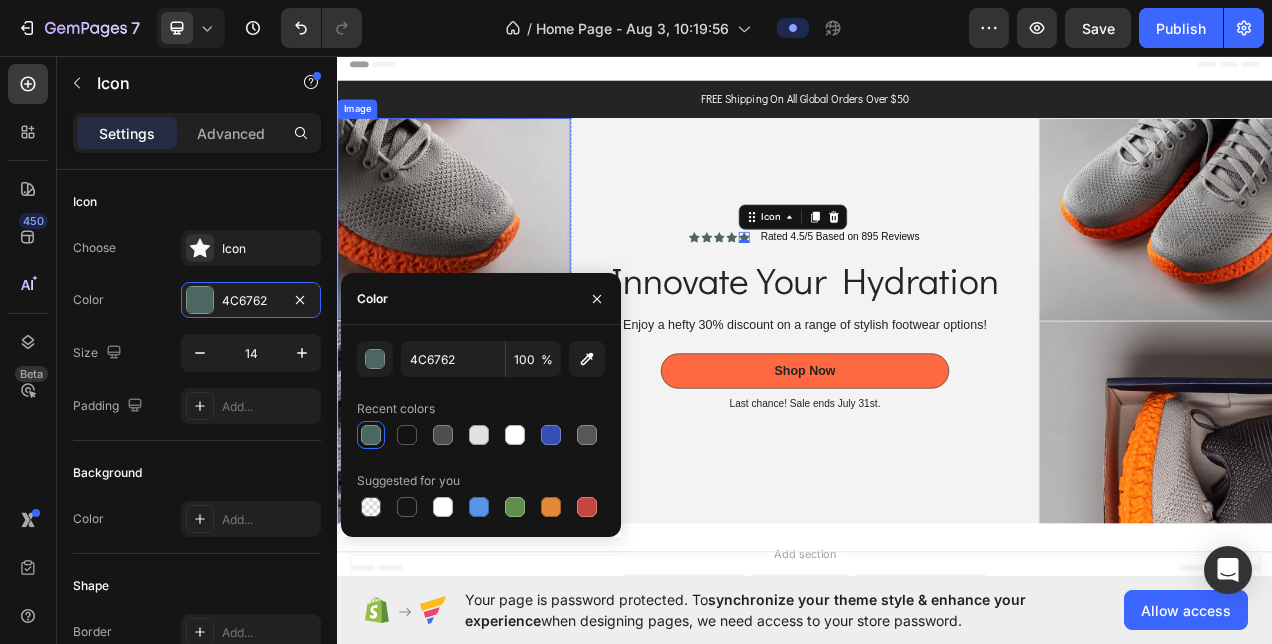 click at bounding box center [486, 266] 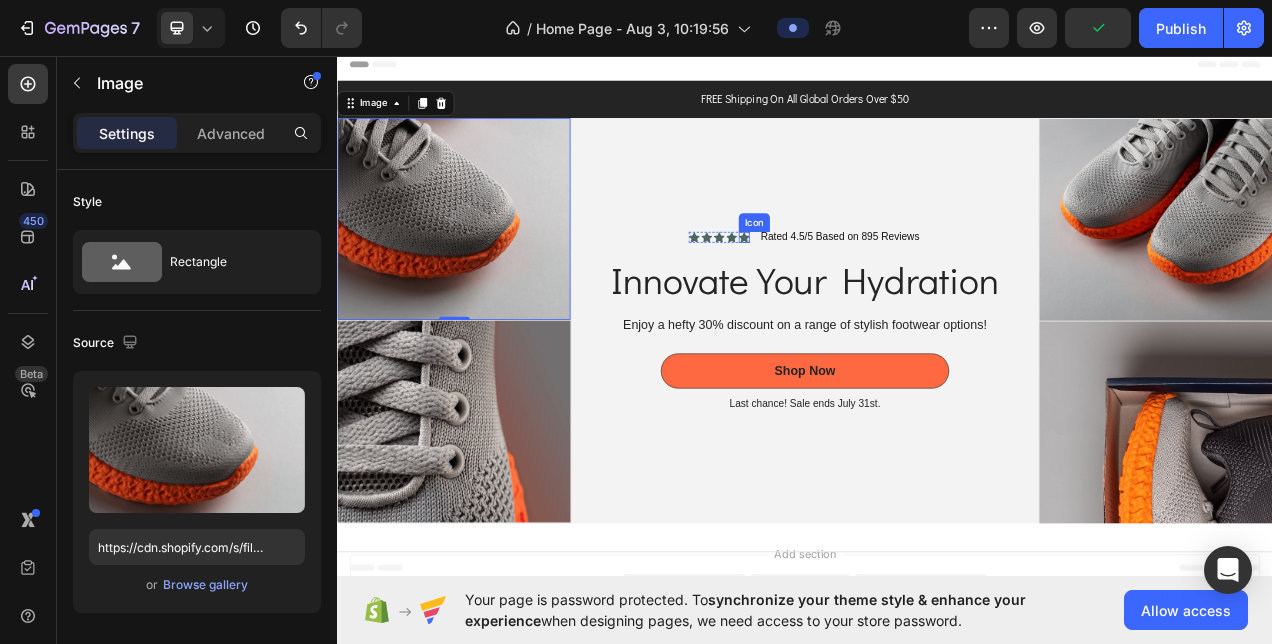 click 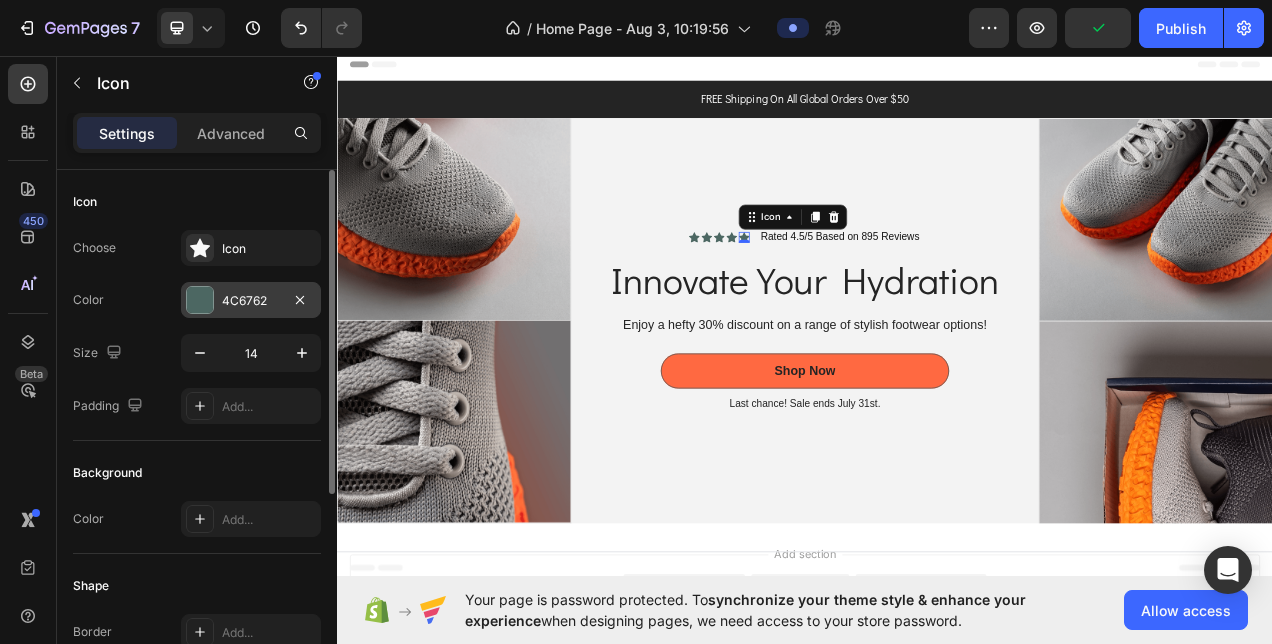 click on "4C6762" at bounding box center (251, 301) 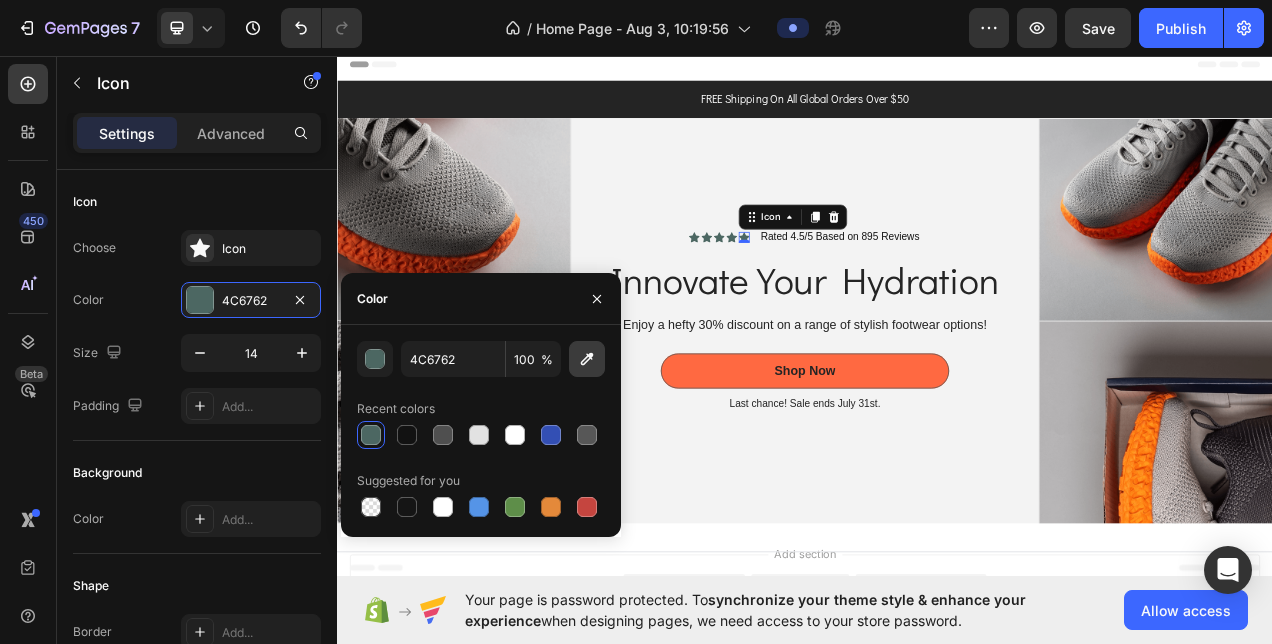 click 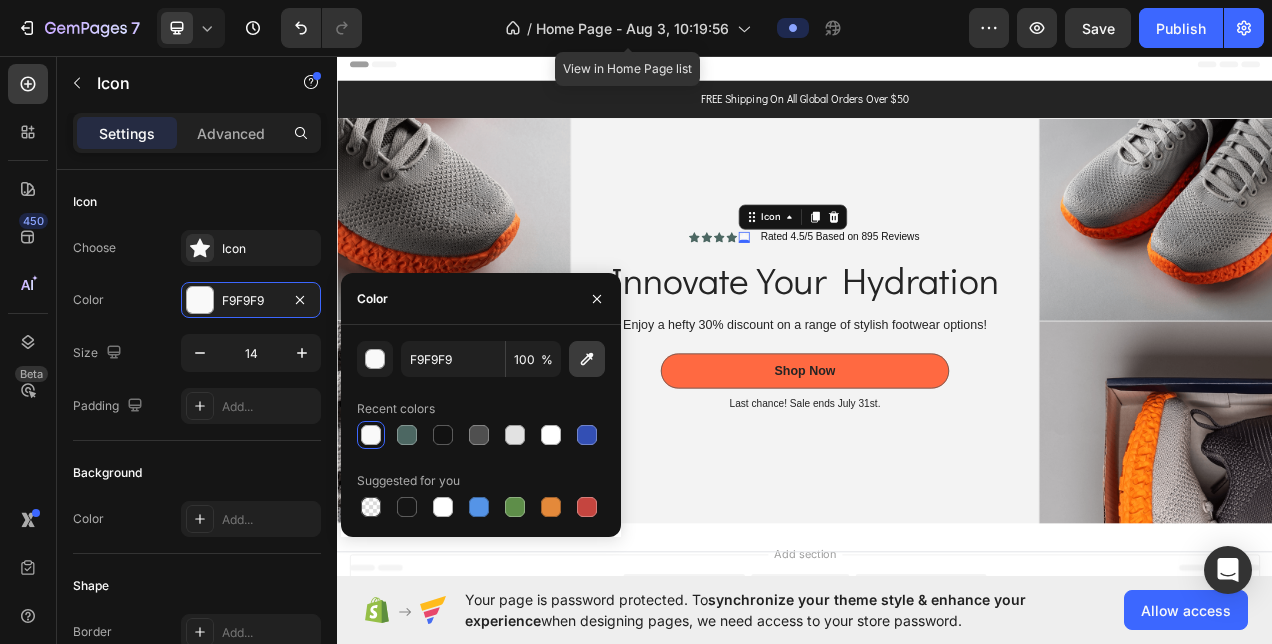 click 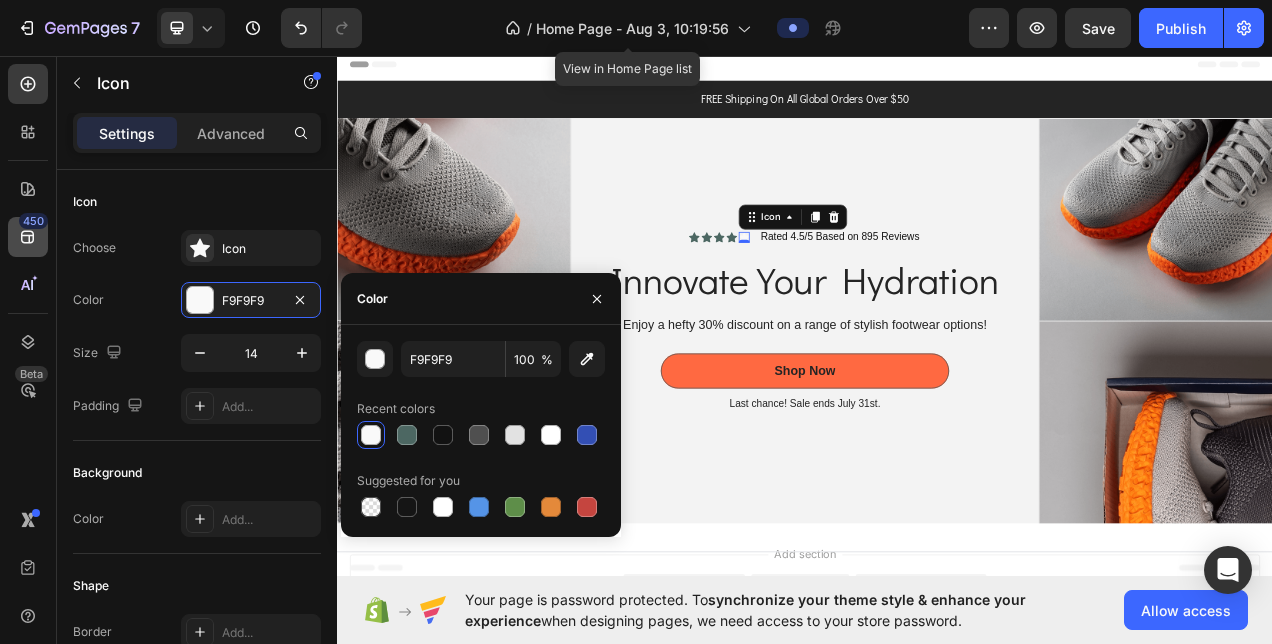 type on "8AA4E7" 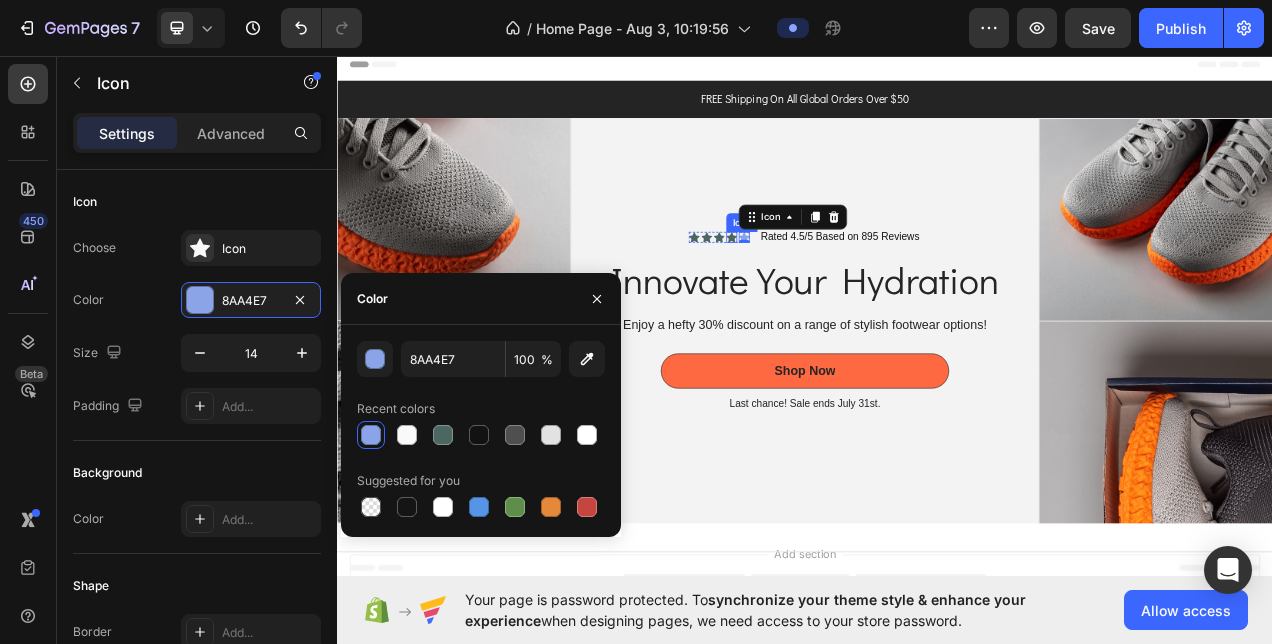 click 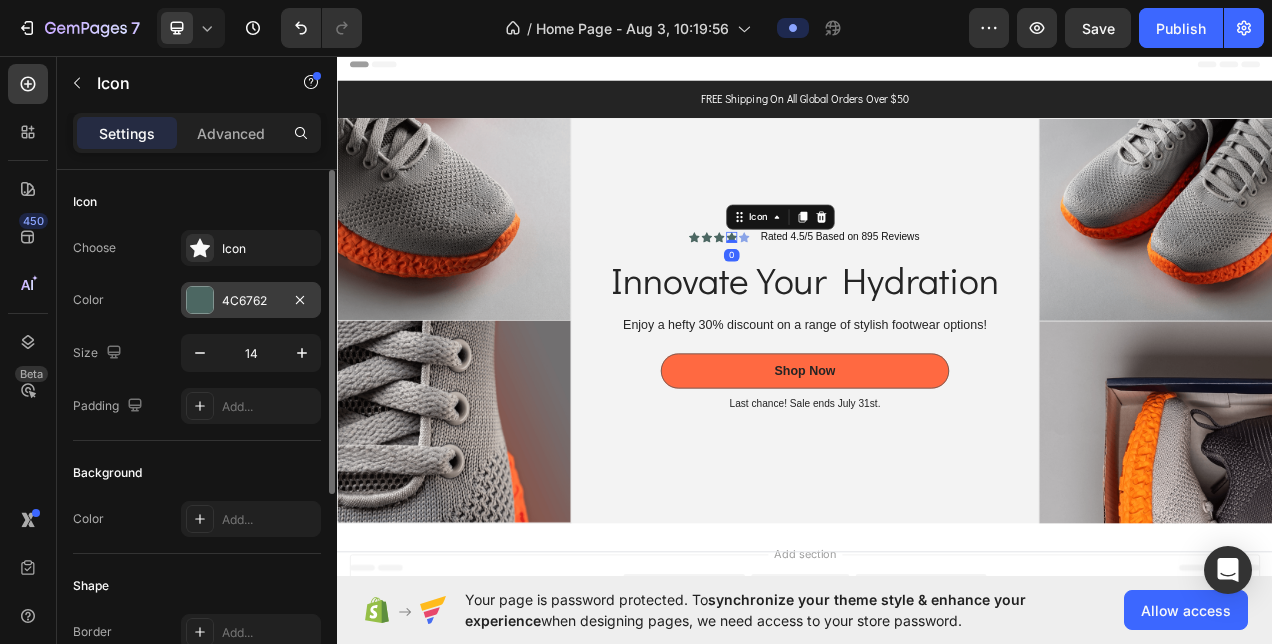 click on "4C6762" at bounding box center (251, 300) 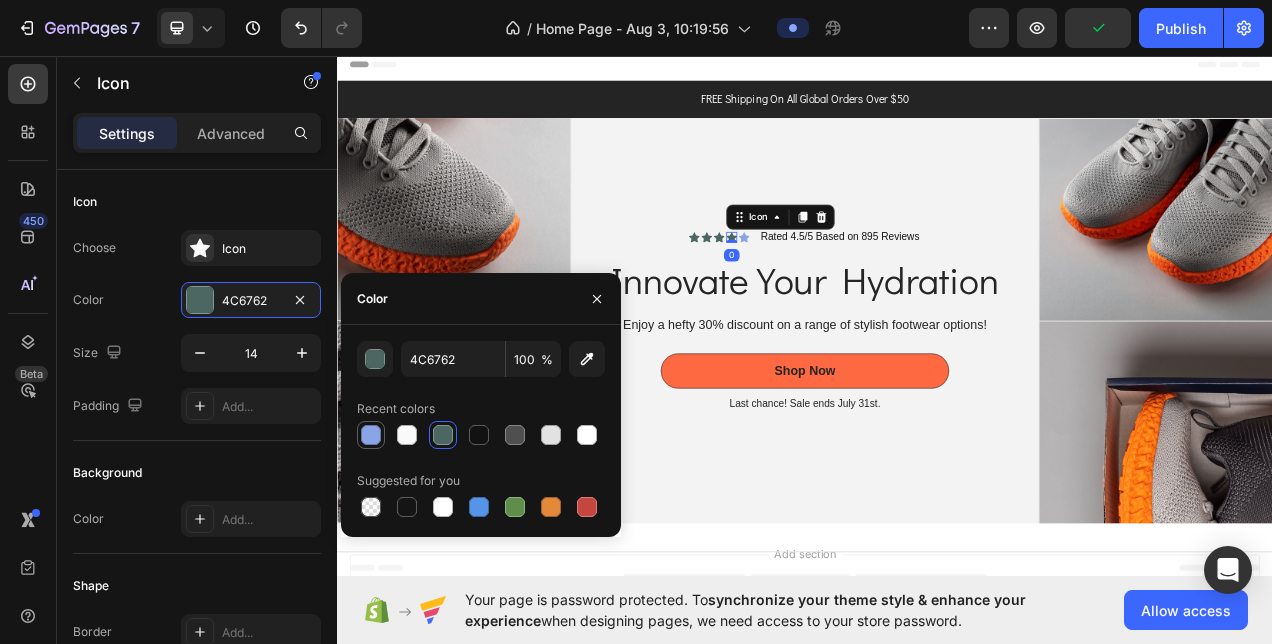 click at bounding box center (371, 435) 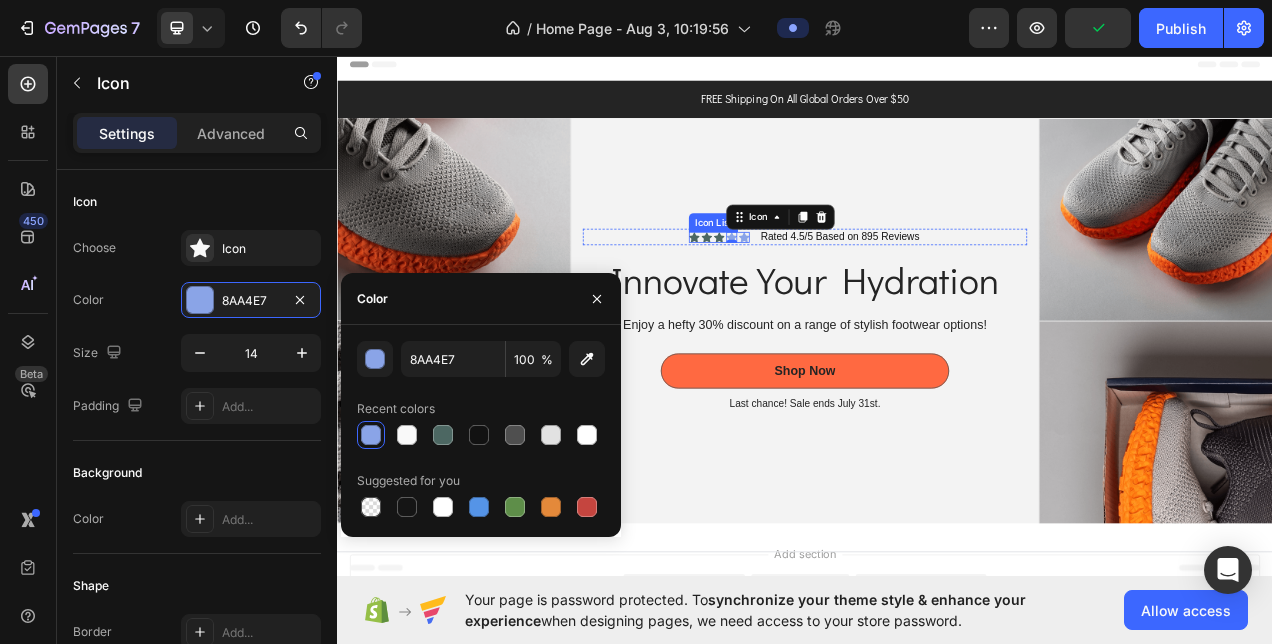 click 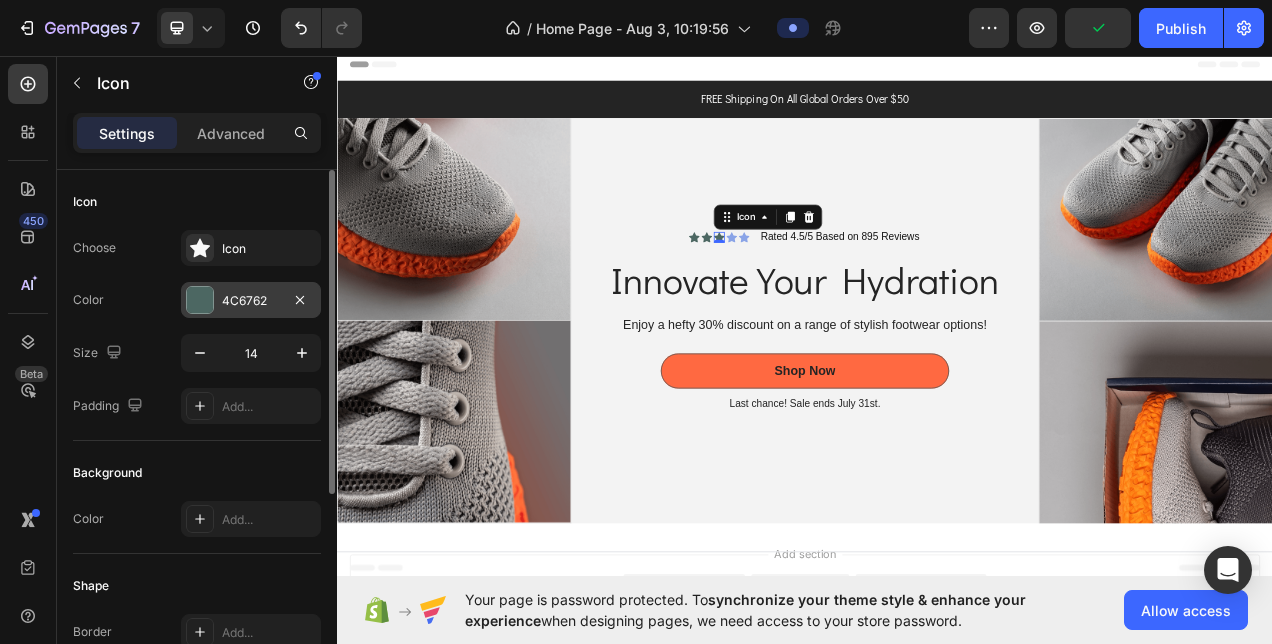 click on "4C6762" at bounding box center (251, 300) 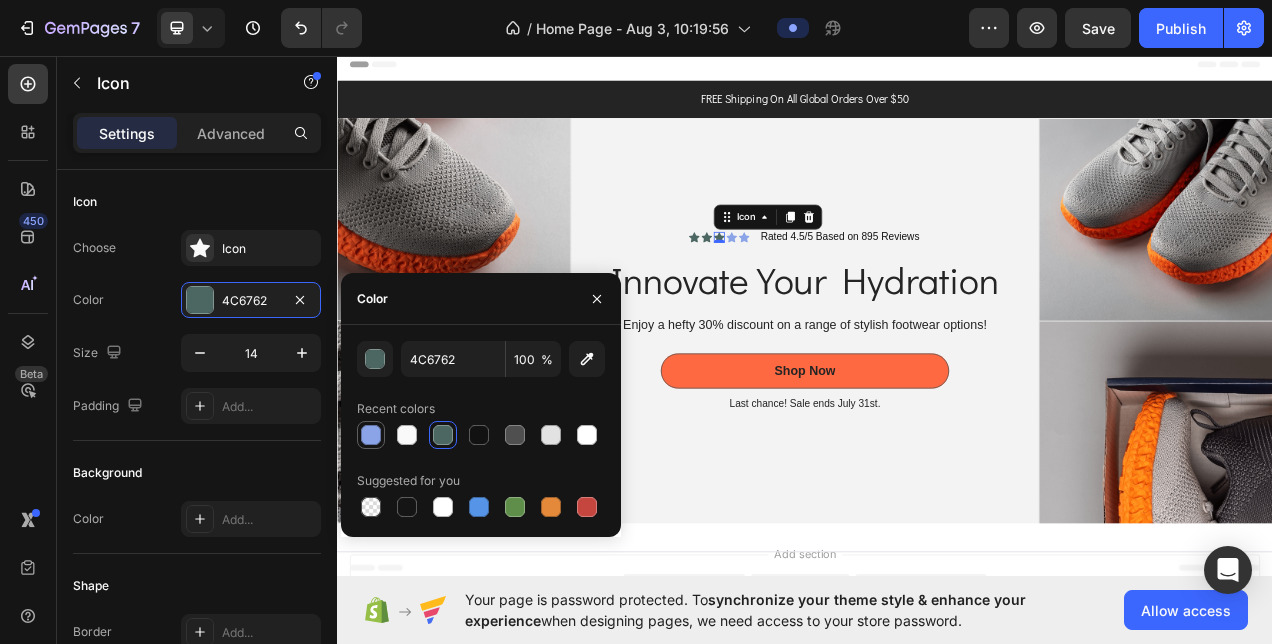 click at bounding box center [371, 435] 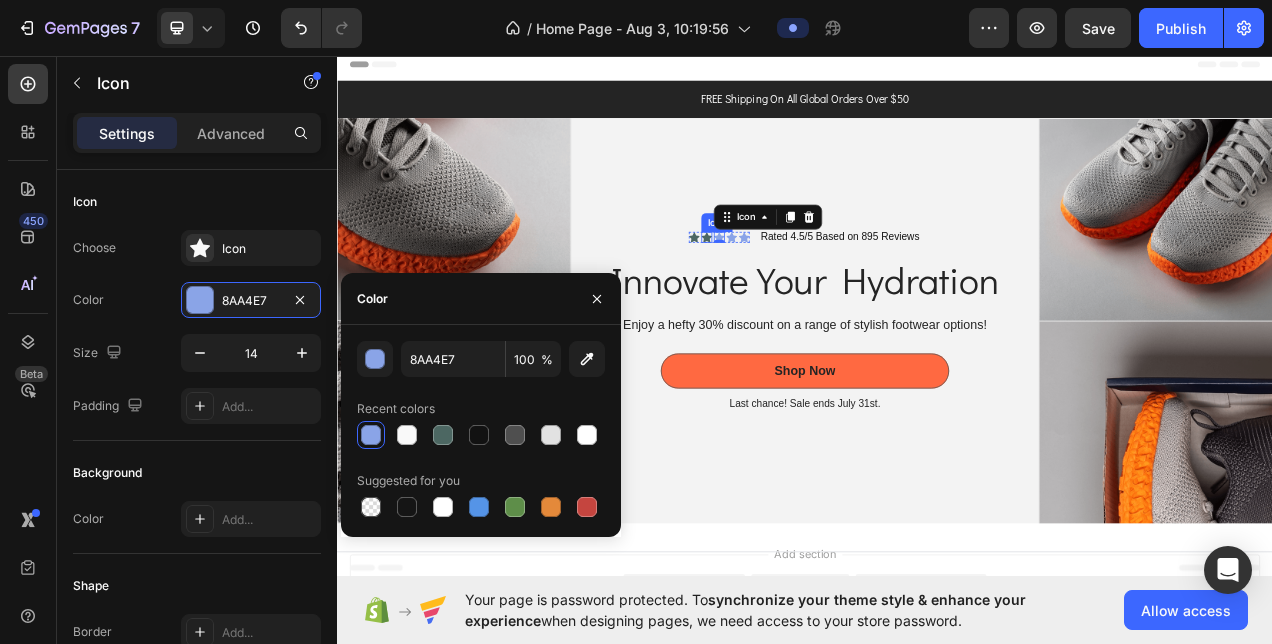 click 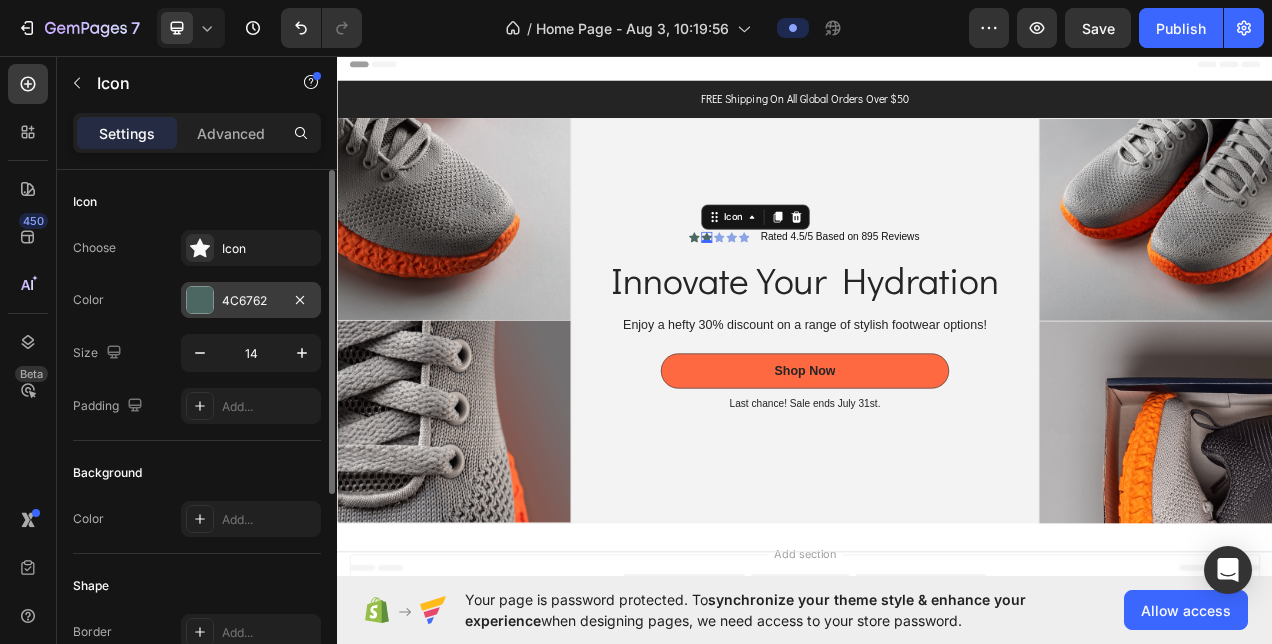 click on "4C6762" at bounding box center (251, 301) 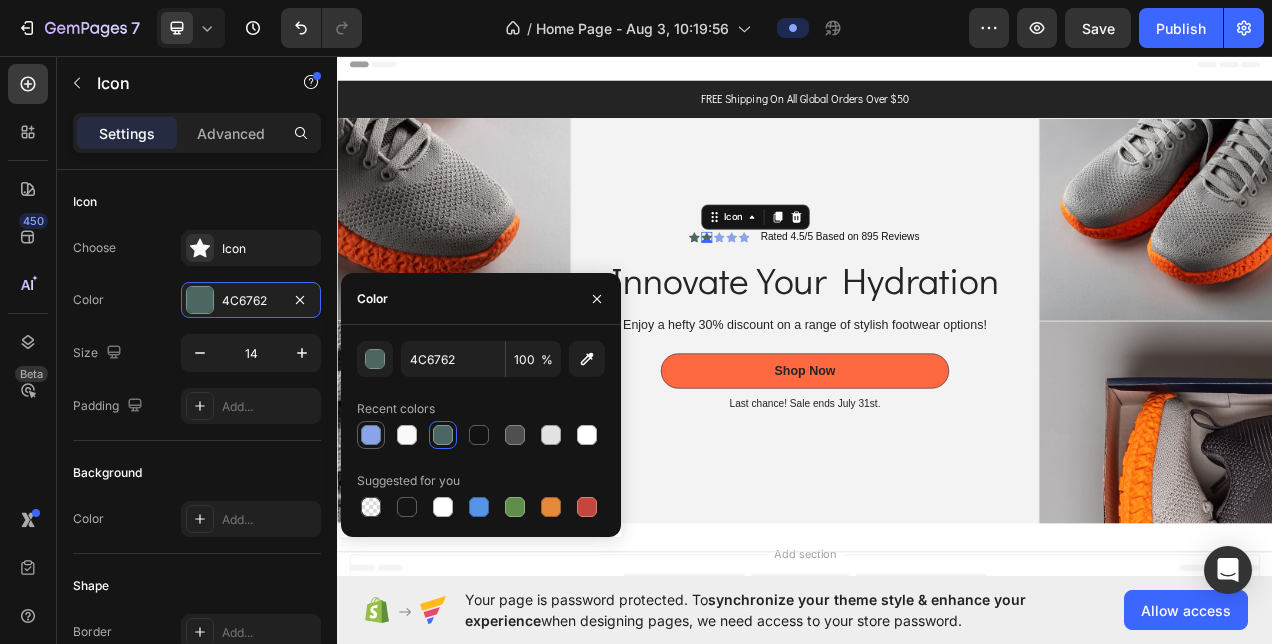 click at bounding box center (371, 435) 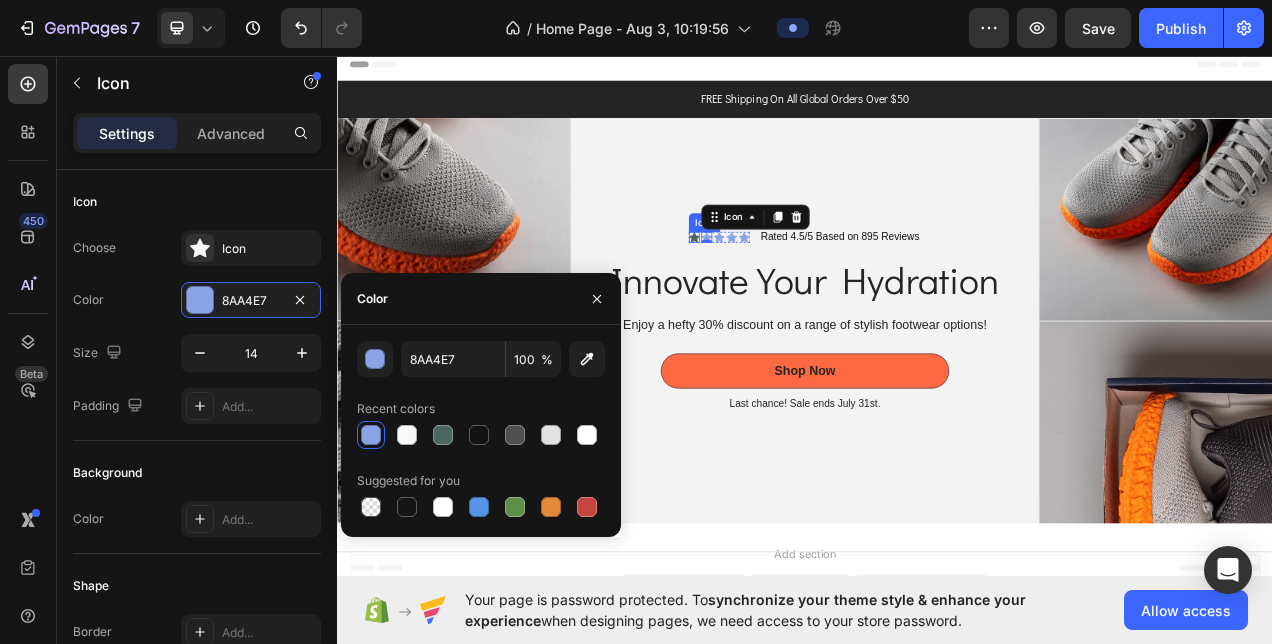 click 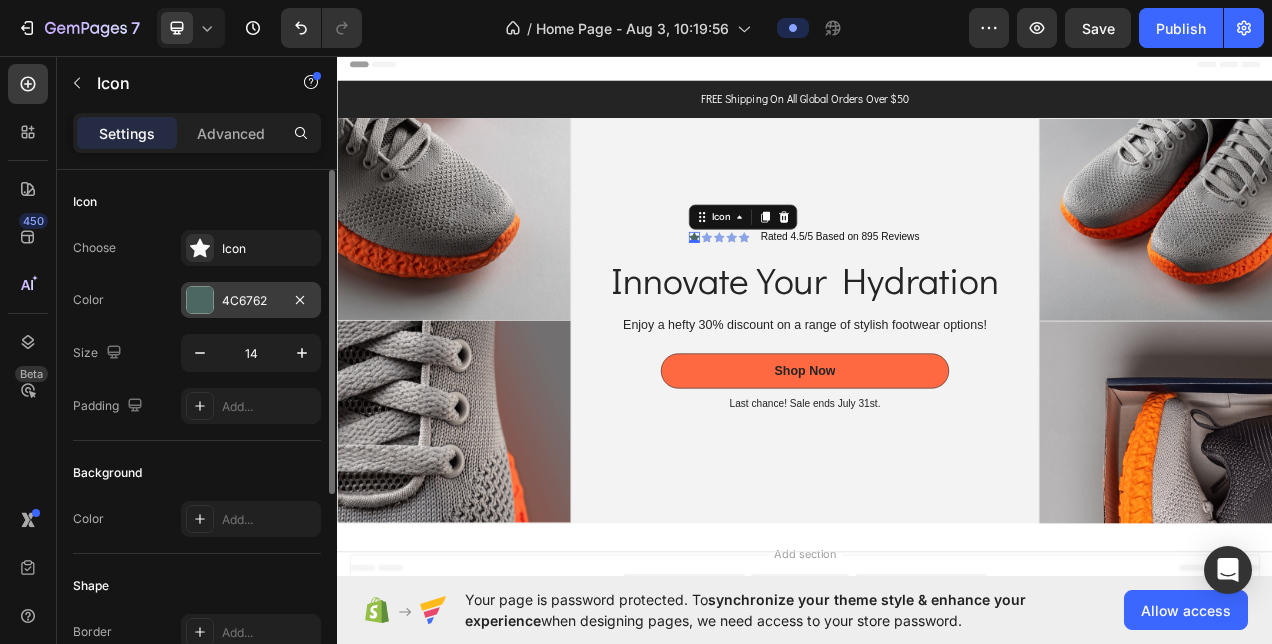 click on "4C6762" at bounding box center [251, 300] 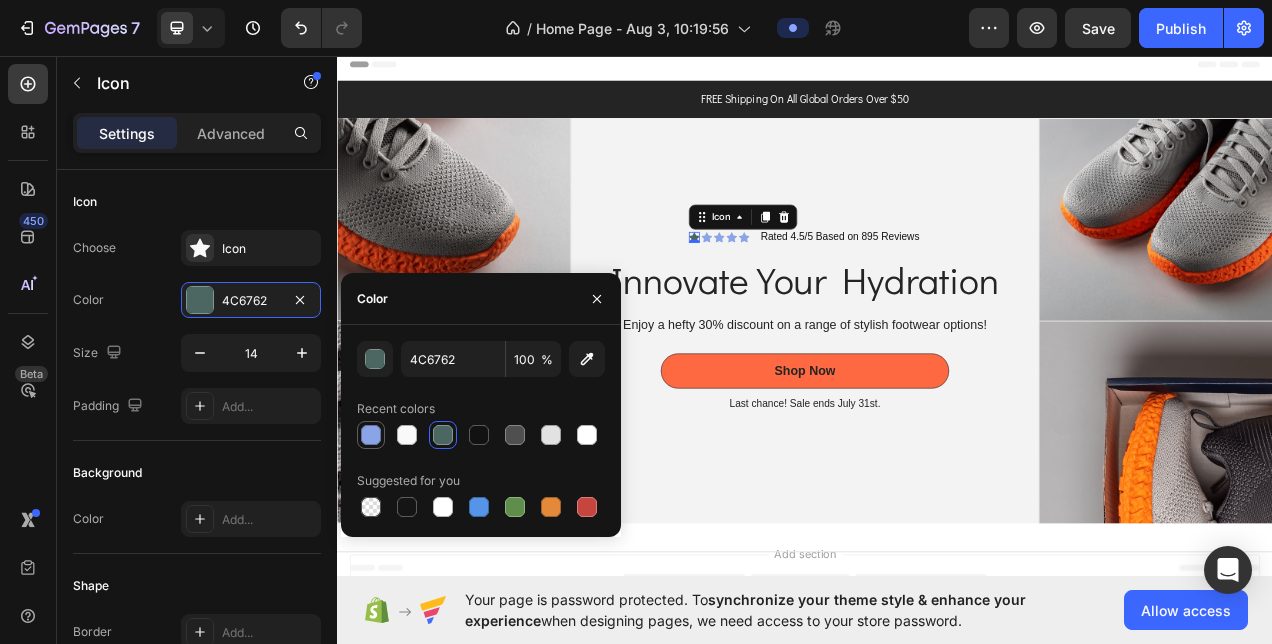 click at bounding box center (371, 435) 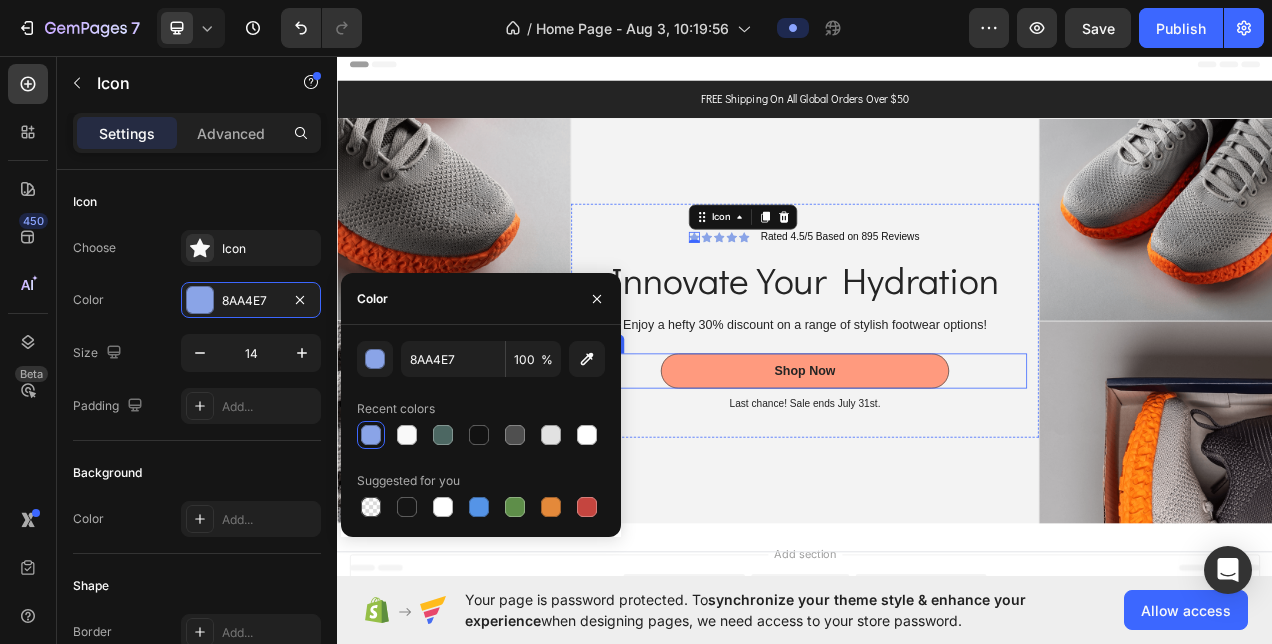 click on "Shop Now" at bounding box center (937, 461) 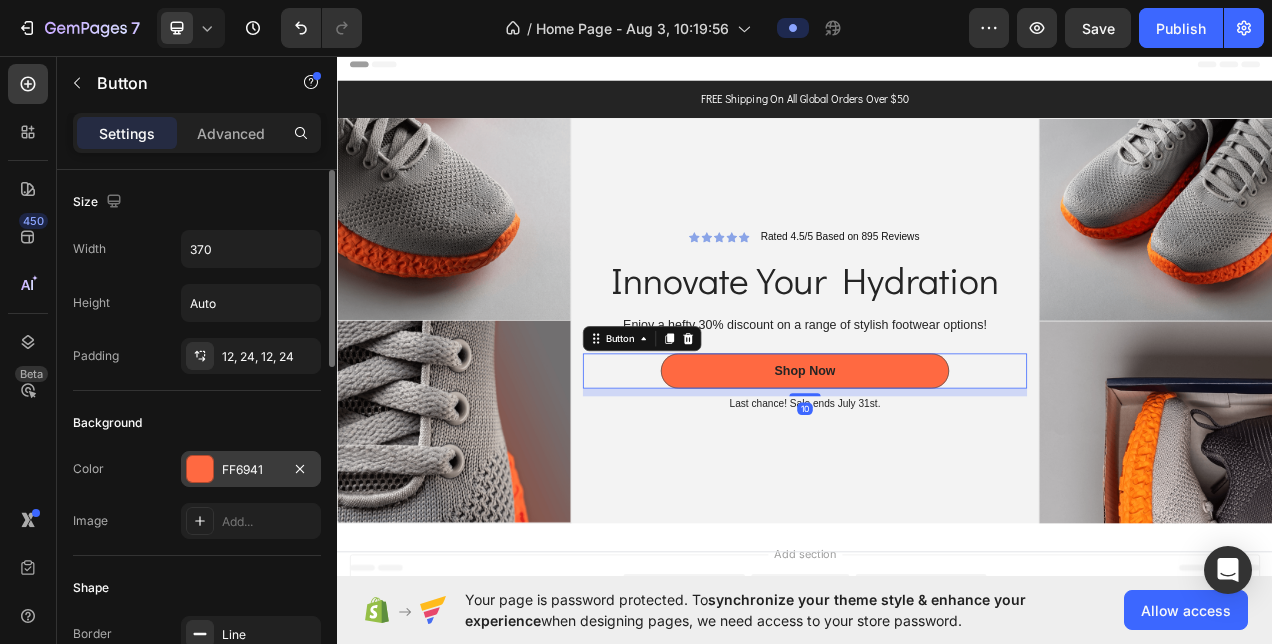 click on "FF6941" at bounding box center (251, 470) 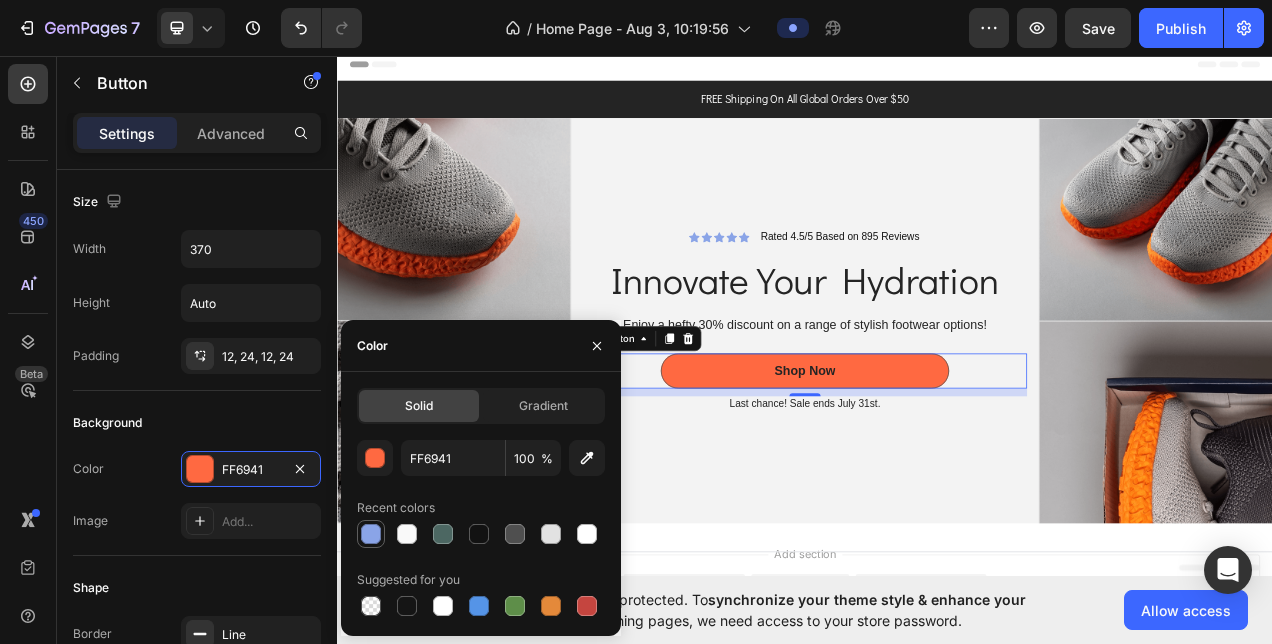 click at bounding box center [371, 534] 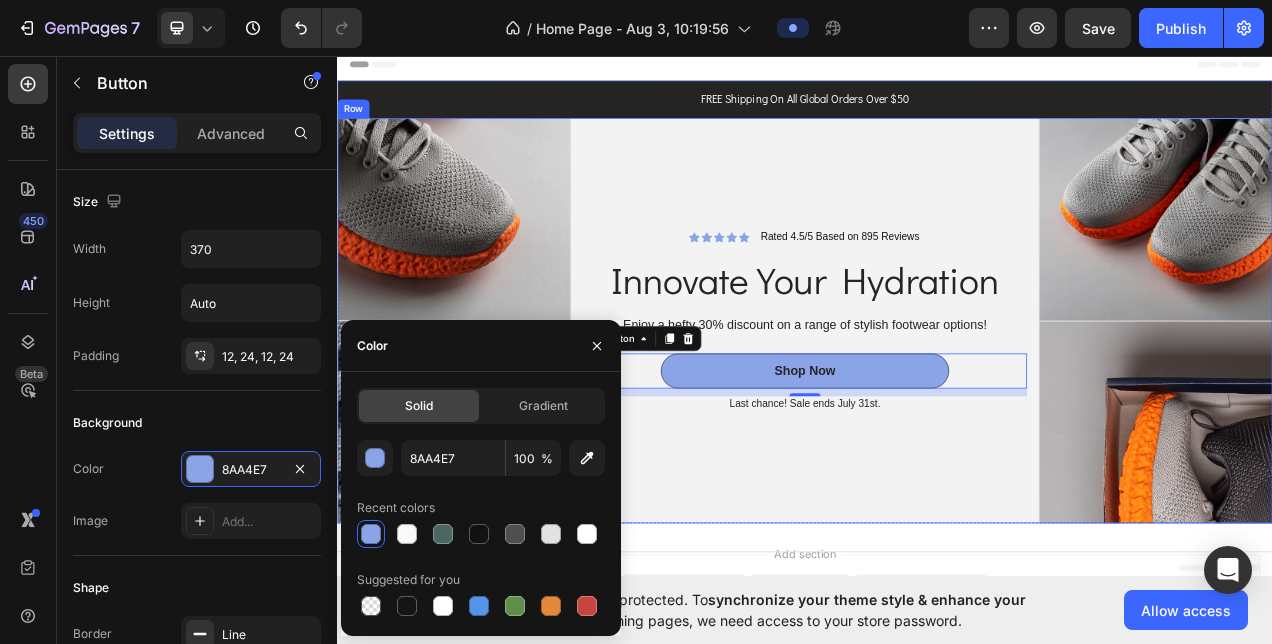 click on "Icon Icon Icon Icon Icon Icon List Rated 4.5/5 Based on 895 Reviews Text Block Row Innovate Your Hydration Heading Enjoy a hefty 30% discount on a range of stylish footwear options! Text Block Shop Now Button   10 Last chance! Sale ends July 31st. Text Block Row" at bounding box center (937, 397) 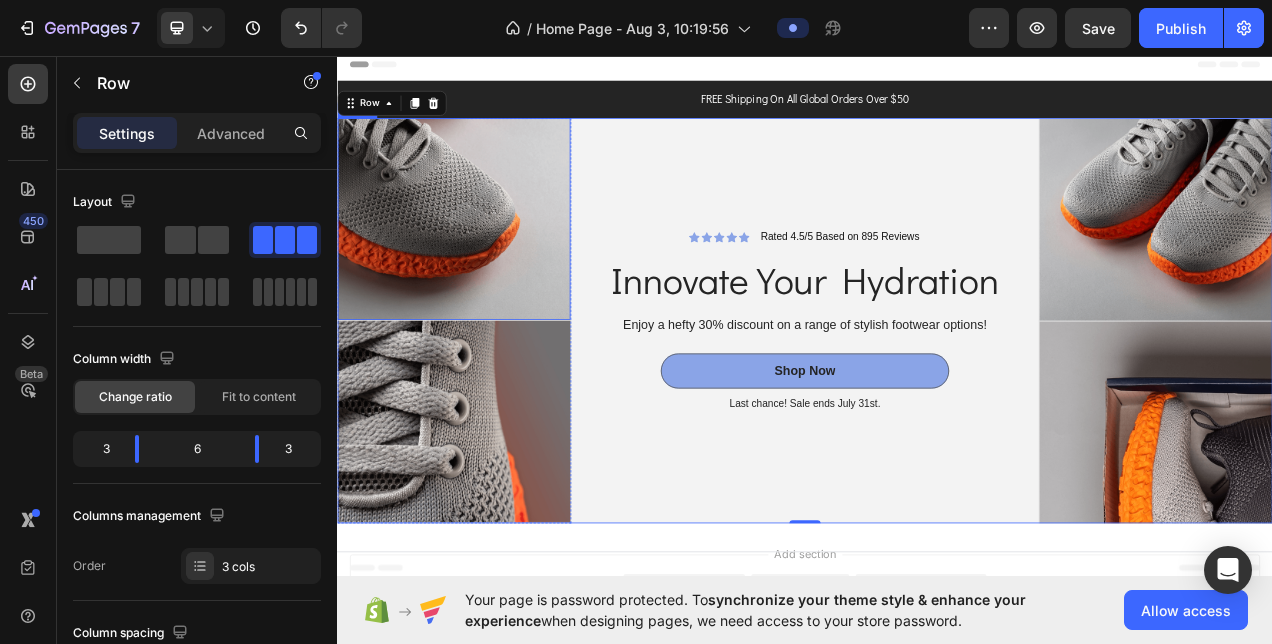 click at bounding box center (486, 266) 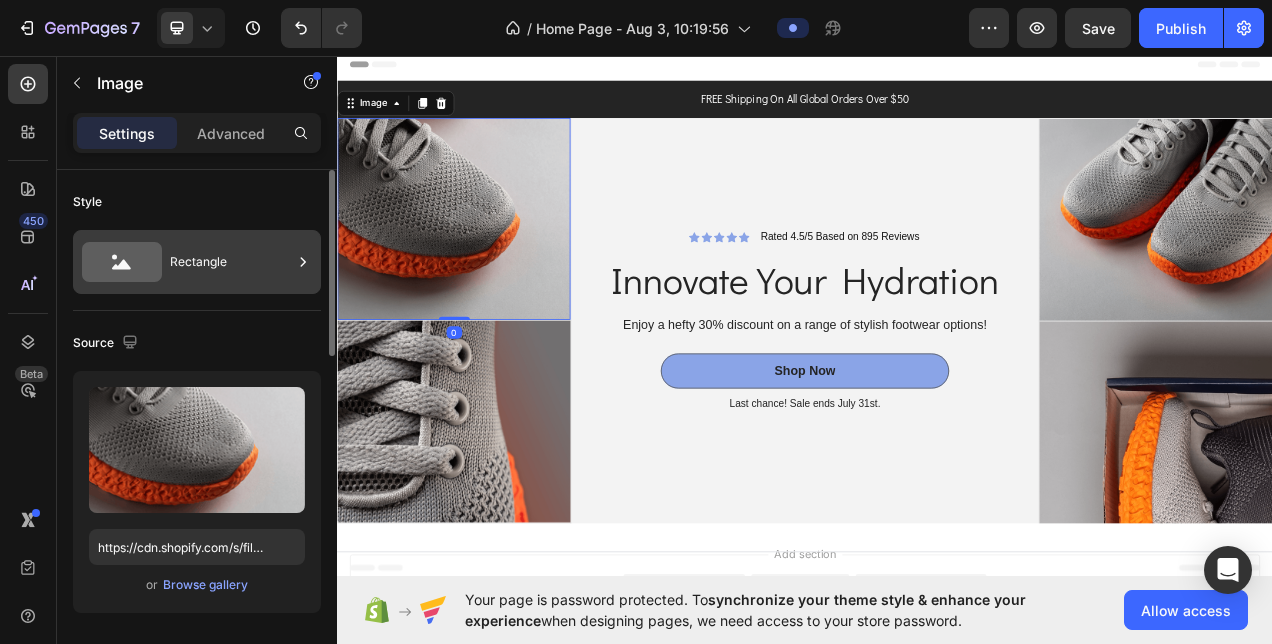 click on "Rectangle" at bounding box center (231, 262) 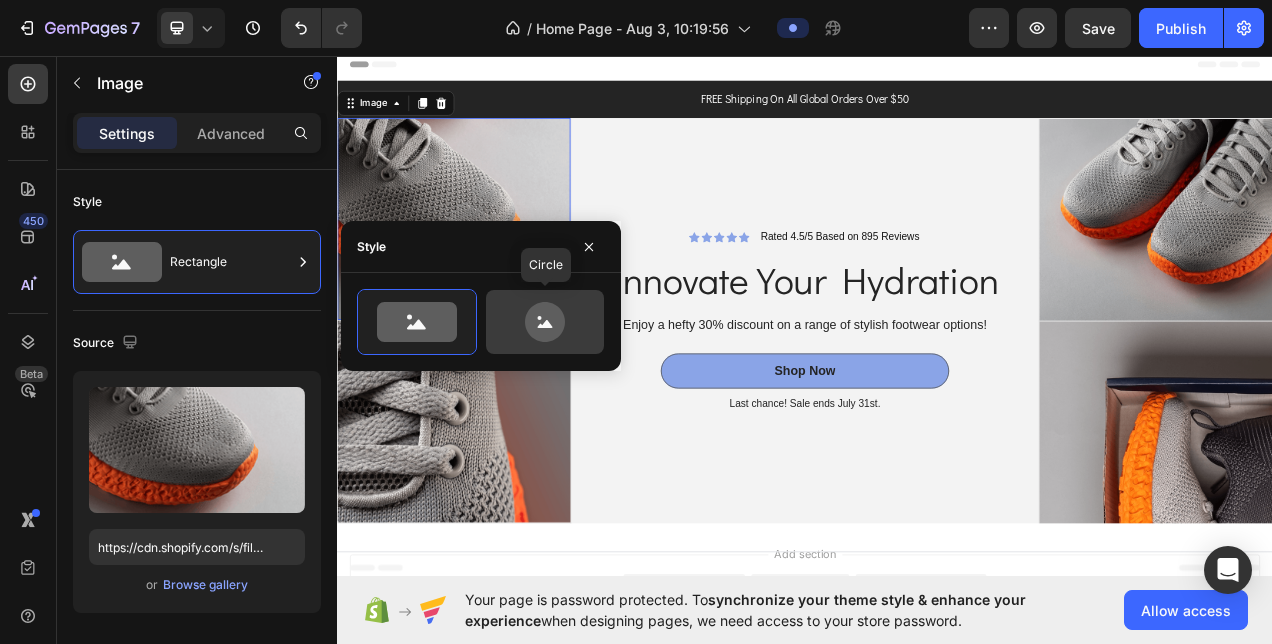 click 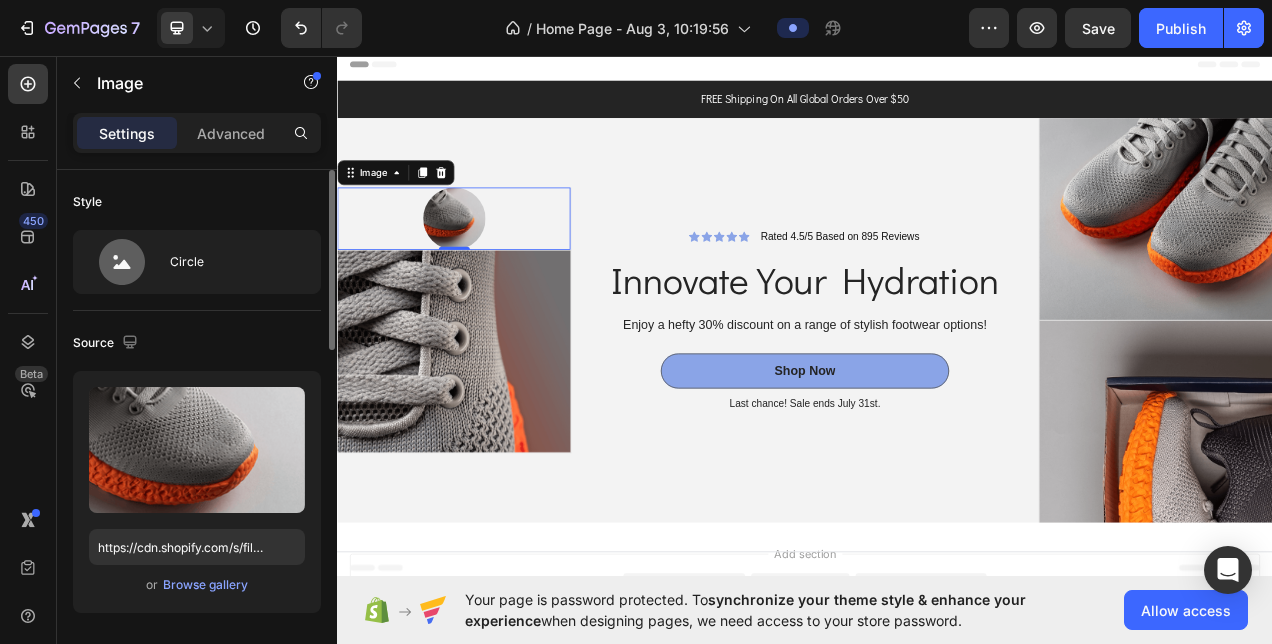 click on "Style" at bounding box center (197, 202) 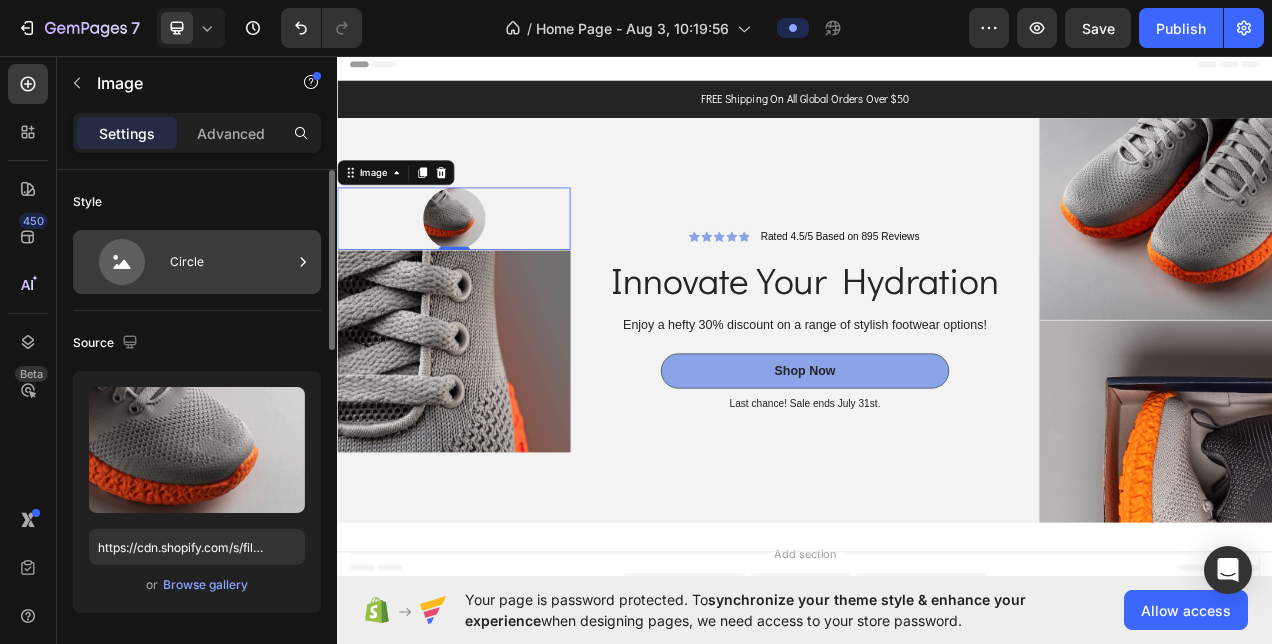 click on "Circle" at bounding box center [231, 262] 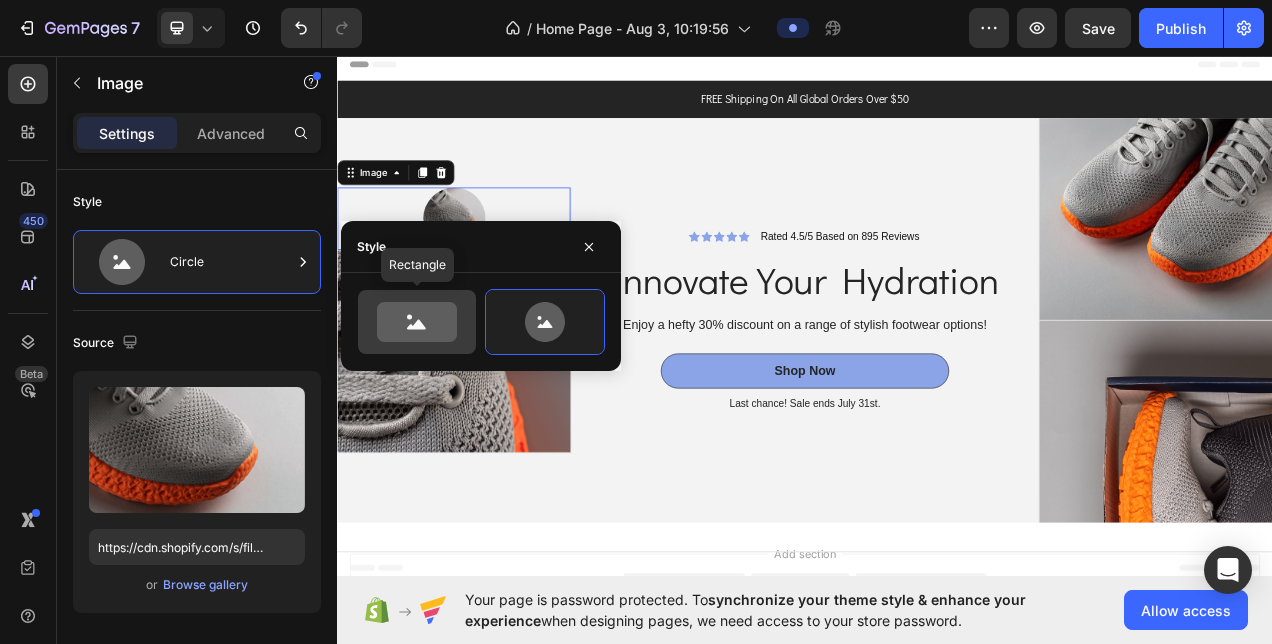 click 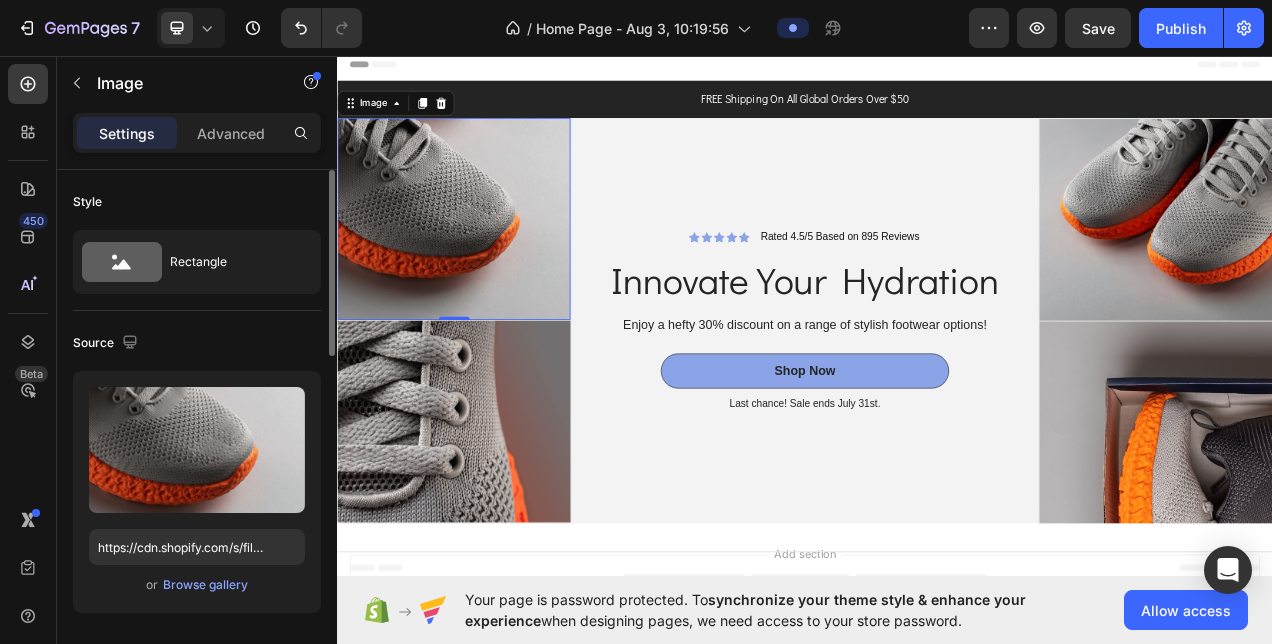 click on "Style" at bounding box center (197, 202) 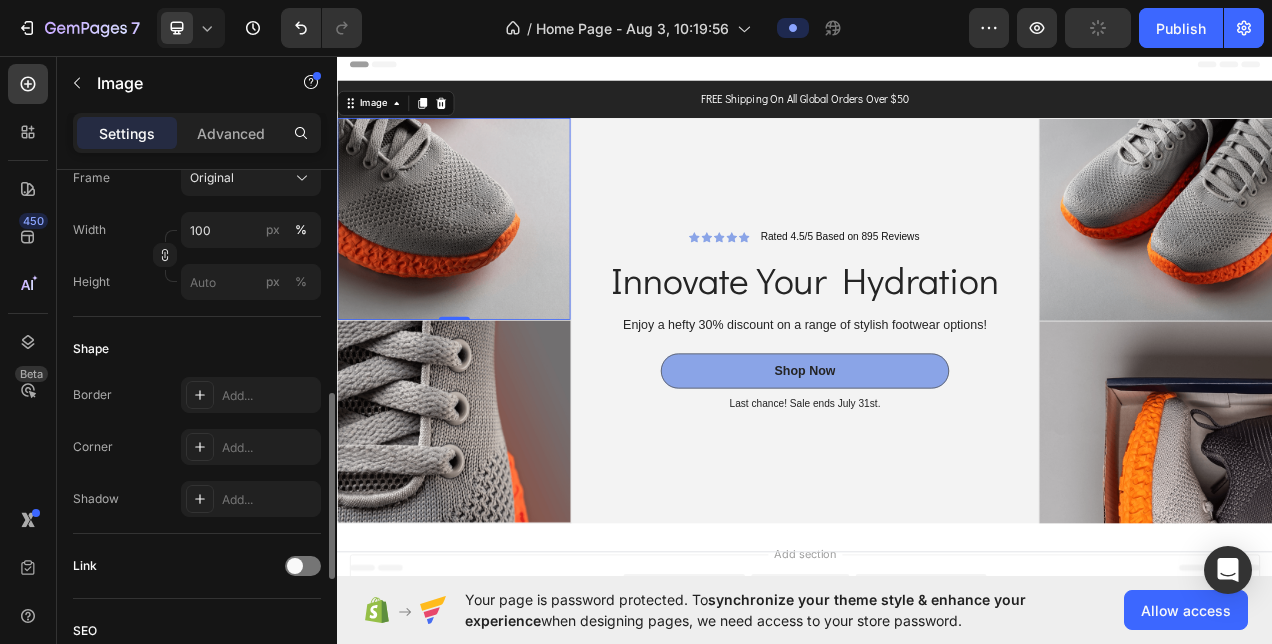 scroll, scrollTop: 595, scrollLeft: 0, axis: vertical 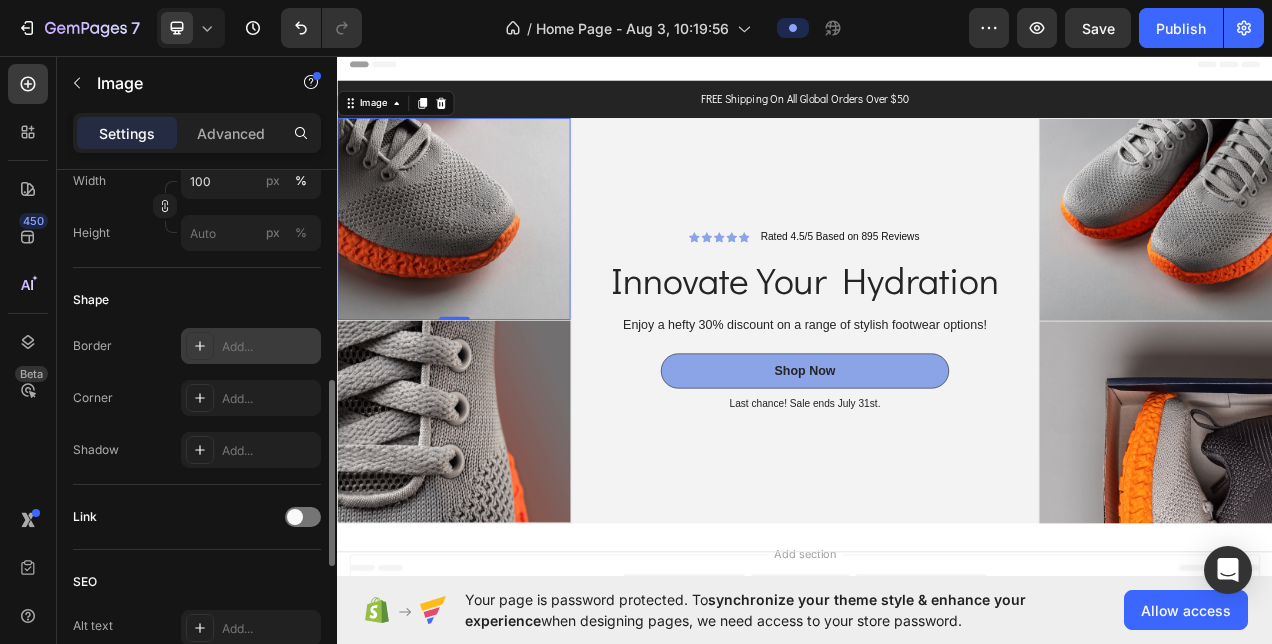 click on "Add..." at bounding box center (251, 346) 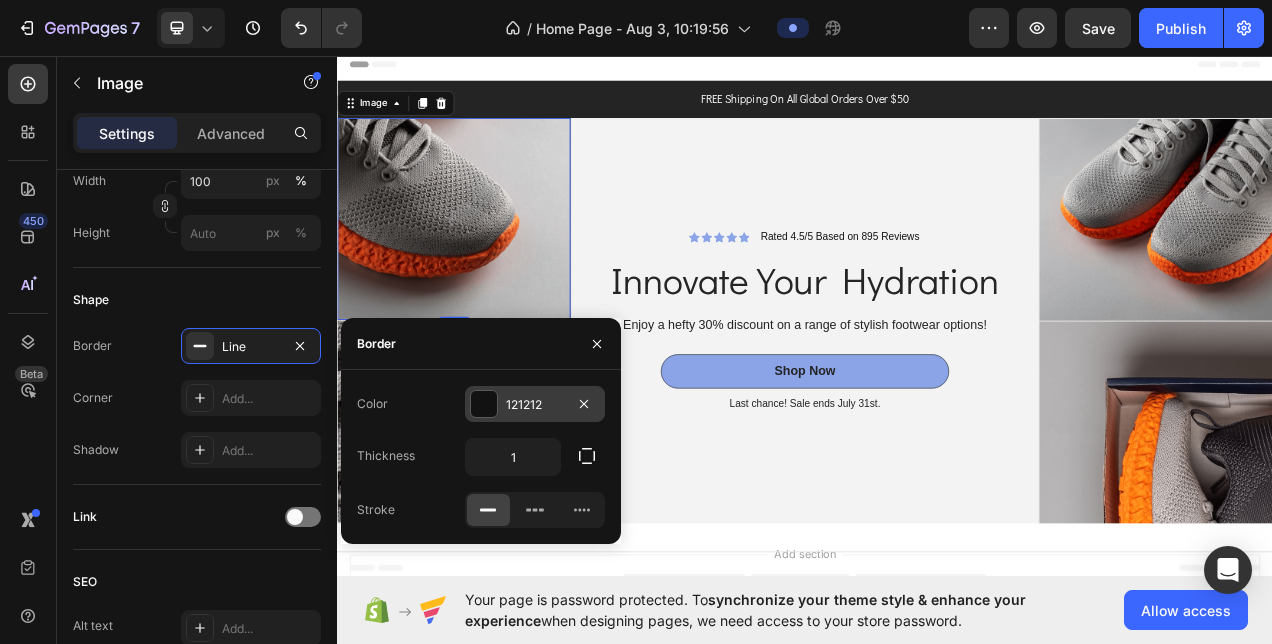 click on "121212" at bounding box center [535, 404] 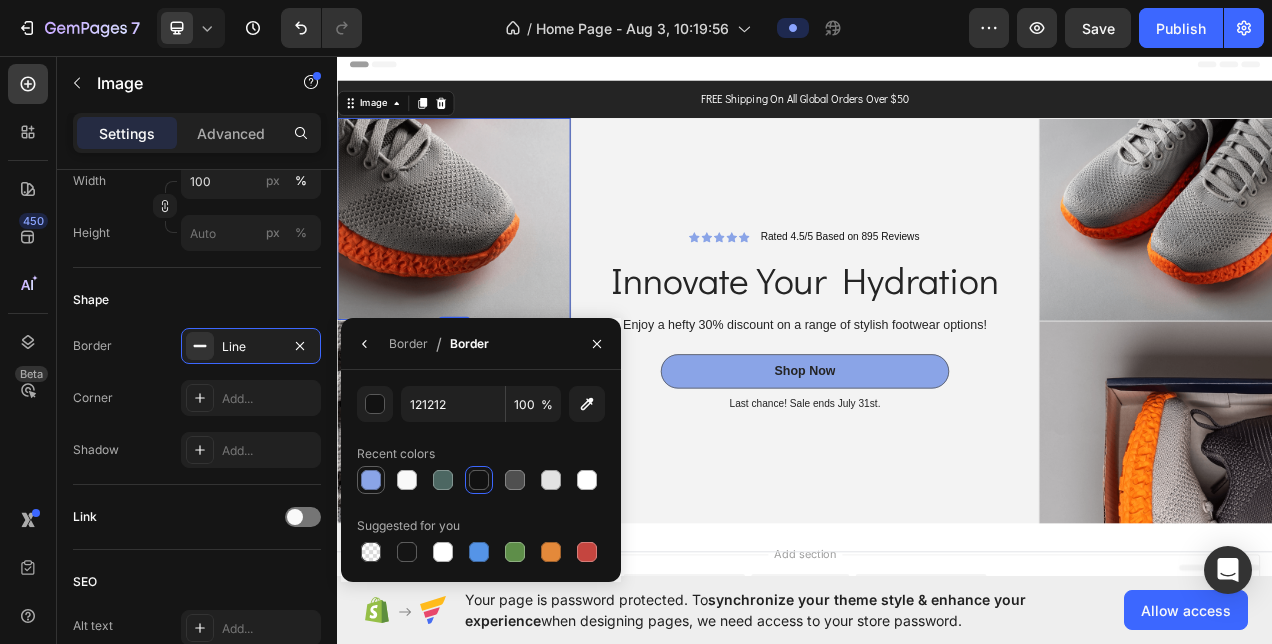 click at bounding box center [371, 480] 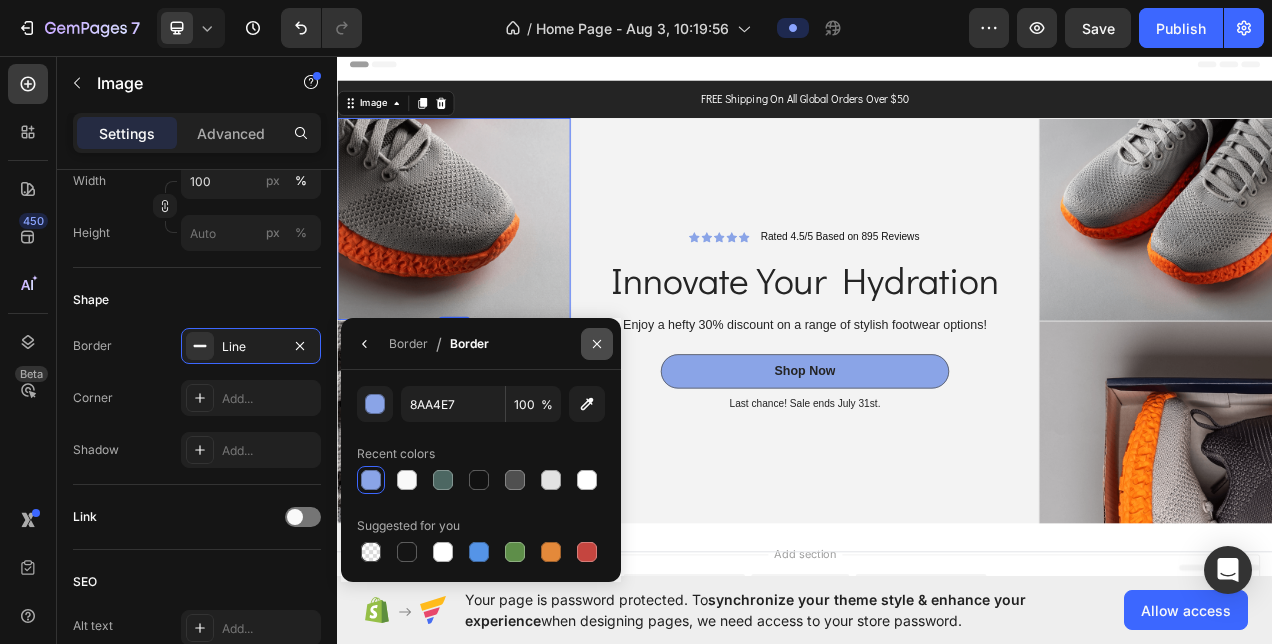 click 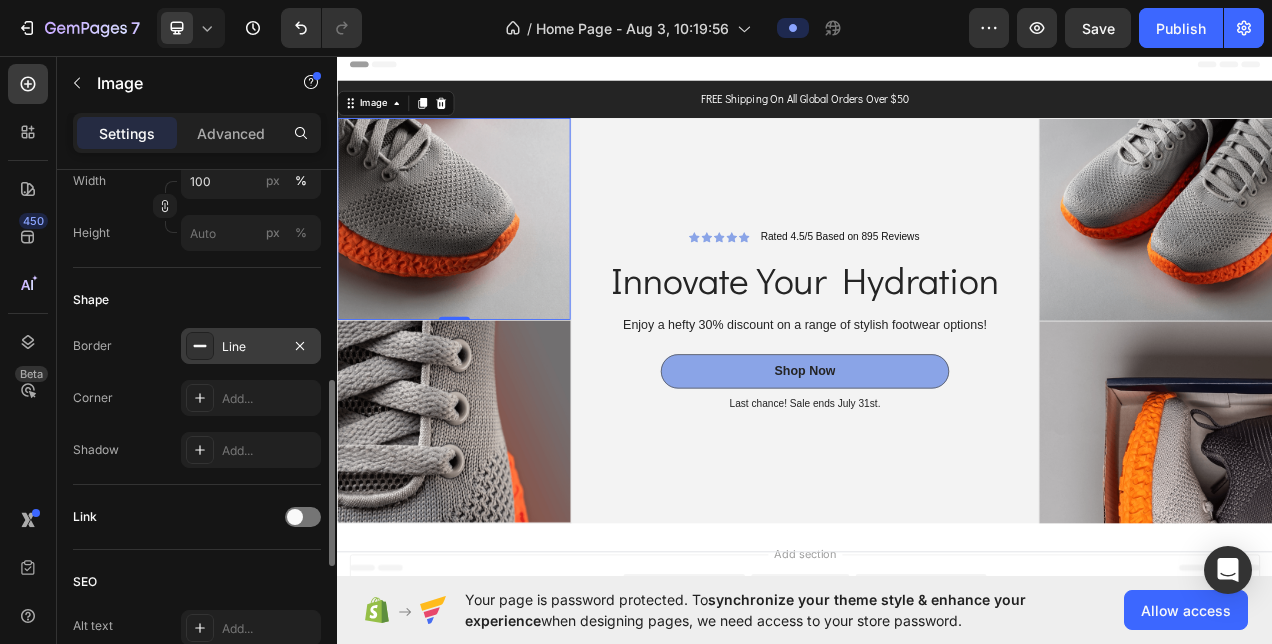 click on "Line" at bounding box center [251, 347] 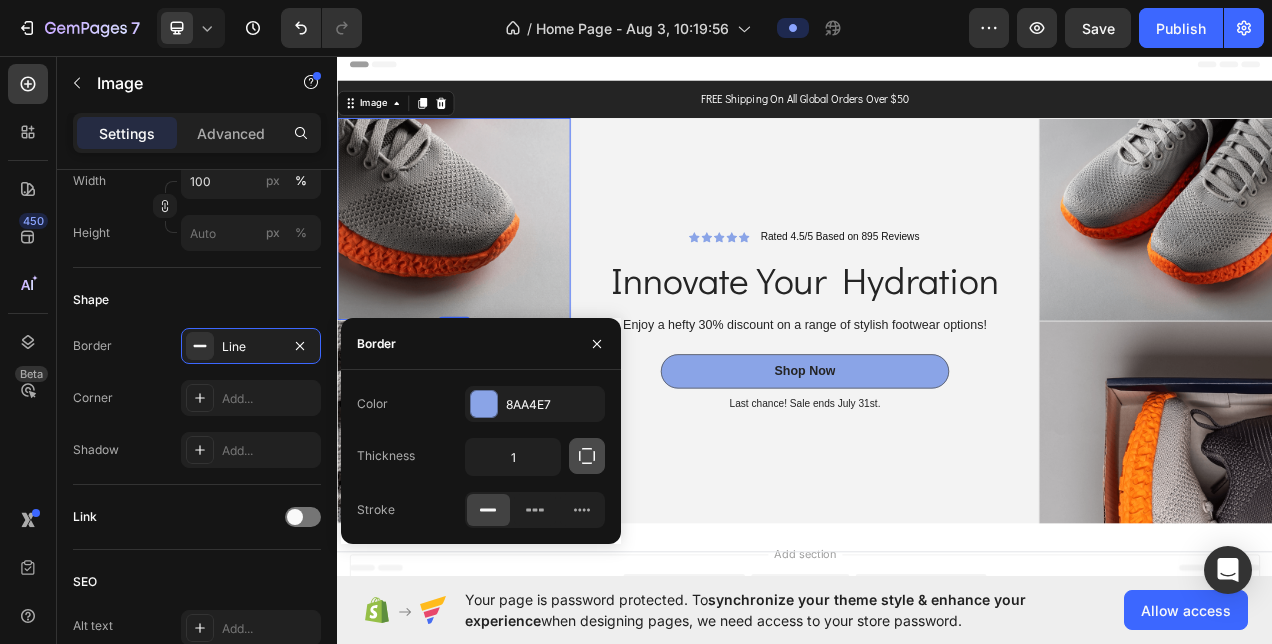 click at bounding box center [587, 456] 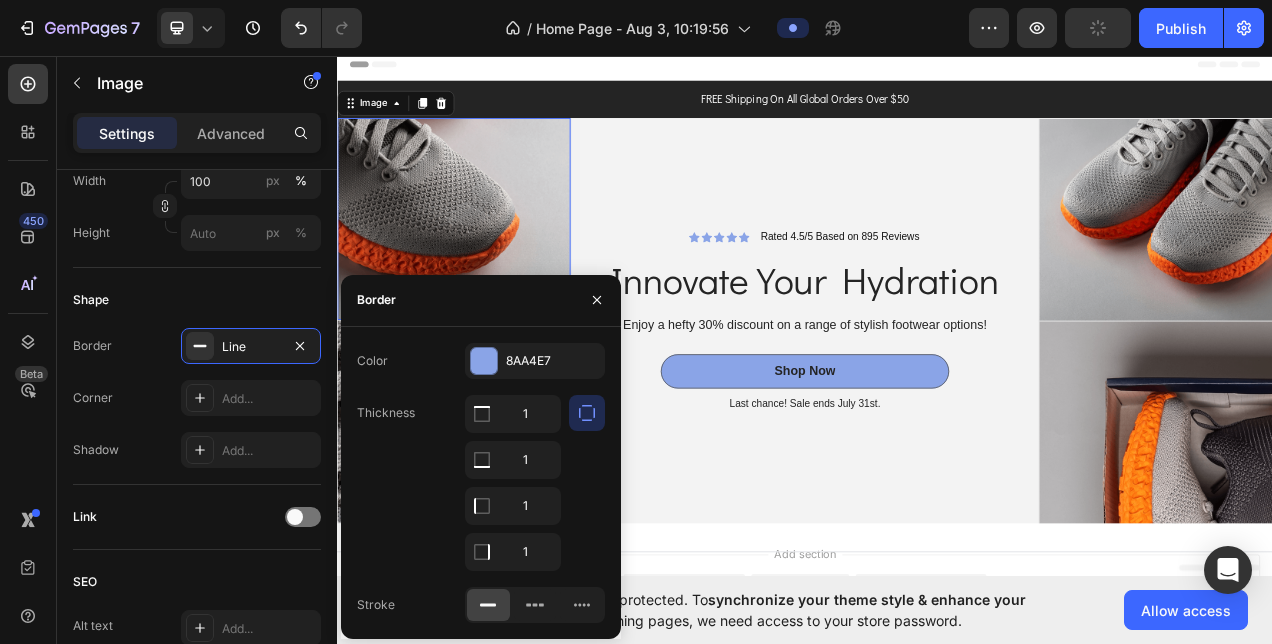 click 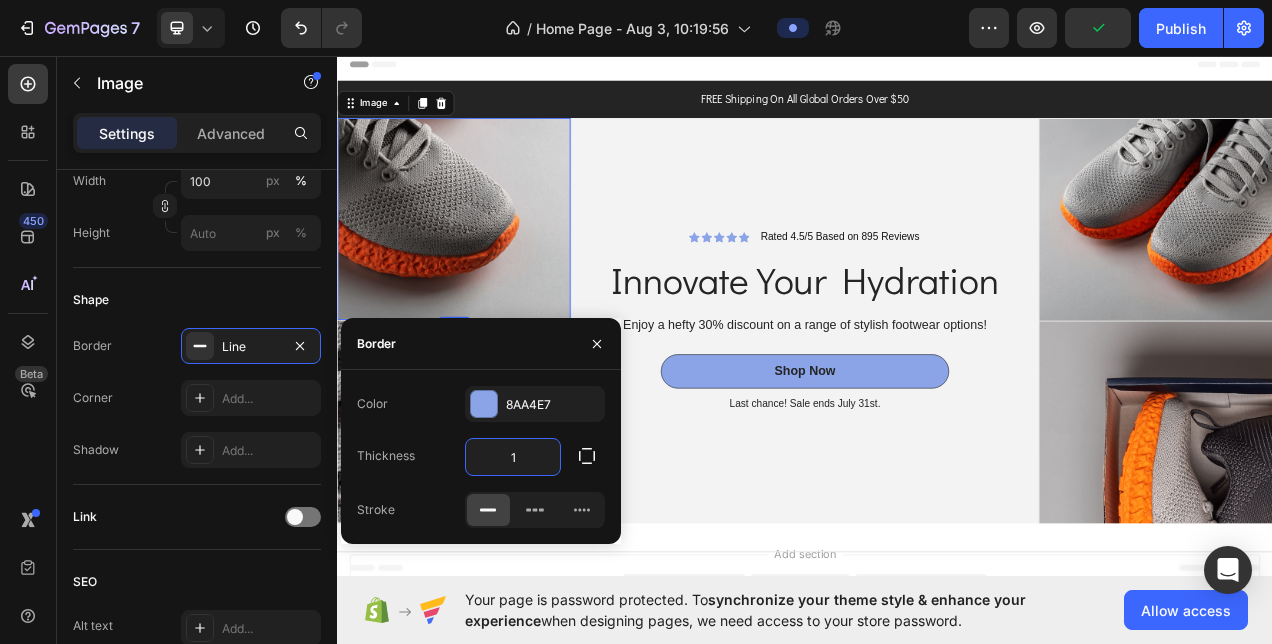 click on "1" at bounding box center [513, 457] 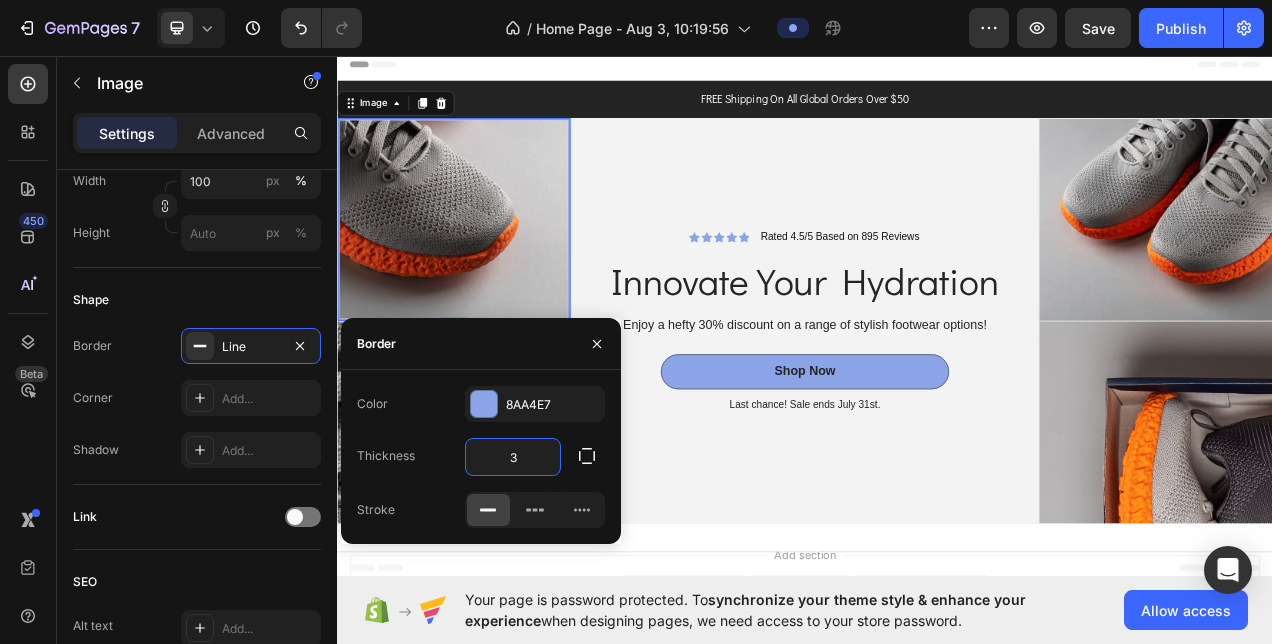 type on "3" 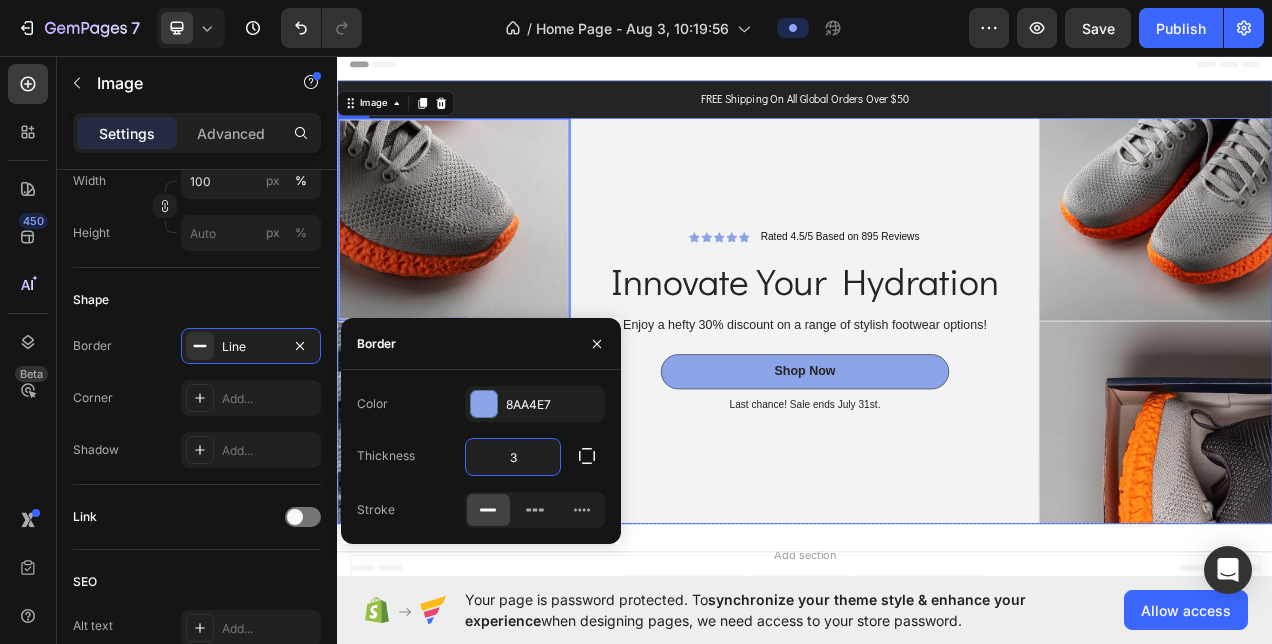 click on "Icon Icon Icon Icon Icon Icon List Rated 4.5/5 Based on 895 Reviews Text Block Row Innovate Your Hydration Heading Enjoy a hefty 30% discount on a range of stylish footwear options! Text Block Shop Now Button Last chance! Sale ends July 31st. Text Block Row" at bounding box center (937, 397) 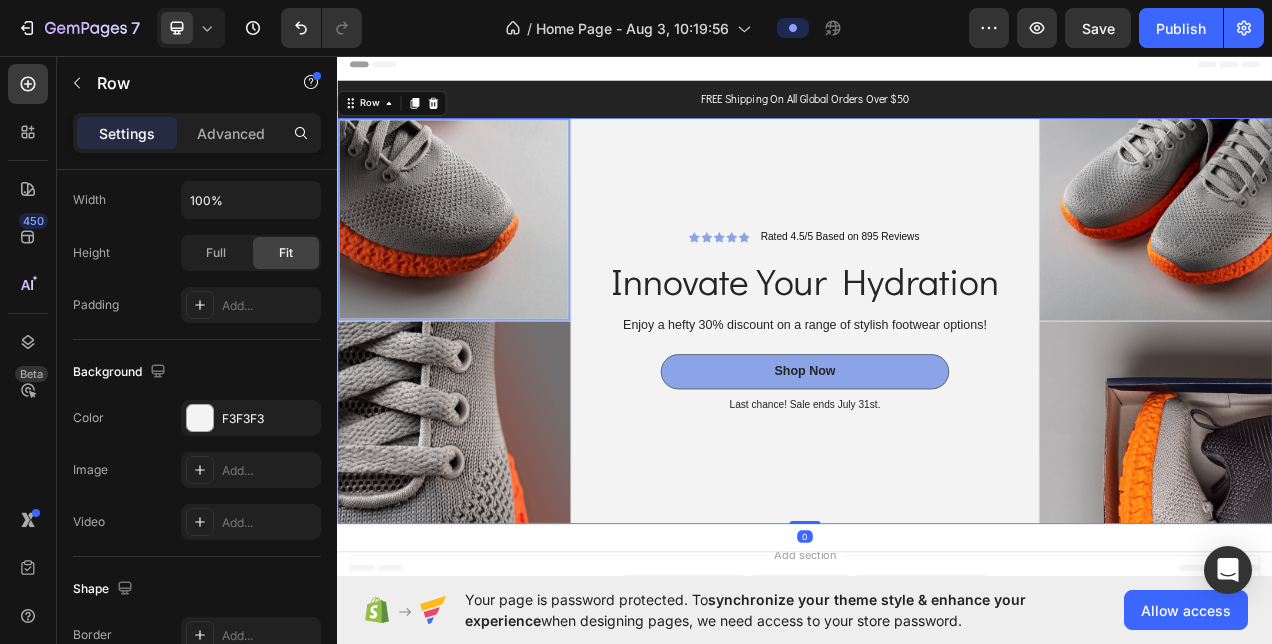 scroll, scrollTop: 0, scrollLeft: 0, axis: both 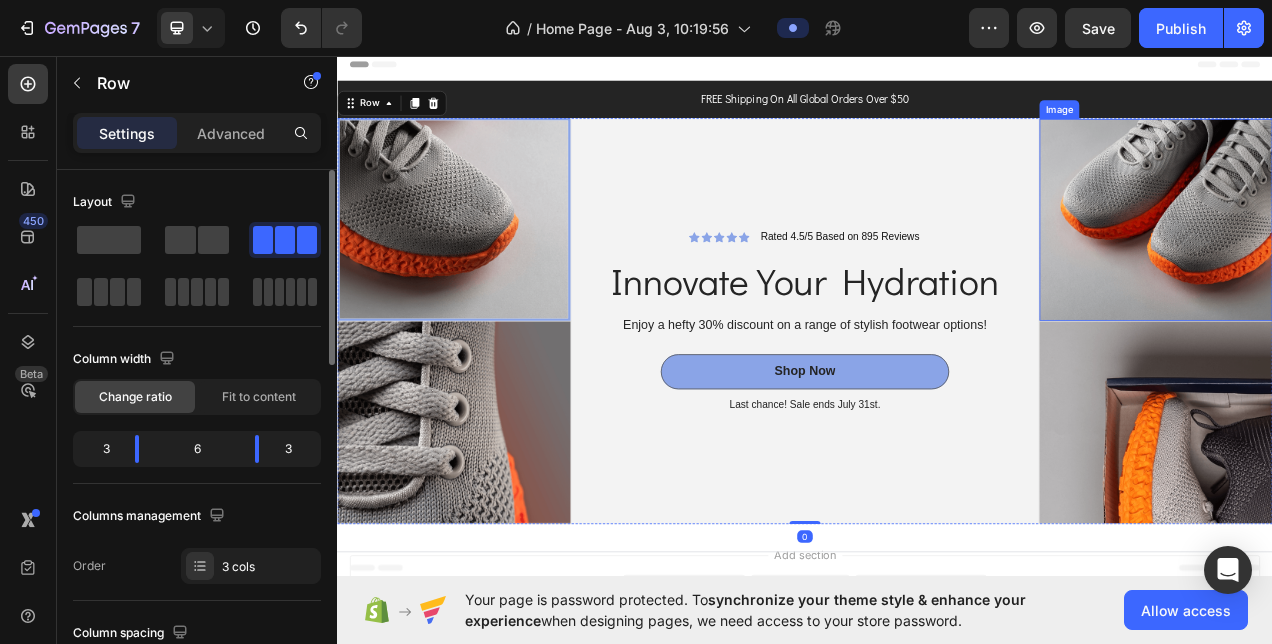 click at bounding box center [1387, 267] 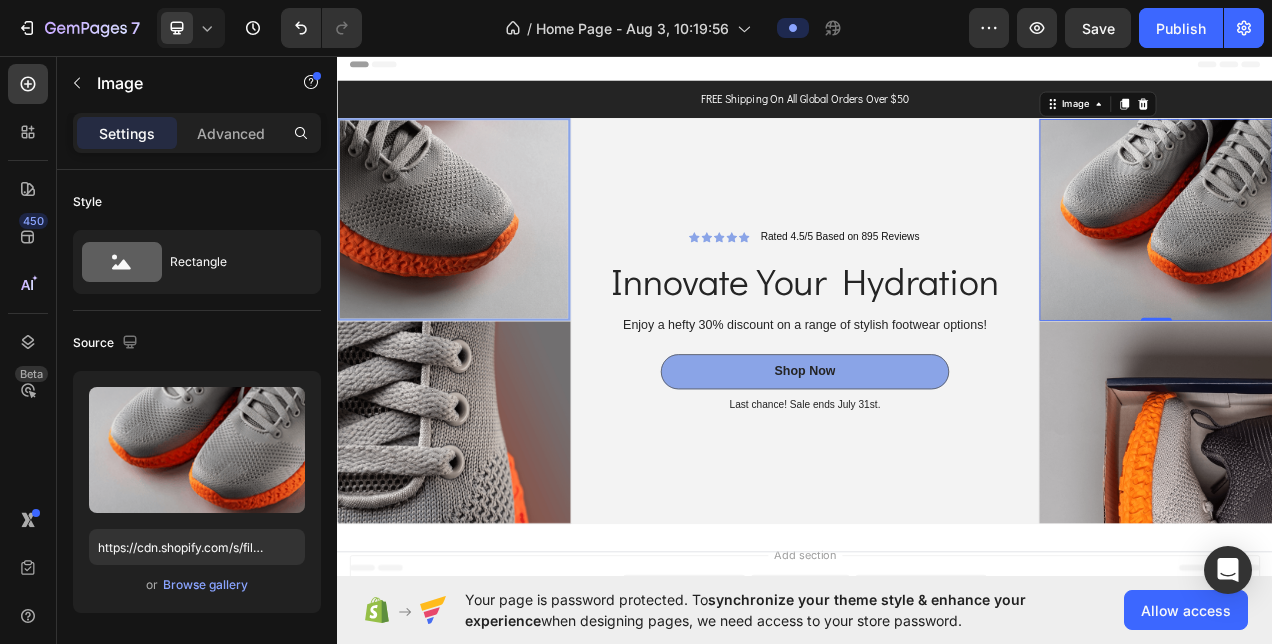 click at bounding box center (317, 28) 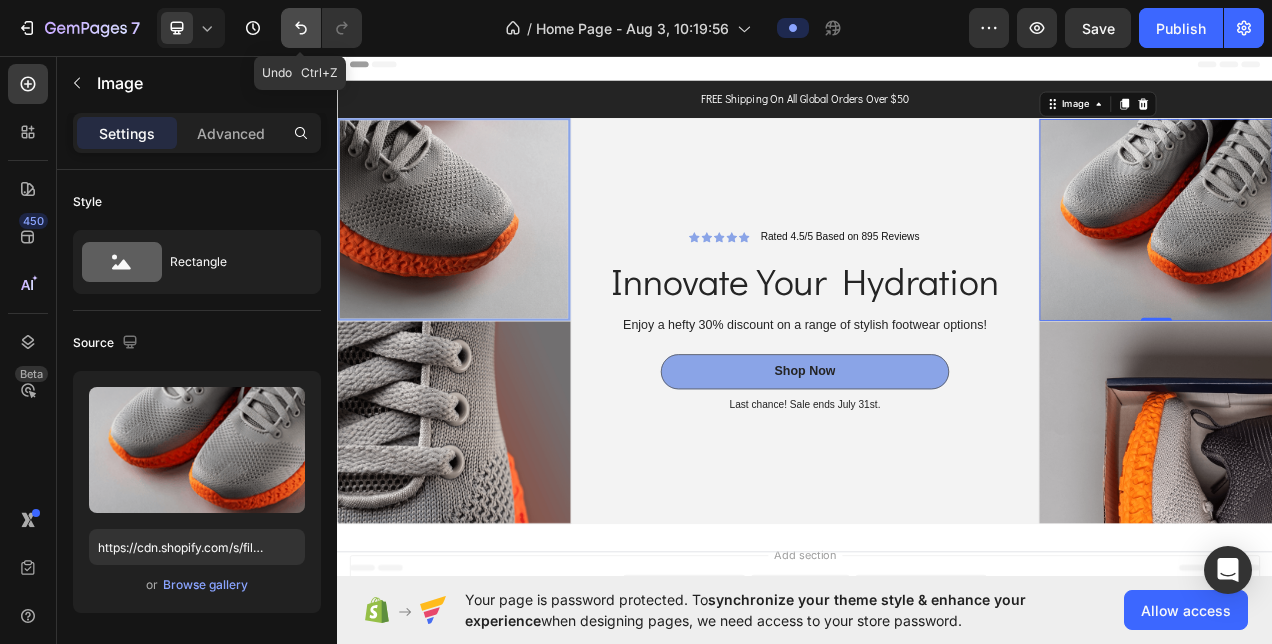 click 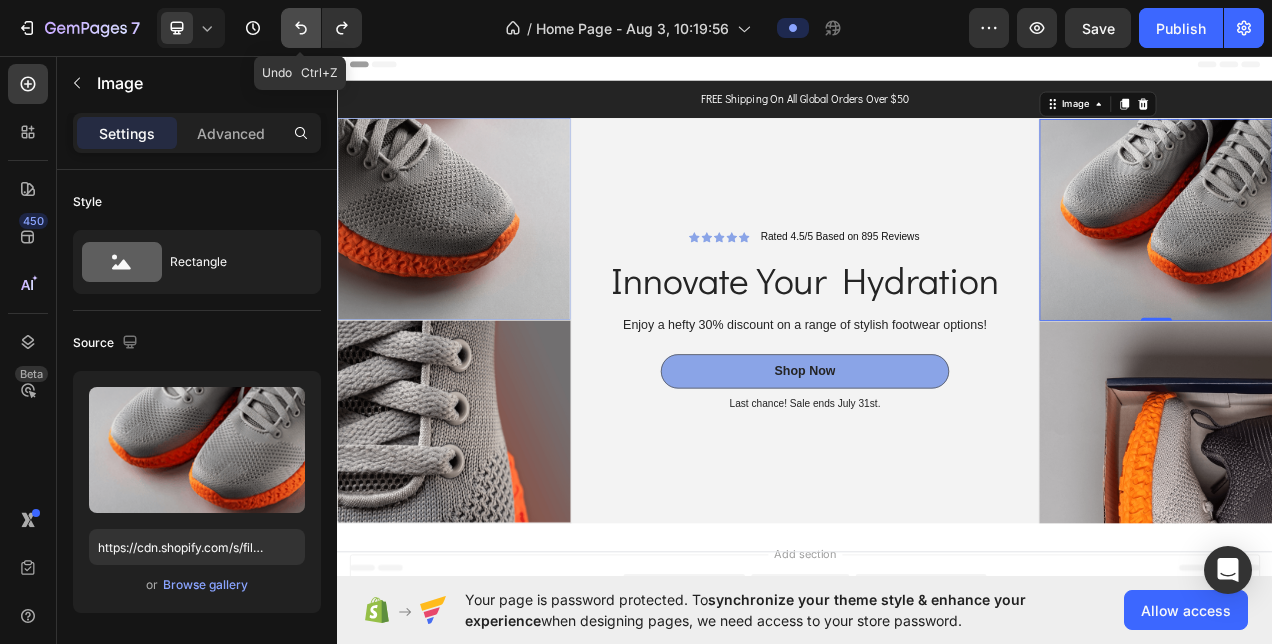 click 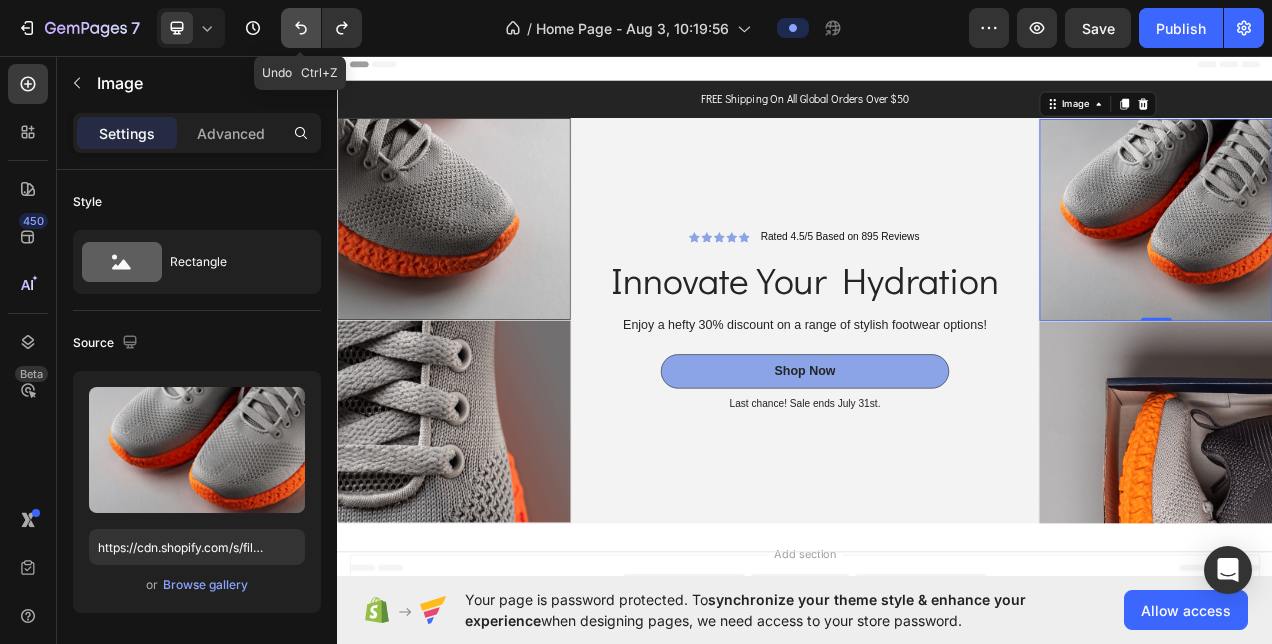 click 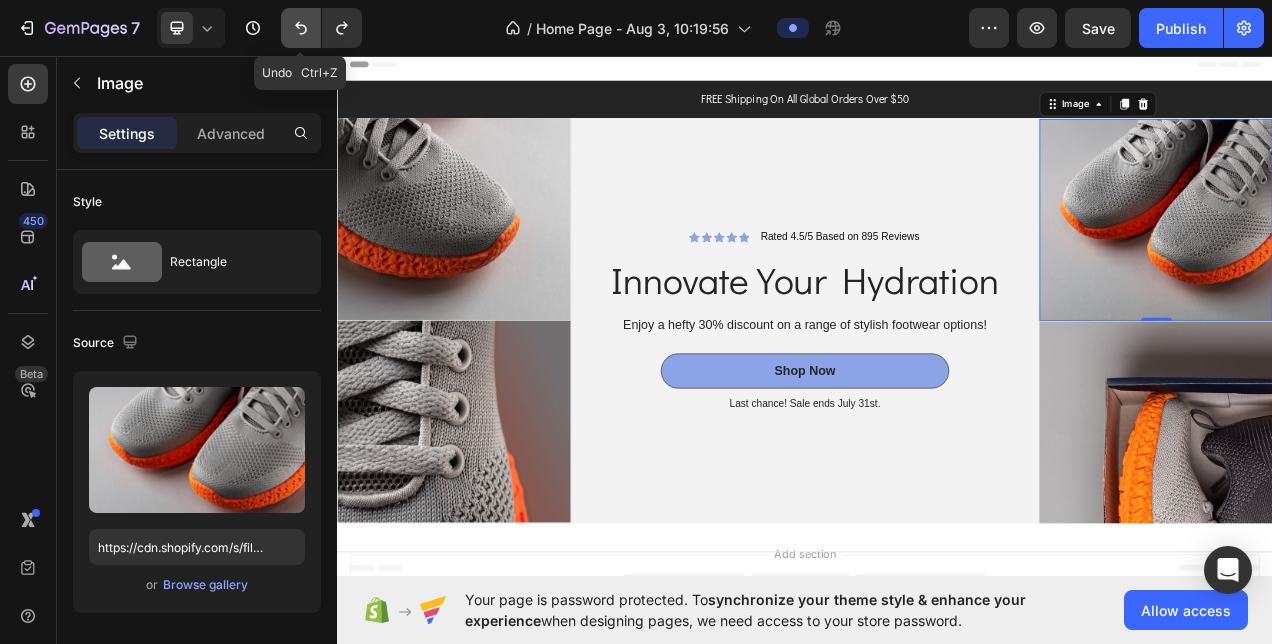 click 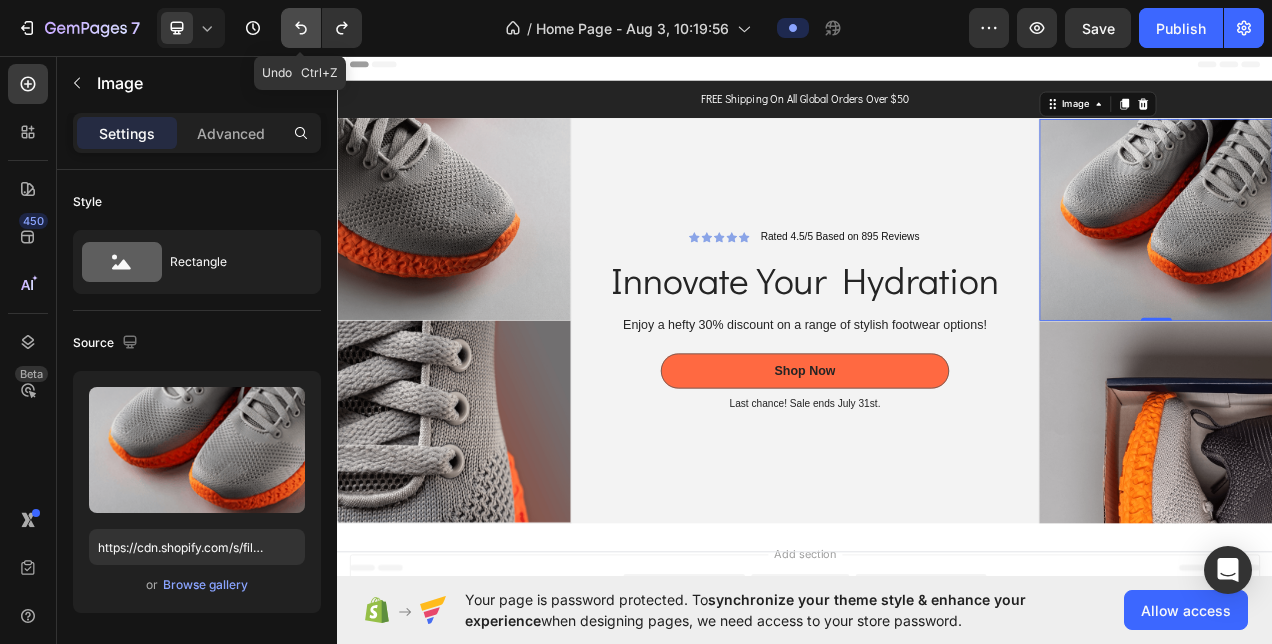 click 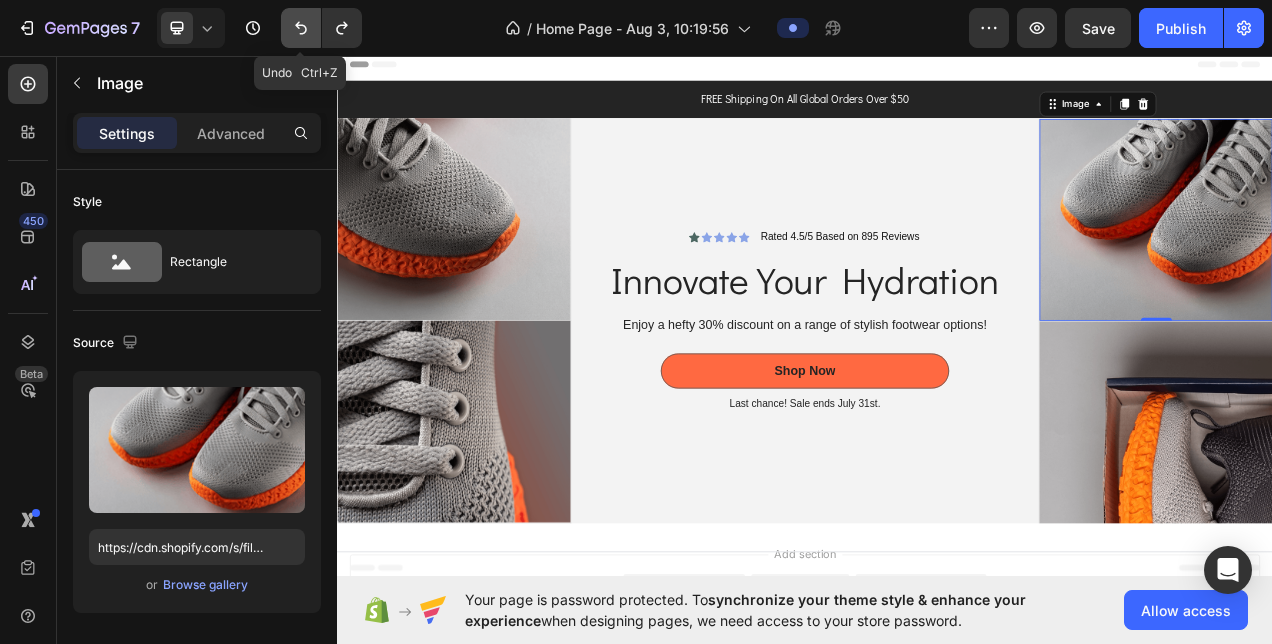 click 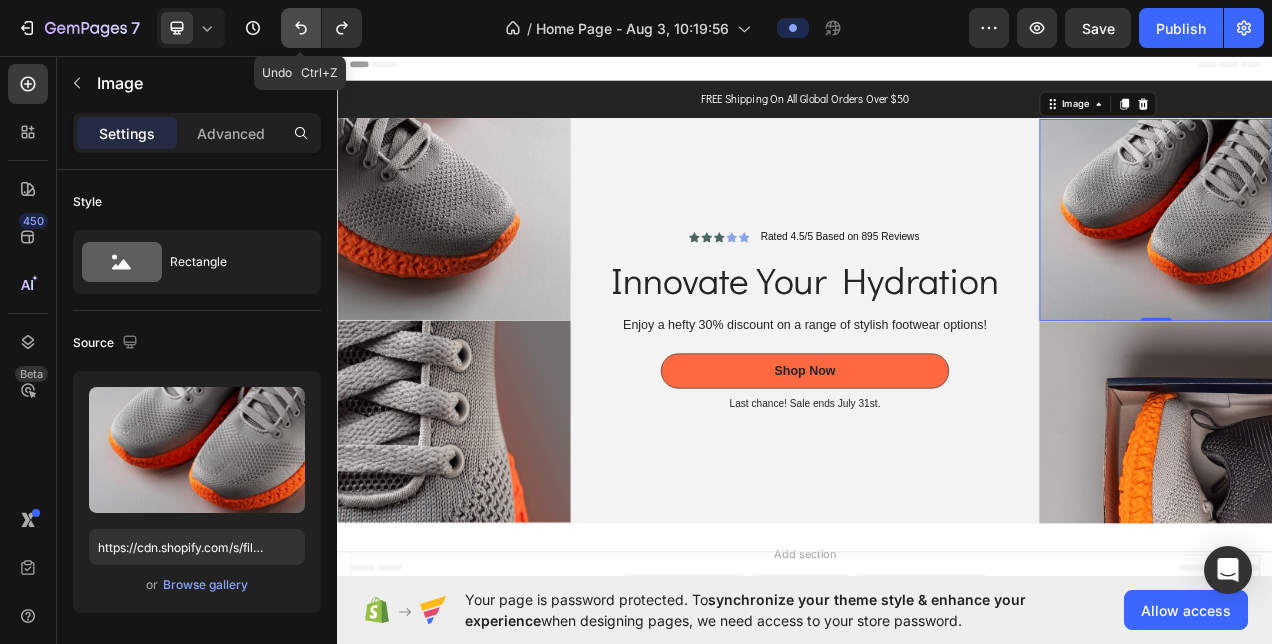 click 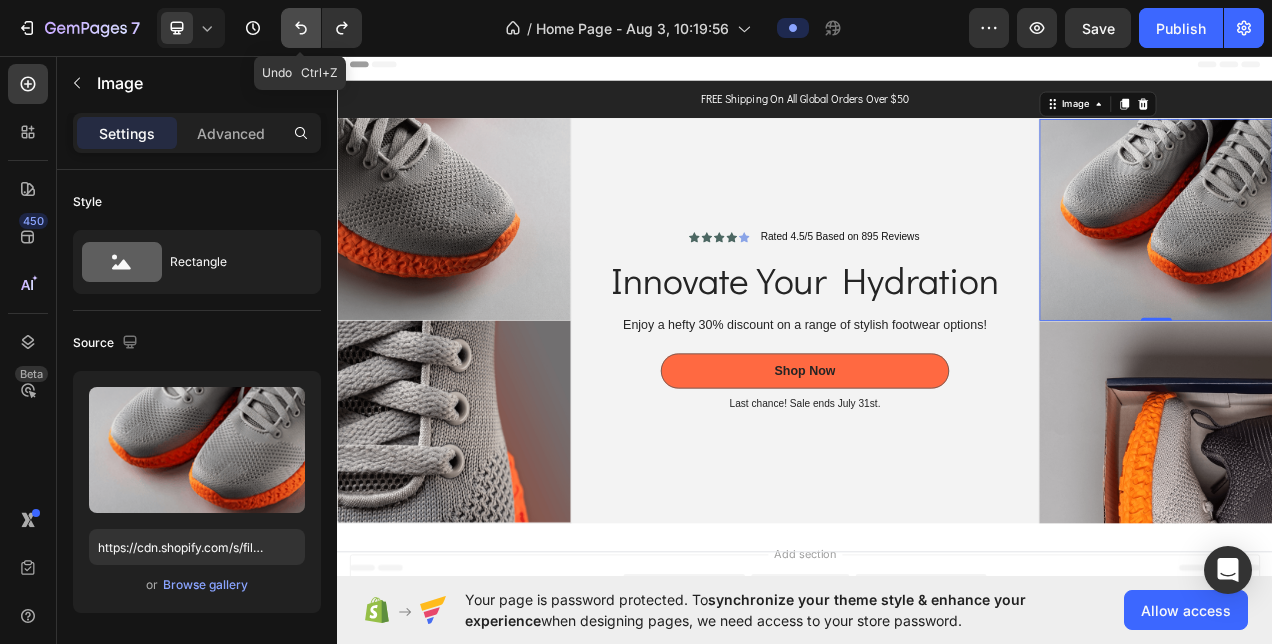 click 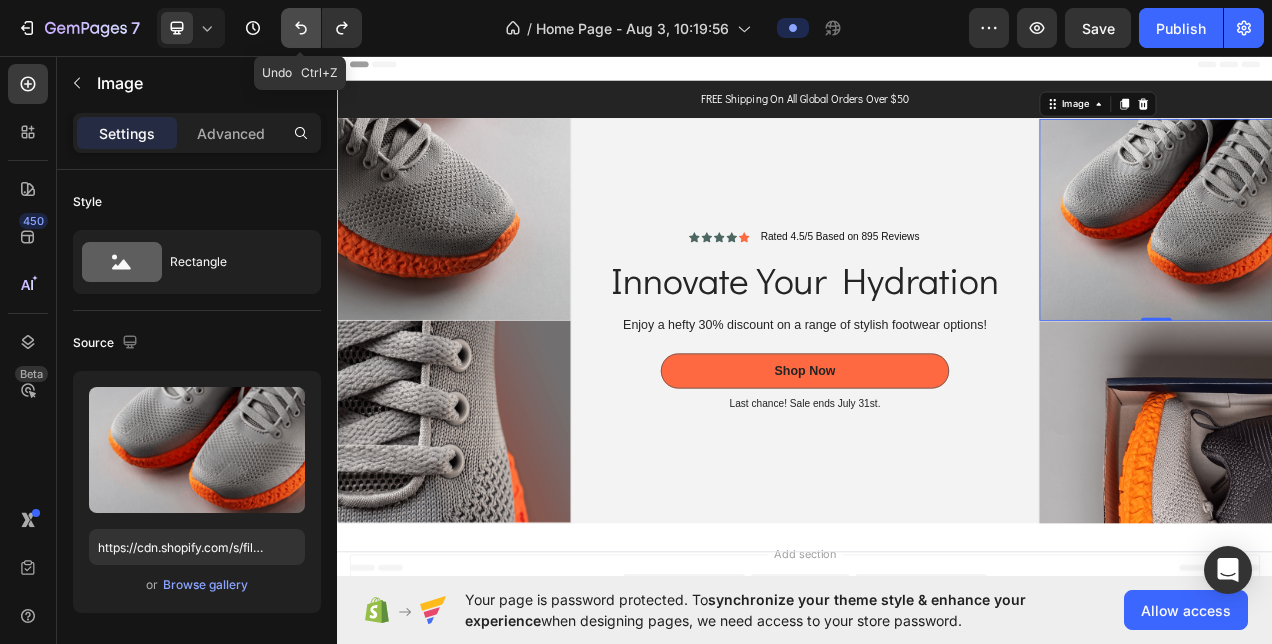 click 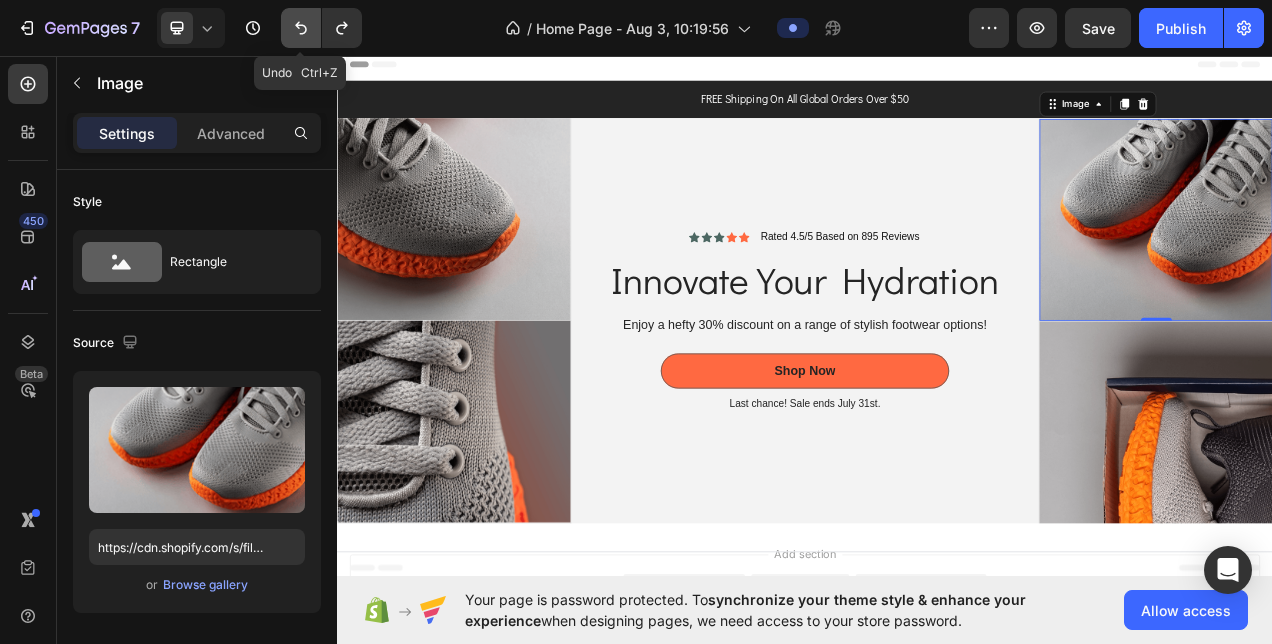 click 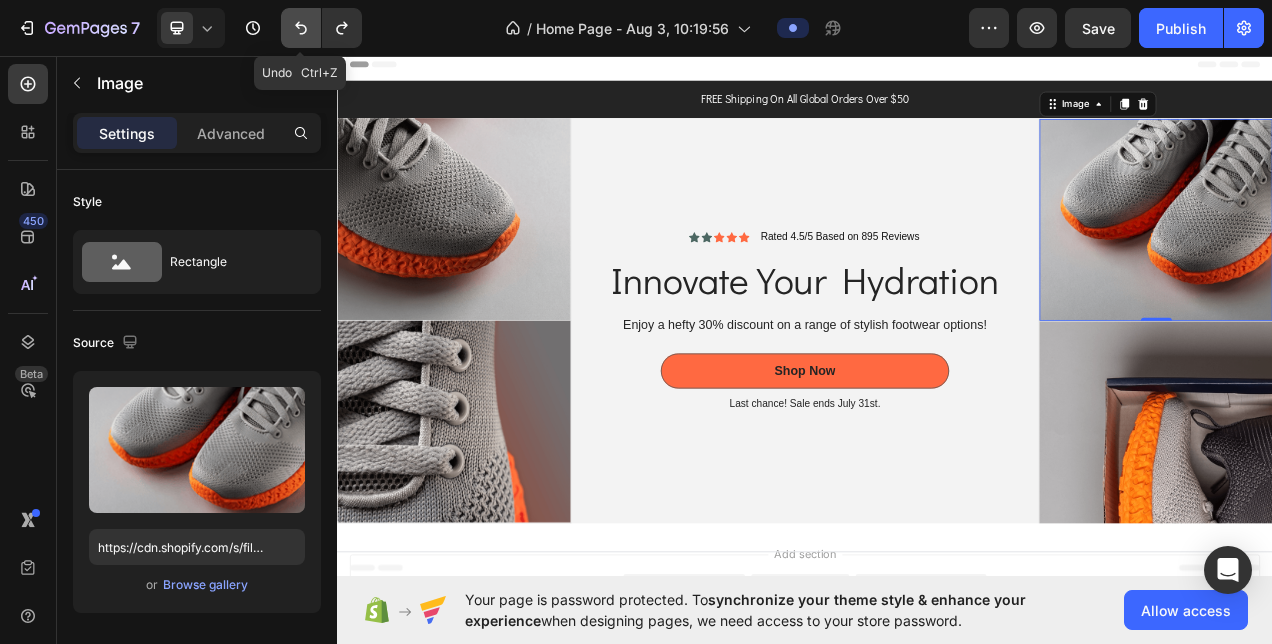 click 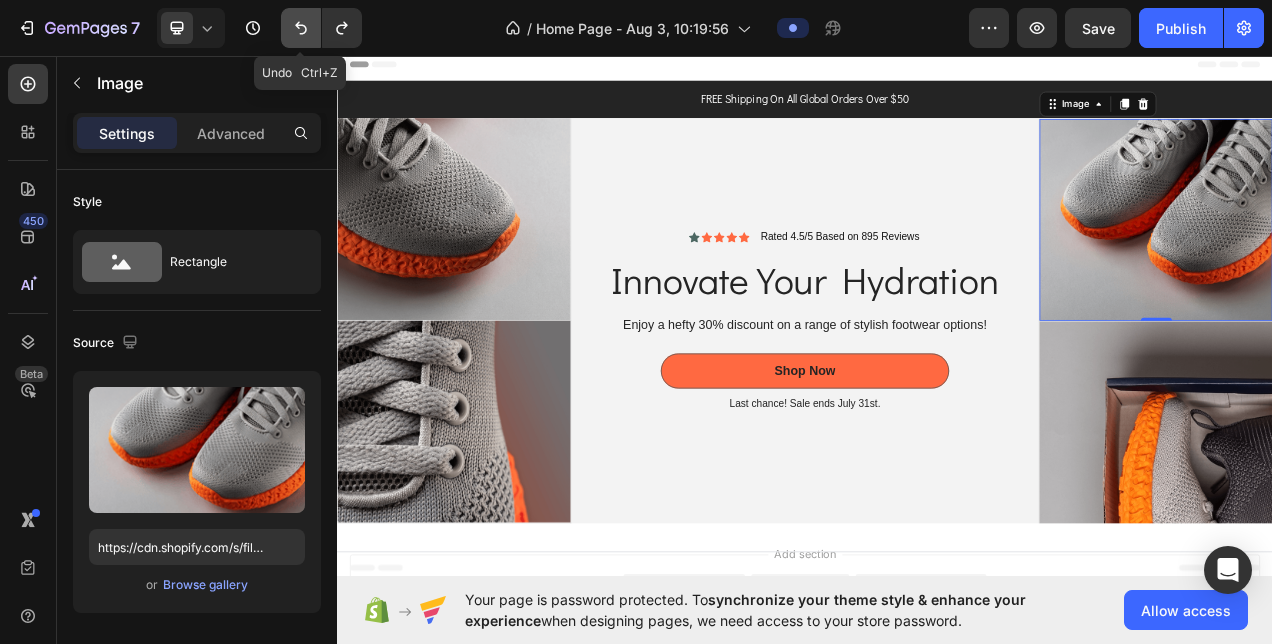click 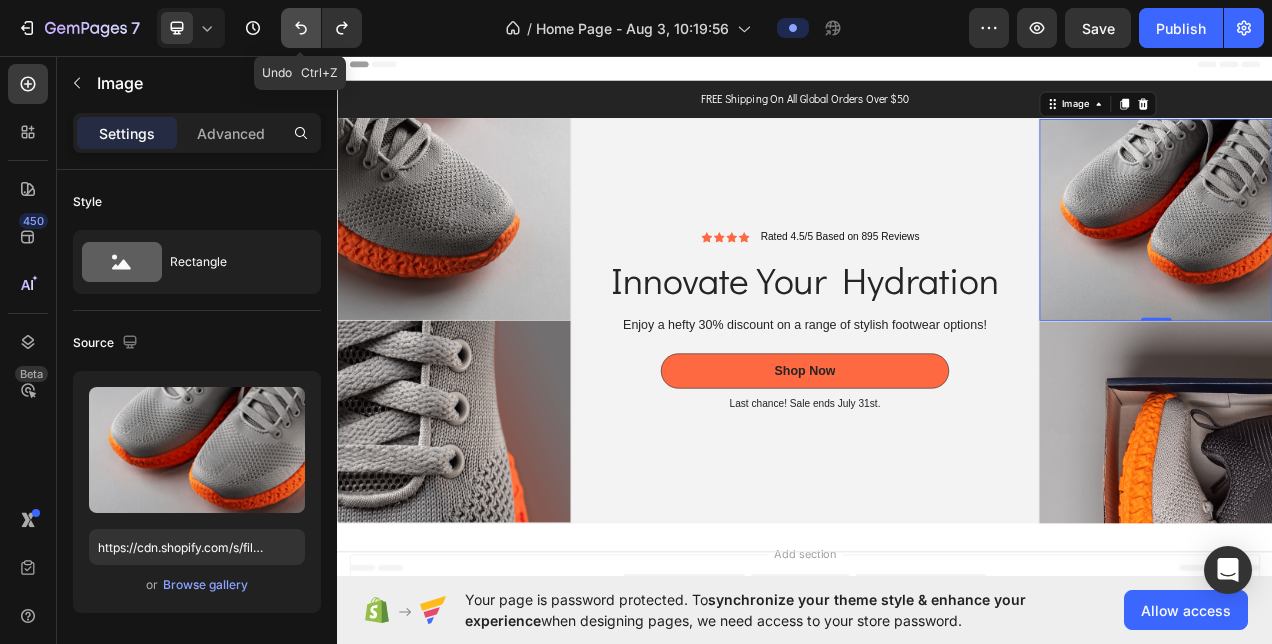 click 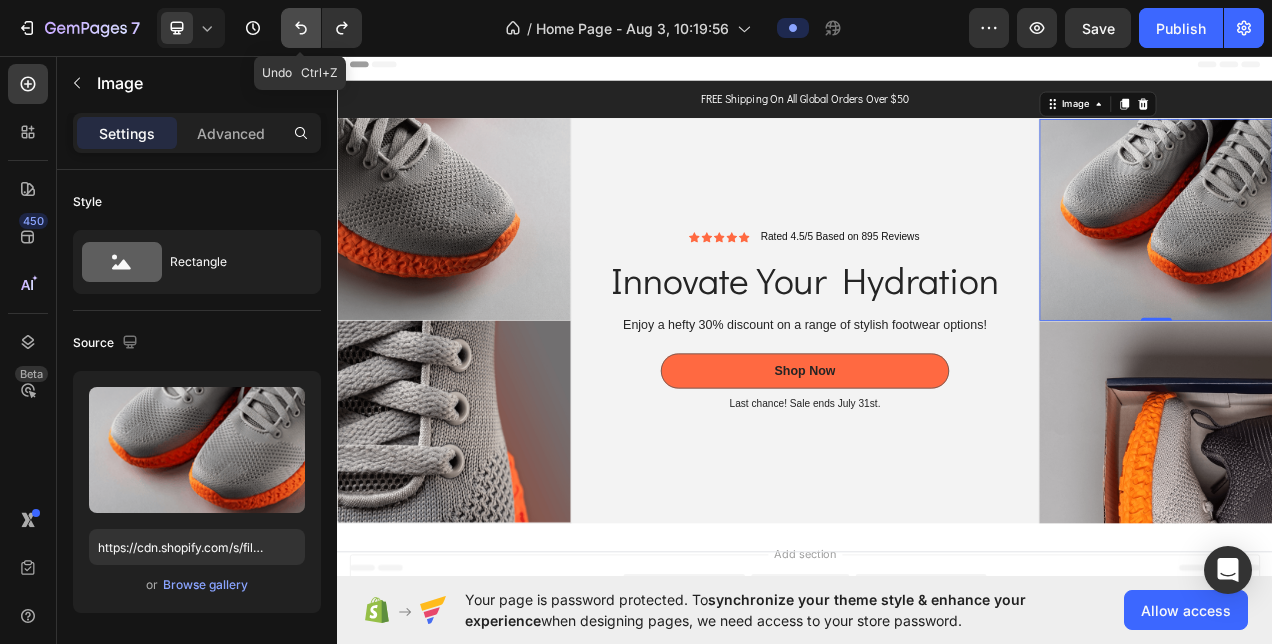 click 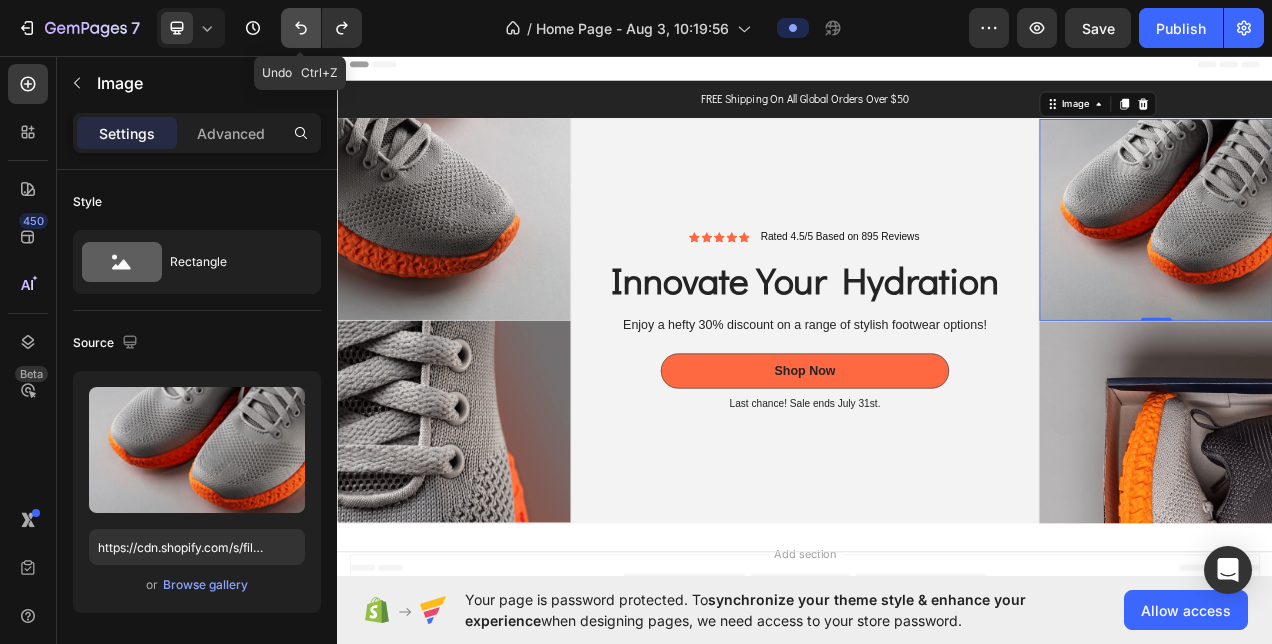 click 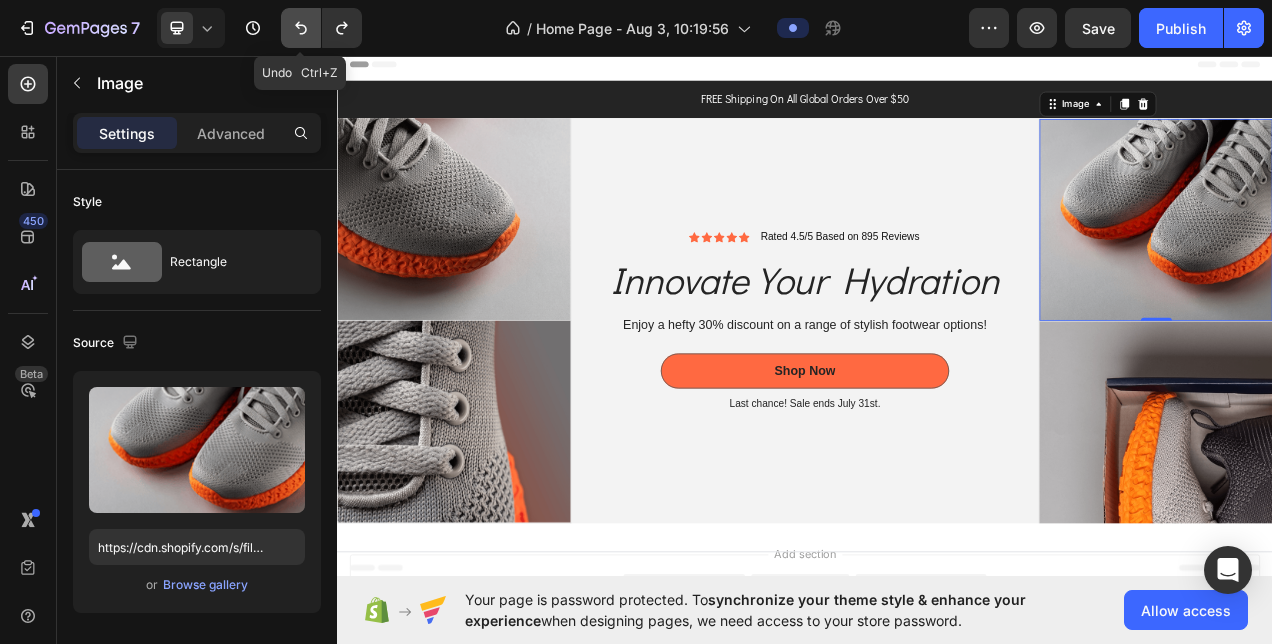 click 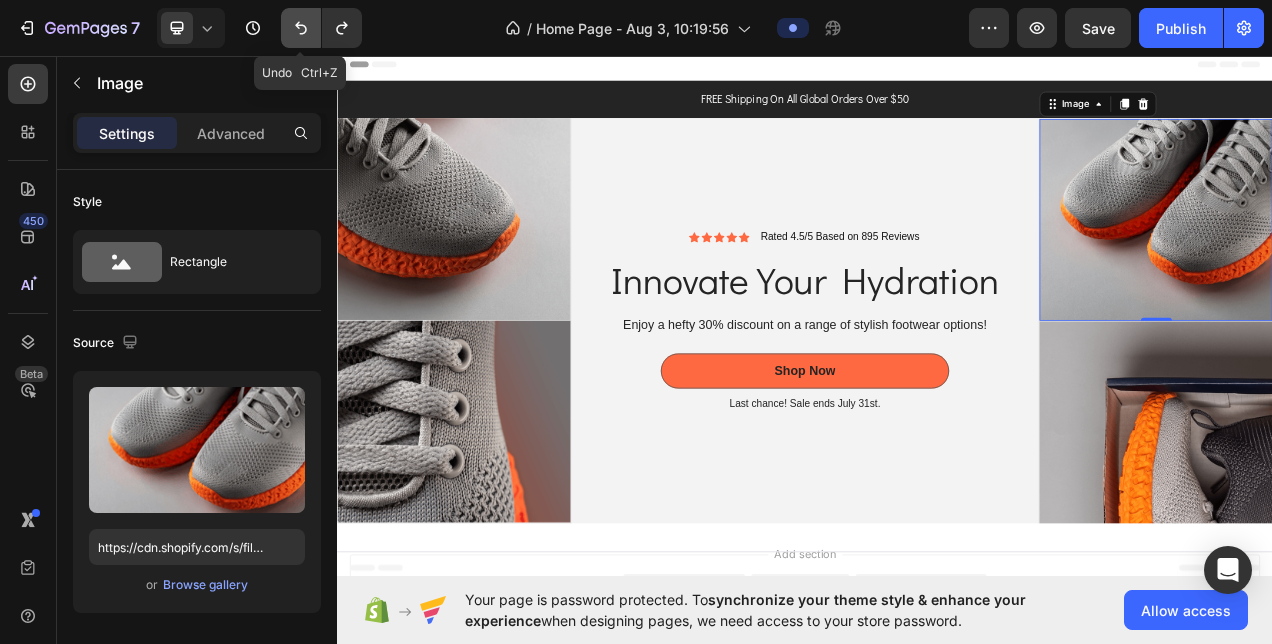 click 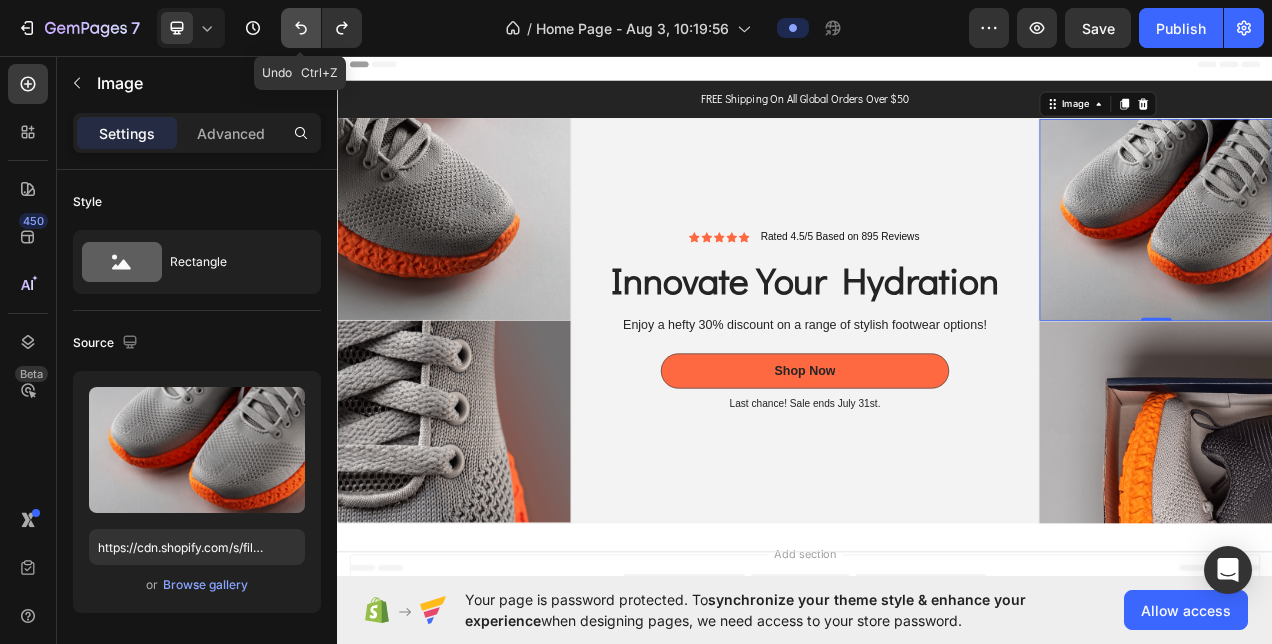 click 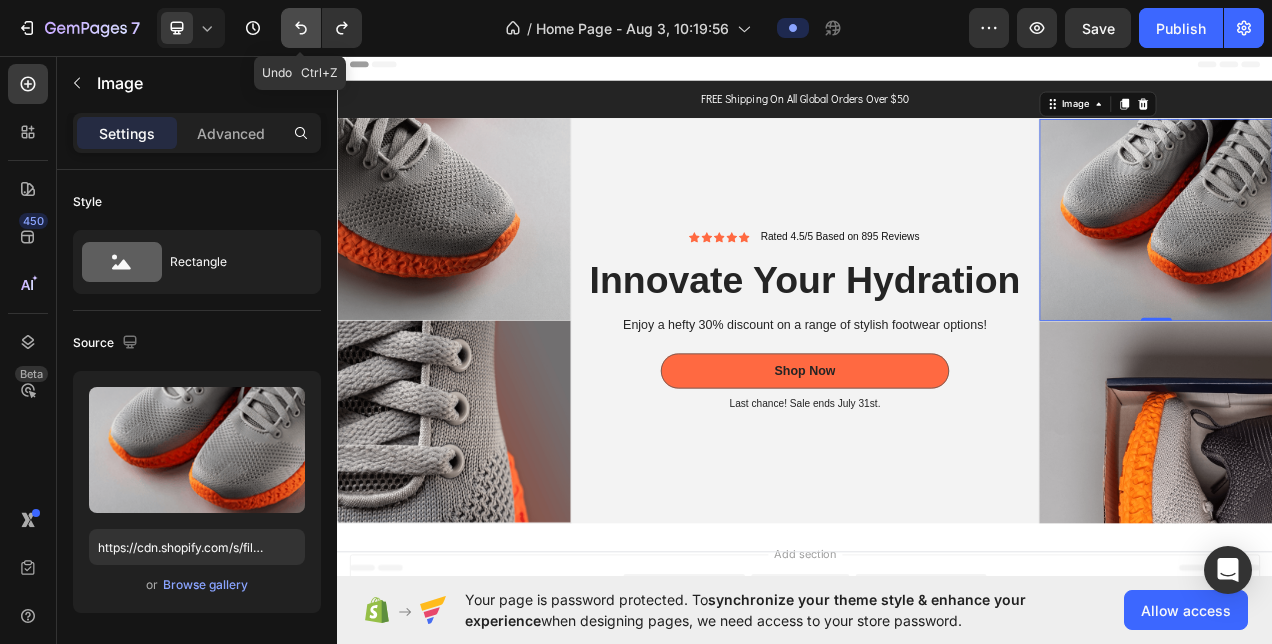 click 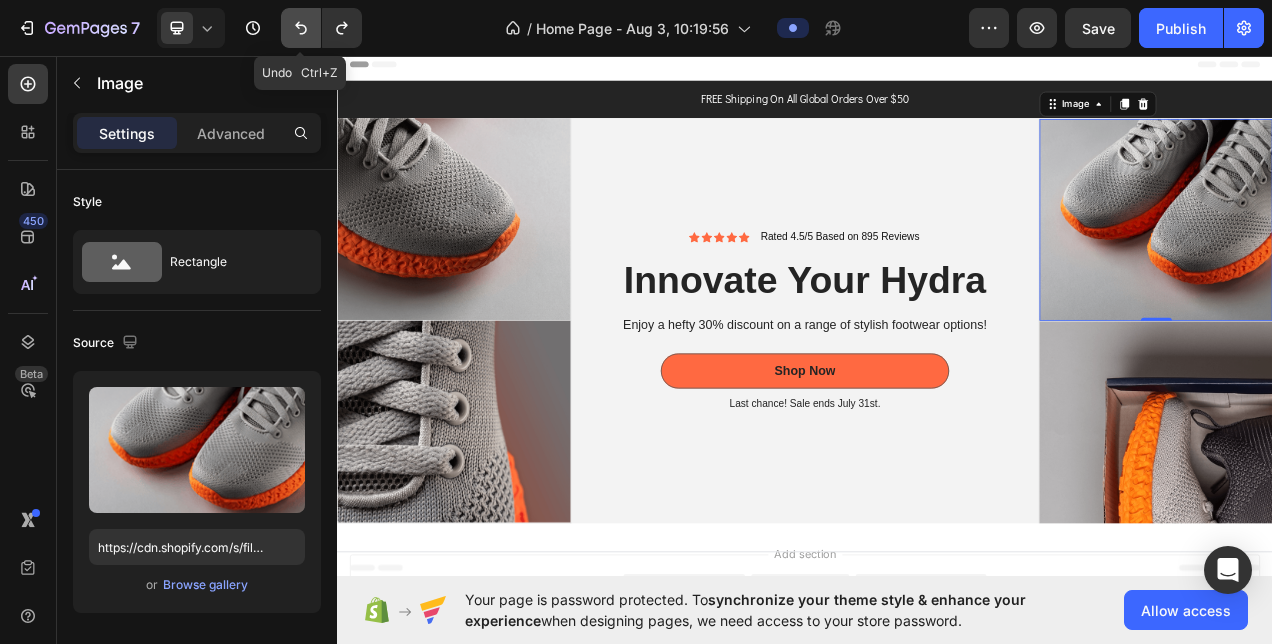 click 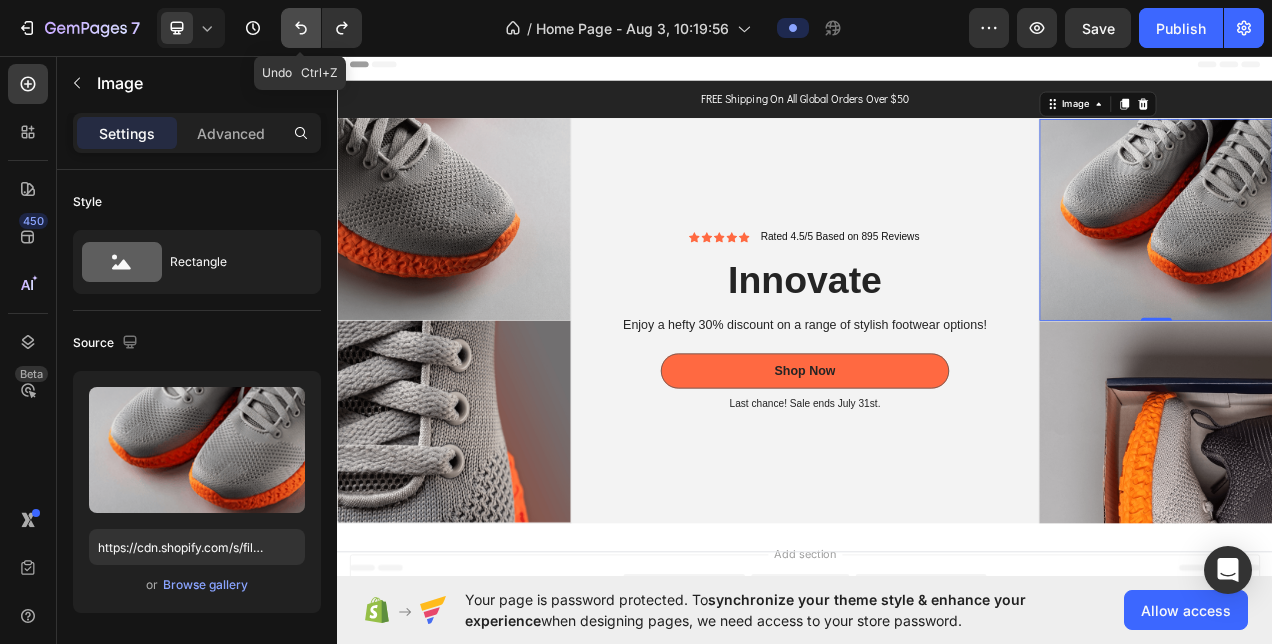 click 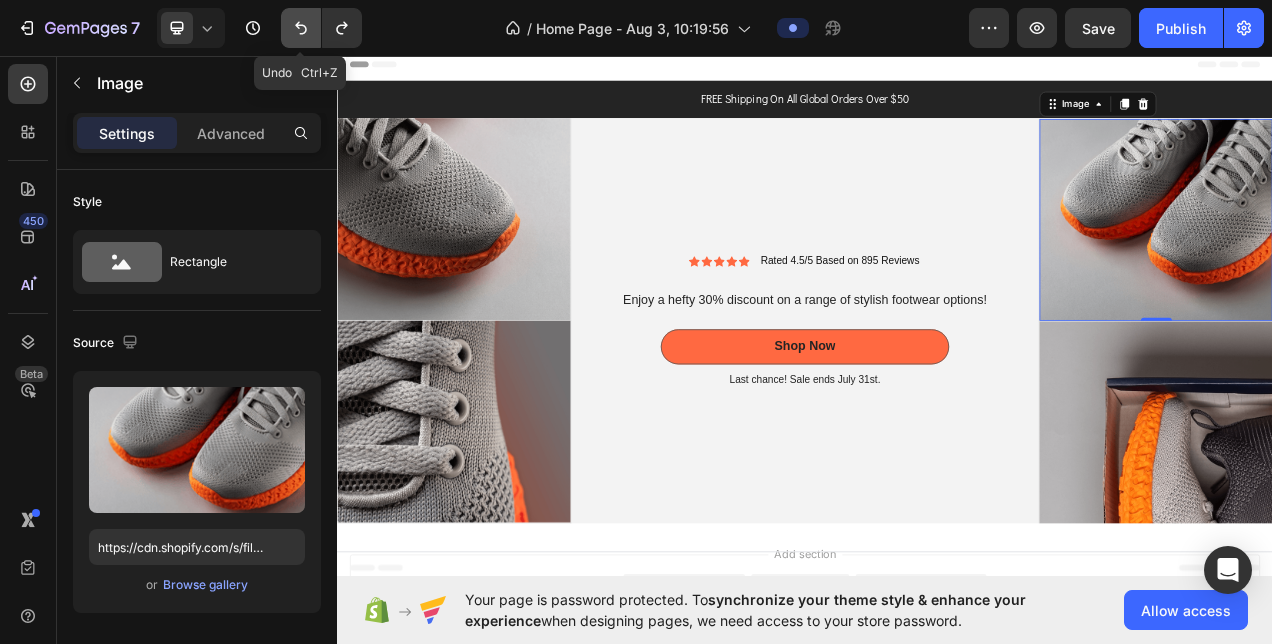 click 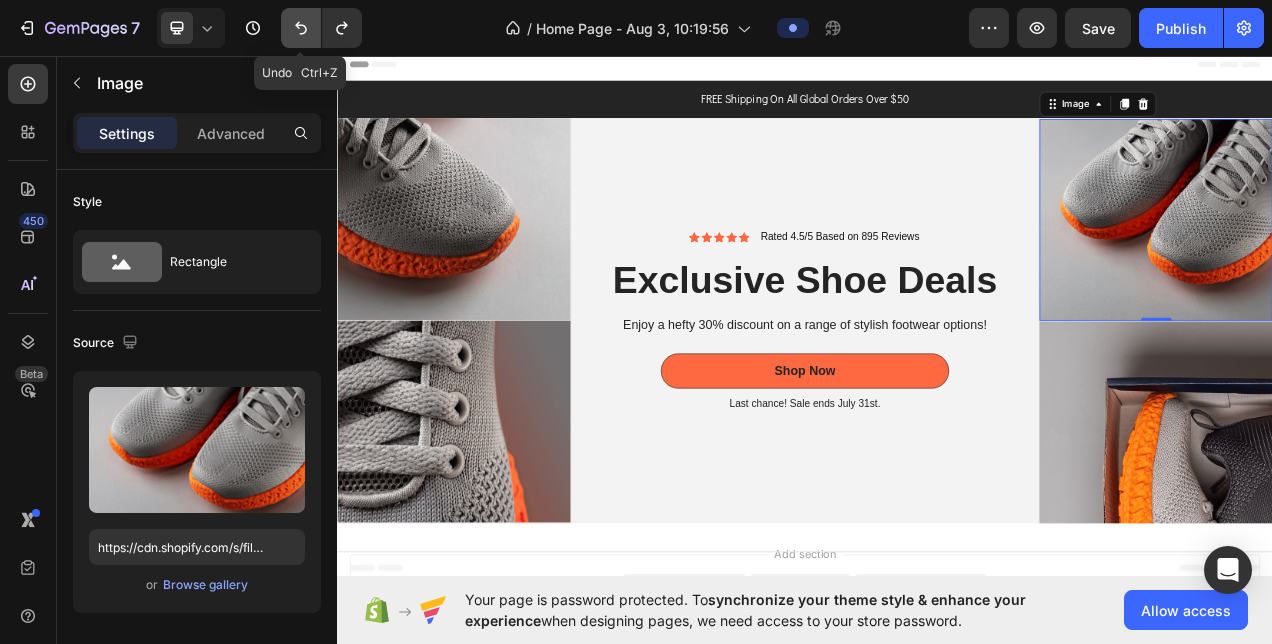 click 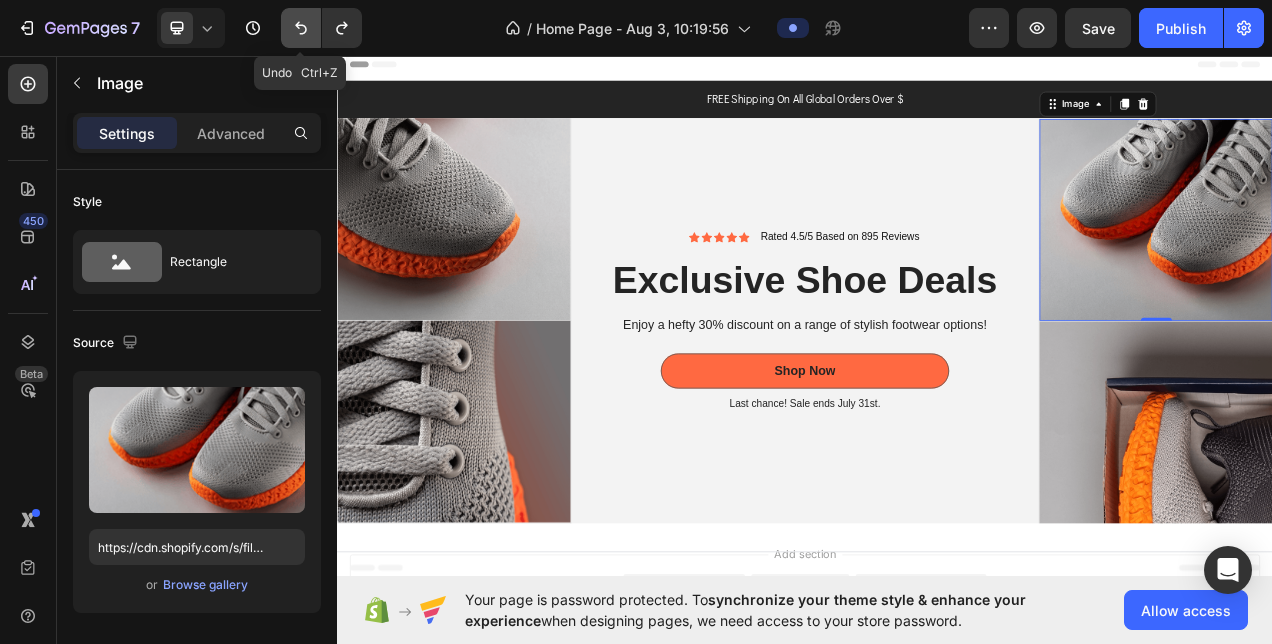 click 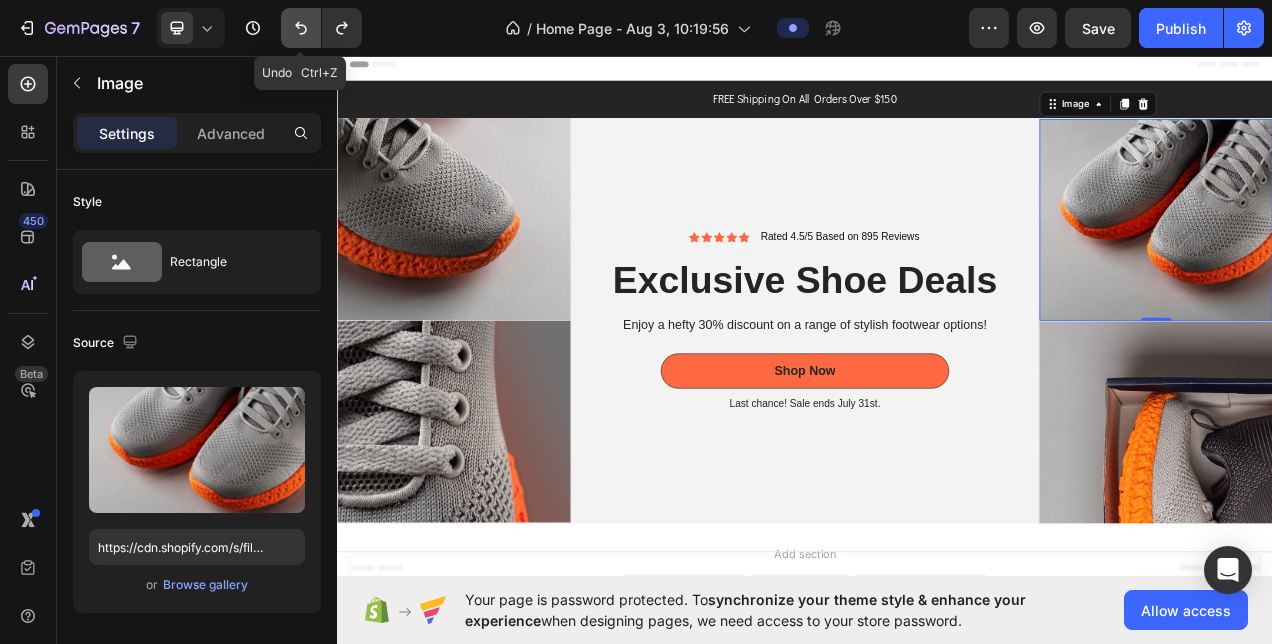 click 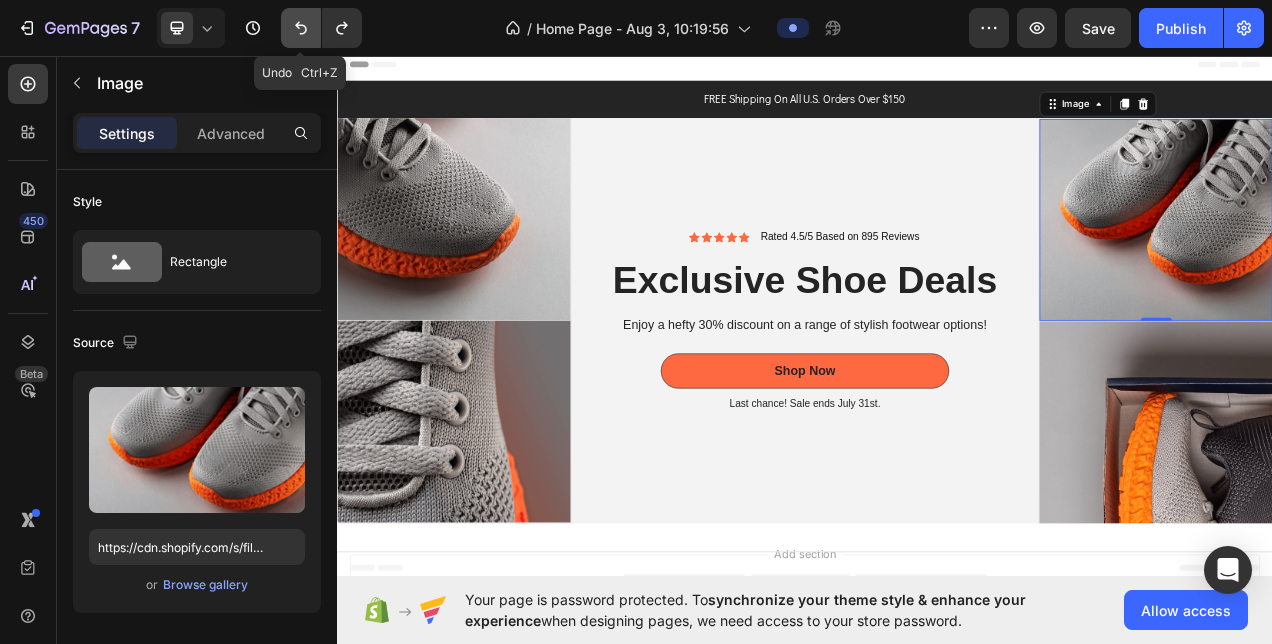 click 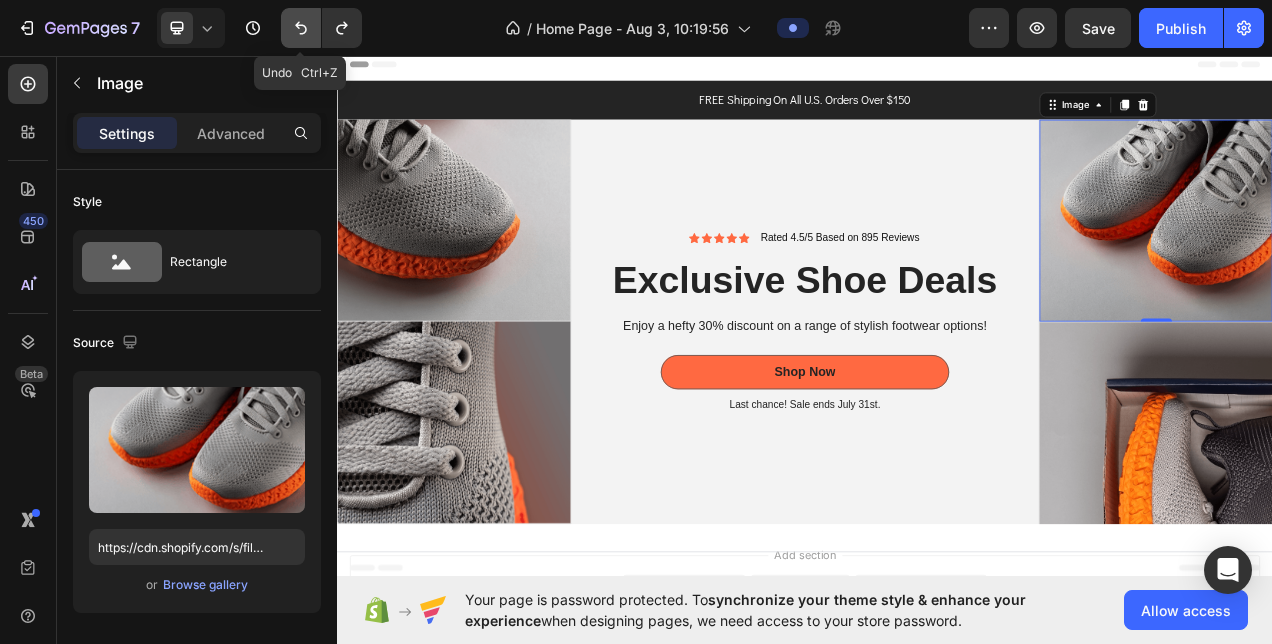 click 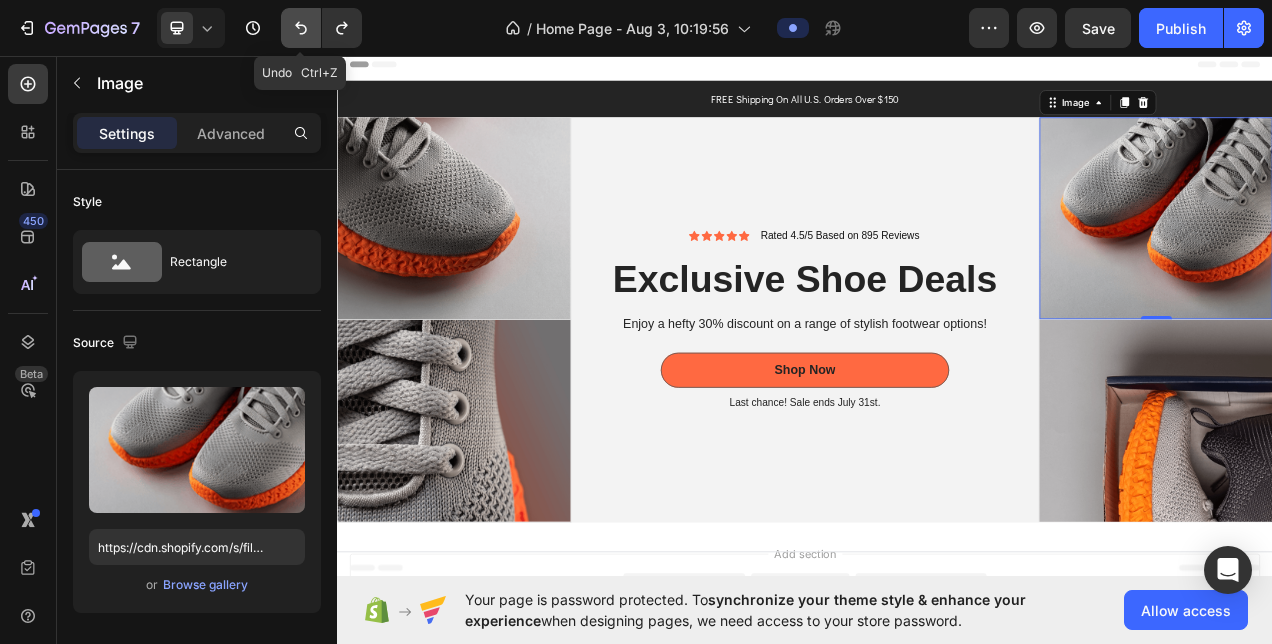click 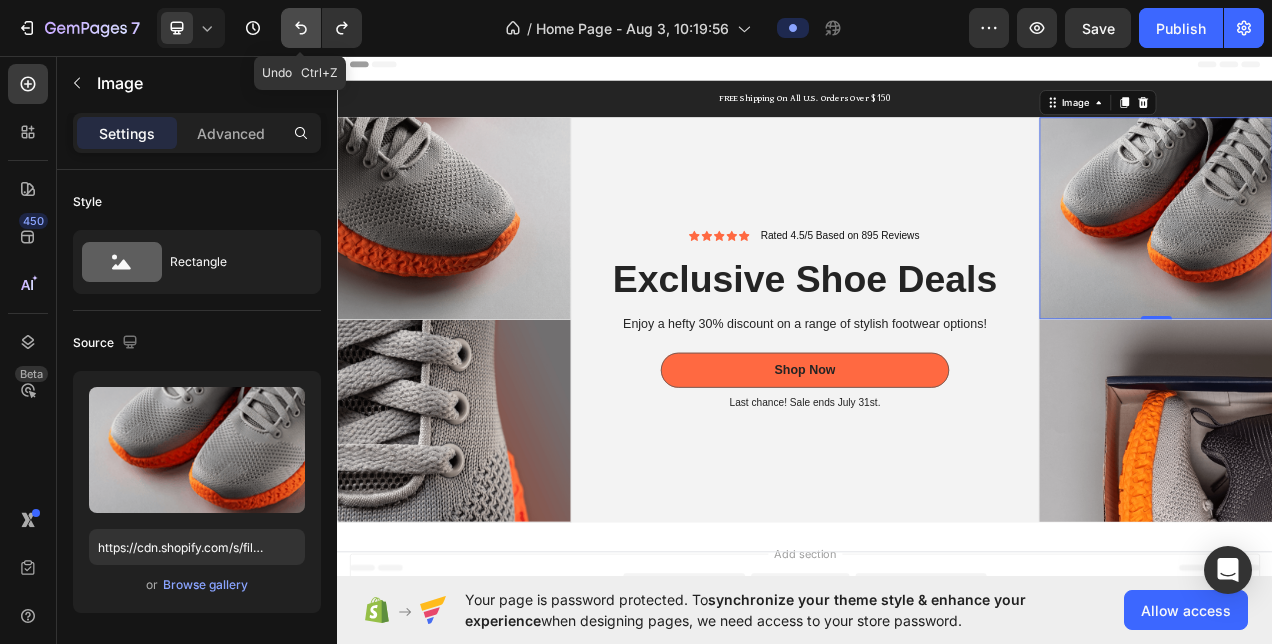 click 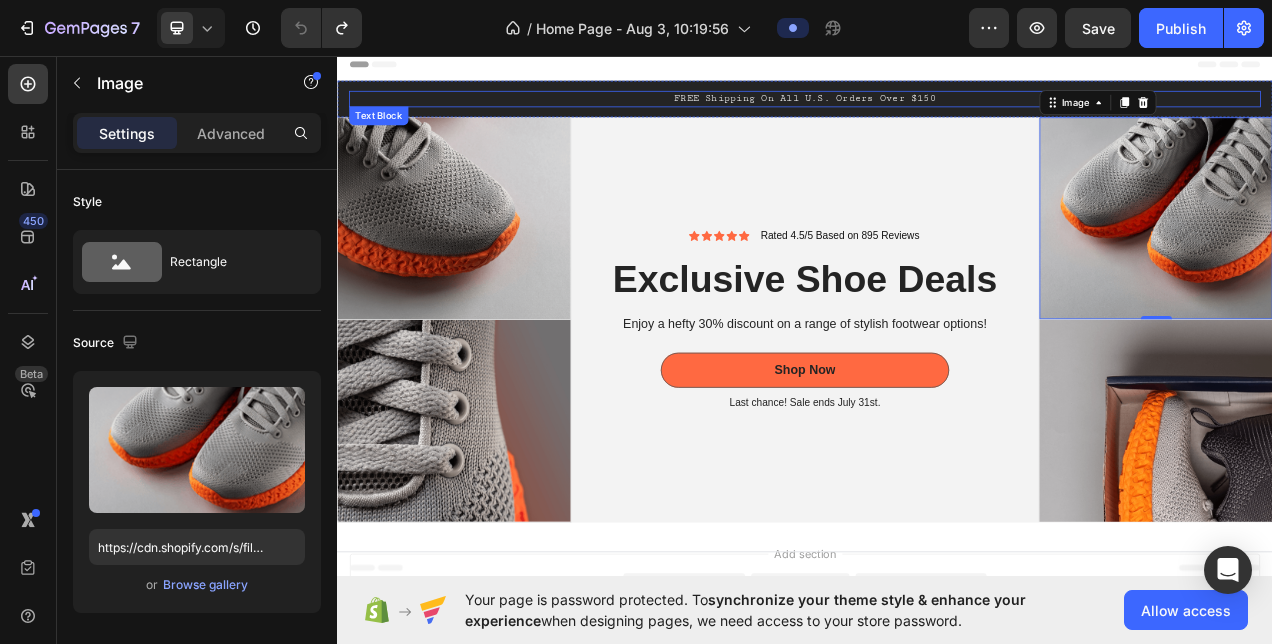 click on "FREE Shipping On All U.S. Orders Over $150" at bounding box center (937, 112) 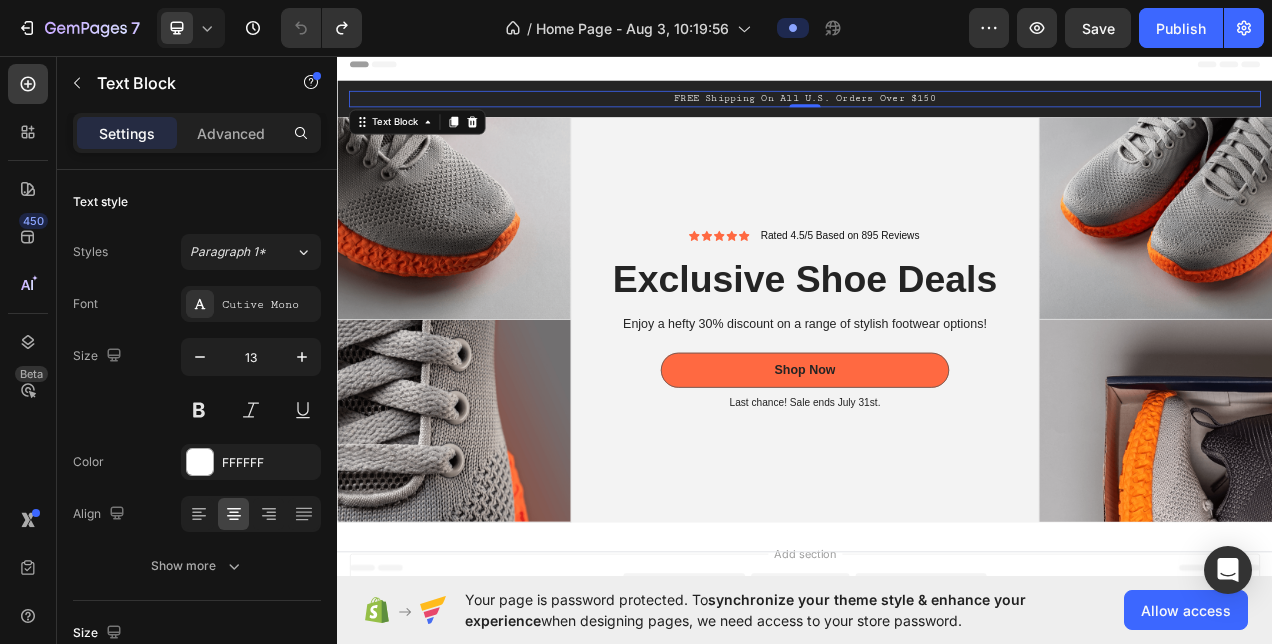 click on "/  Home Page - Aug 3, 10:19:56" 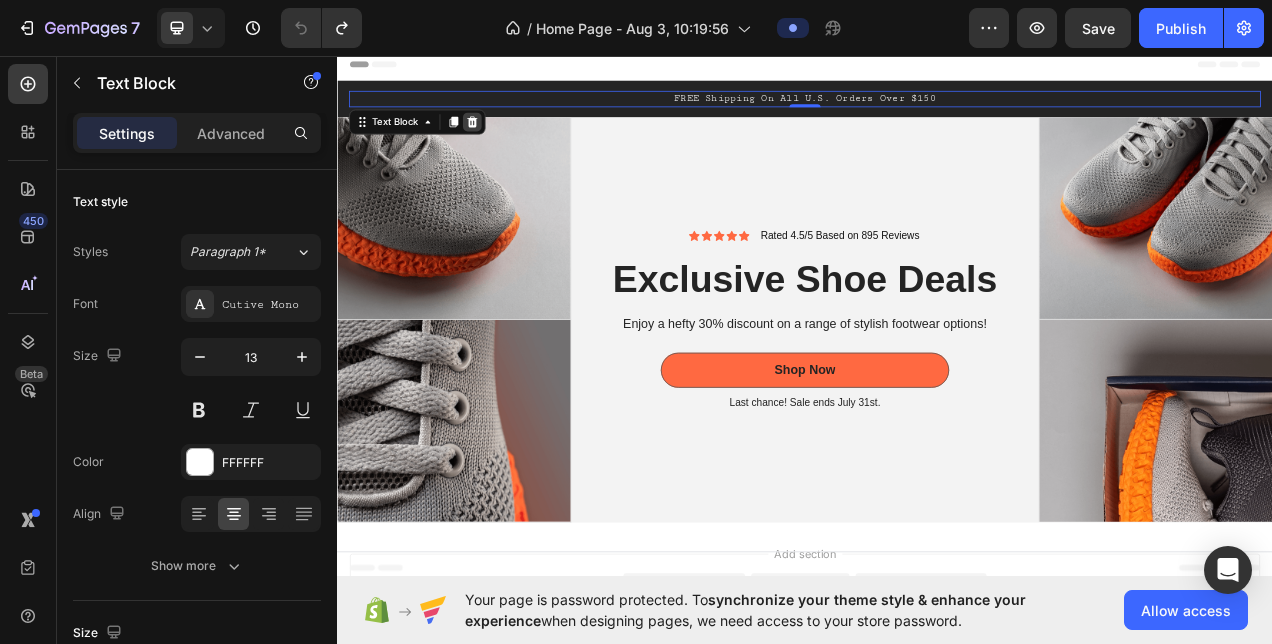 click 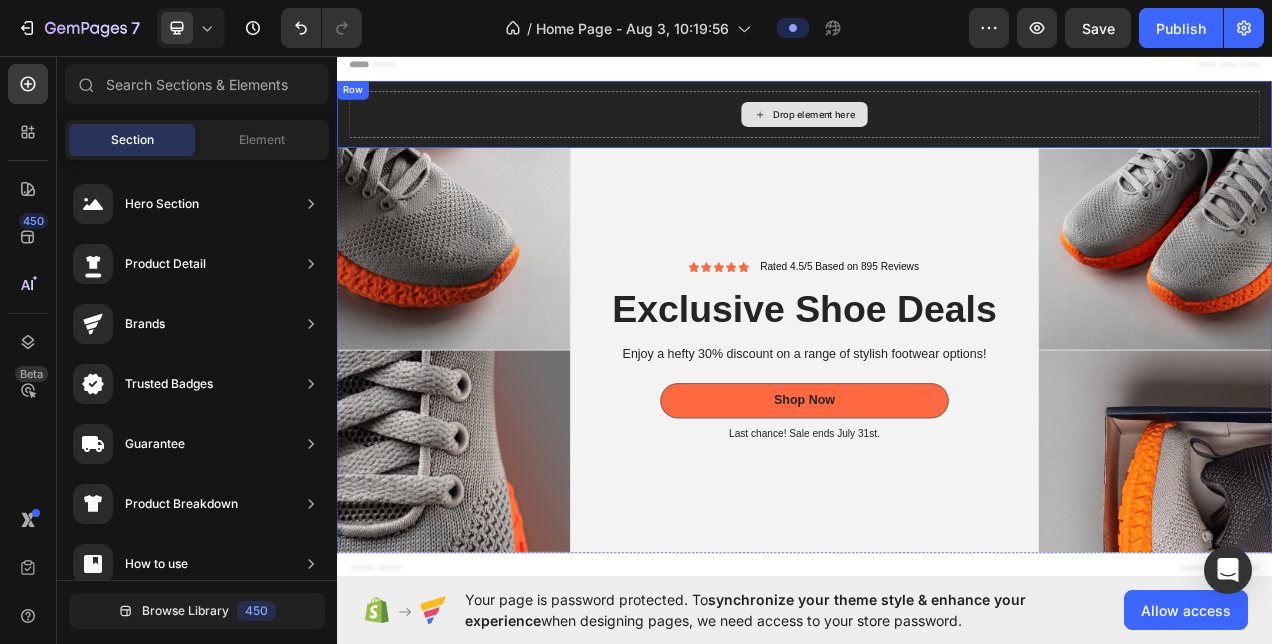 click on "Icon Icon Icon Icon Icon Icon List Rated 4.5/5 Based on 895 Reviews Text Block Row Exclusive Shoe Deals Heading Enjoy a hefty 30% discount on a range of stylish footwear options! Text Block Shop Now Button Last chance! Sale ends July 31st. Text Block Row" at bounding box center (937, 435) 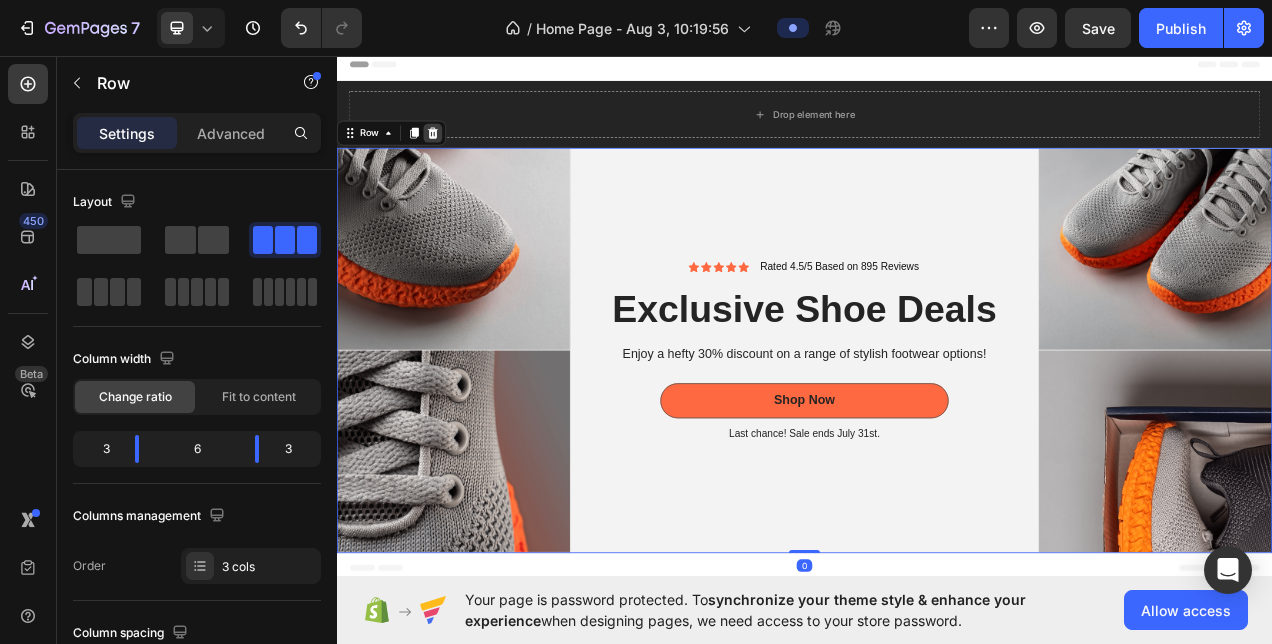 click at bounding box center (460, 156) 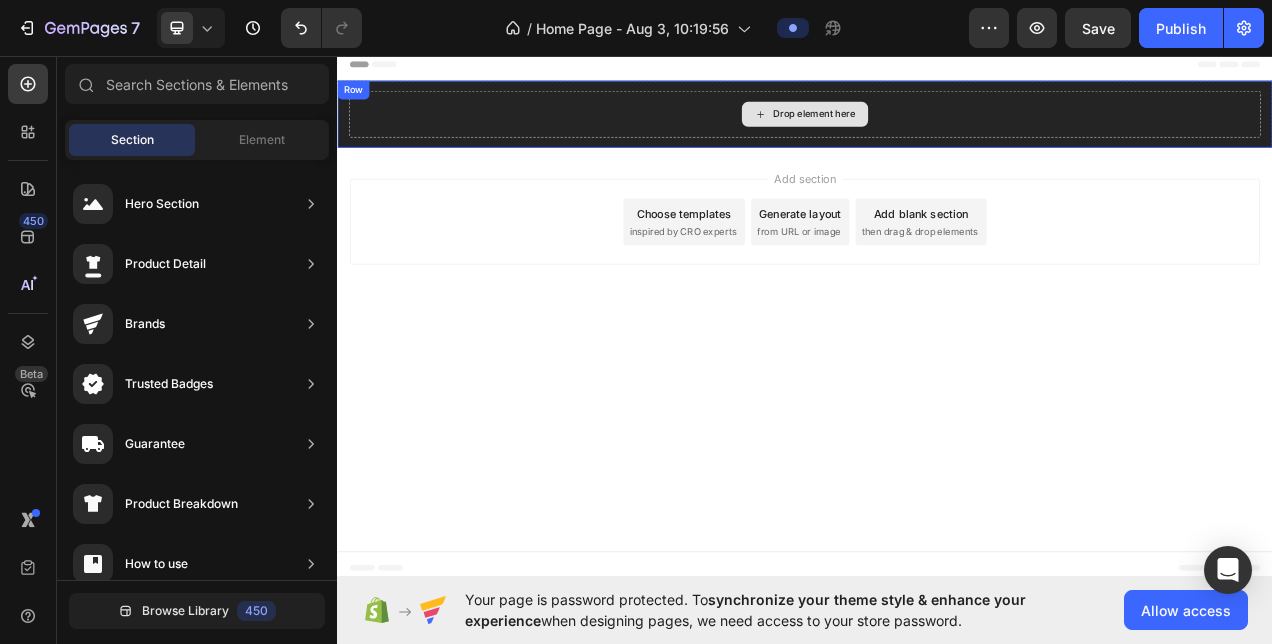 click on "Drop element here" at bounding box center [937, 132] 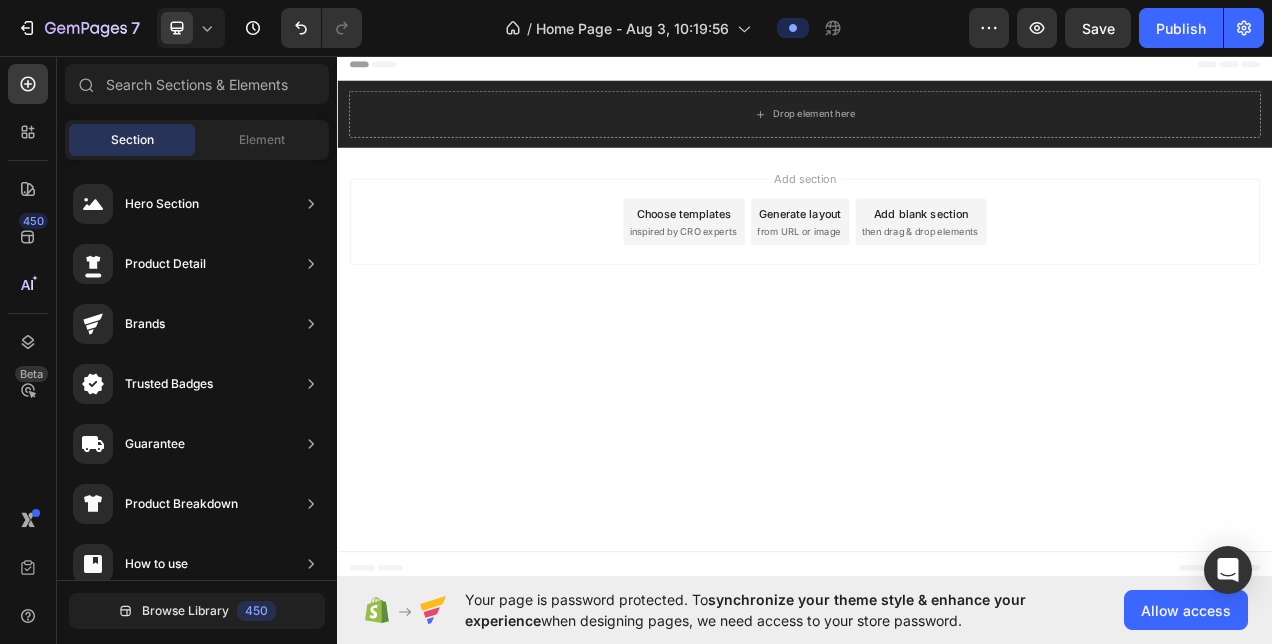 click on "Header" at bounding box center [937, 68] 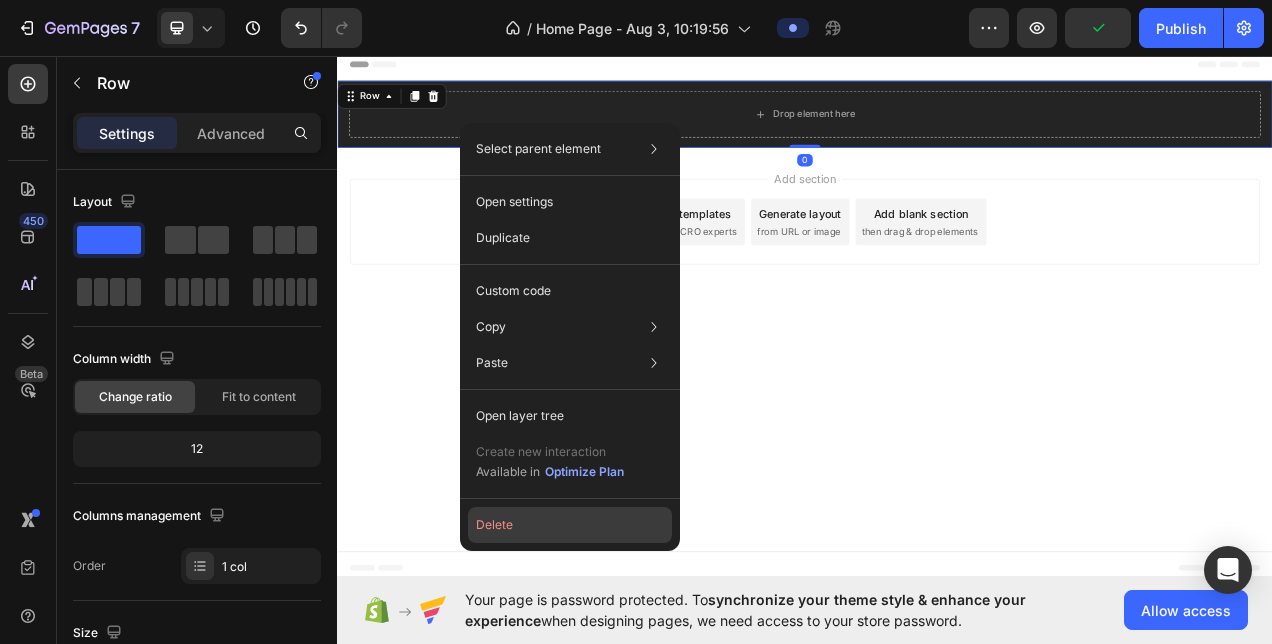 click on "Delete" 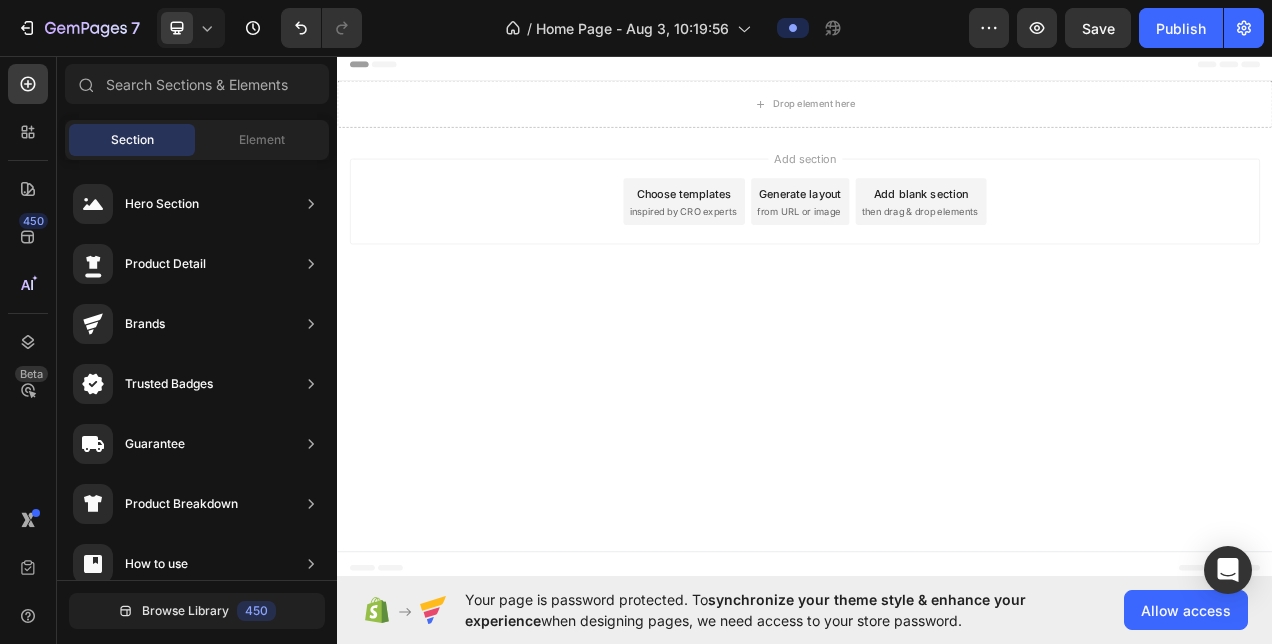 click on "Header" at bounding box center [937, 68] 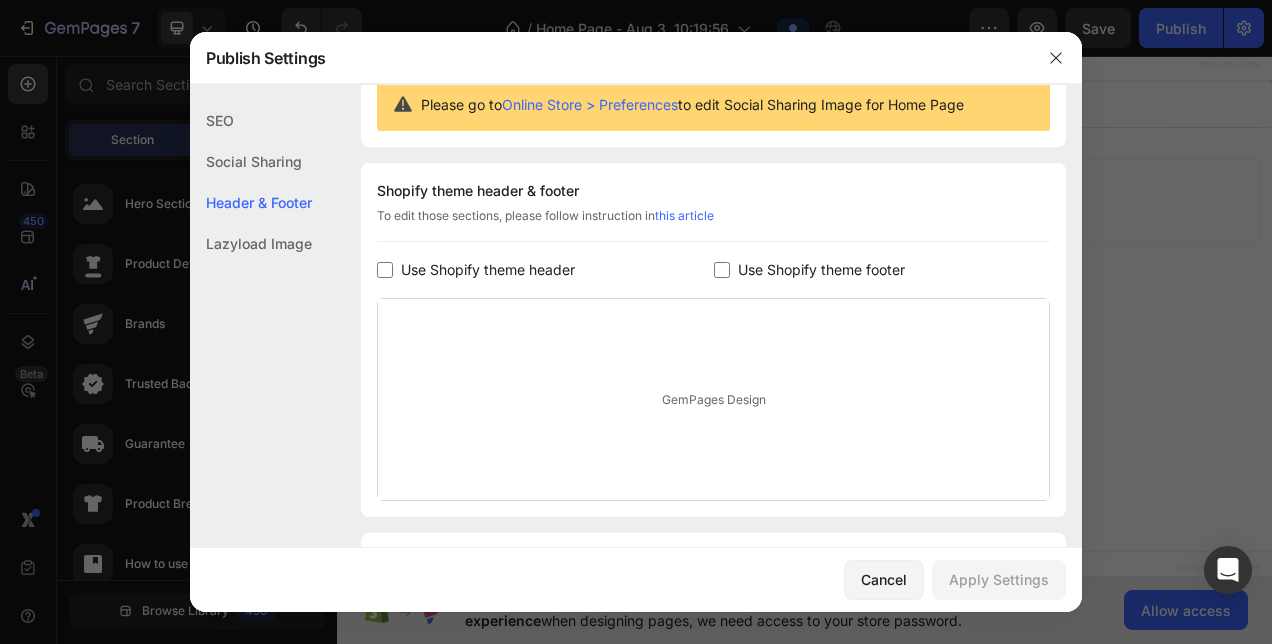 scroll, scrollTop: 327, scrollLeft: 0, axis: vertical 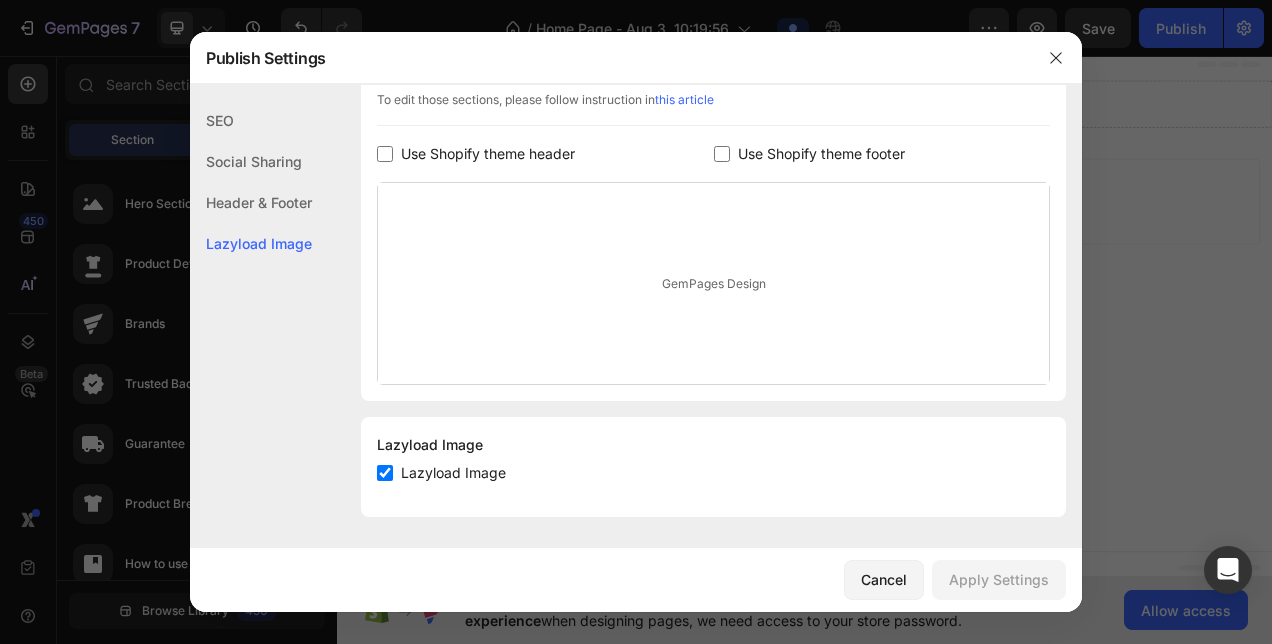 click on "GemPages Design" at bounding box center (713, 283) 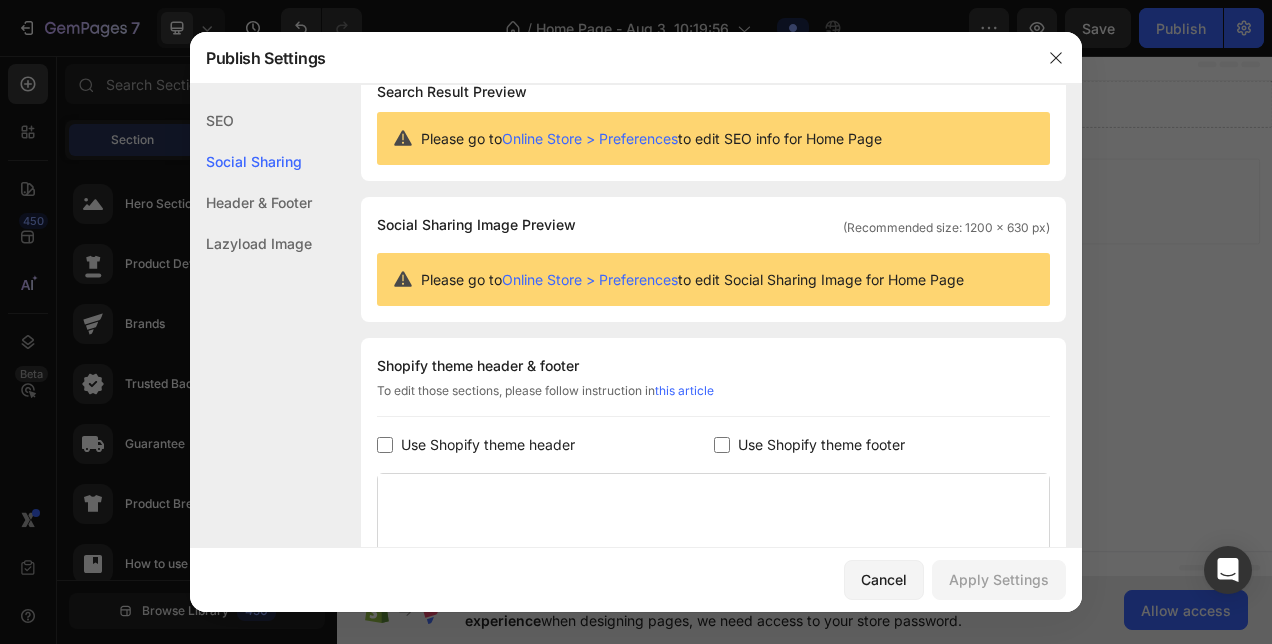scroll, scrollTop: 0, scrollLeft: 0, axis: both 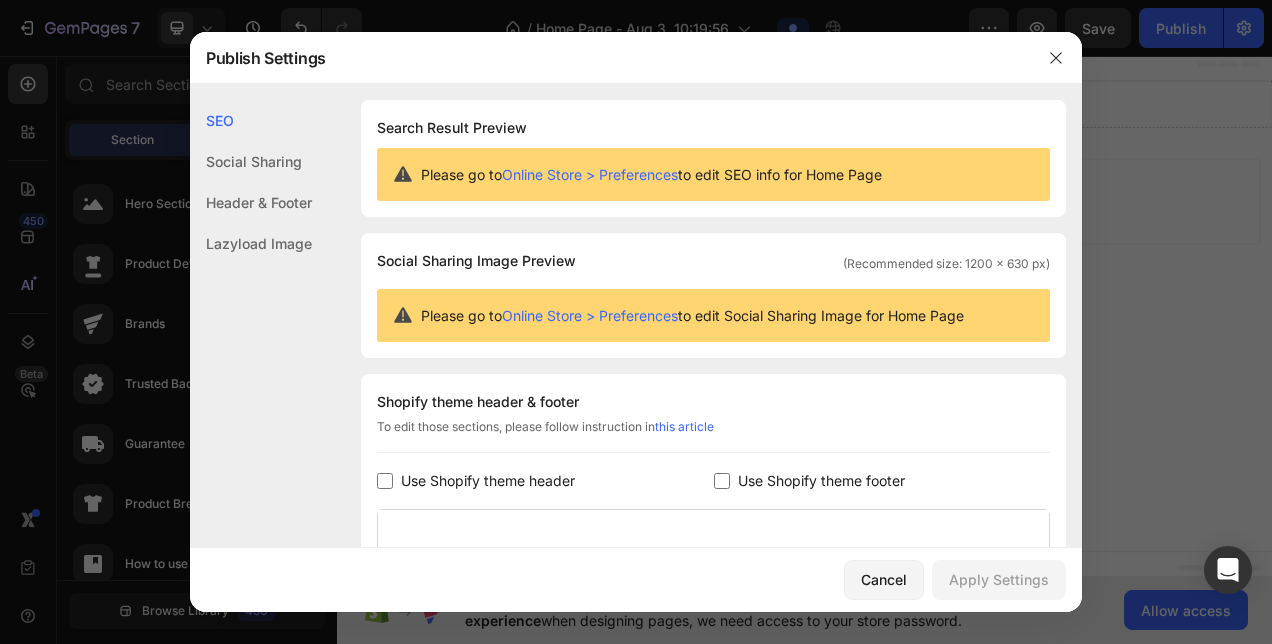 click on "Header & Footer" 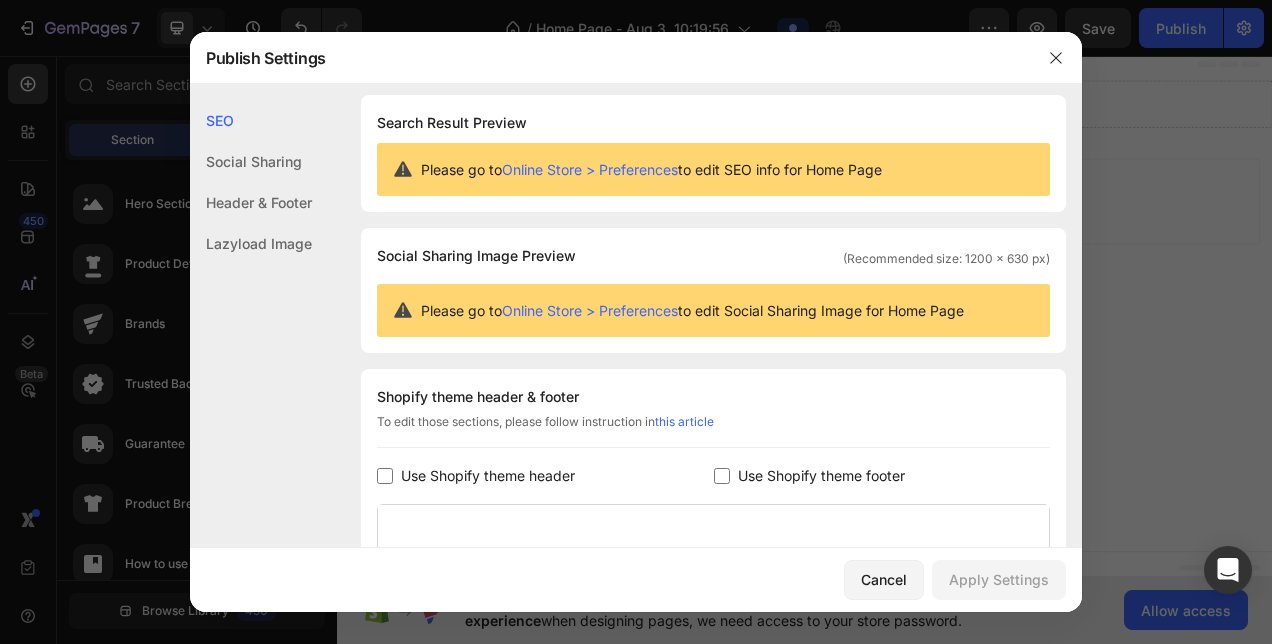 scroll, scrollTop: 0, scrollLeft: 0, axis: both 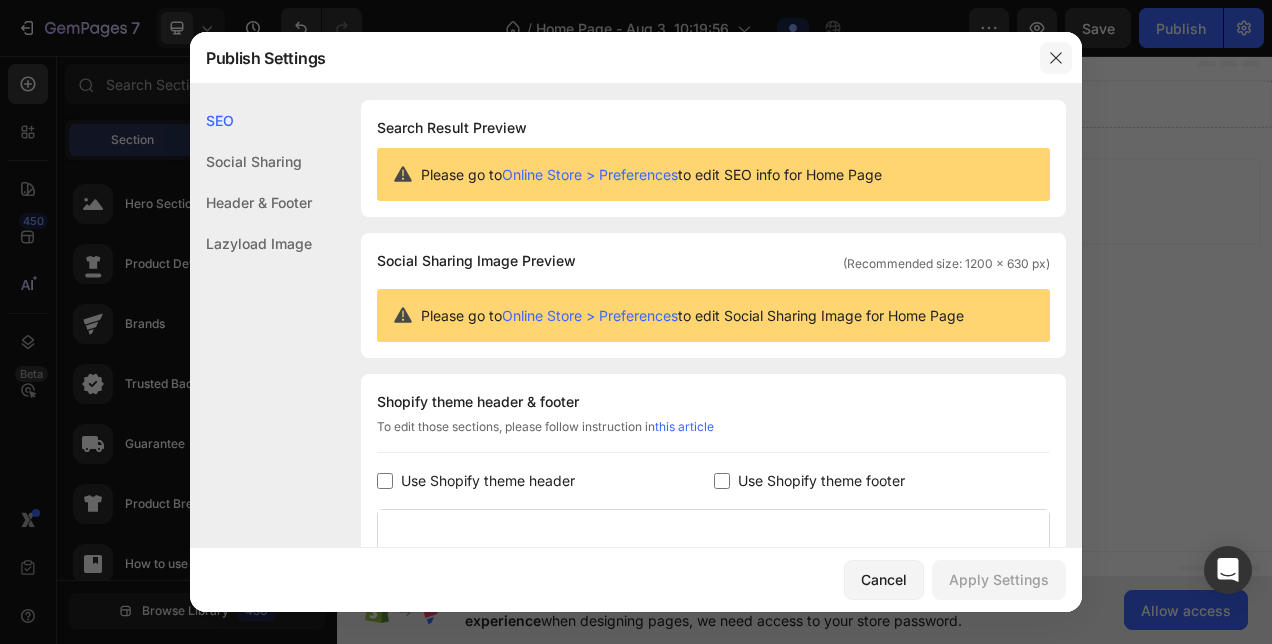 click 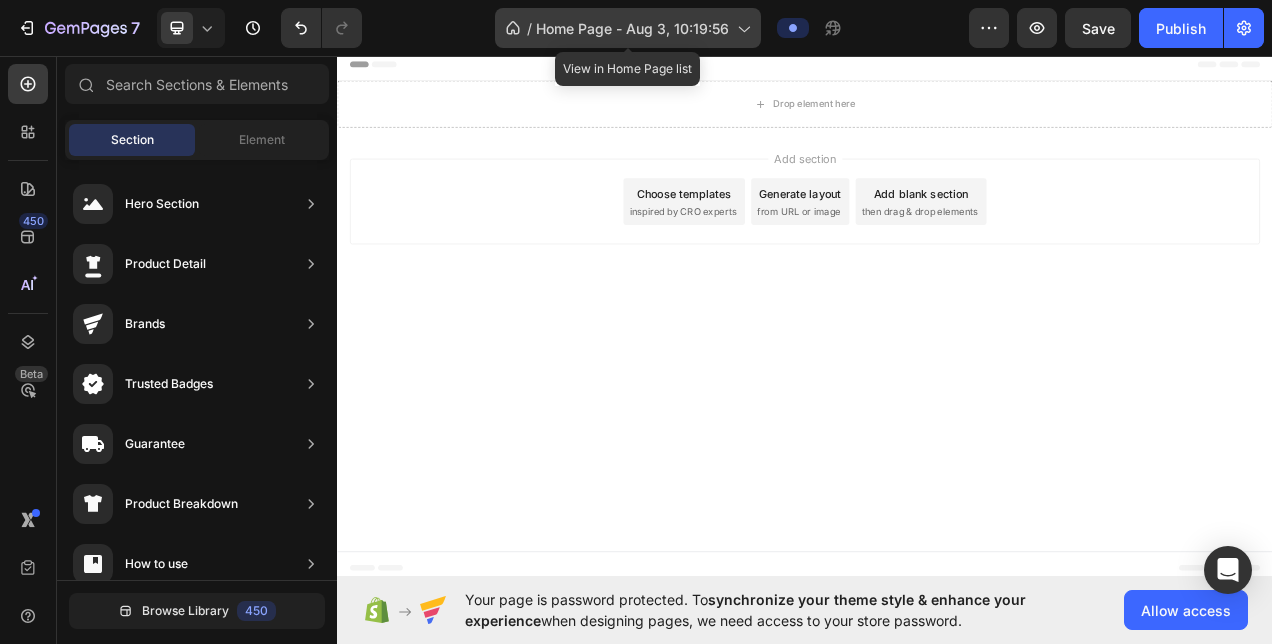 click on "Home Page - Aug 3, 10:19:56" at bounding box center (632, 28) 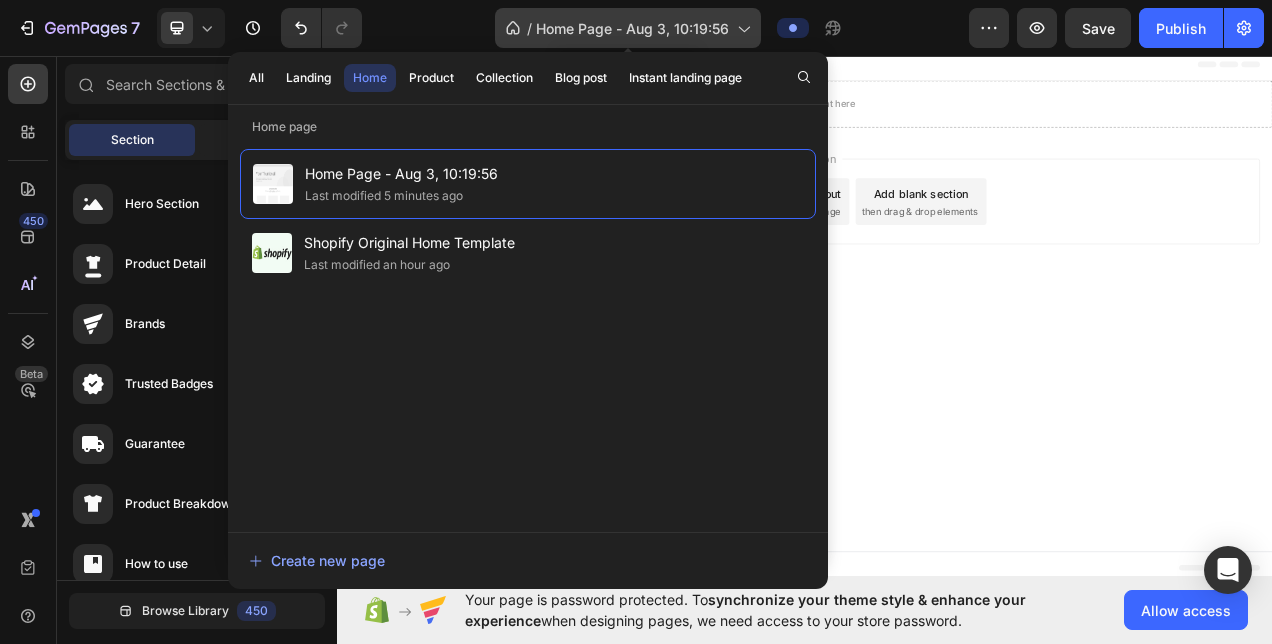 click on "Home Page - Aug 3, 10:19:56" at bounding box center (632, 28) 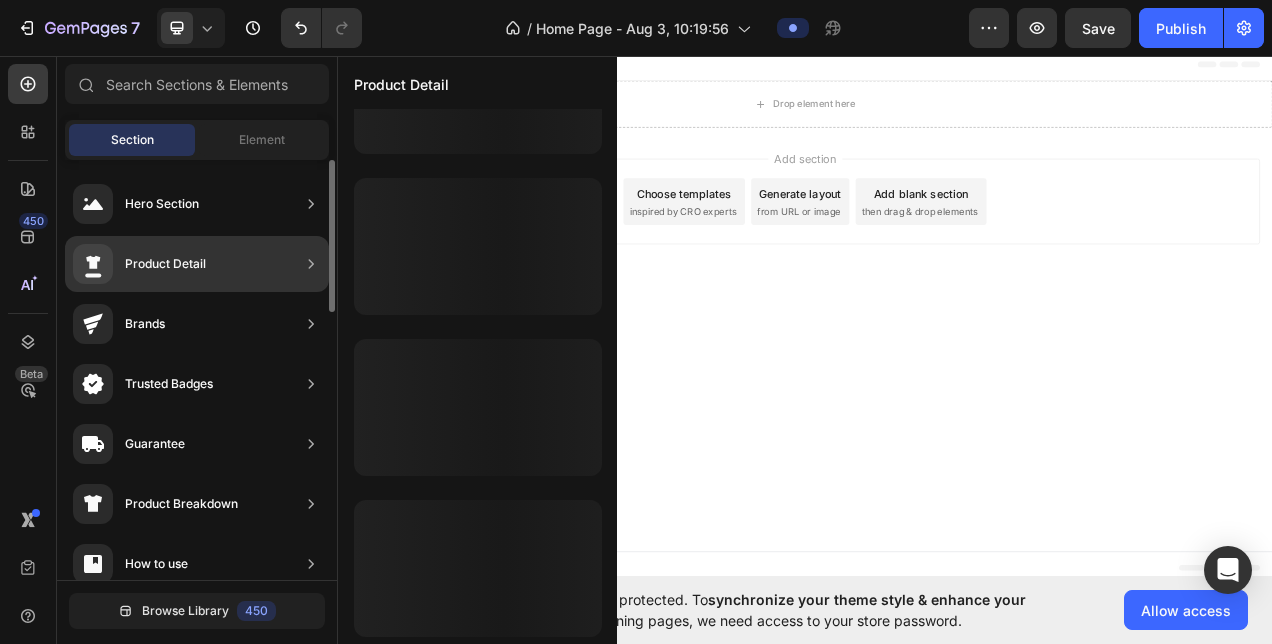 scroll, scrollTop: 1064, scrollLeft: 0, axis: vertical 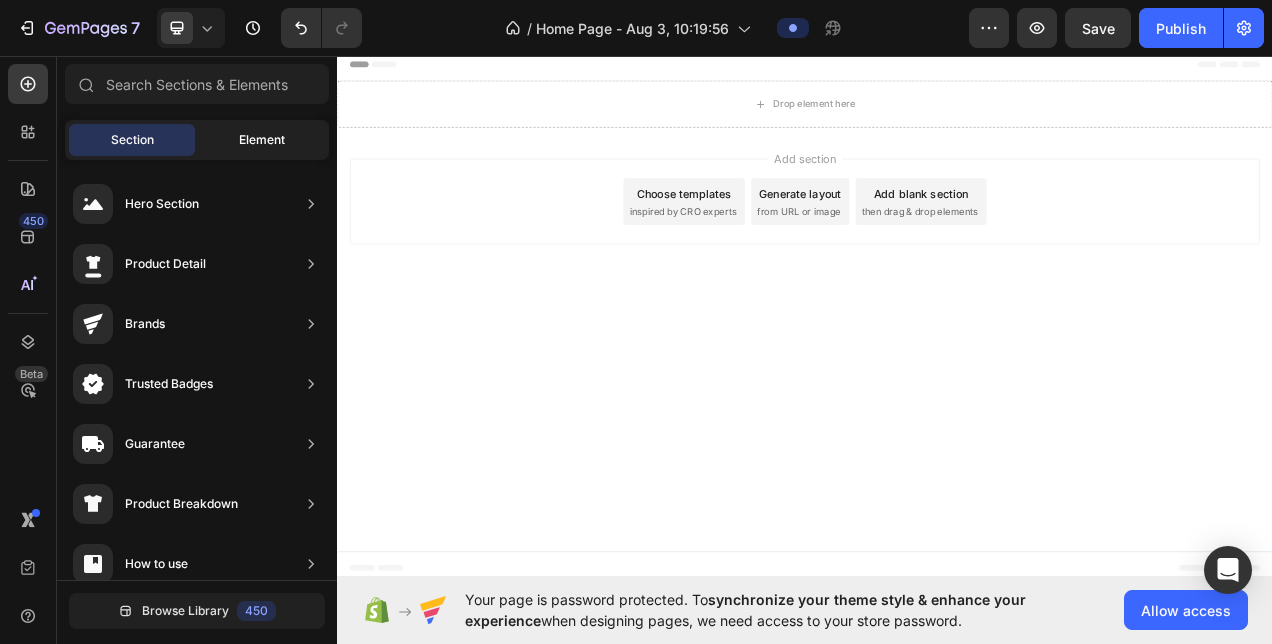 click on "Element" 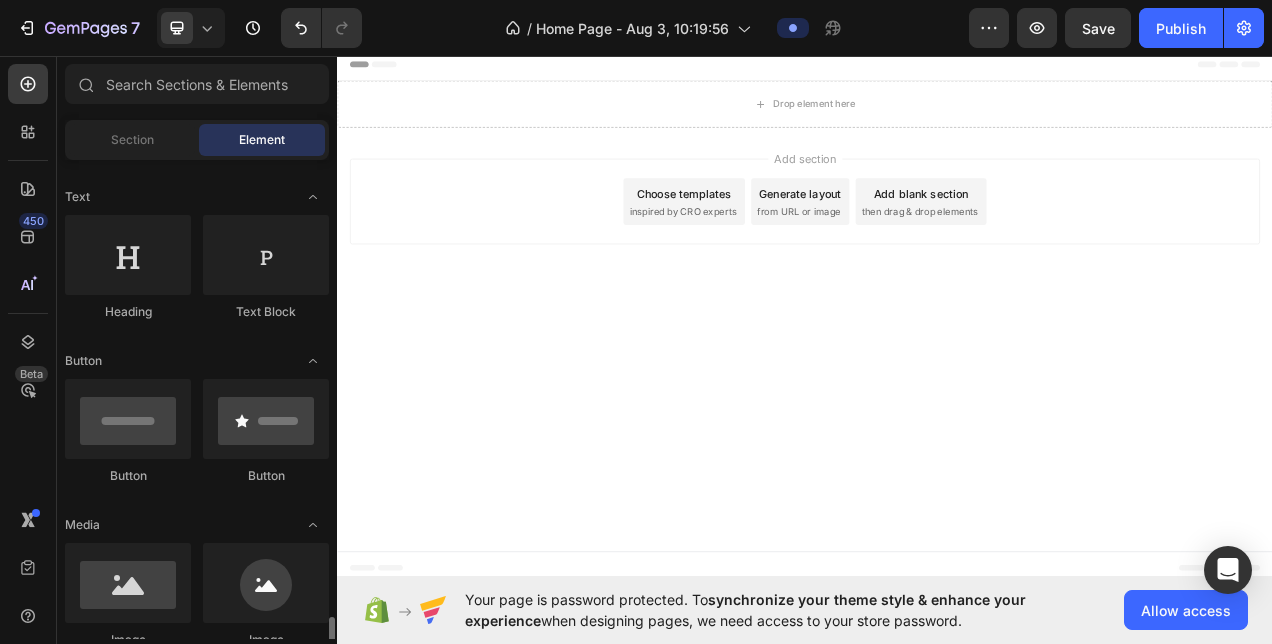 scroll, scrollTop: 0, scrollLeft: 0, axis: both 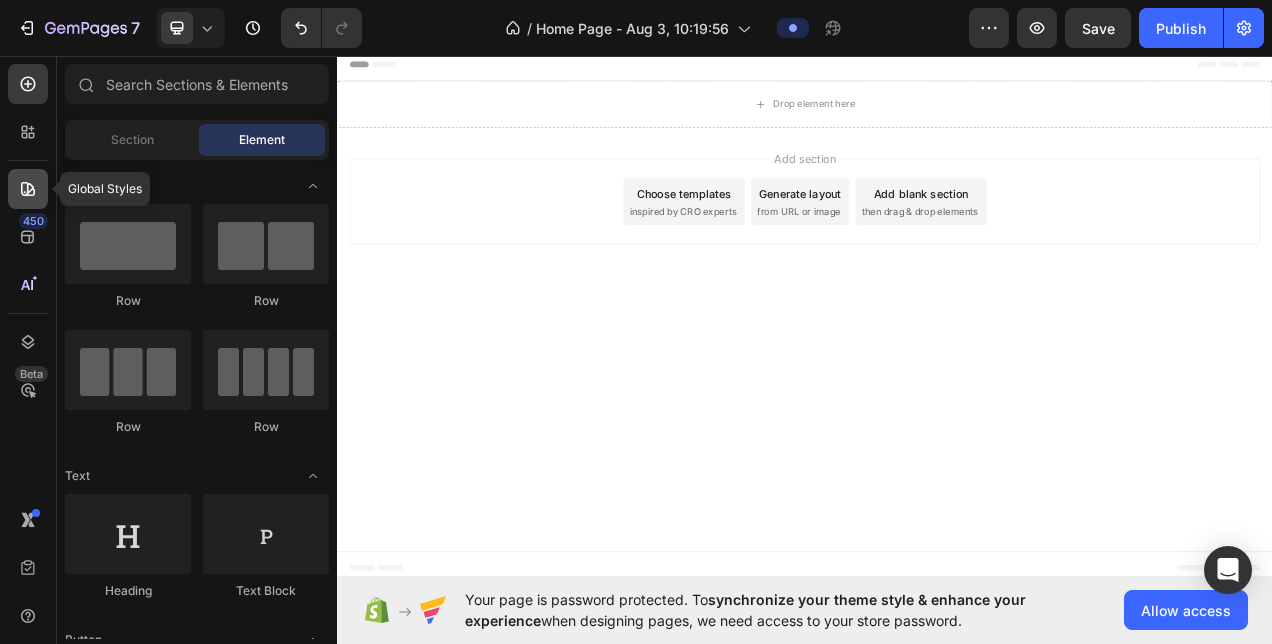 click 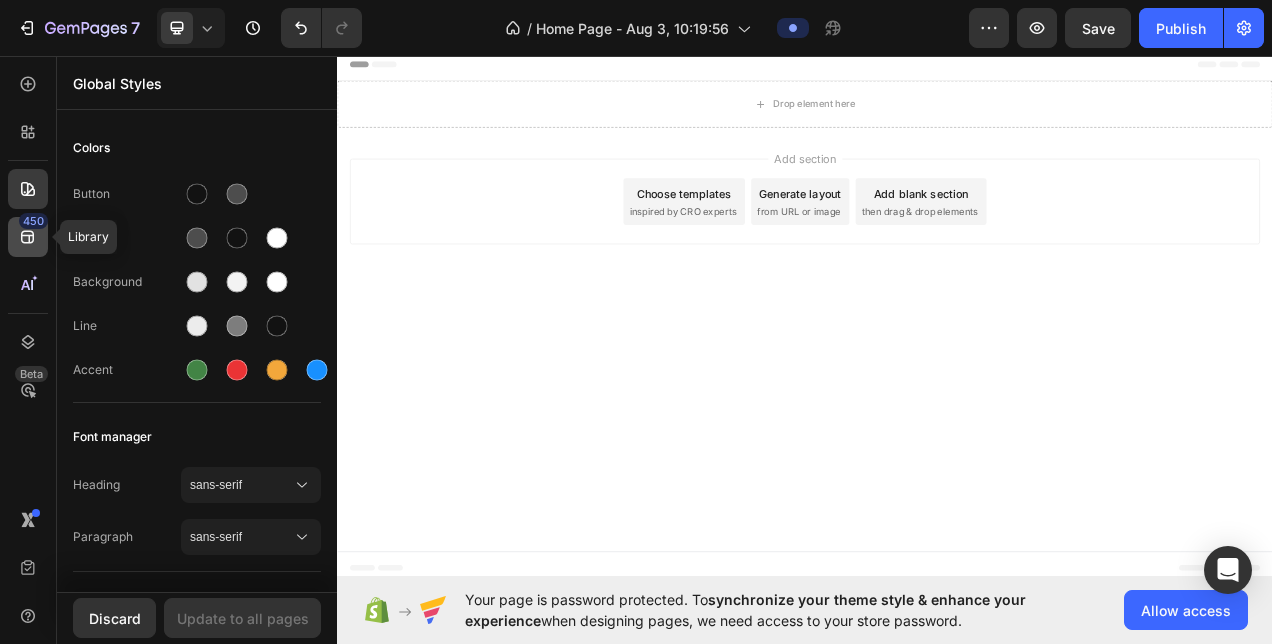 click 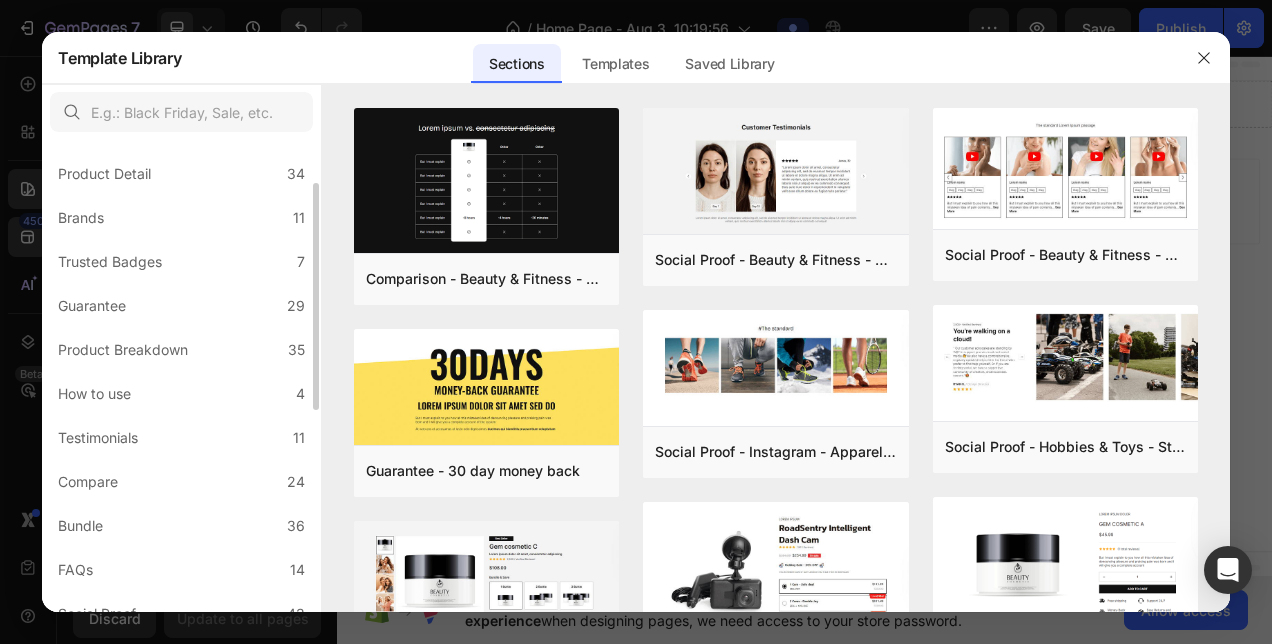scroll, scrollTop: 0, scrollLeft: 0, axis: both 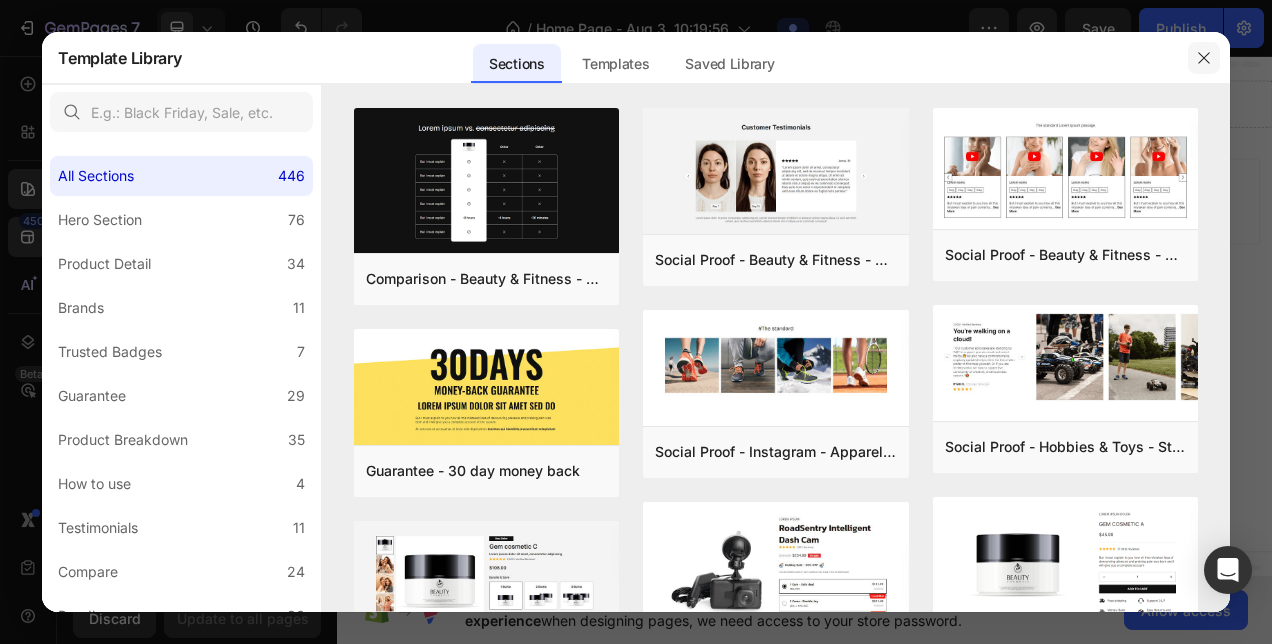 click at bounding box center (1204, 58) 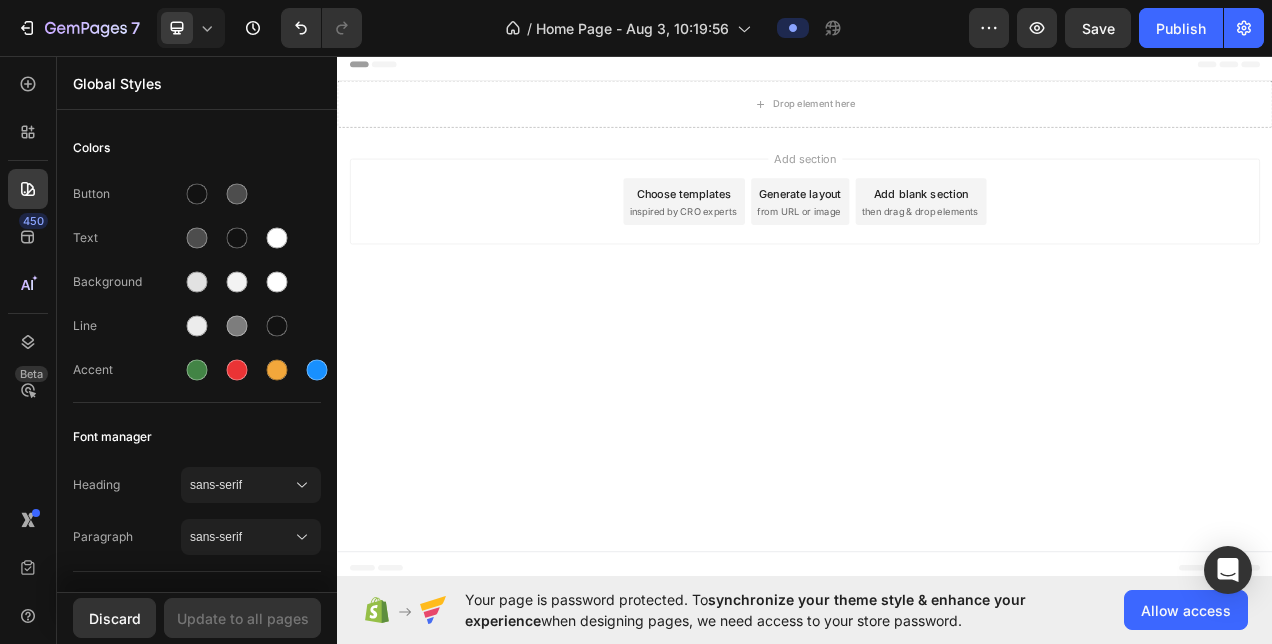 click on "Header" at bounding box center (937, 68) 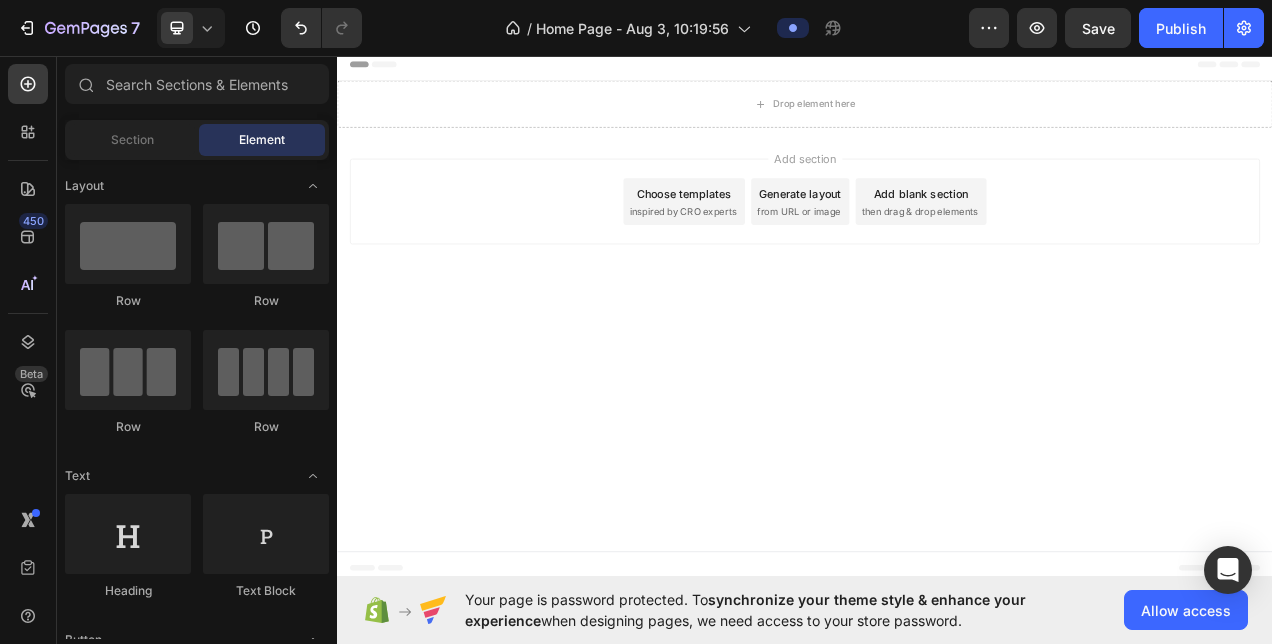 click 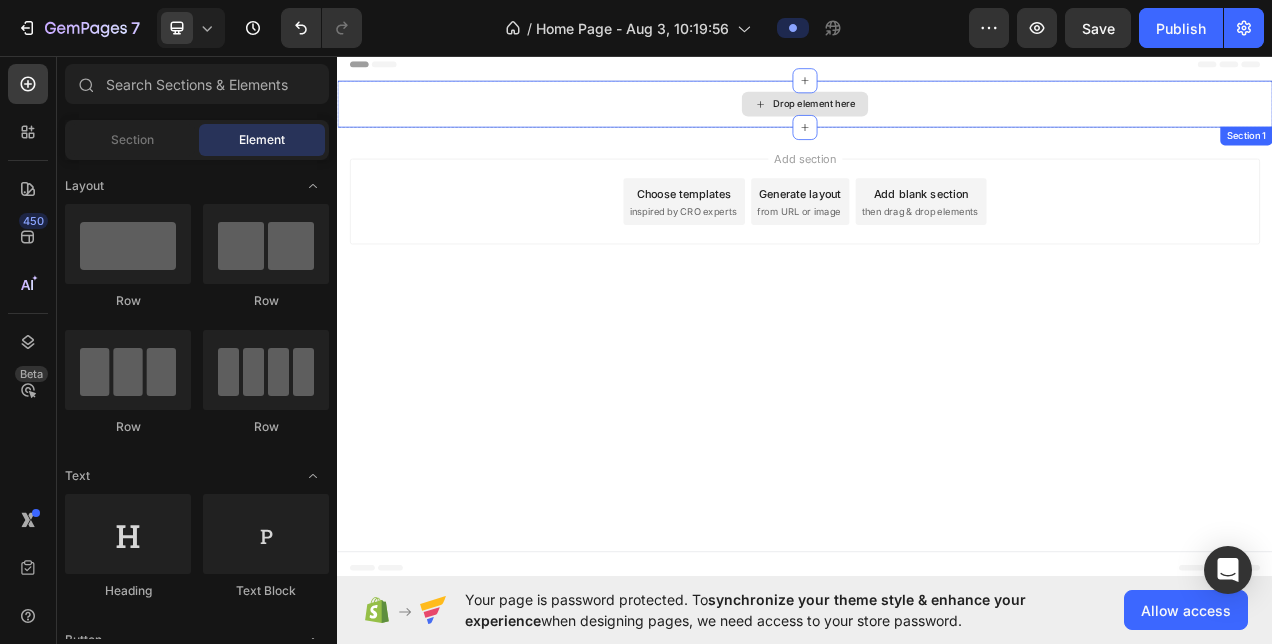 click on "Drop element here" at bounding box center (949, 119) 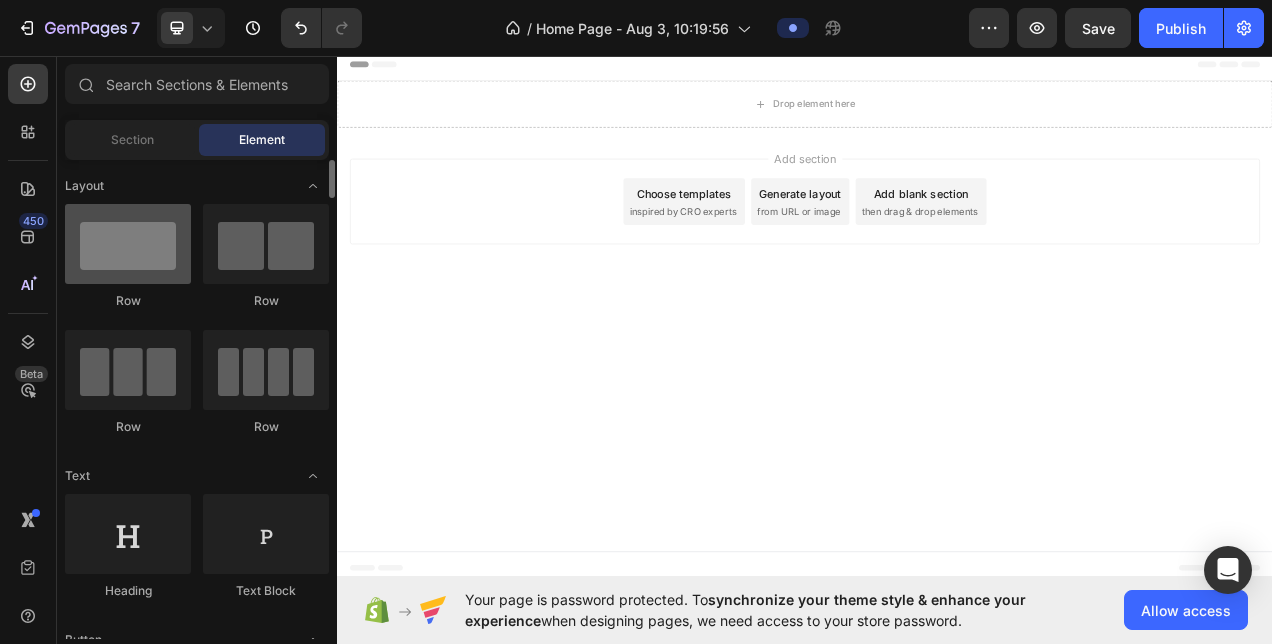 click at bounding box center (128, 244) 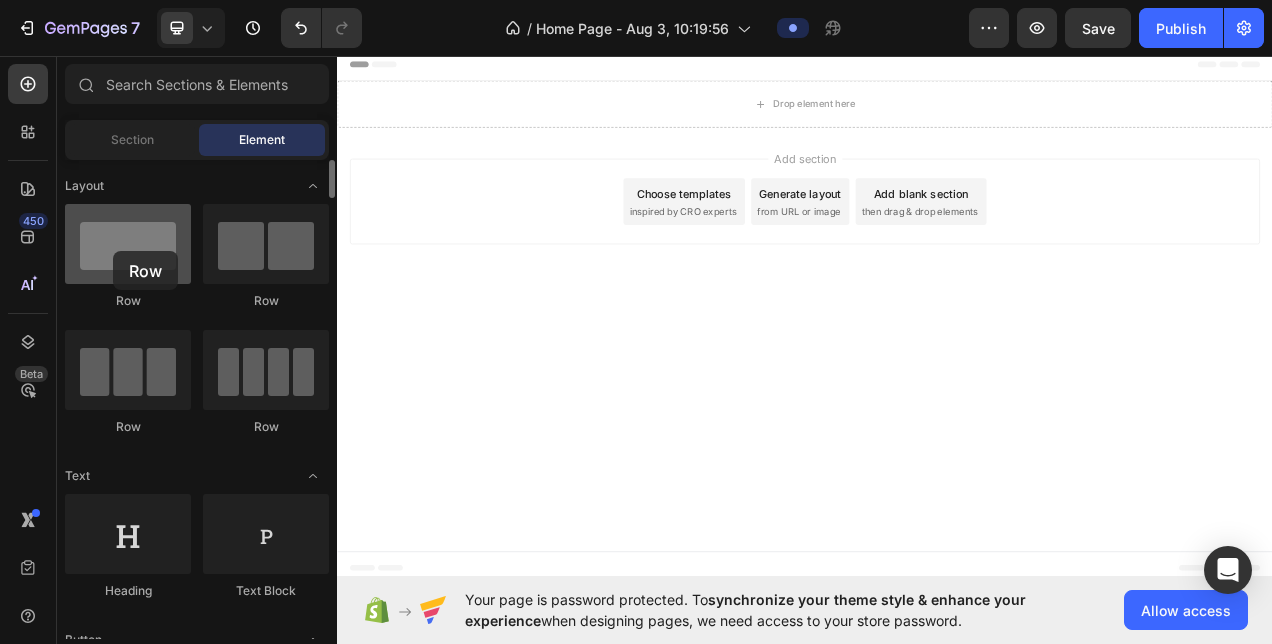 click at bounding box center (128, 244) 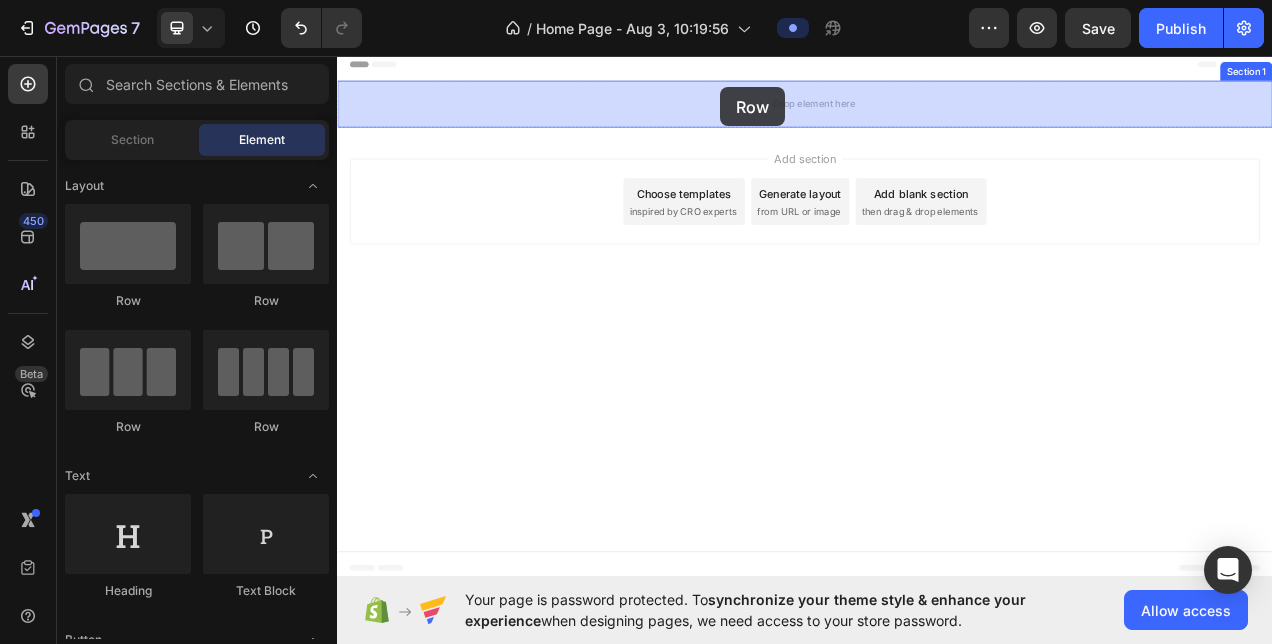 drag, startPoint x: 450, startPoint y: 299, endPoint x: 829, endPoint y: 98, distance: 429.00116 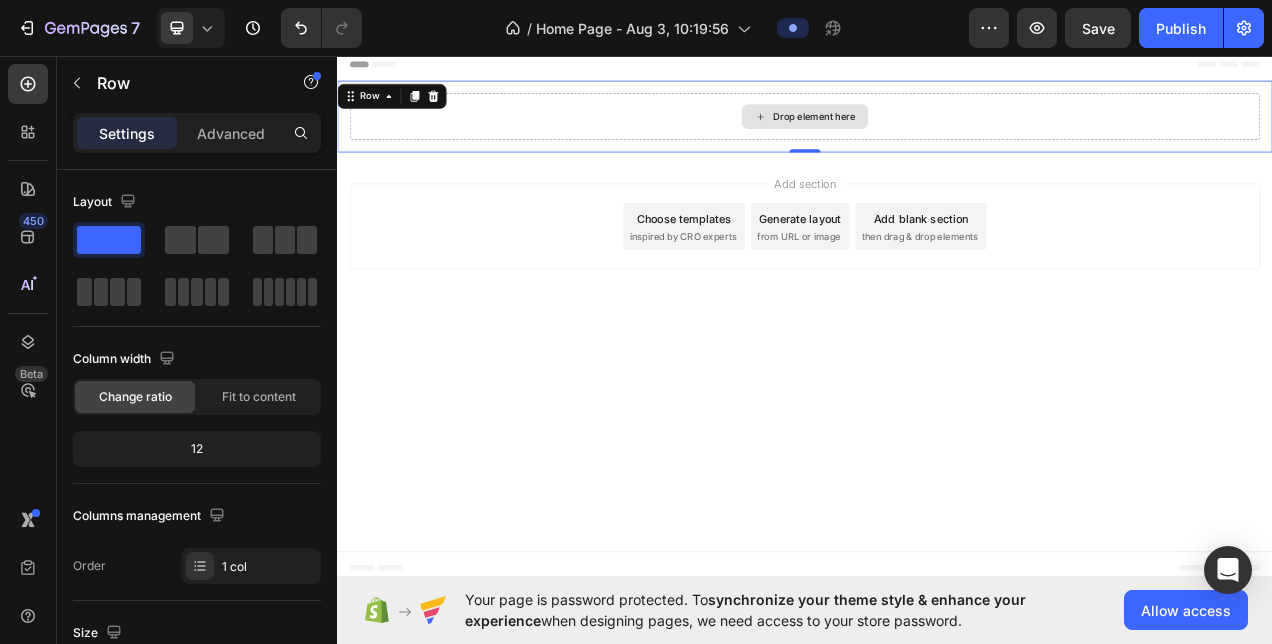 click on "Drop element here" at bounding box center (949, 135) 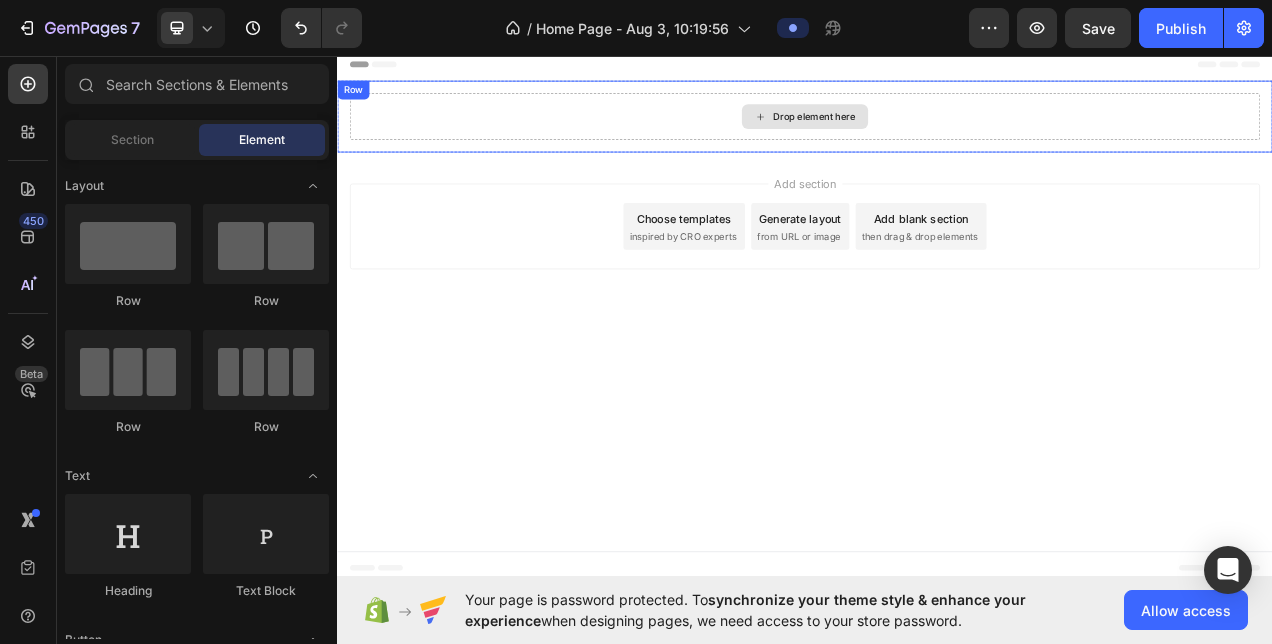 click on "Drop element here" at bounding box center (937, 135) 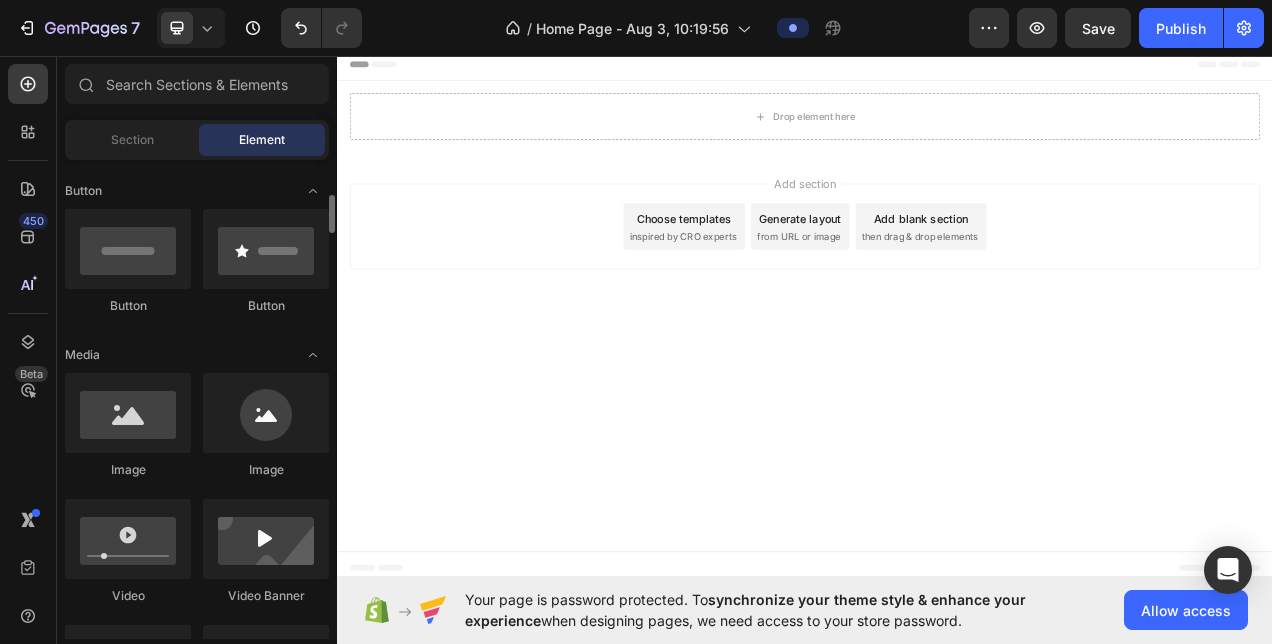 scroll, scrollTop: 448, scrollLeft: 0, axis: vertical 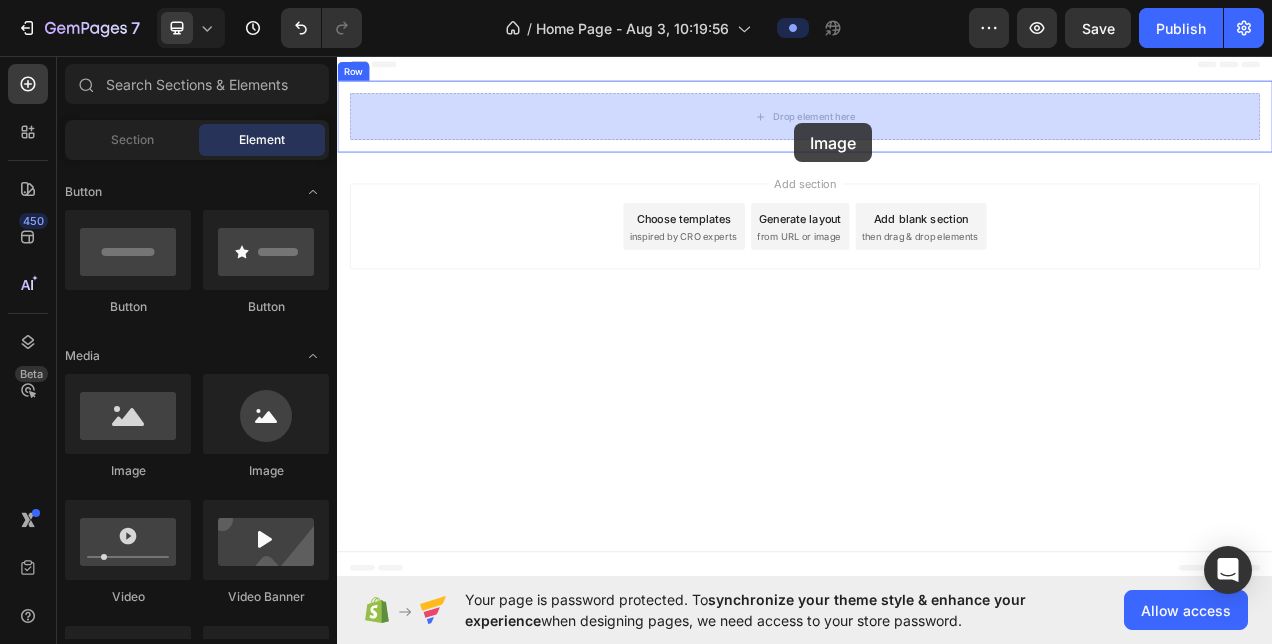 drag, startPoint x: 572, startPoint y: 467, endPoint x: 931, endPoint y: 142, distance: 484.2582 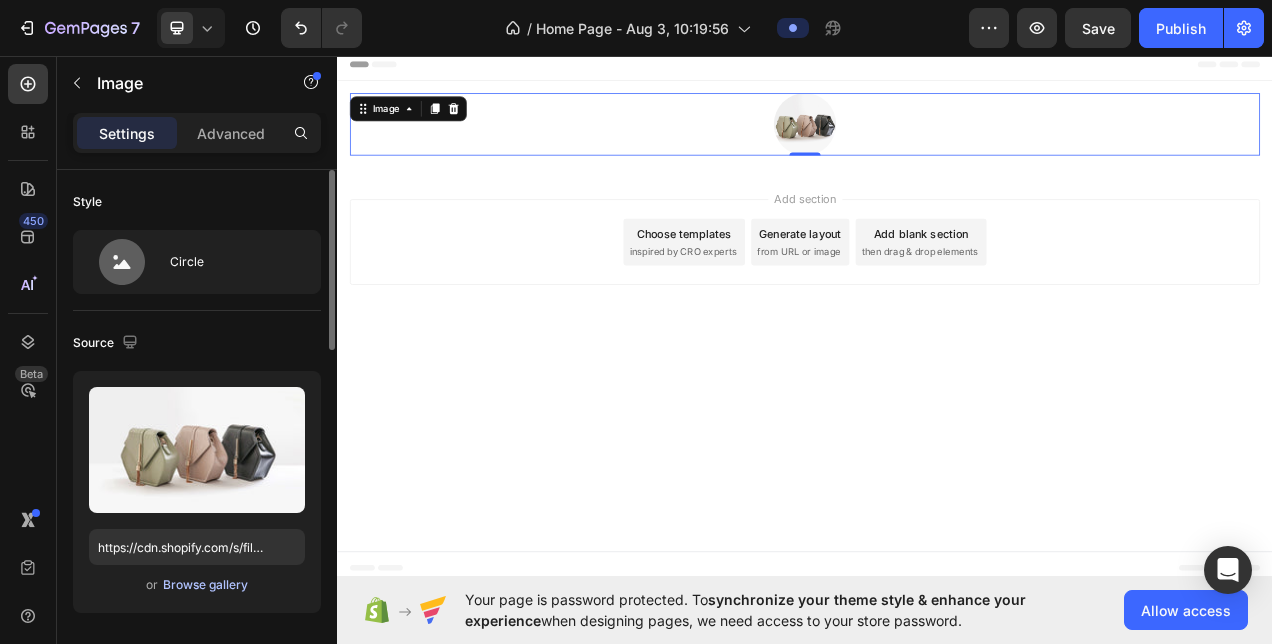 click on "Browse gallery" at bounding box center [205, 585] 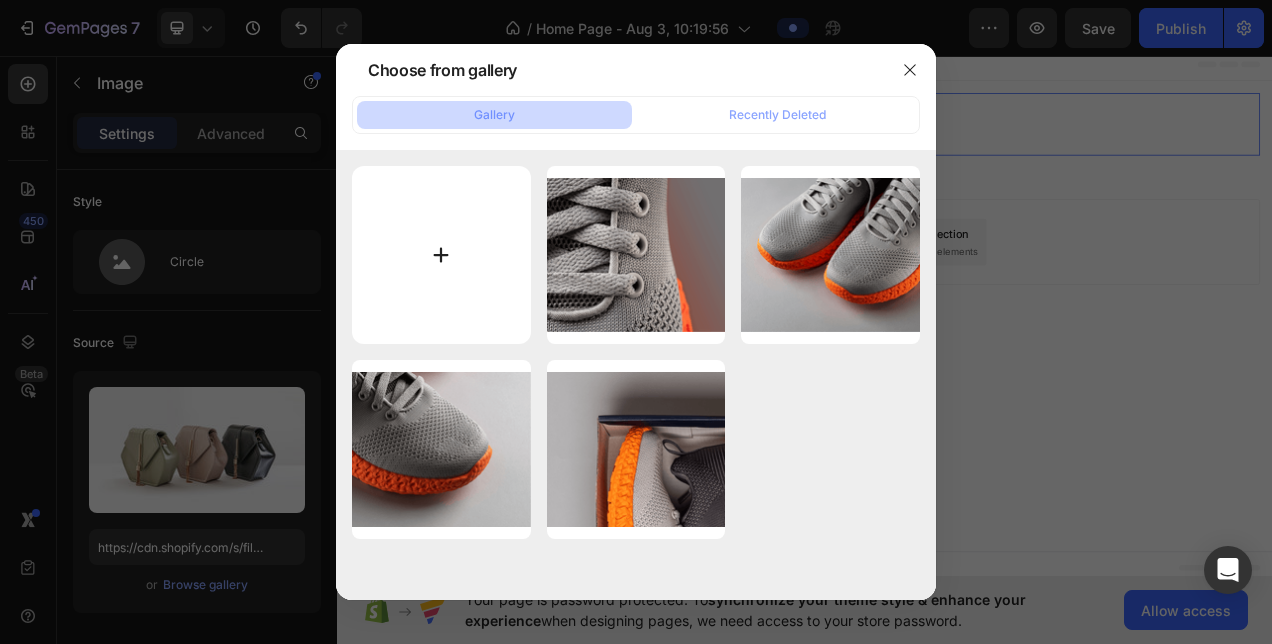 click at bounding box center [441, 255] 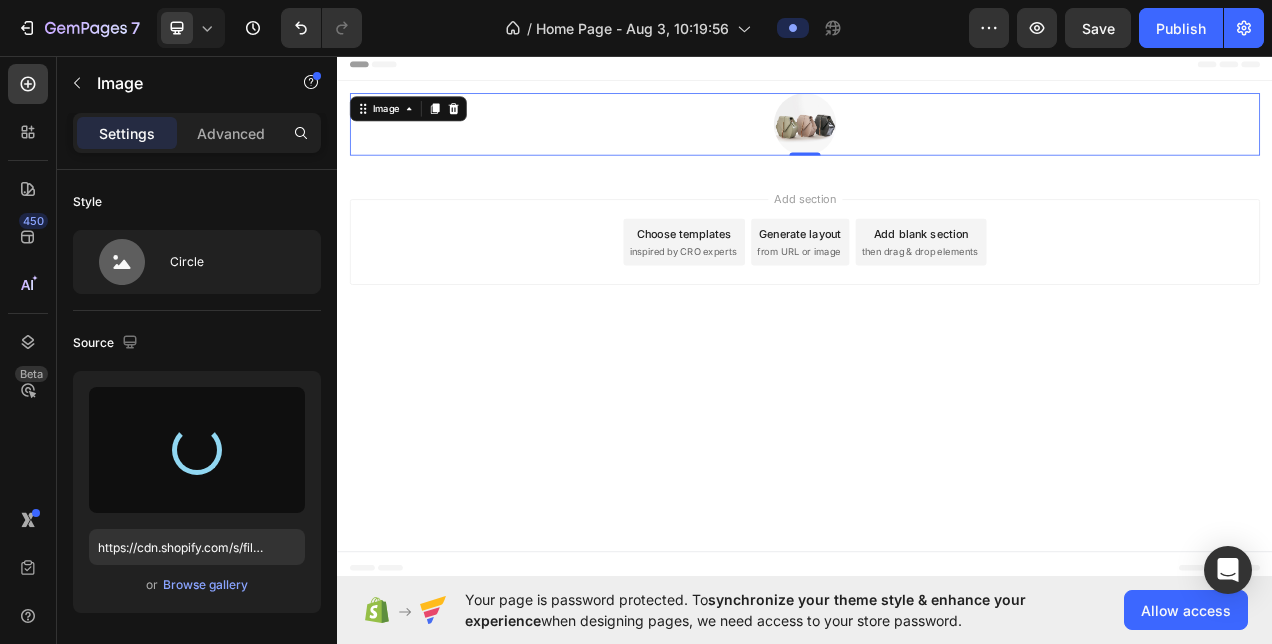 type on "https://cdn.shopify.com/s/files/1/0965/4327/7388/files/gempages_578274024027587088-9756dac7-4a3c-47be-a7cd-93247b73d95b.png" 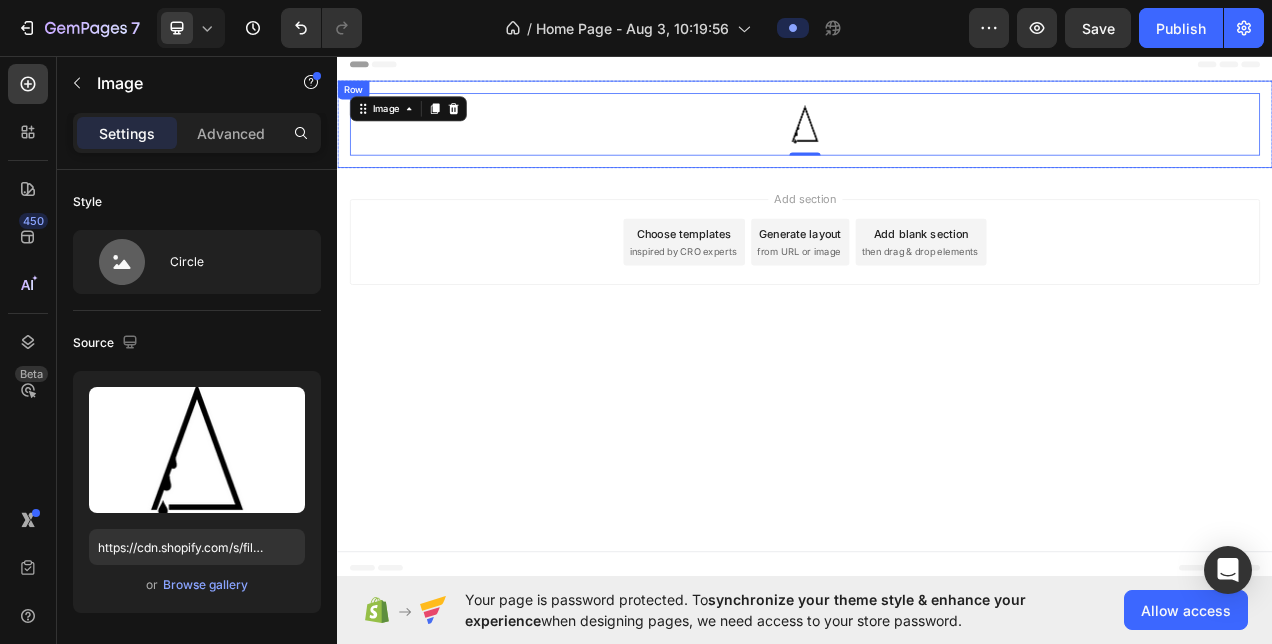 click on "Image   0 Row" at bounding box center [937, 145] 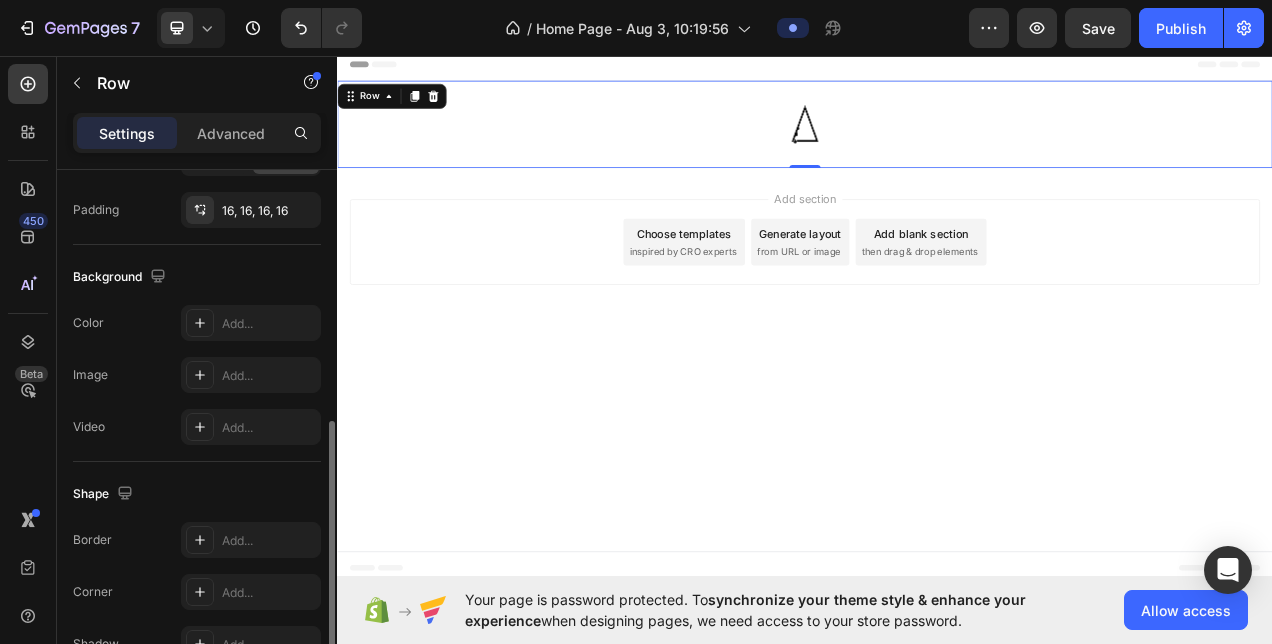 scroll, scrollTop: 576, scrollLeft: 0, axis: vertical 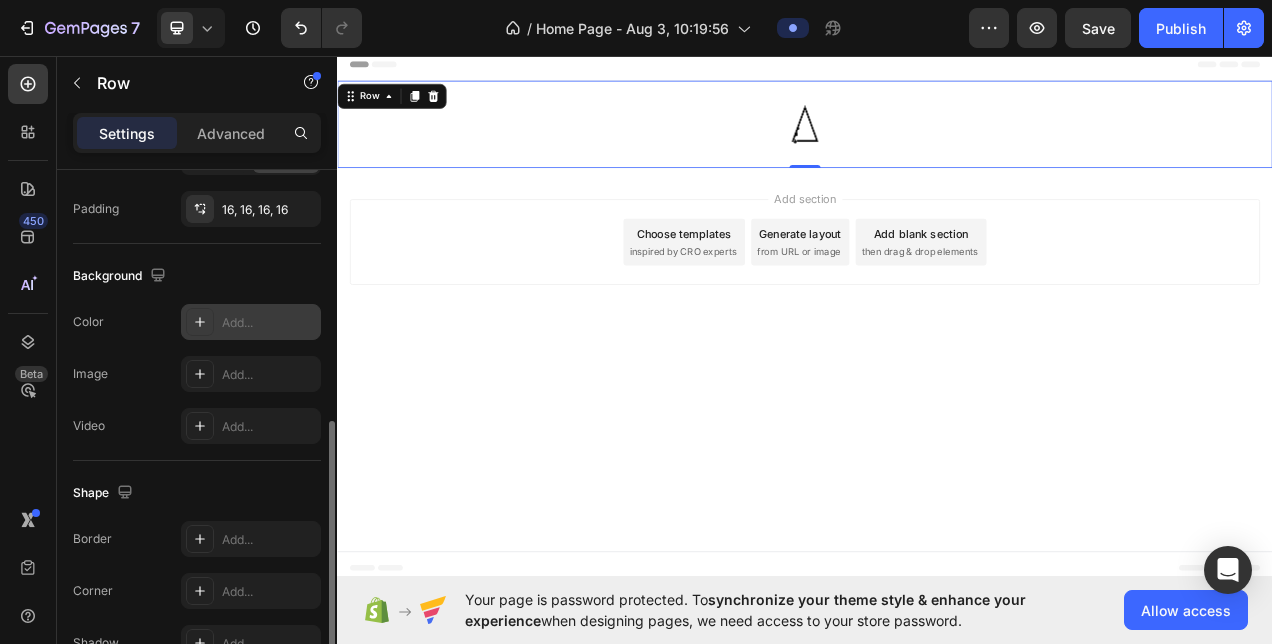 click on "Add..." at bounding box center (269, 323) 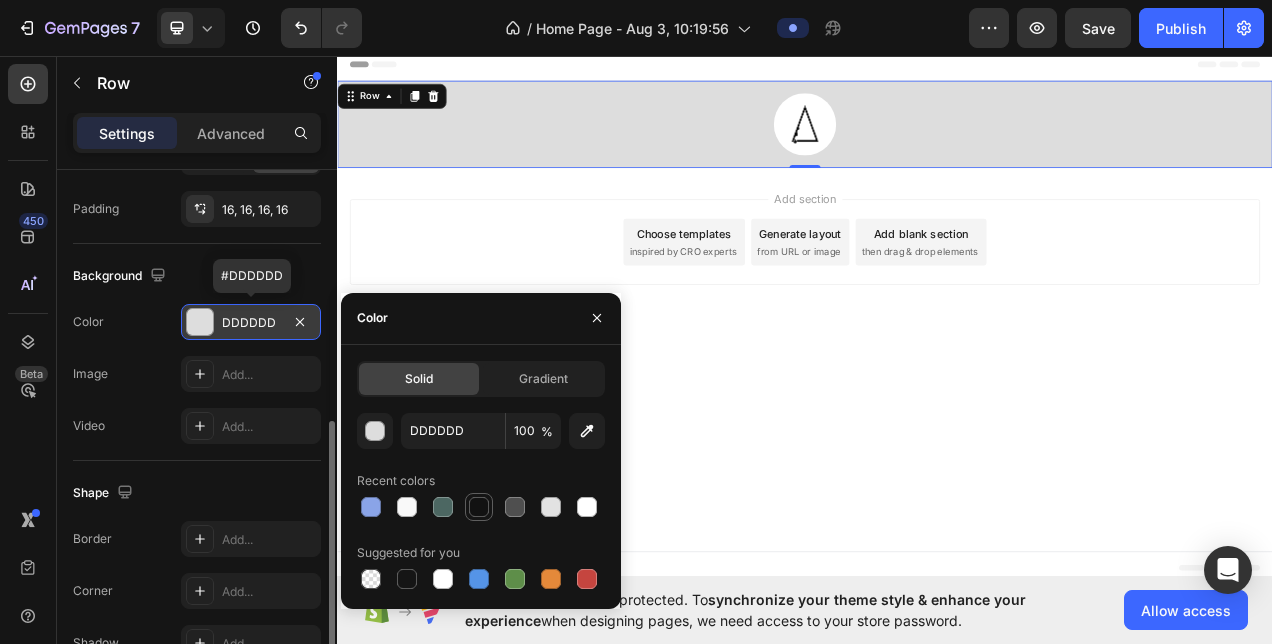 click at bounding box center [479, 507] 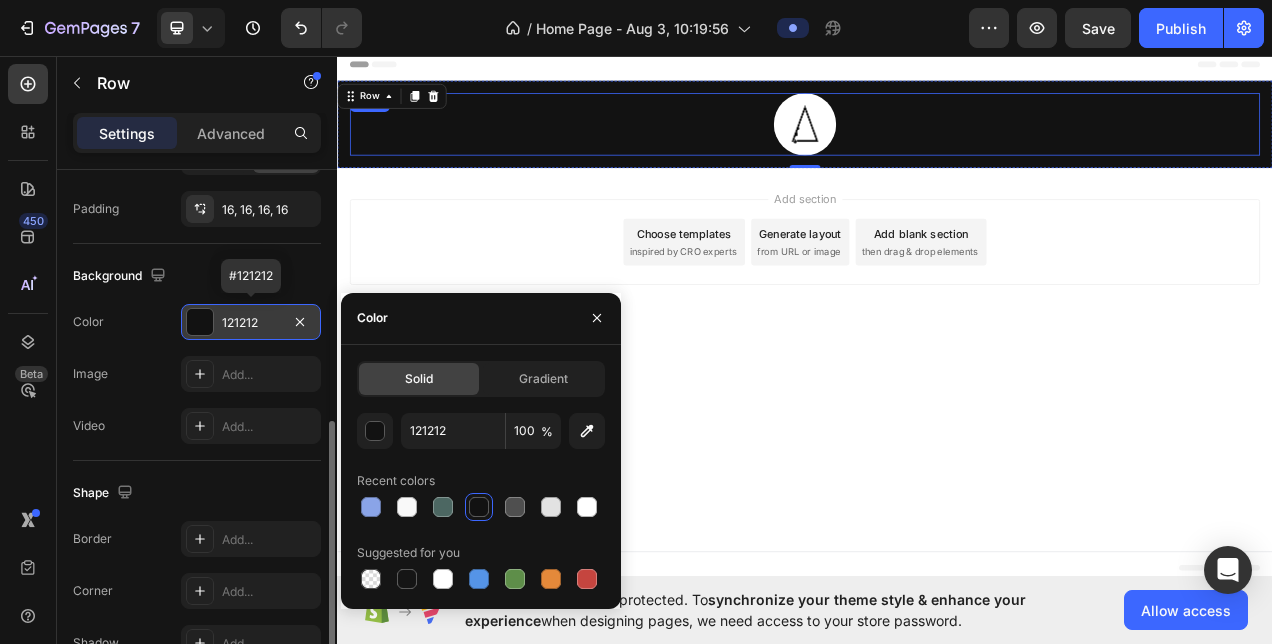 click at bounding box center (937, 145) 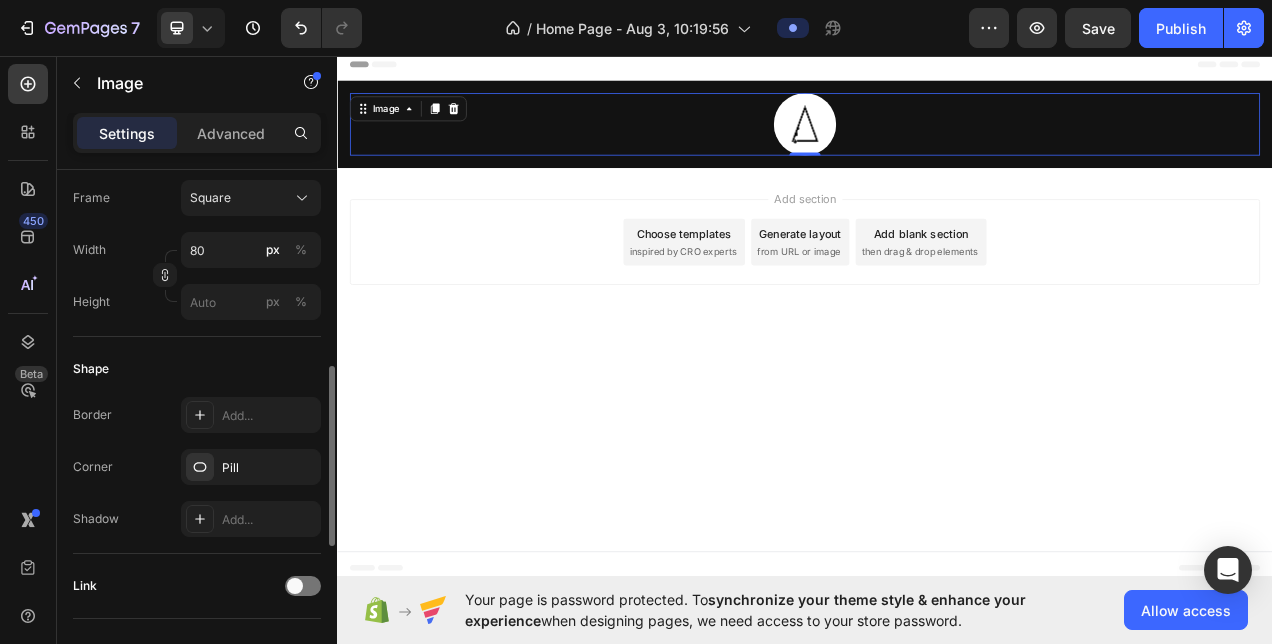 scroll, scrollTop: 0, scrollLeft: 0, axis: both 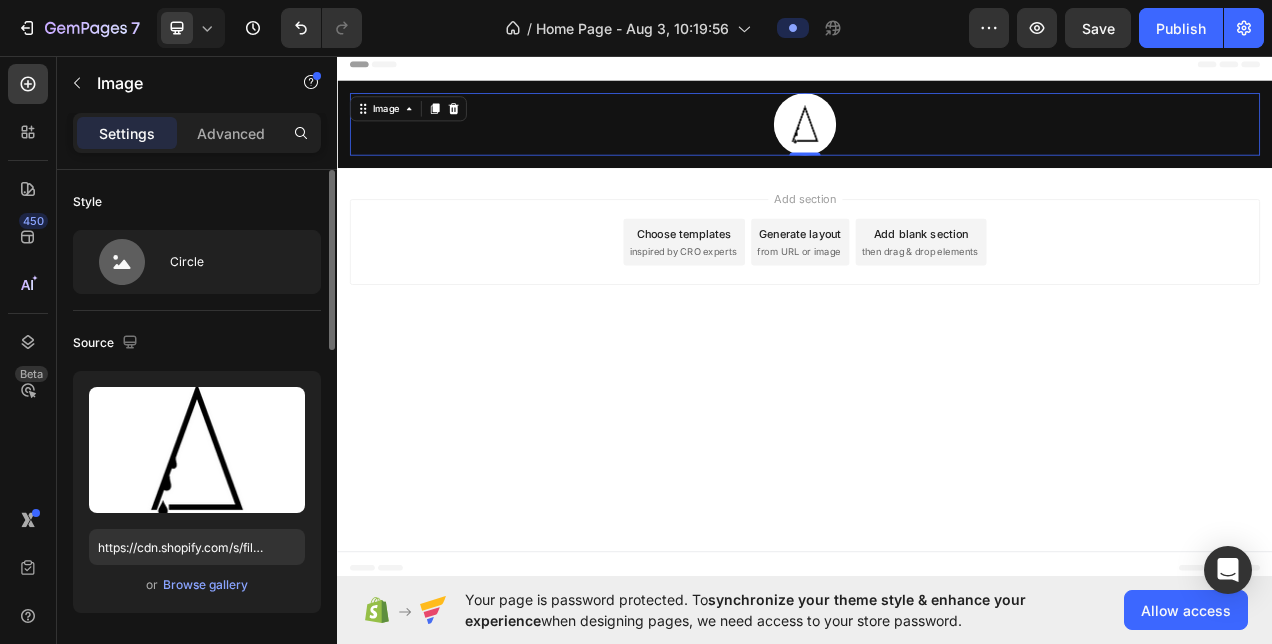 click on "or  Browse gallery" at bounding box center [197, 585] 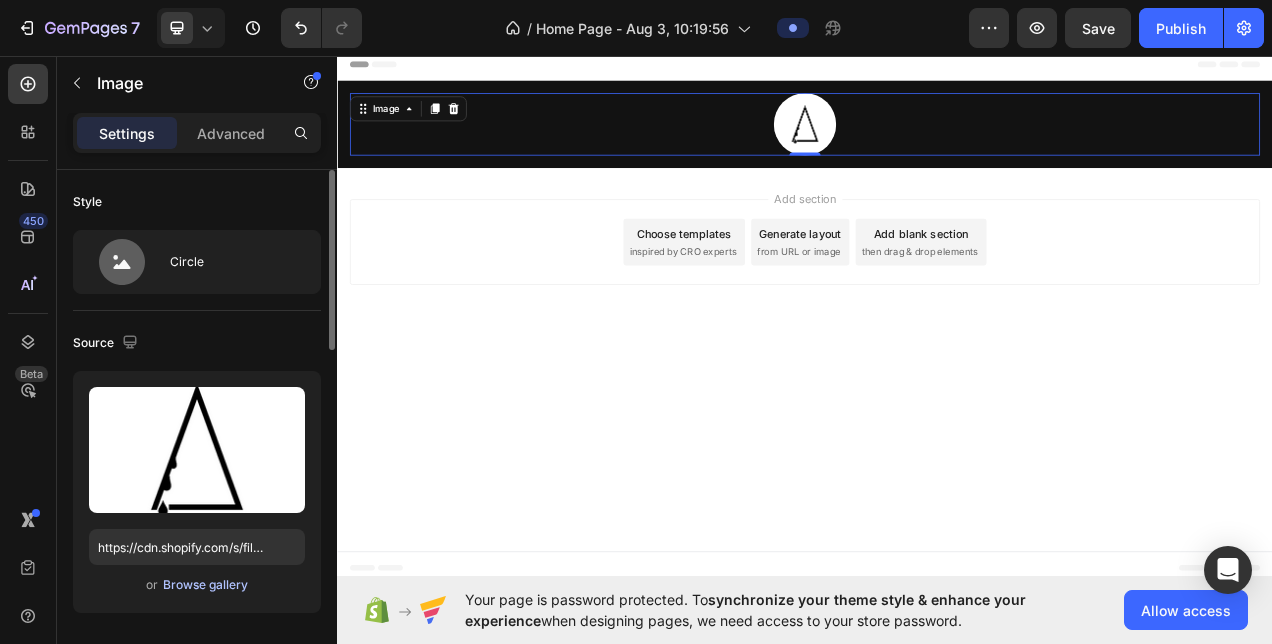 click on "Browse gallery" at bounding box center [205, 585] 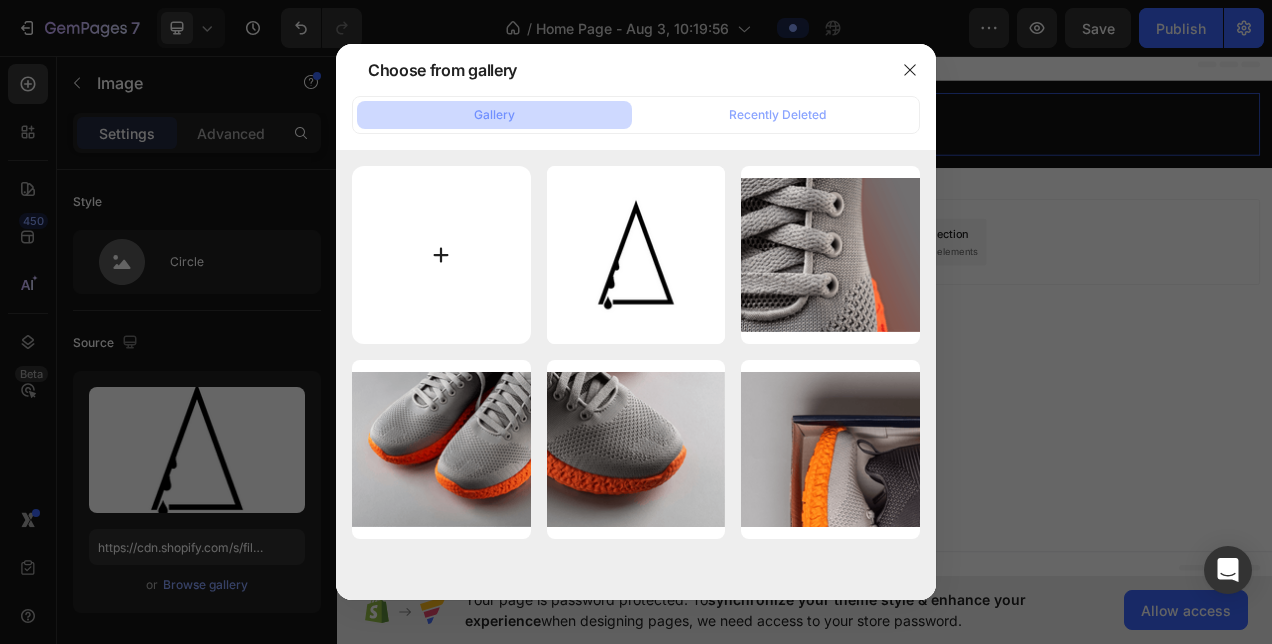 click at bounding box center (441, 255) 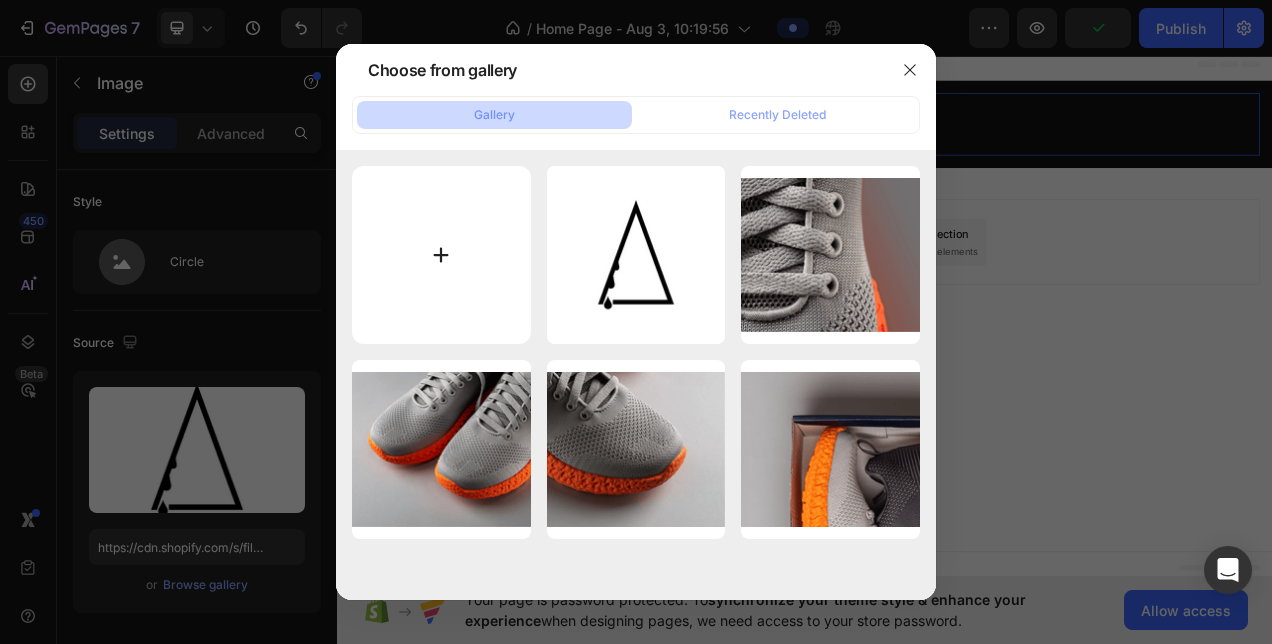 type on "C:\fakepath\Aqúen Logo Black.png" 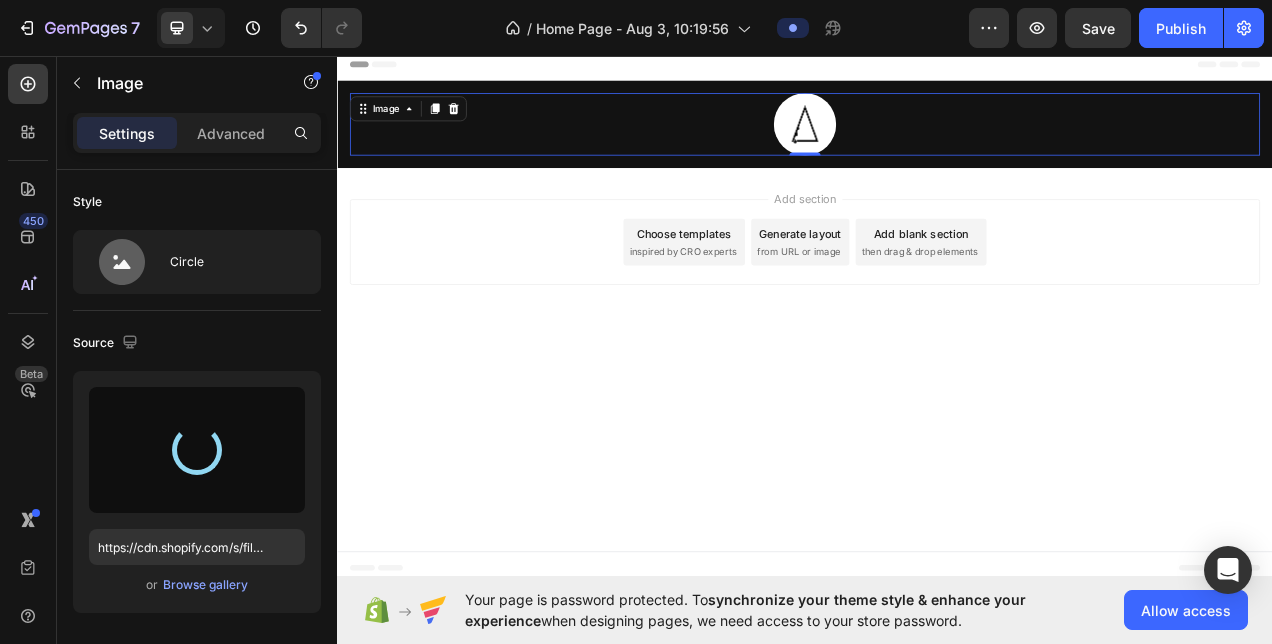 type on "https://cdn.shopify.com/s/files/1/0965/4327/7388/files/gempages_578274024027587088-fb62a81a-2338-4713-83e7-fa8a1543c74d.png" 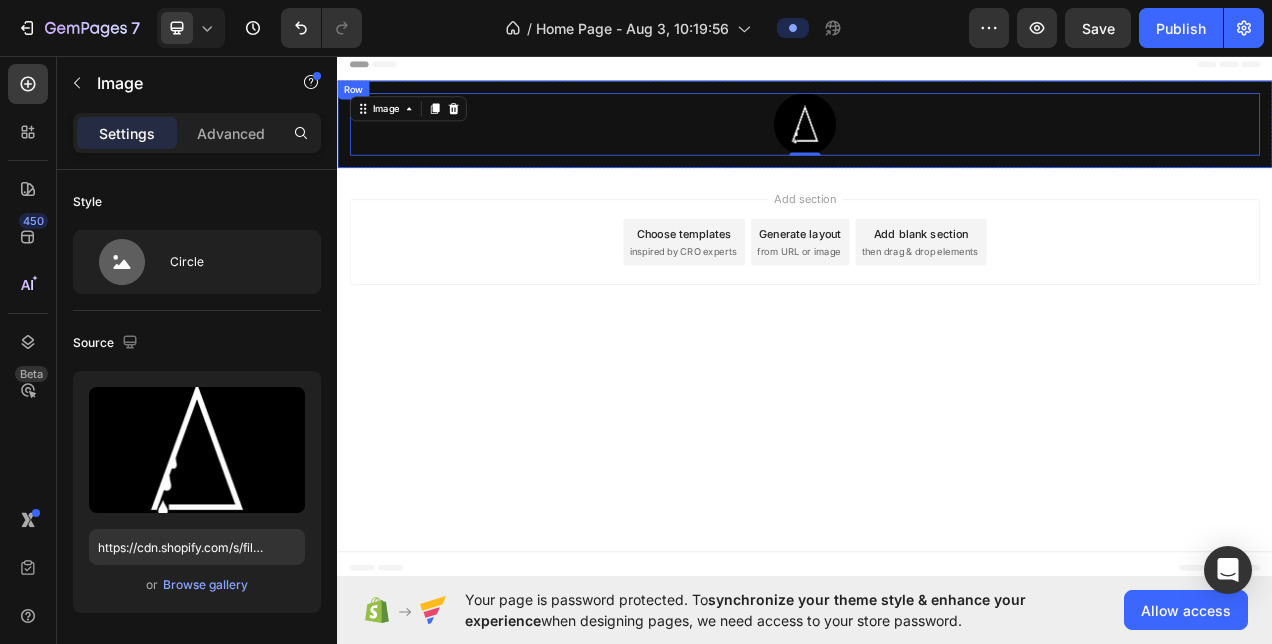 click on "Image   0 Row" at bounding box center [937, 145] 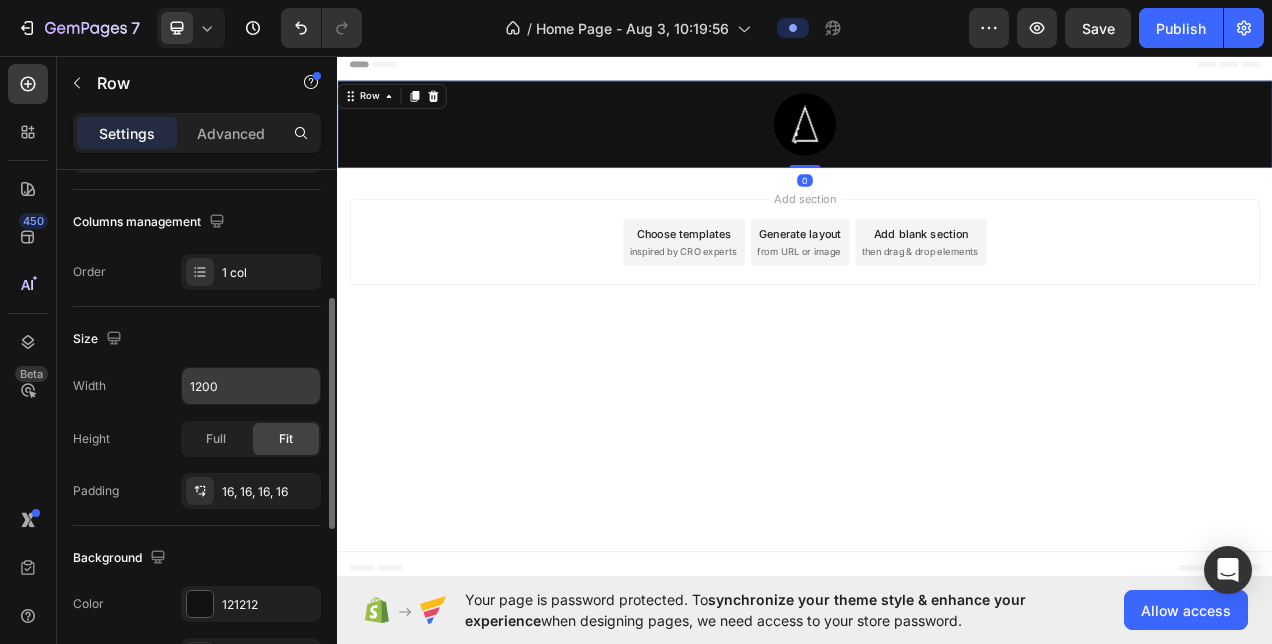scroll, scrollTop: 296, scrollLeft: 0, axis: vertical 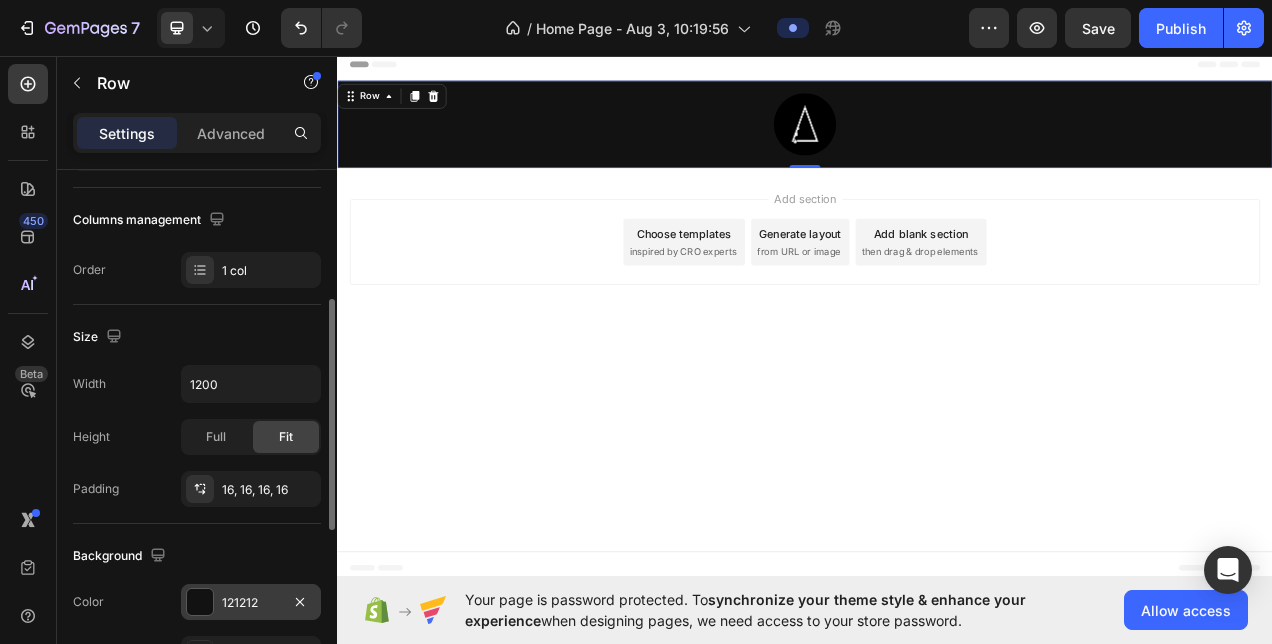 click at bounding box center (200, 602) 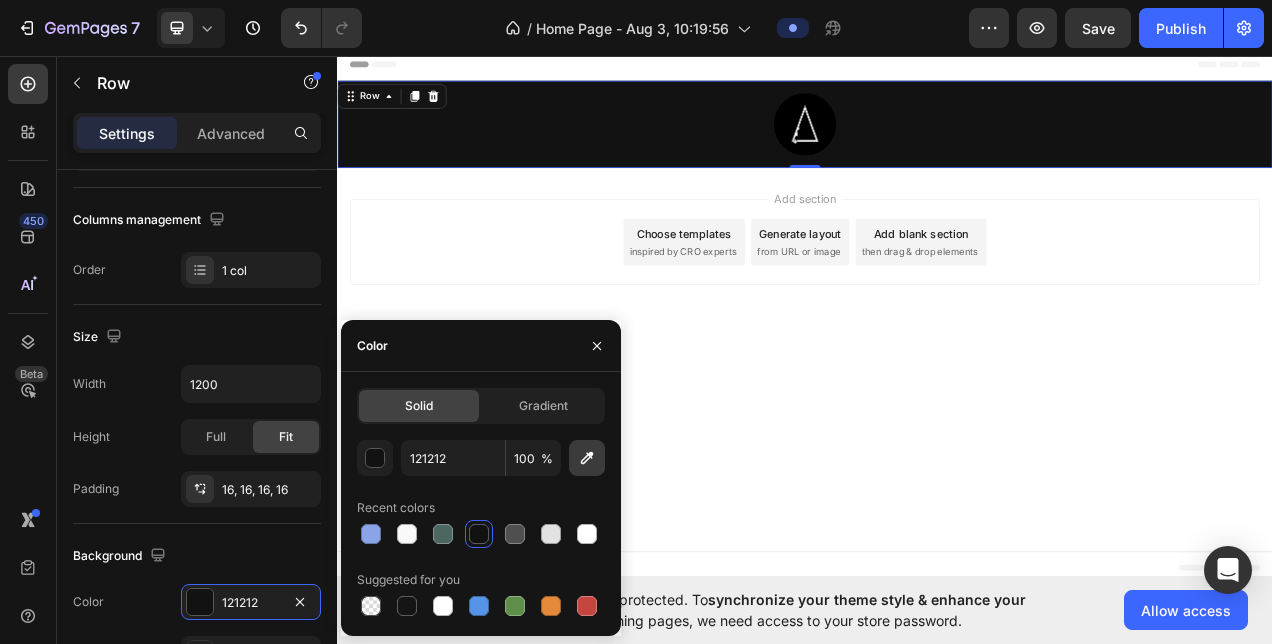 click 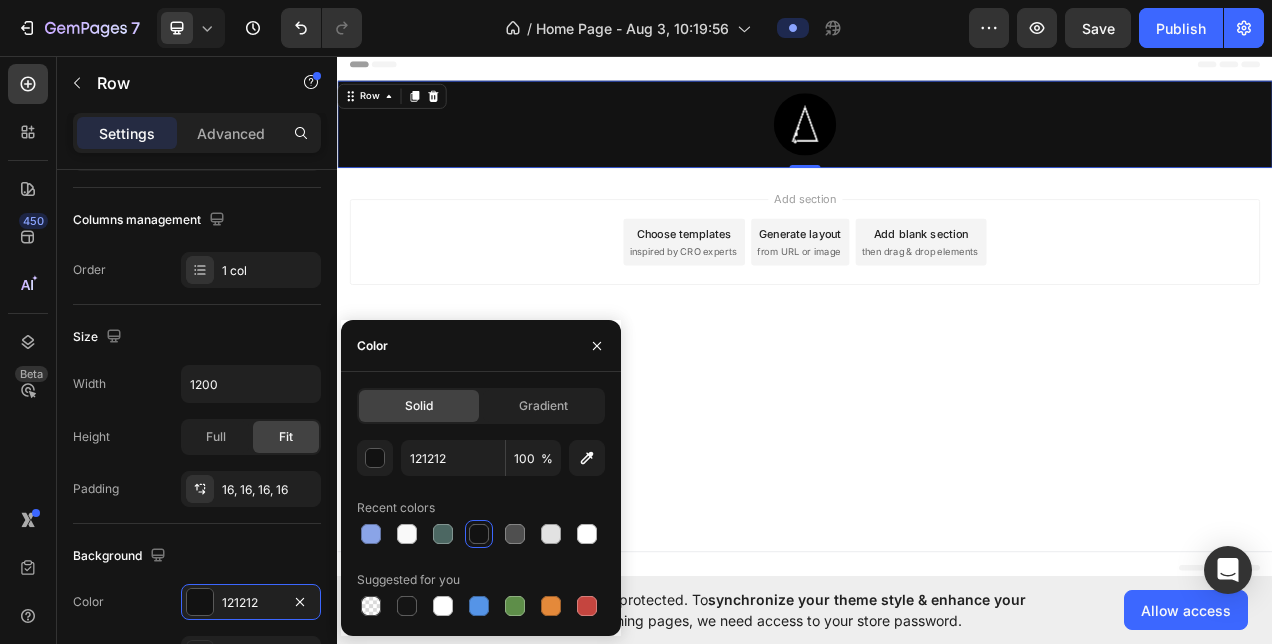 type on "000000" 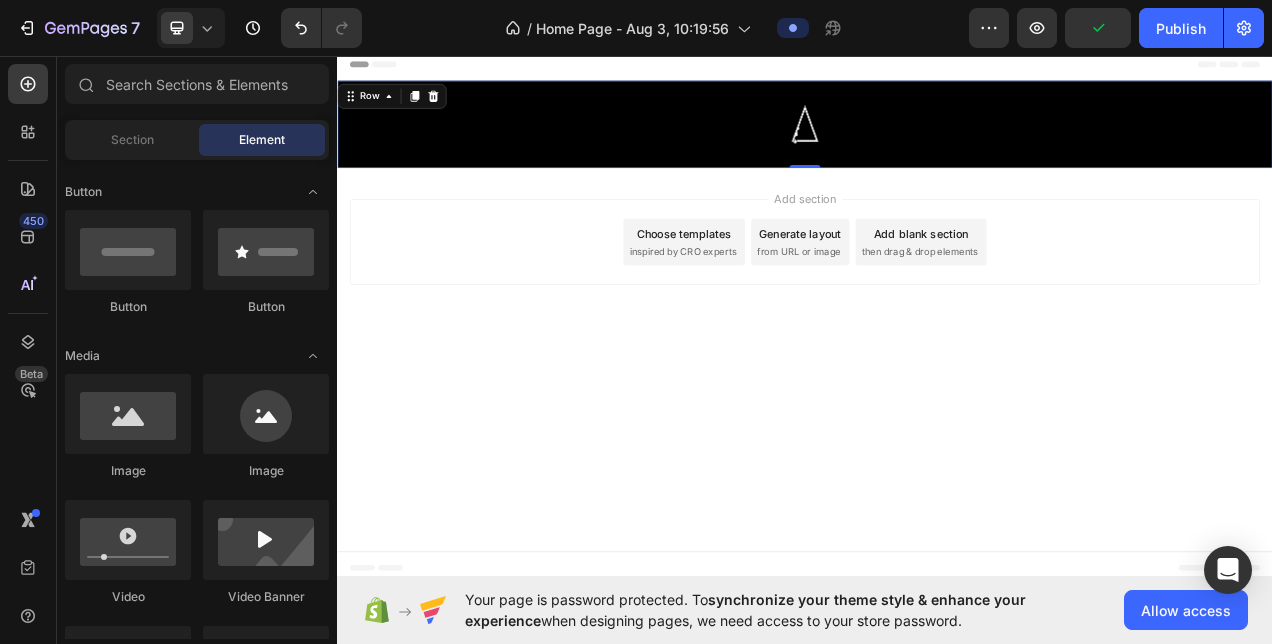 click on "Header Image Row   0 Section 1 Root Start with Sections from sidebar Add sections Add elements Start with Generating from URL or image Add section Choose templates inspired by CRO experts Generate layout from URL or image Add blank section then drag & drop elements Footer" at bounding box center [937, 391] 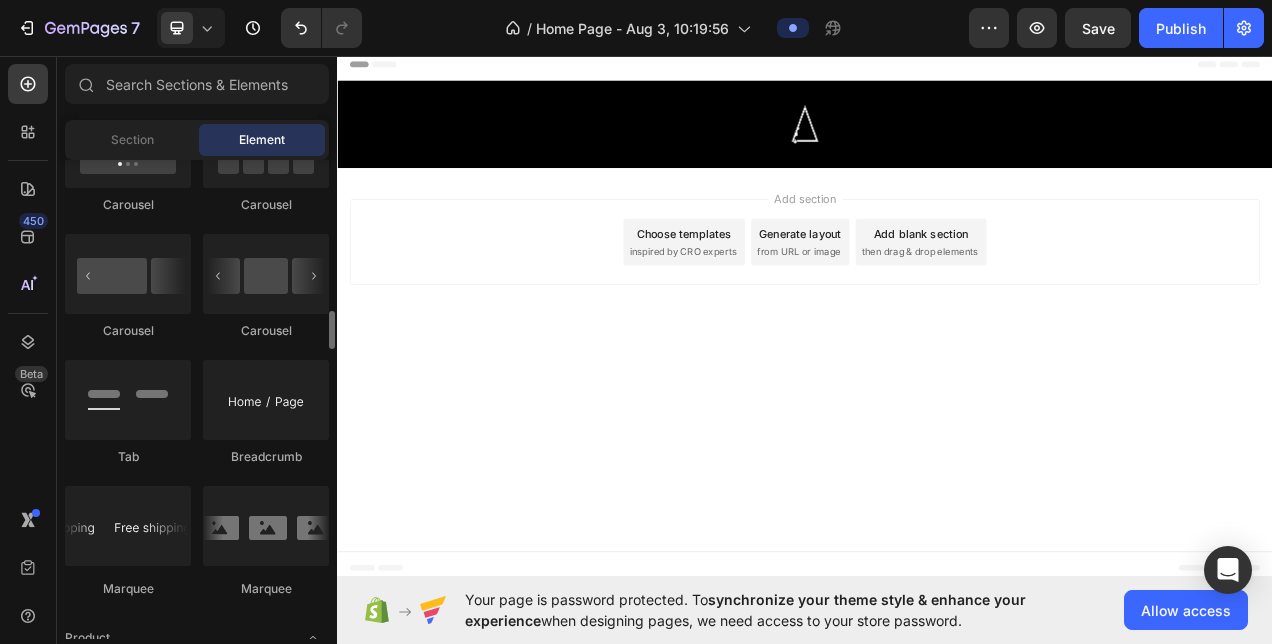 scroll, scrollTop: 2067, scrollLeft: 0, axis: vertical 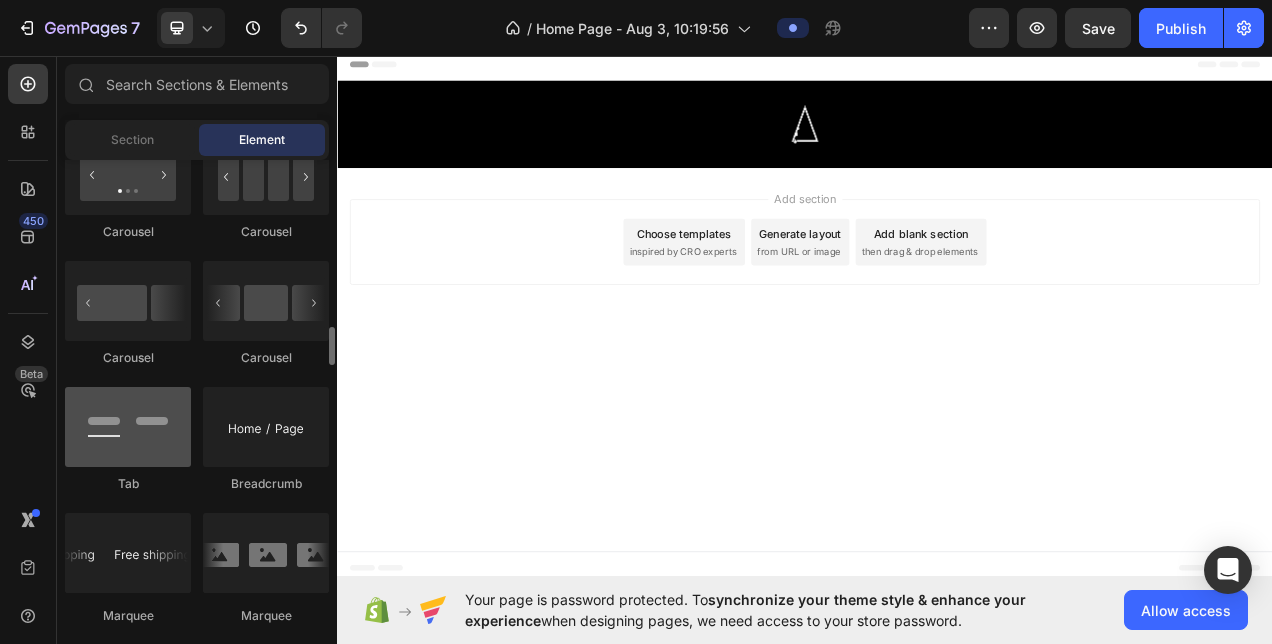 click at bounding box center [128, 427] 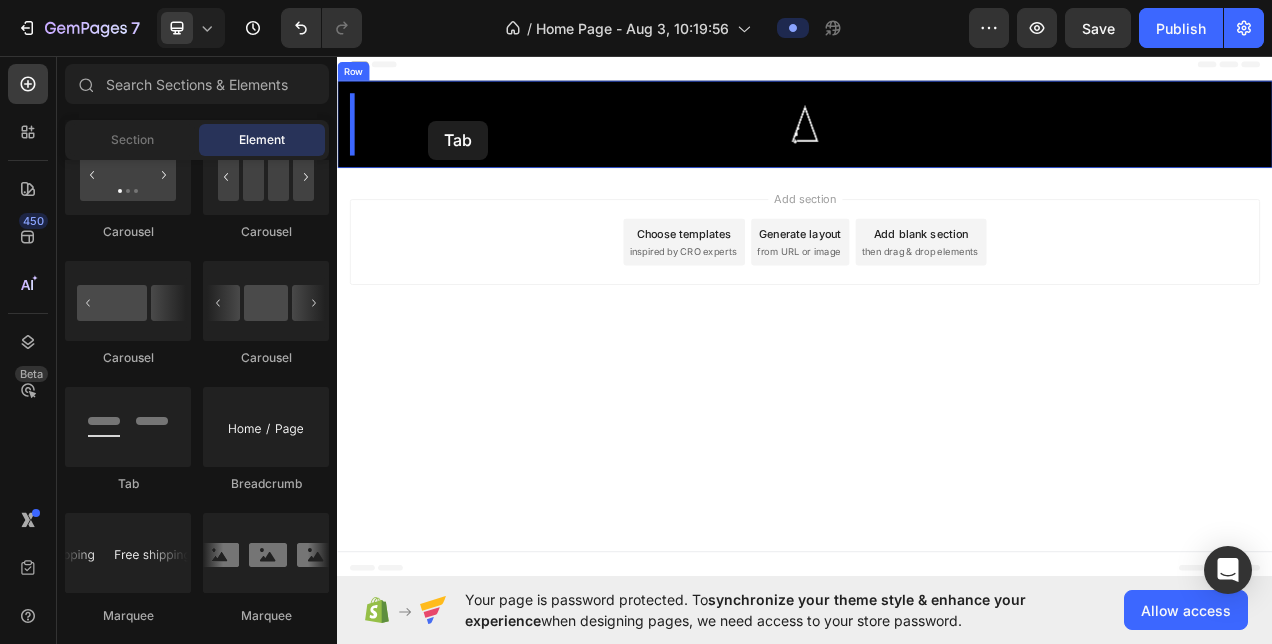 drag, startPoint x: 471, startPoint y: 466, endPoint x: 454, endPoint y: 141, distance: 325.4443 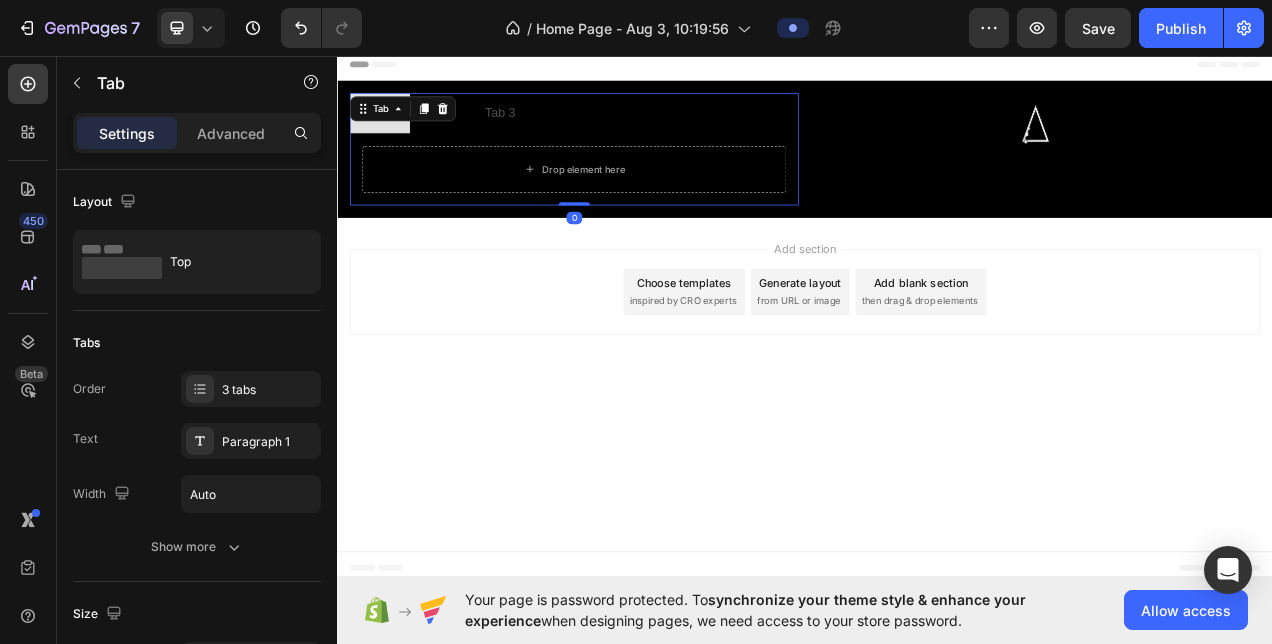 click on "Add section Choose templates inspired by CRO experts Generate layout from URL or image Add blank section then drag & drop elements" at bounding box center [937, 360] 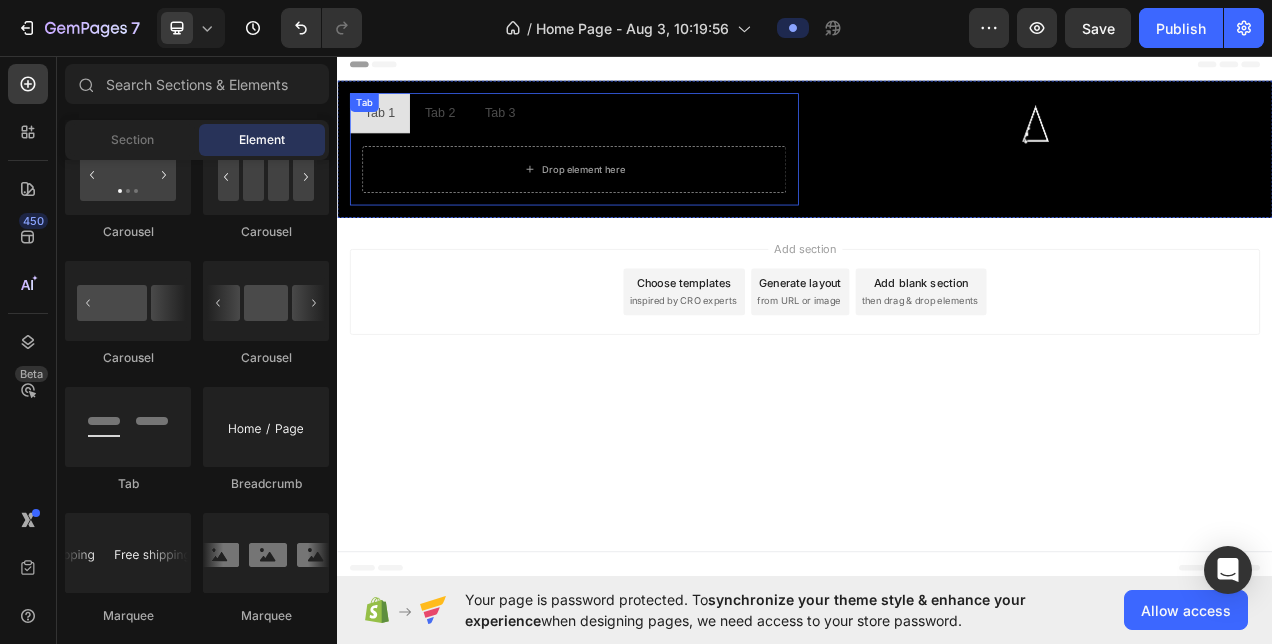 click on "Tab 1 Tab 2 Tab 3" at bounding box center [641, 131] 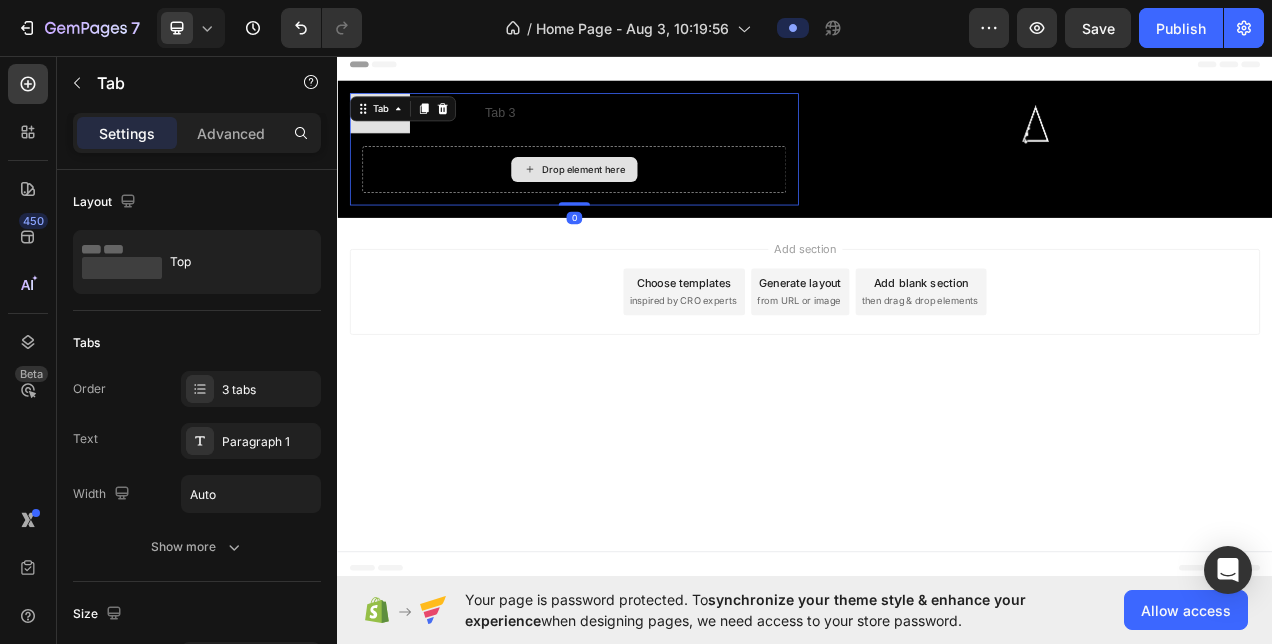 click on "Drop element here" at bounding box center [641, 203] 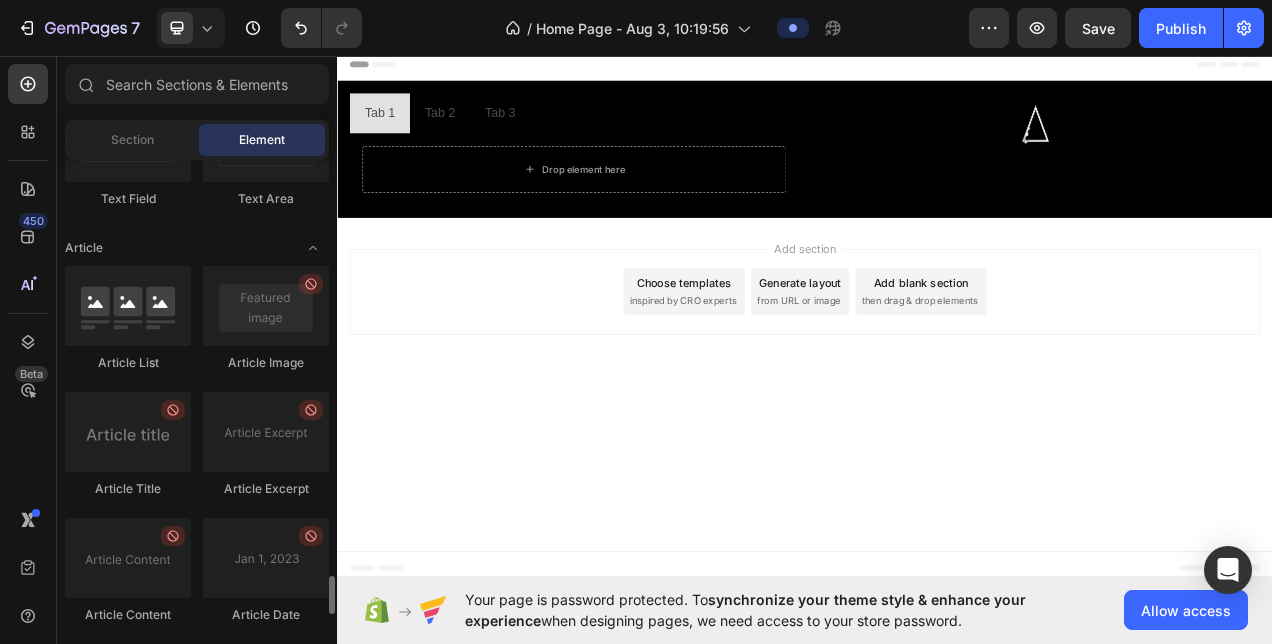 scroll, scrollTop: 5027, scrollLeft: 0, axis: vertical 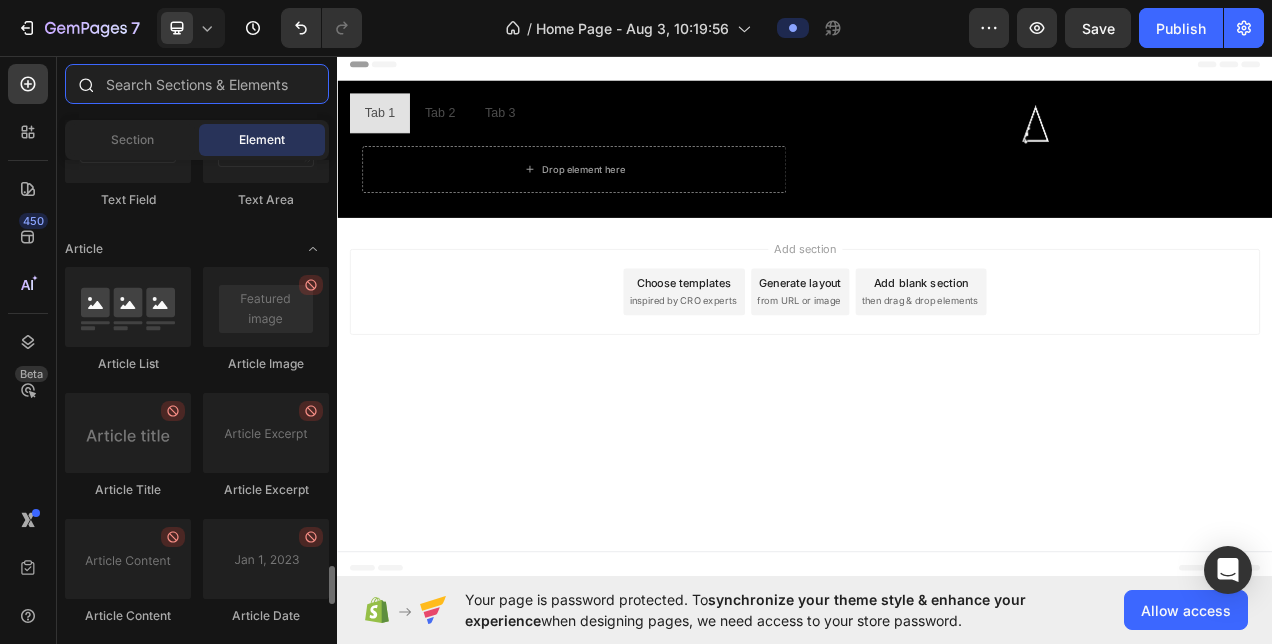 click at bounding box center (197, 84) 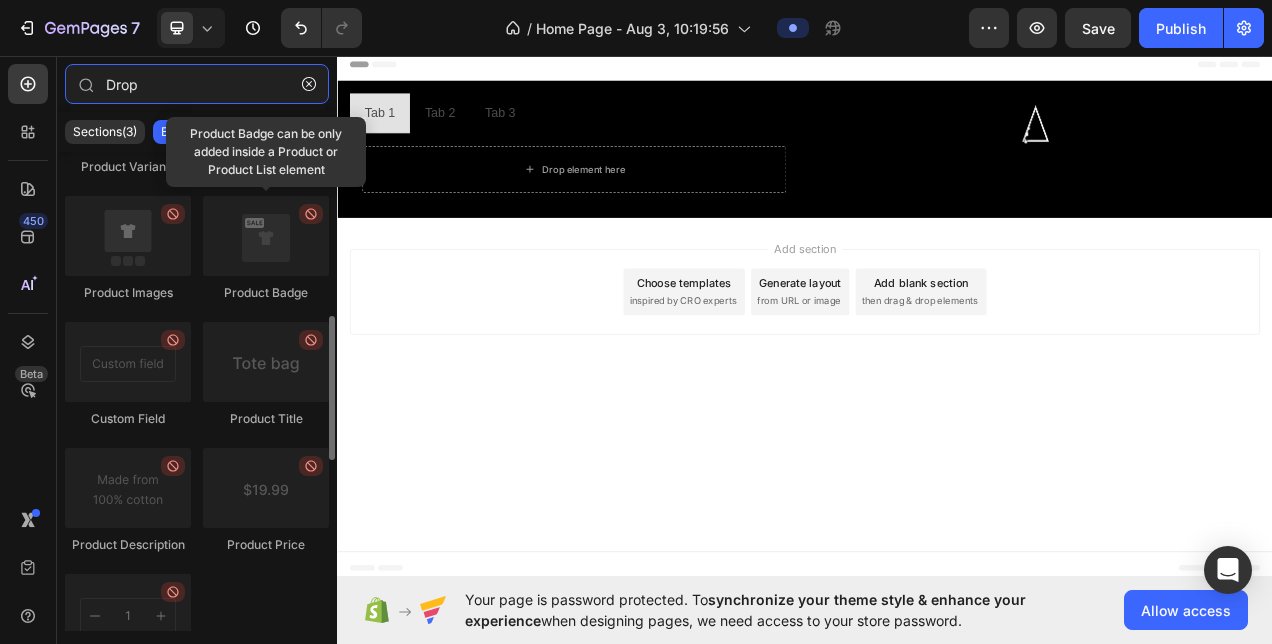 scroll, scrollTop: 545, scrollLeft: 0, axis: vertical 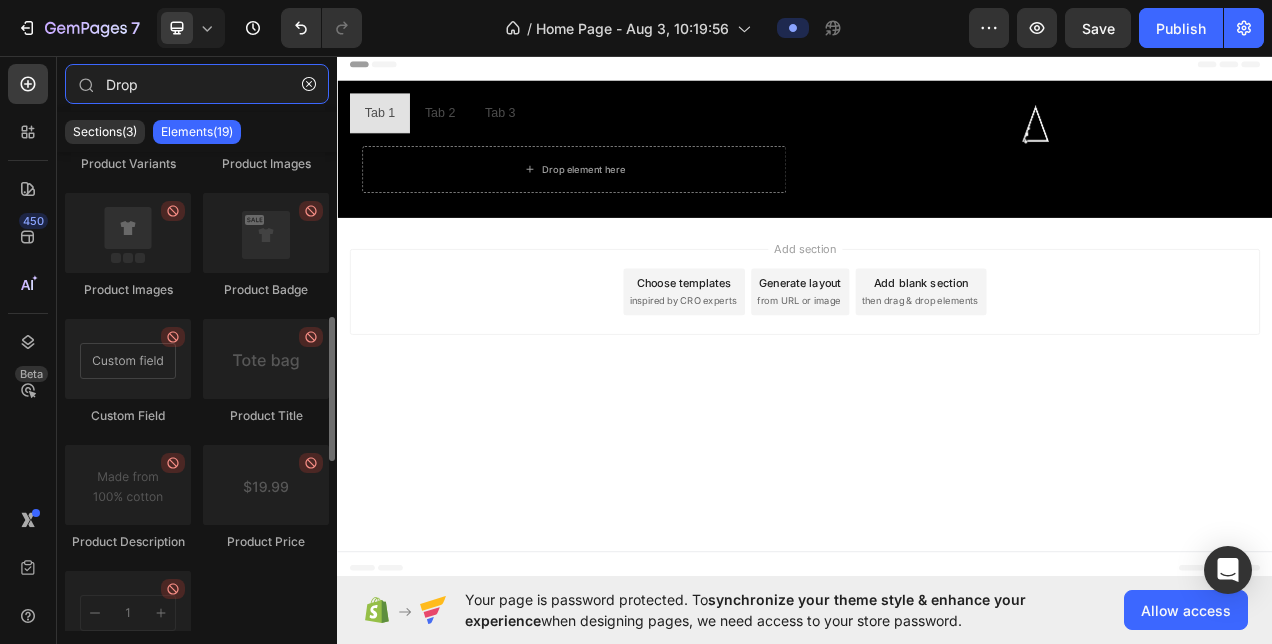 type on "Drop" 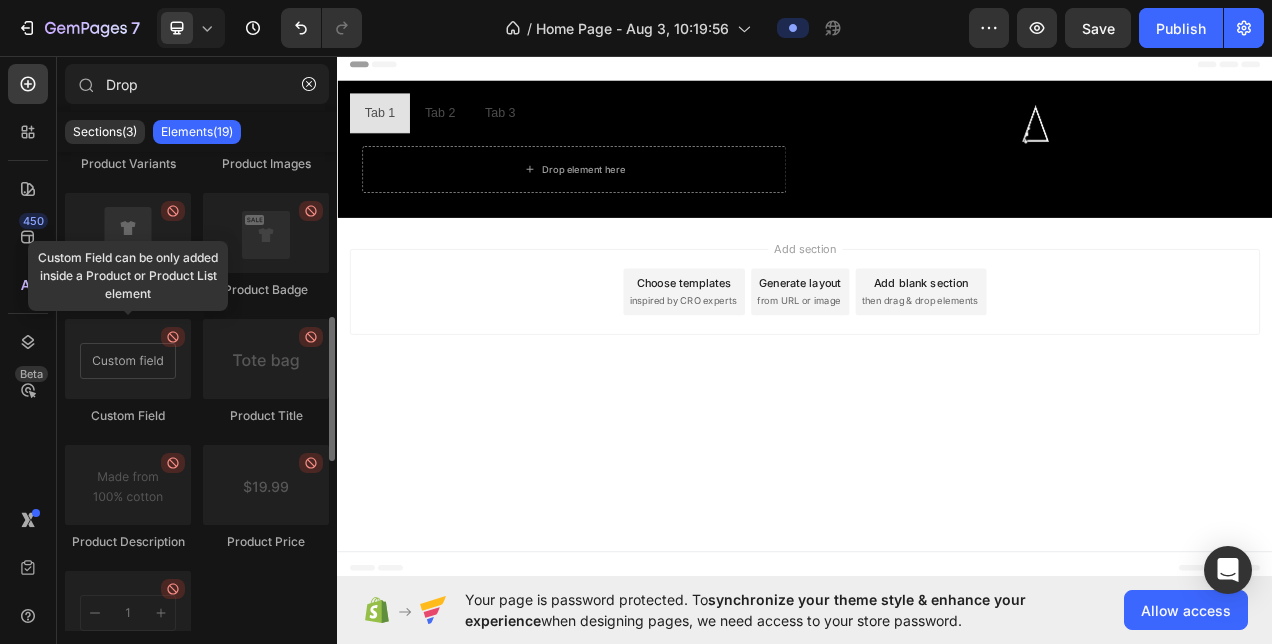click at bounding box center [128, 359] 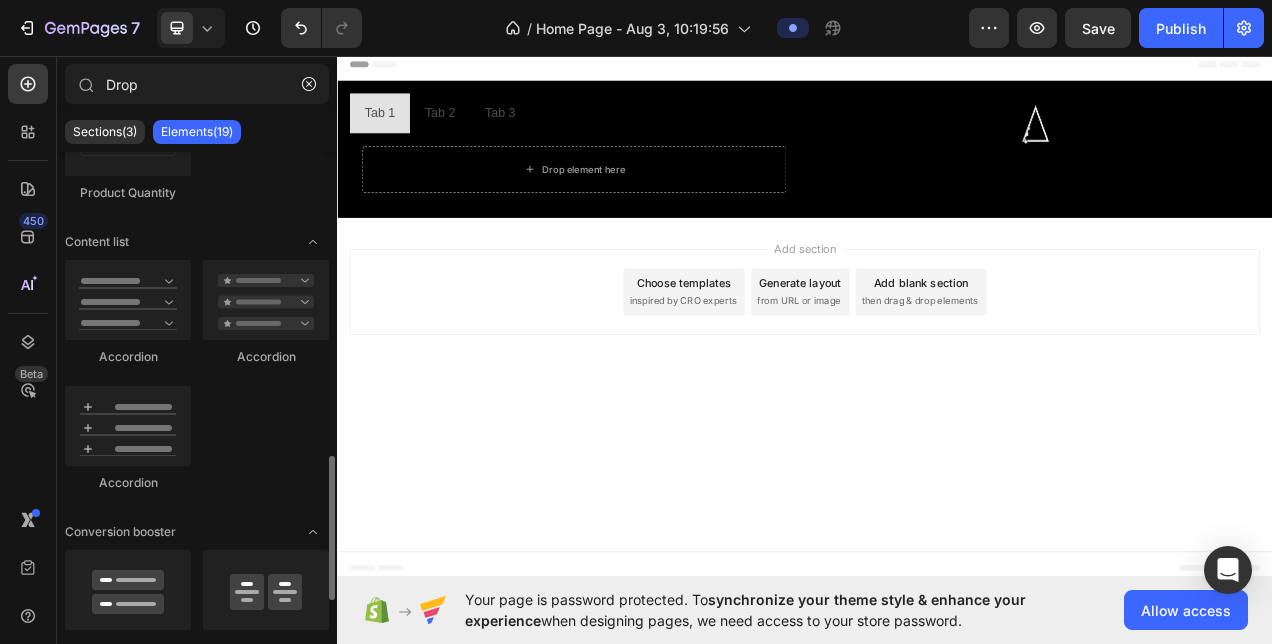 scroll, scrollTop: 1023, scrollLeft: 0, axis: vertical 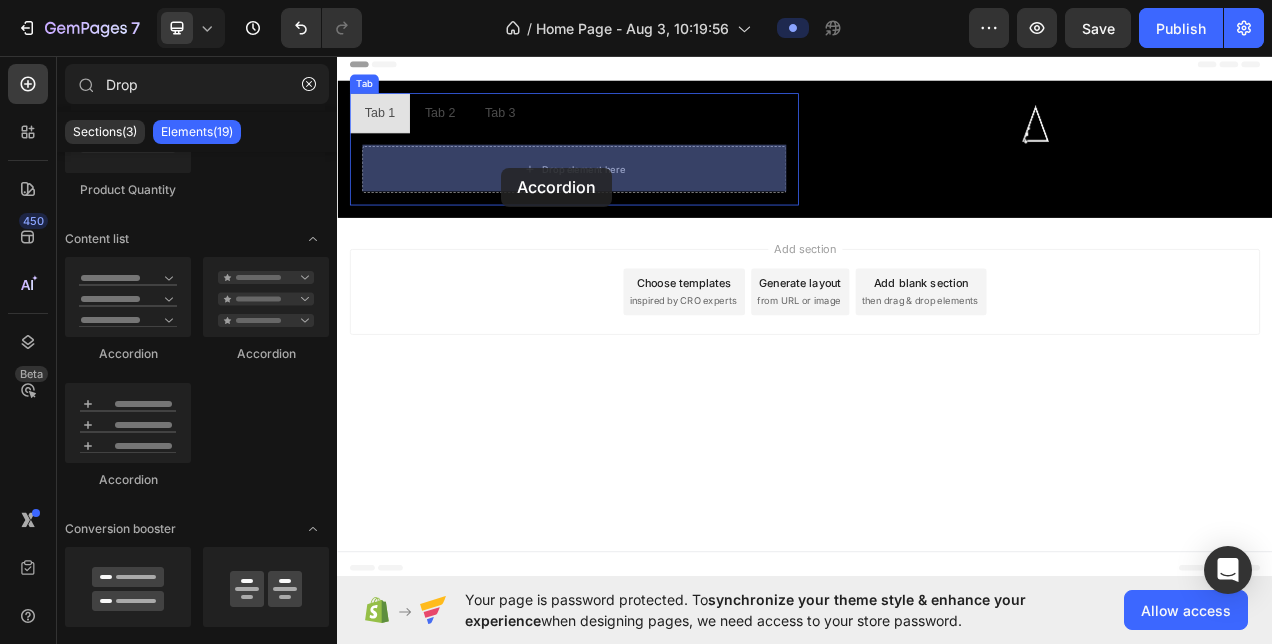 drag, startPoint x: 483, startPoint y: 374, endPoint x: 548, endPoint y: 203, distance: 182.93715 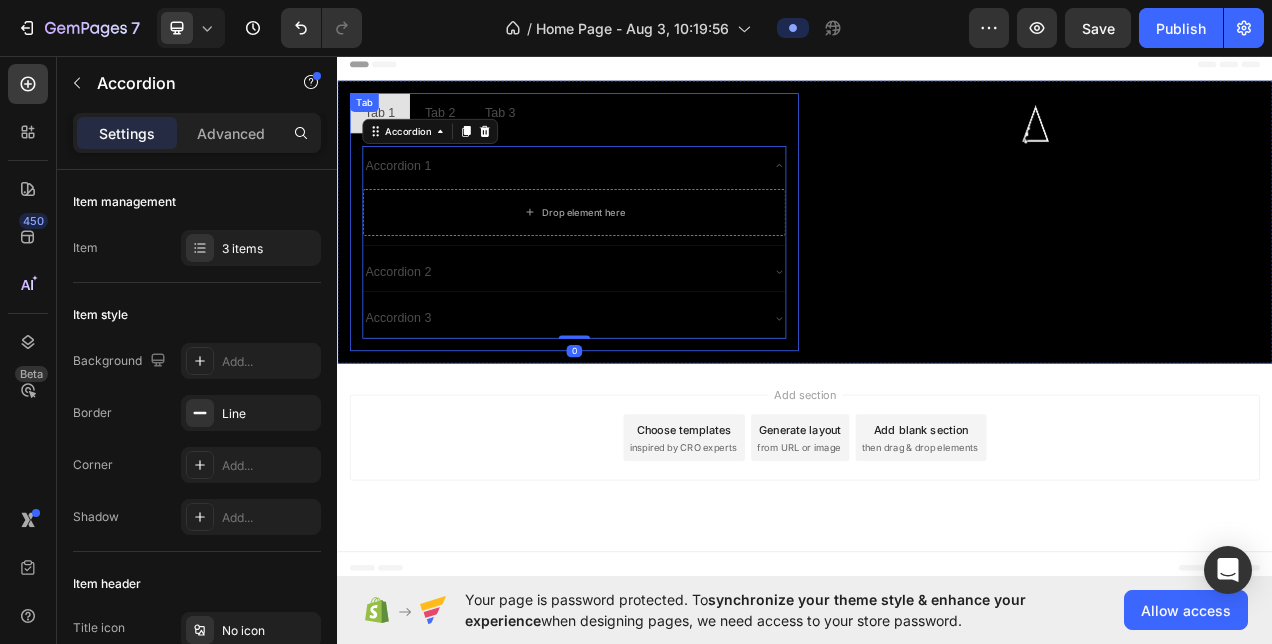 click on "Tab 1 Tab 2 Tab 3
Accordion 1
Drop element here
Accordion 2
Accordion 3 Accordion   0
Tab" at bounding box center [641, 270] 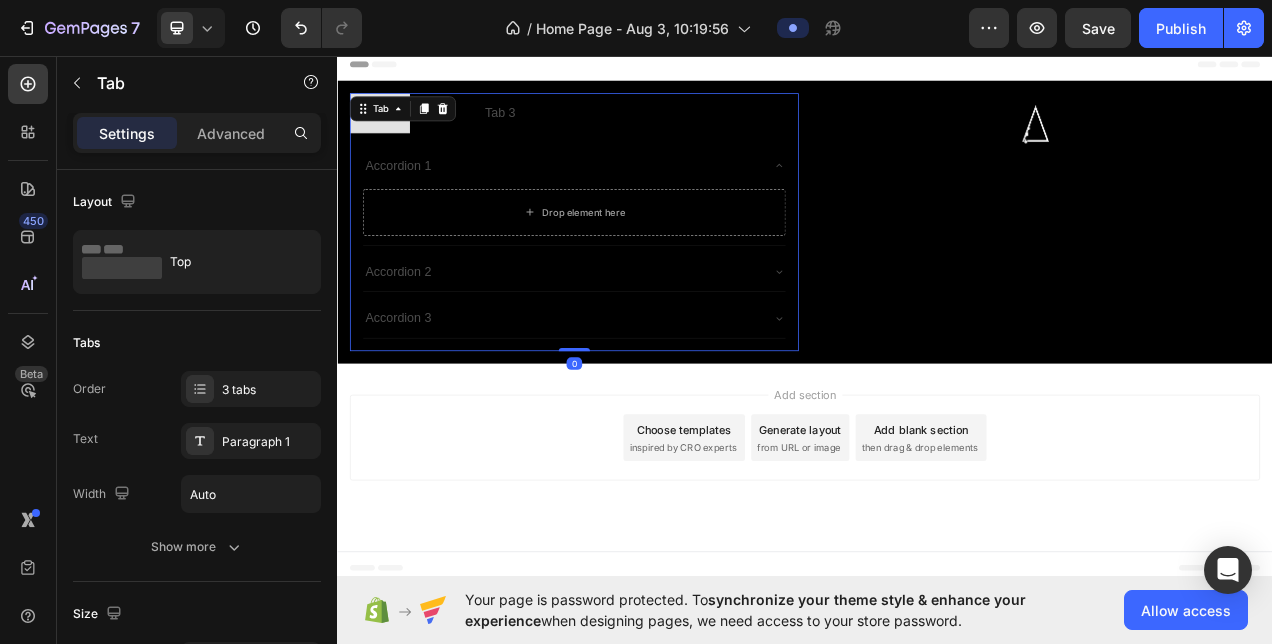 click on "Tab 2" at bounding box center [468, 130] 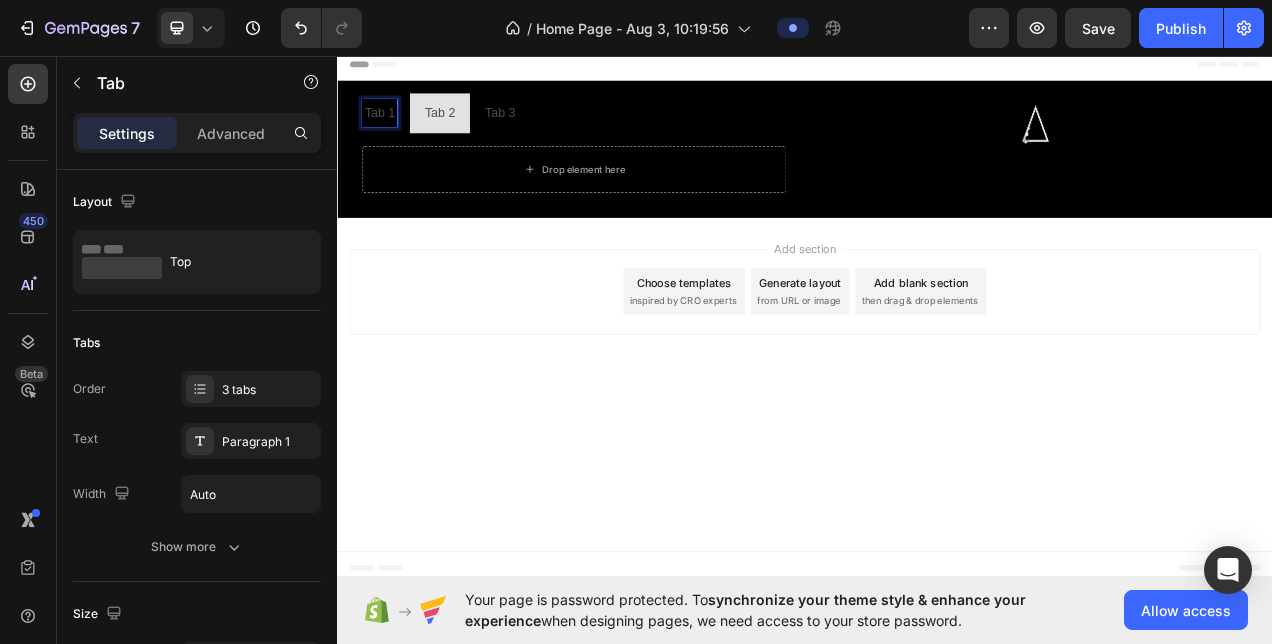 click on "Tab 1" at bounding box center (391, 130) 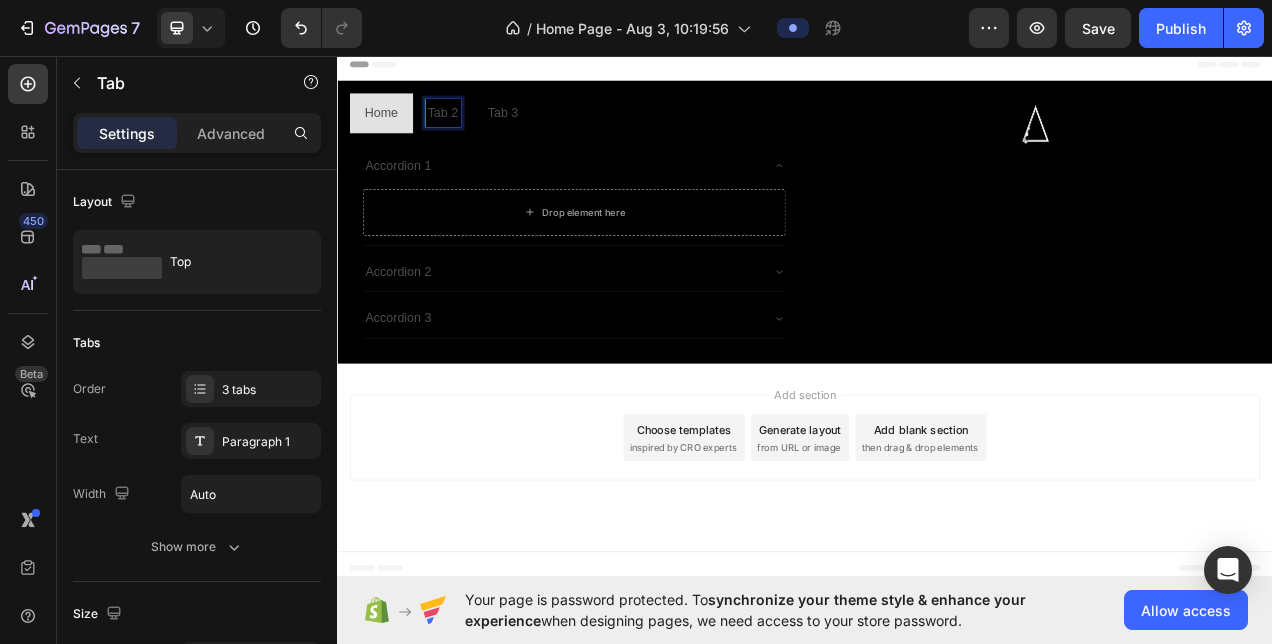 click on "Tab 2" at bounding box center [472, 130] 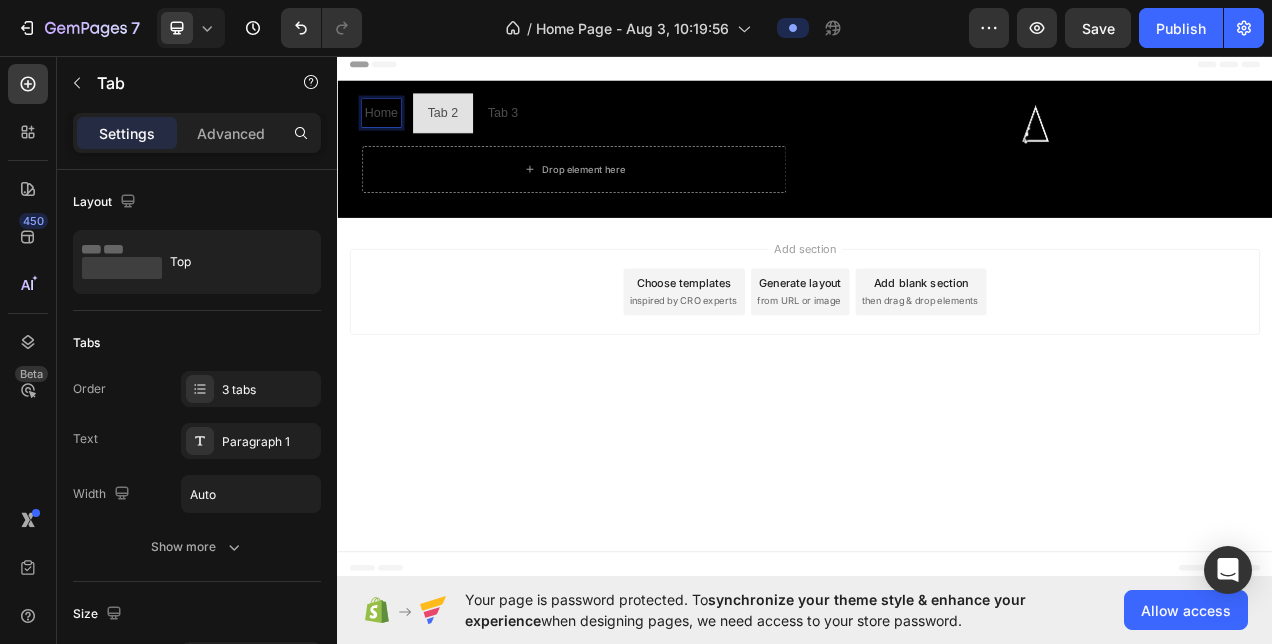 click on "Home" at bounding box center [393, 130] 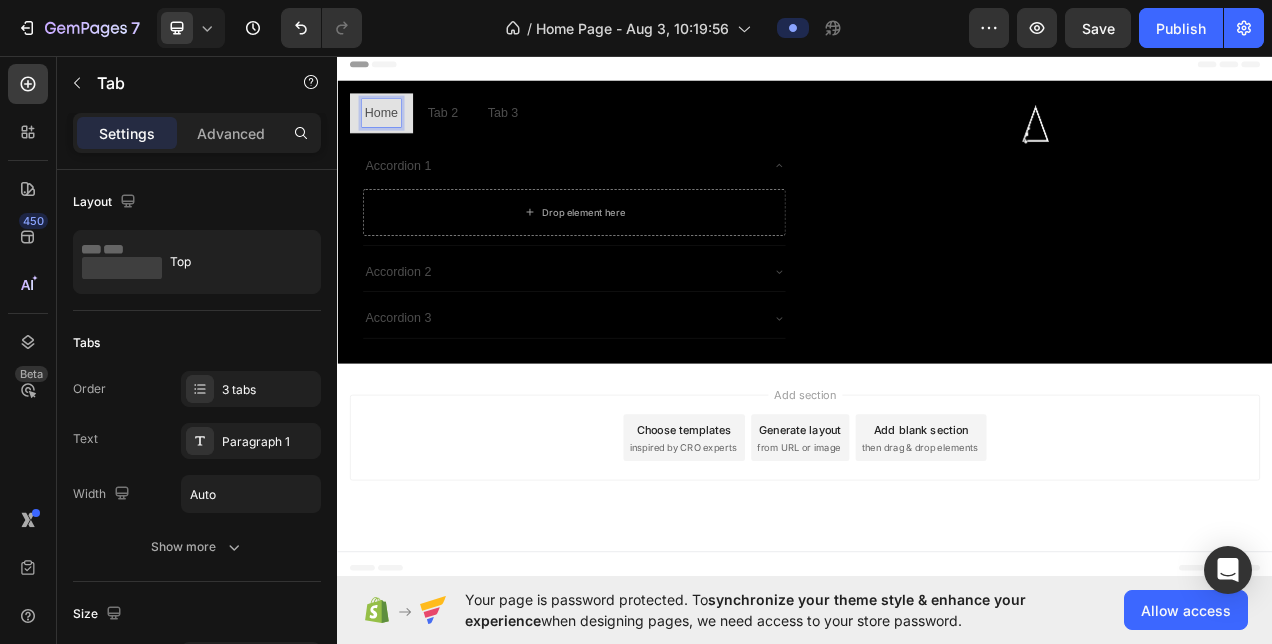 click on "Home" at bounding box center (393, 131) 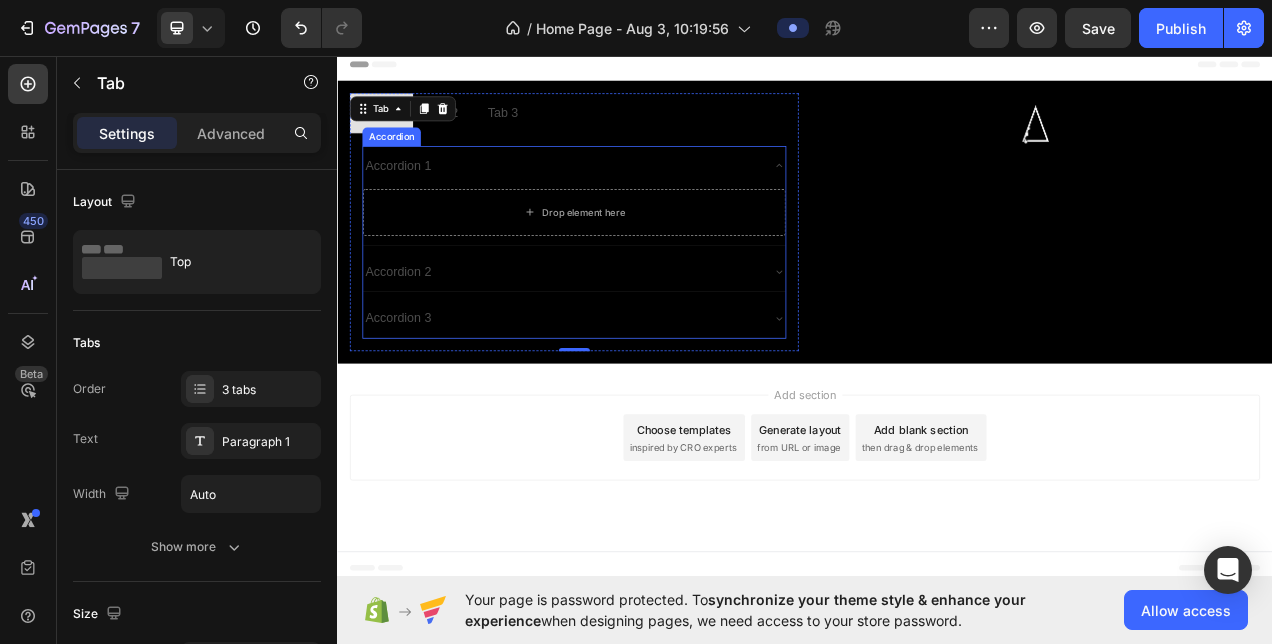click on "Accordion 1" at bounding box center (625, 198) 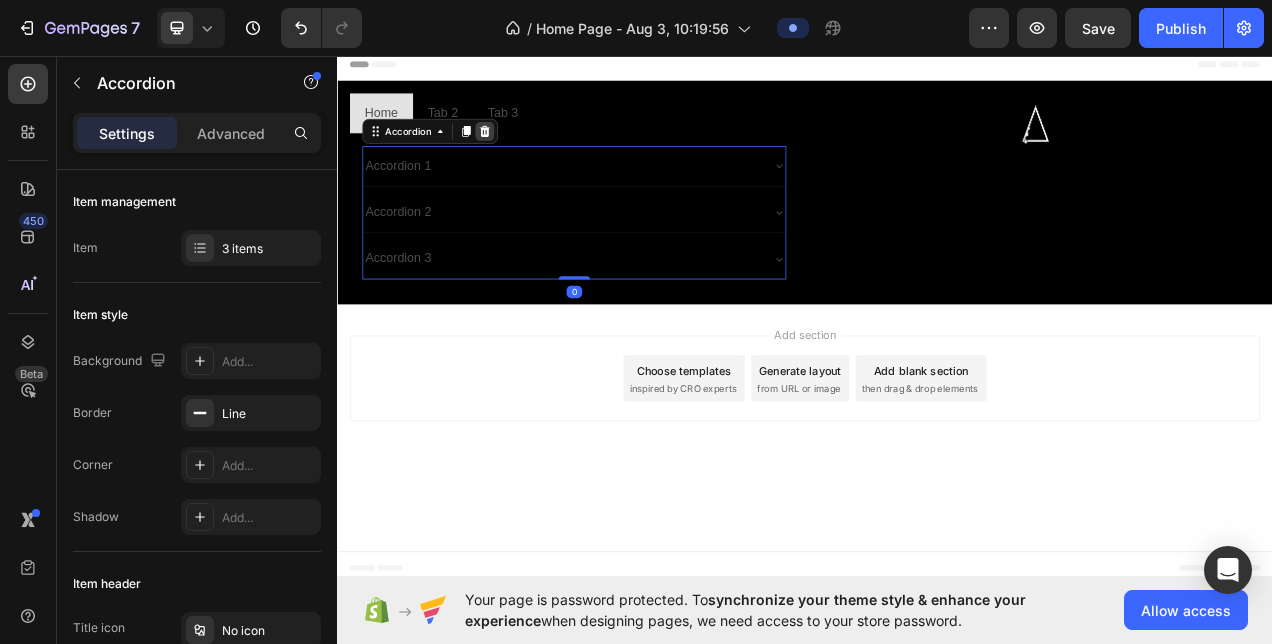 click 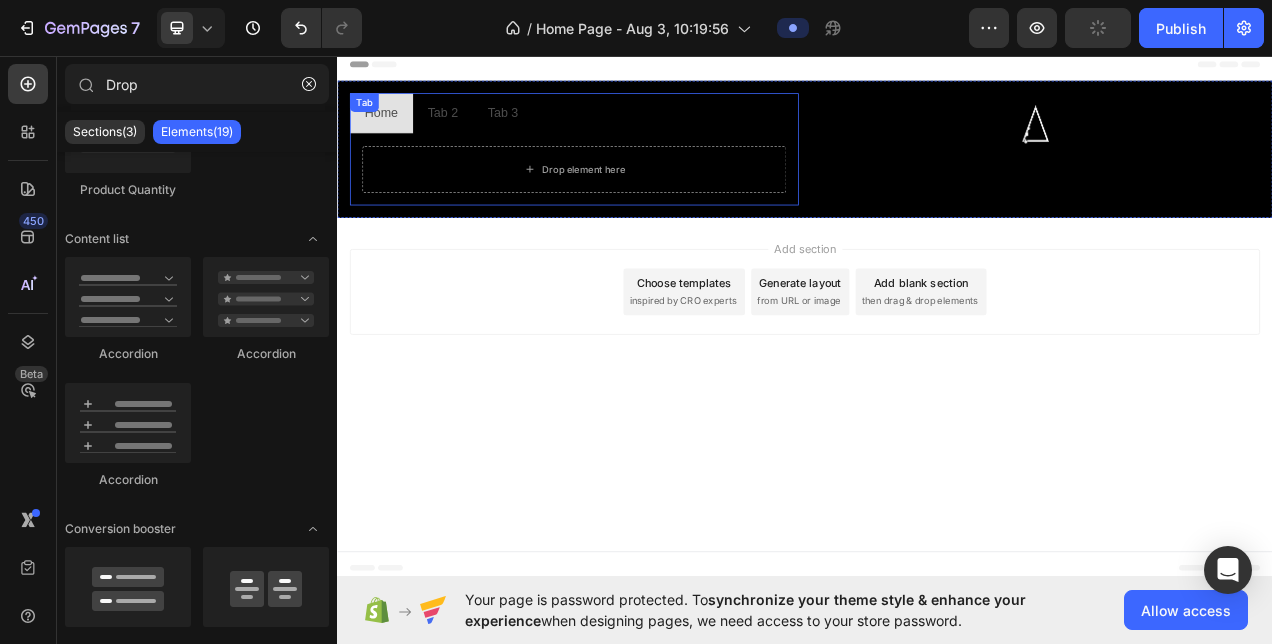 click on "Tab 2" at bounding box center [472, 130] 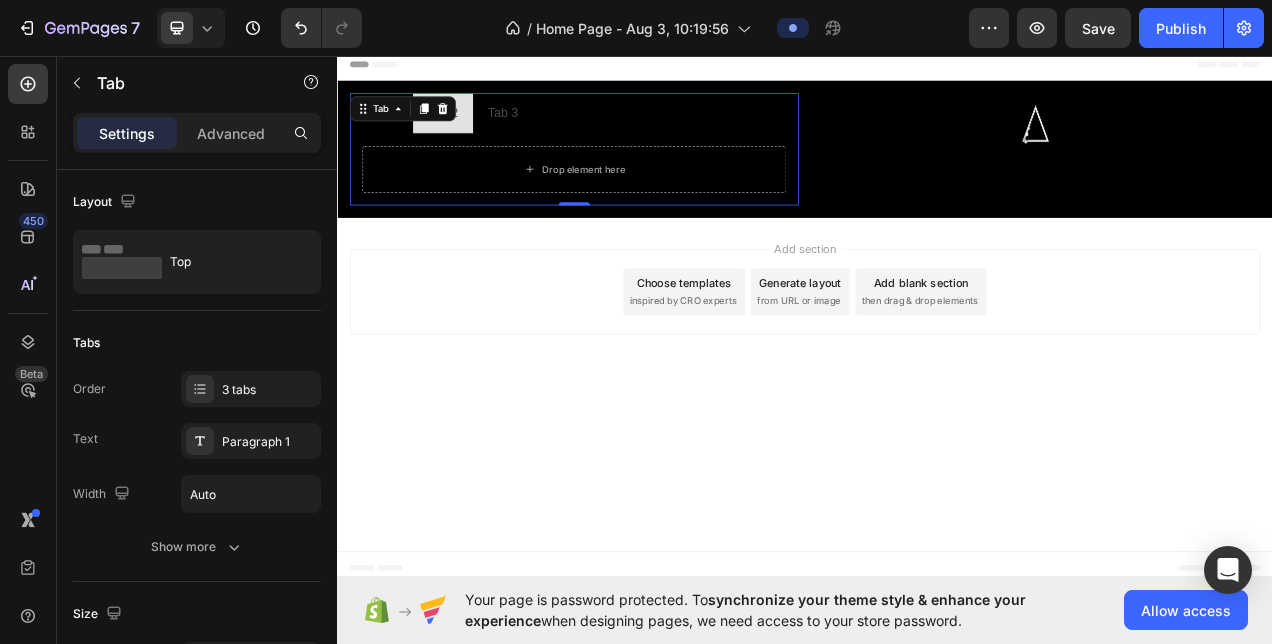 click on "Home" at bounding box center [393, 131] 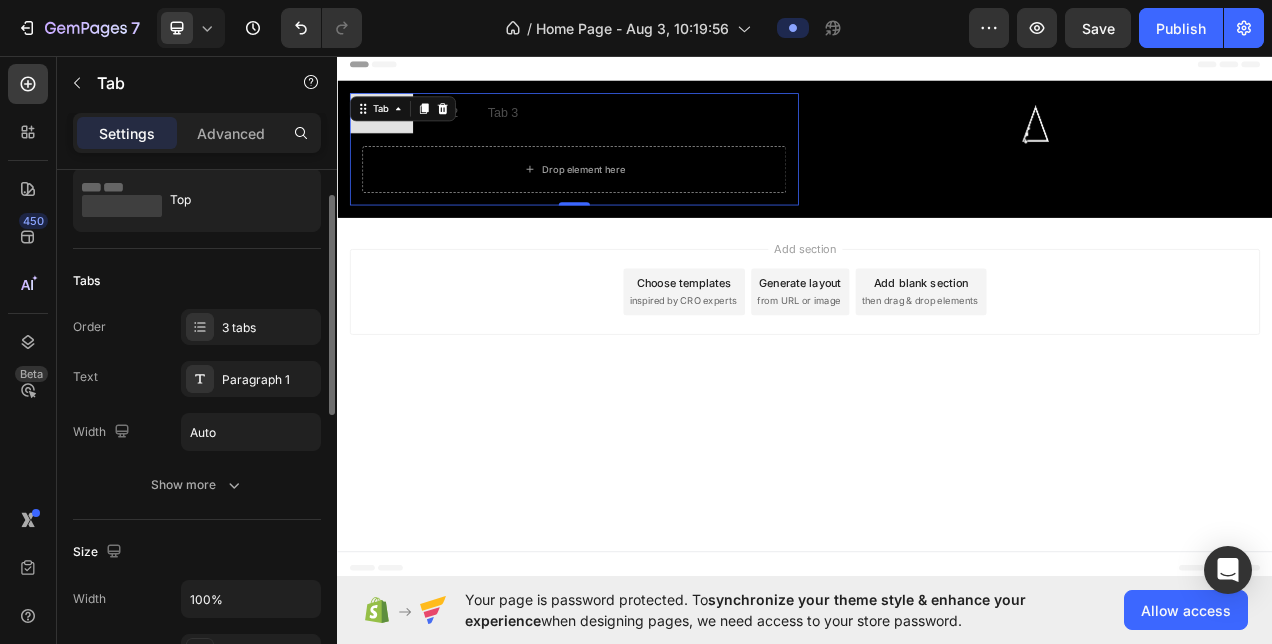 scroll, scrollTop: 63, scrollLeft: 0, axis: vertical 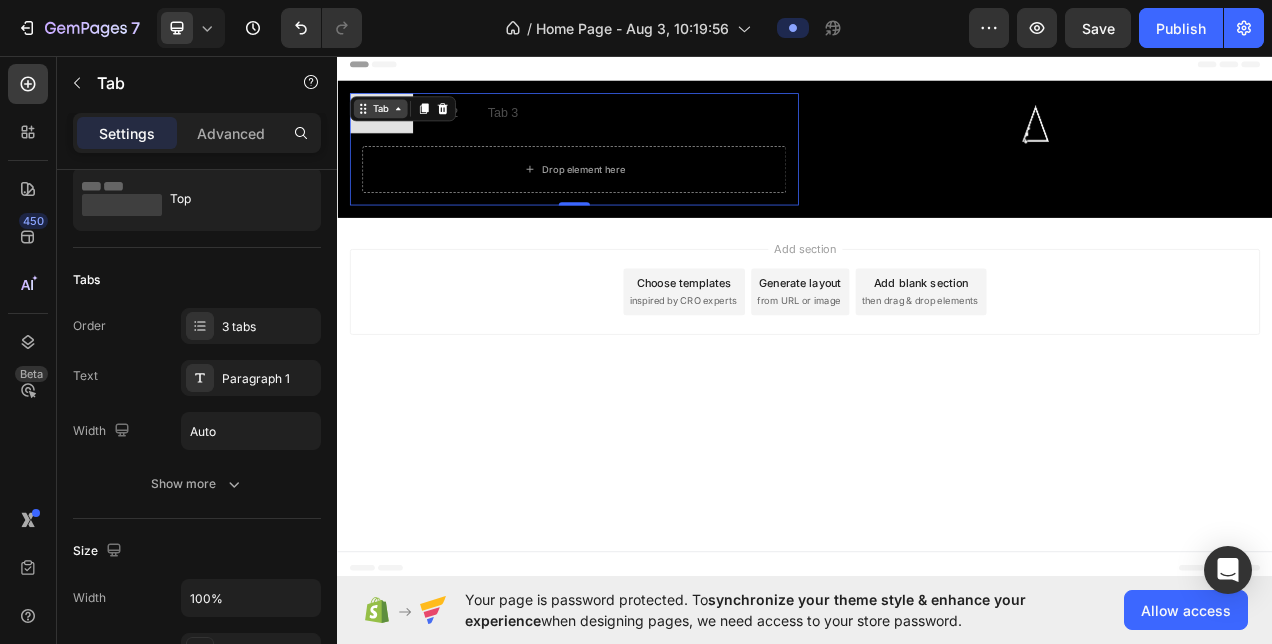 click on "Tab" at bounding box center [392, 125] 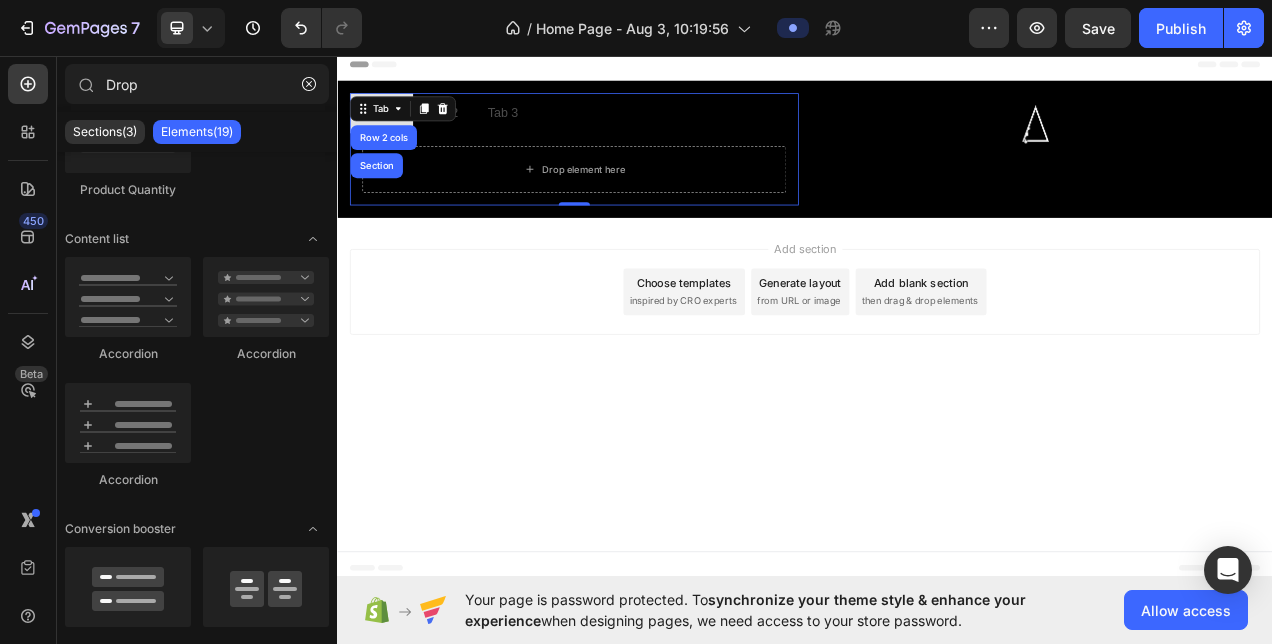 click on "Header" at bounding box center (937, 68) 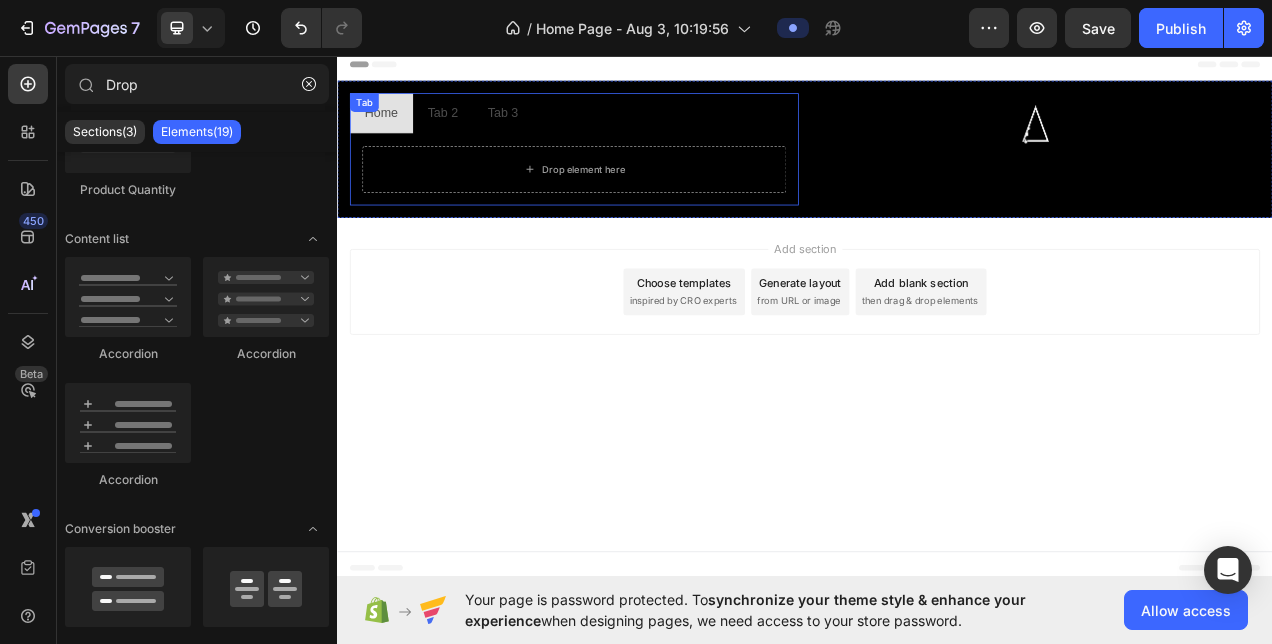 click on "Home" at bounding box center [393, 130] 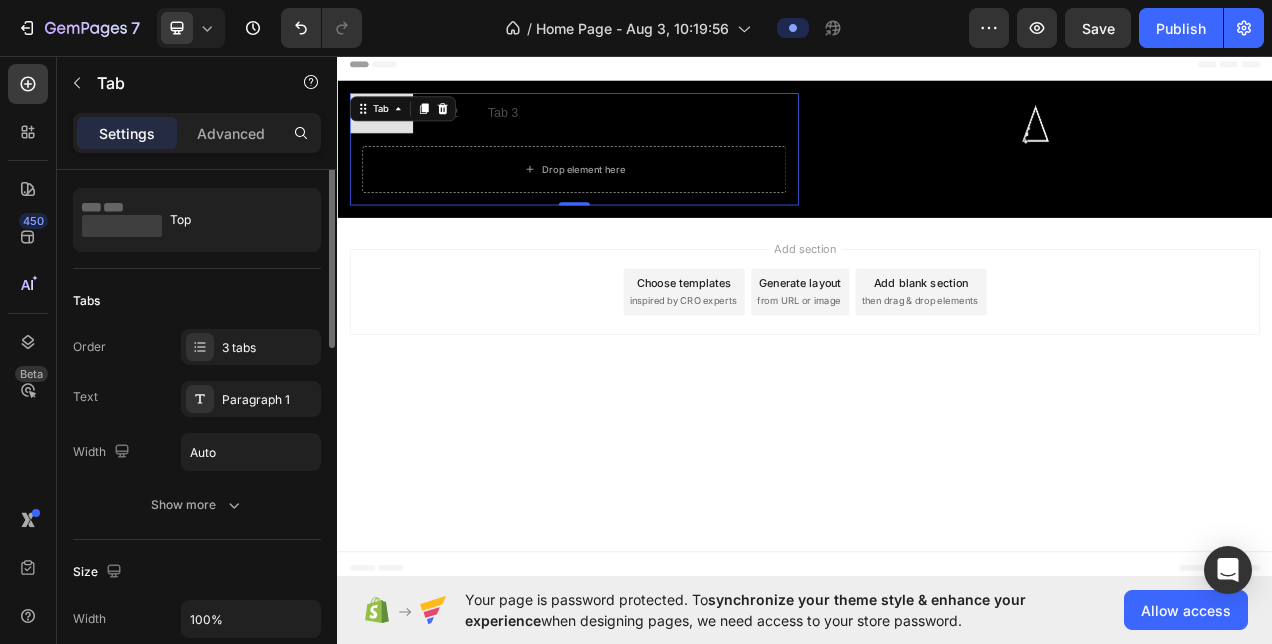 scroll, scrollTop: 0, scrollLeft: 0, axis: both 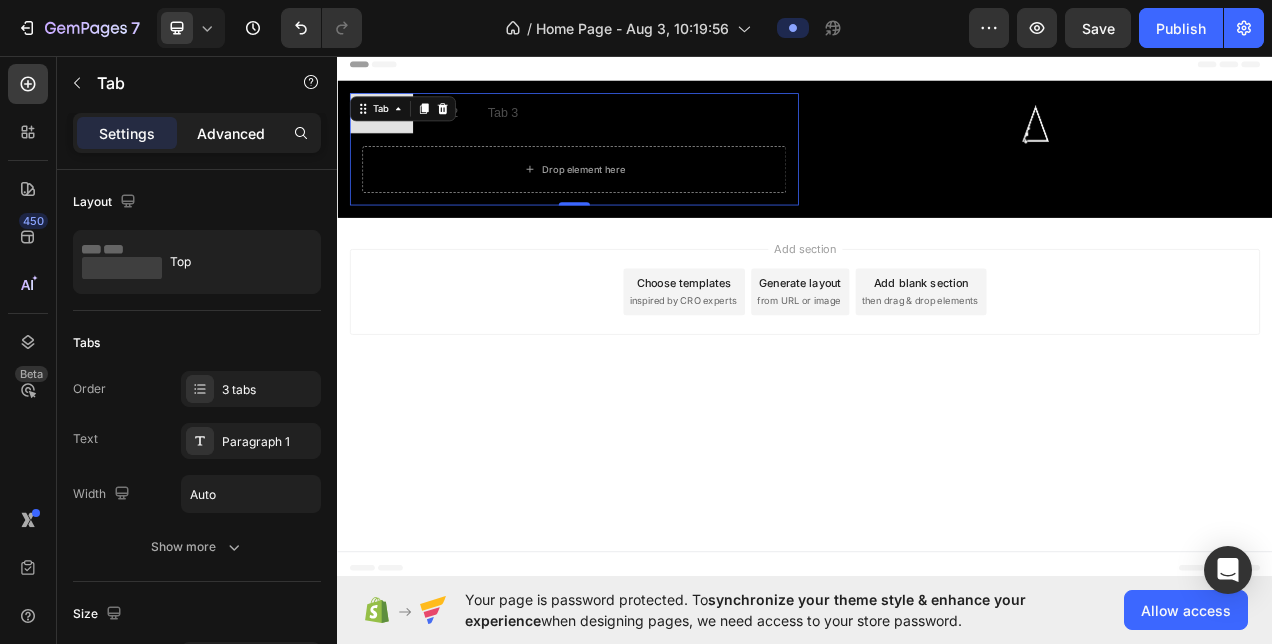 click on "Advanced" 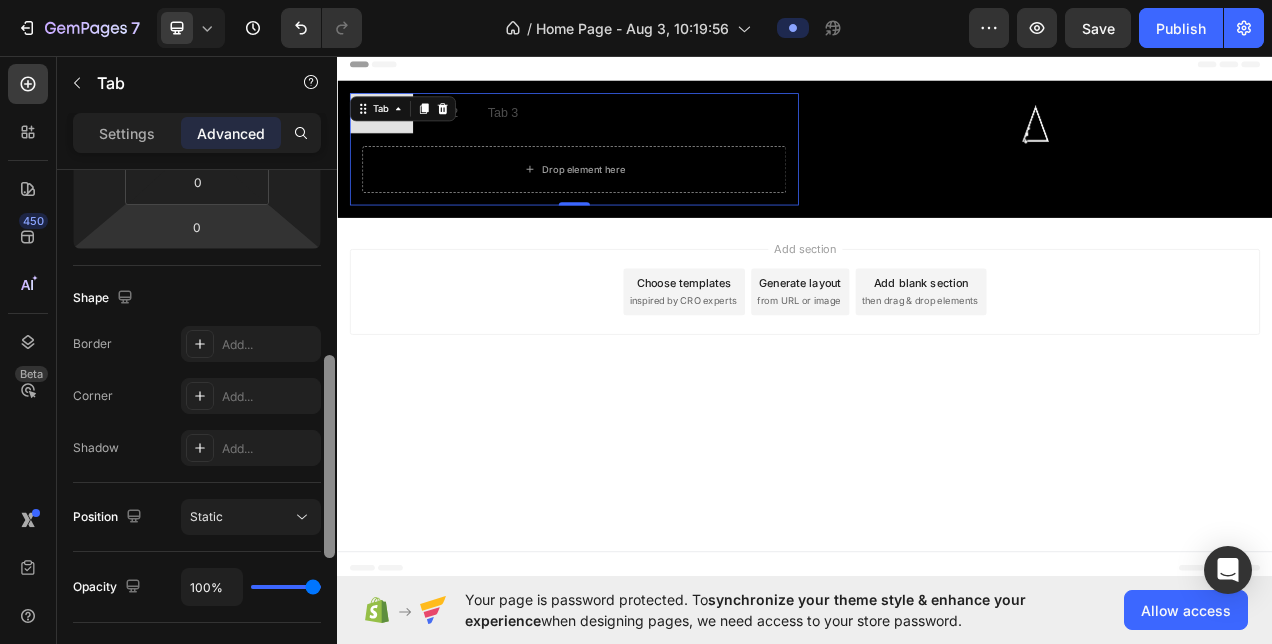 scroll, scrollTop: 436, scrollLeft: 0, axis: vertical 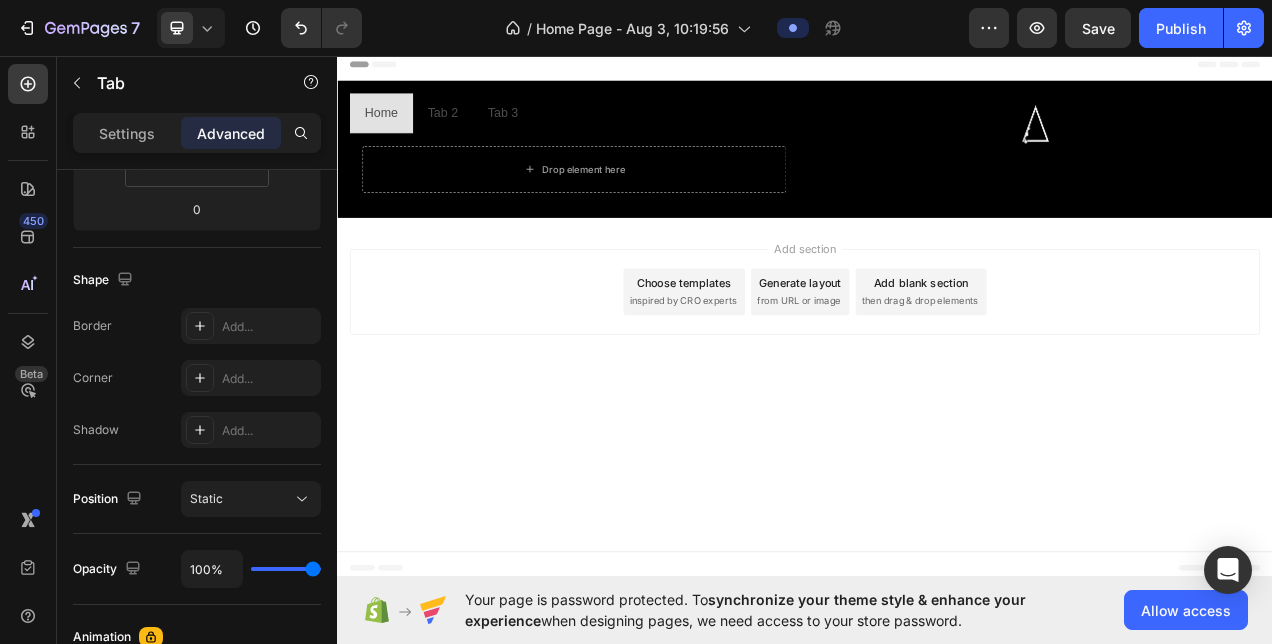 click on "Home" at bounding box center (393, 130) 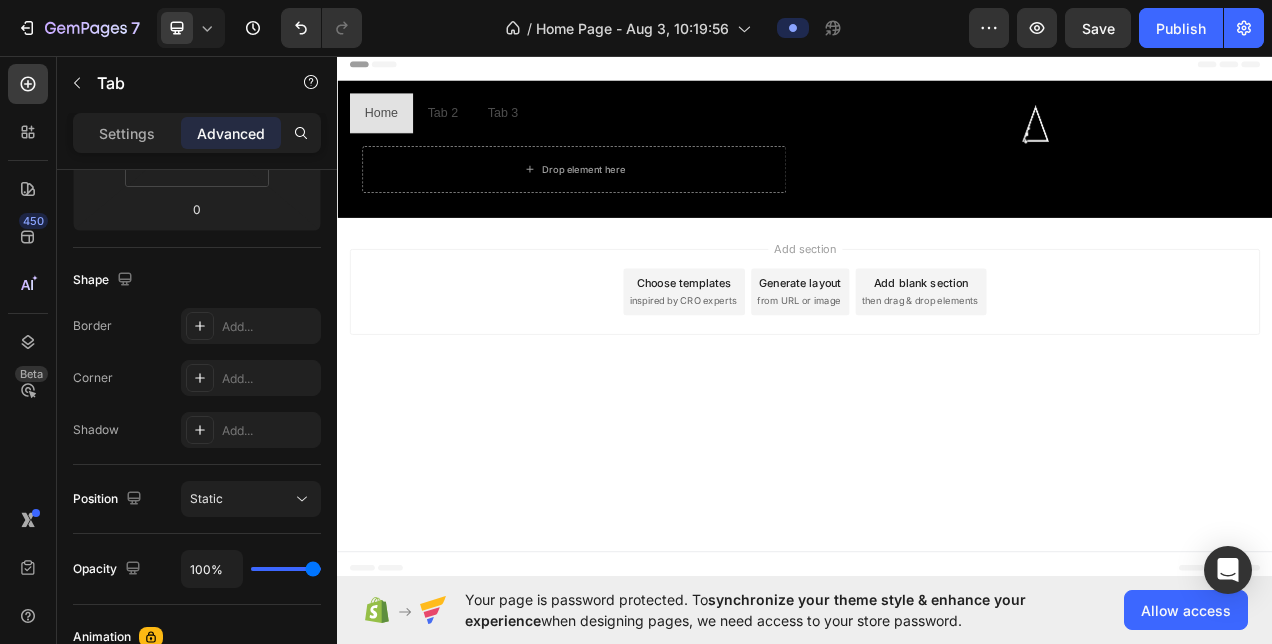 click on "Home" at bounding box center [393, 131] 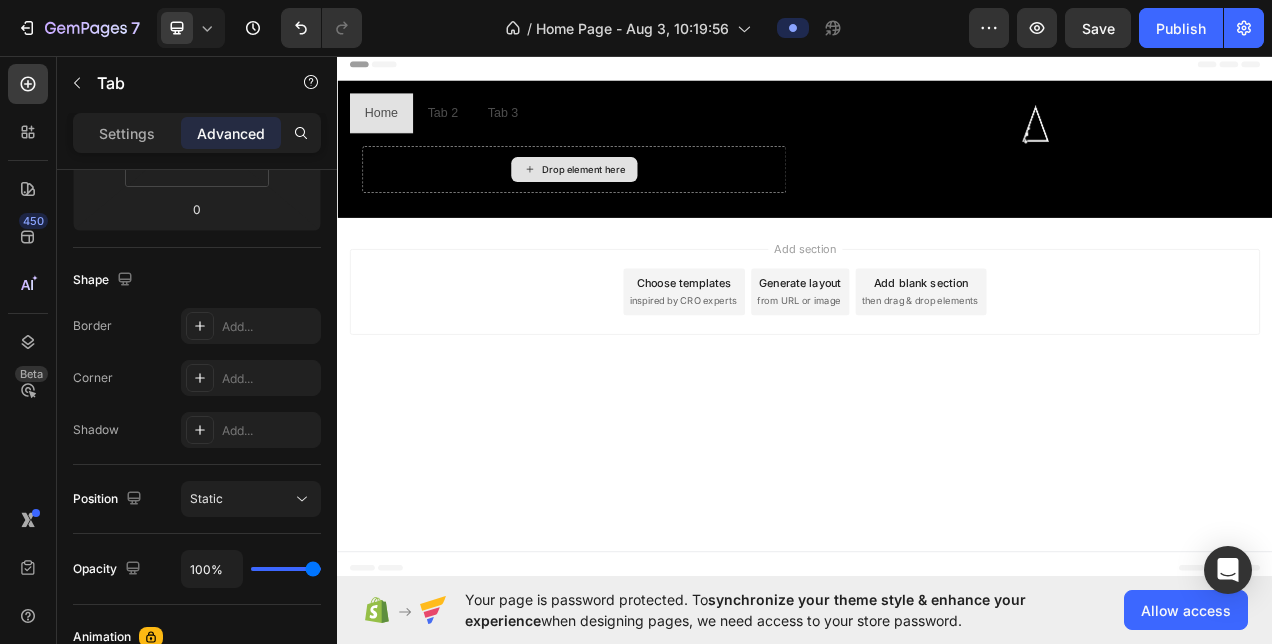click on "Drop element here" at bounding box center (641, 203) 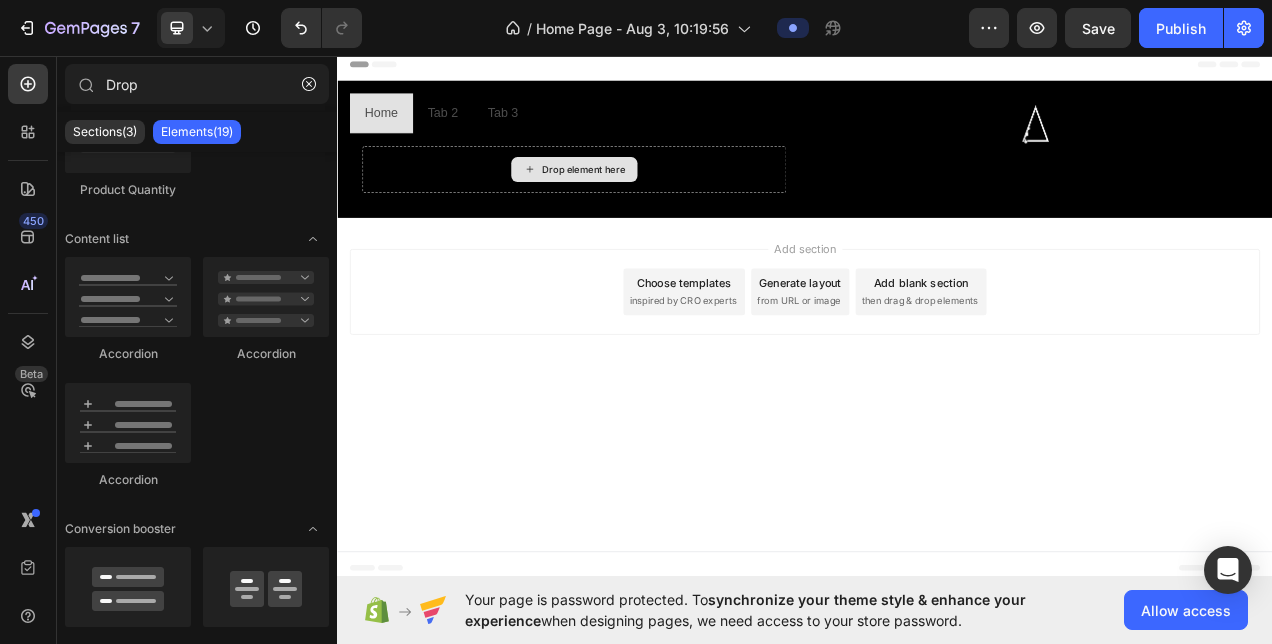 click on "Drop element here" at bounding box center (653, 203) 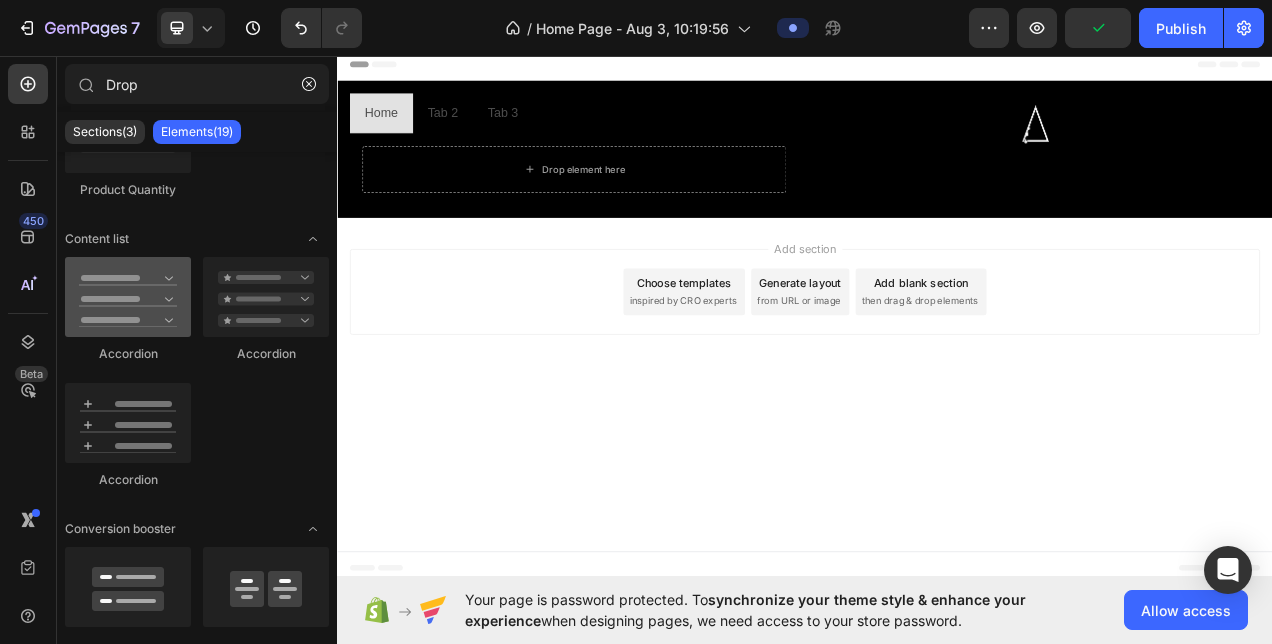 scroll, scrollTop: 0, scrollLeft: 0, axis: both 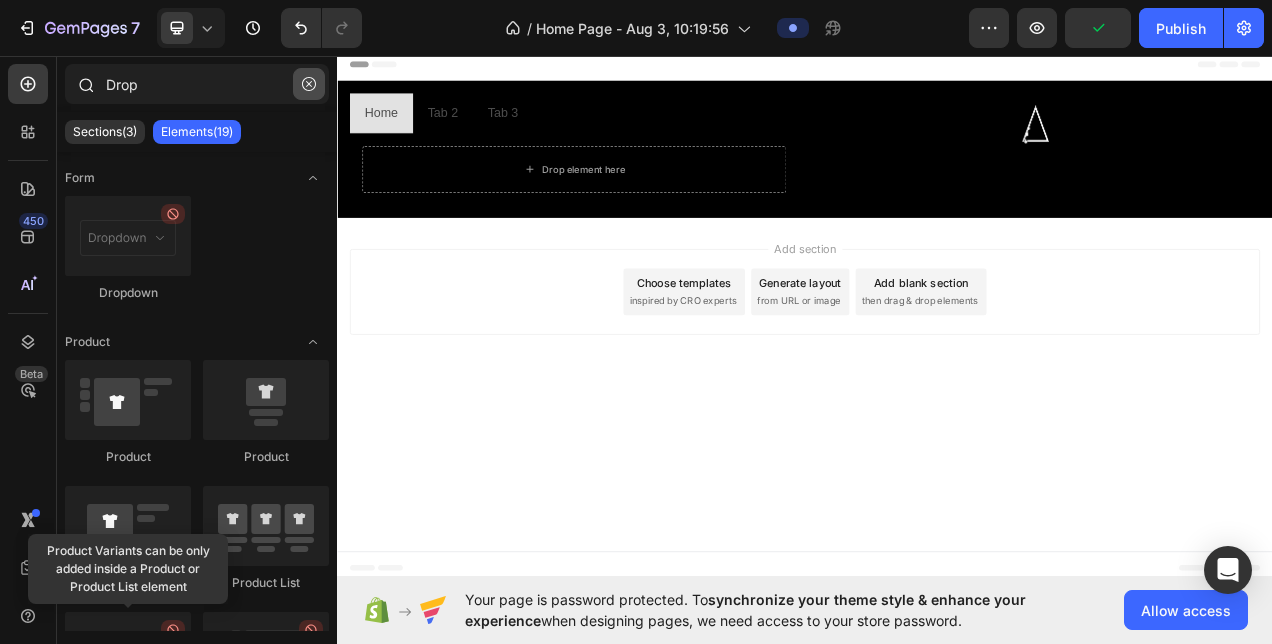 click 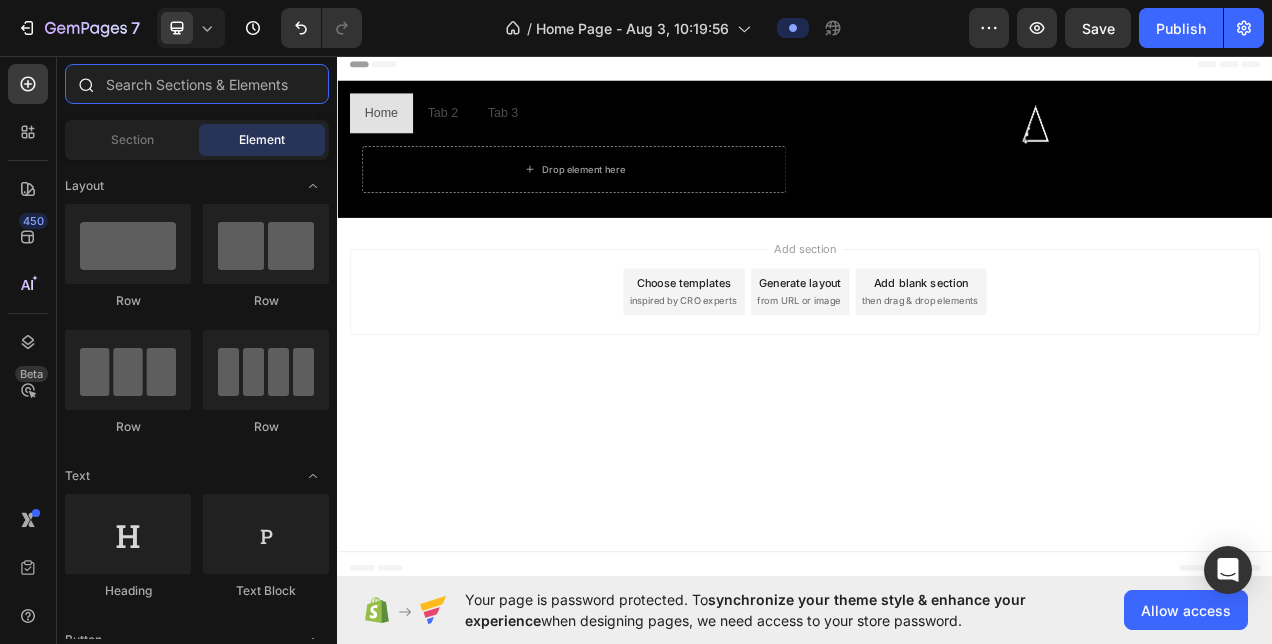 click at bounding box center [197, 84] 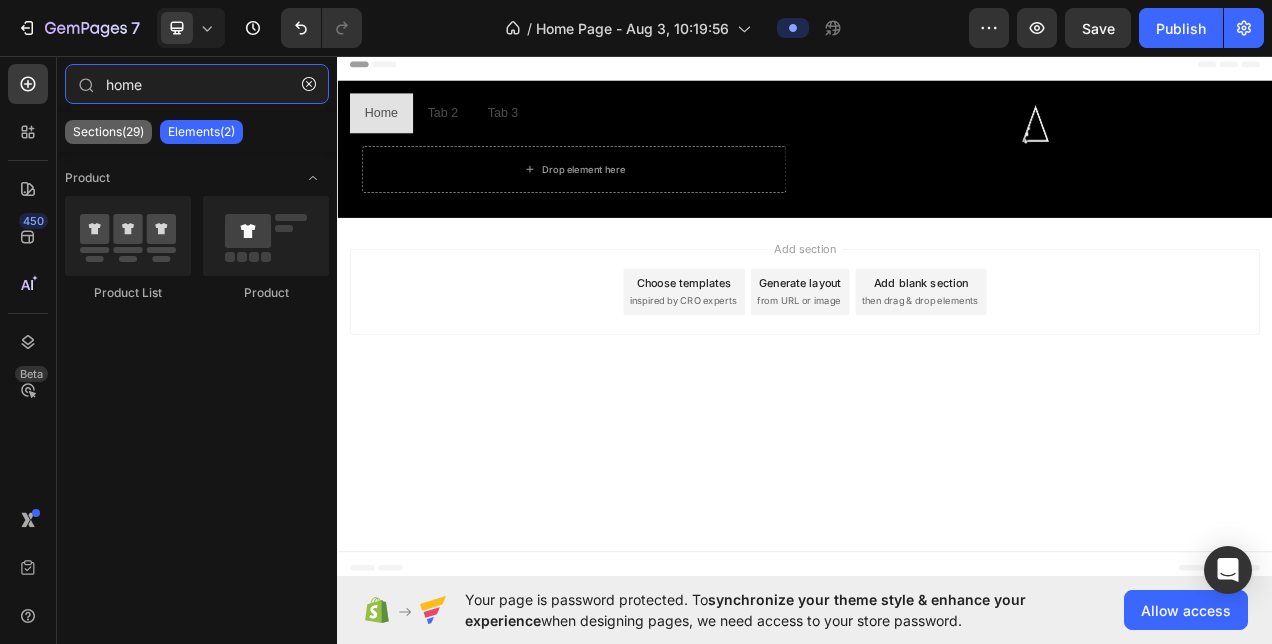 type on "home" 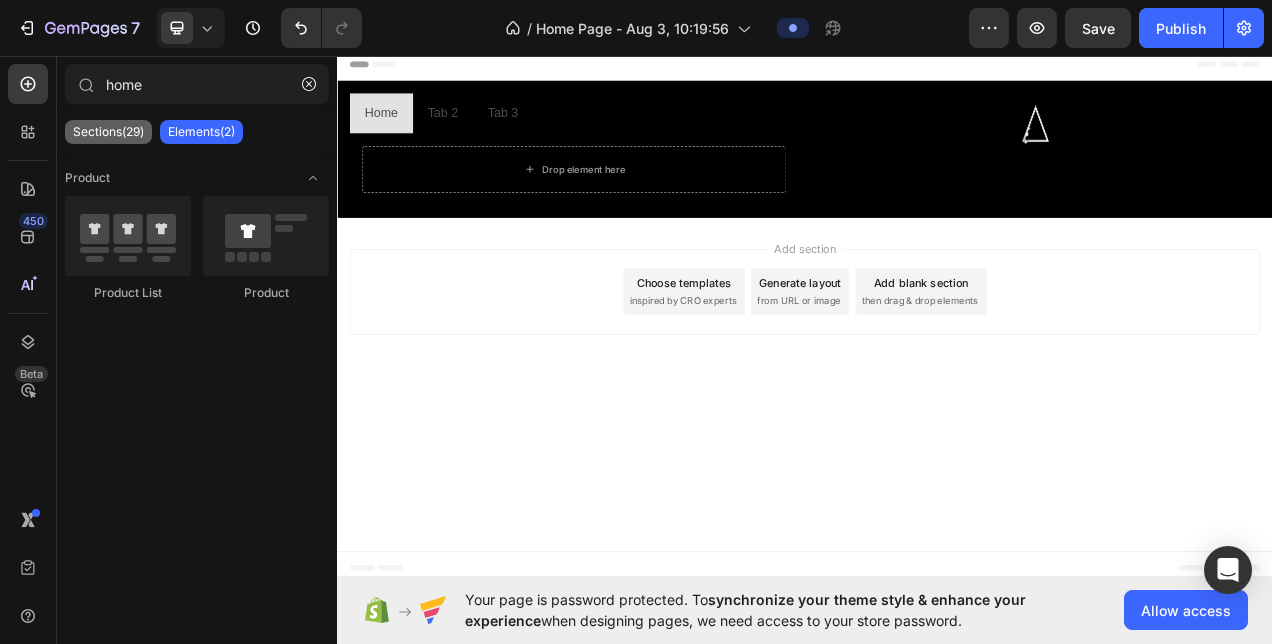 click on "Sections(29)" at bounding box center (108, 132) 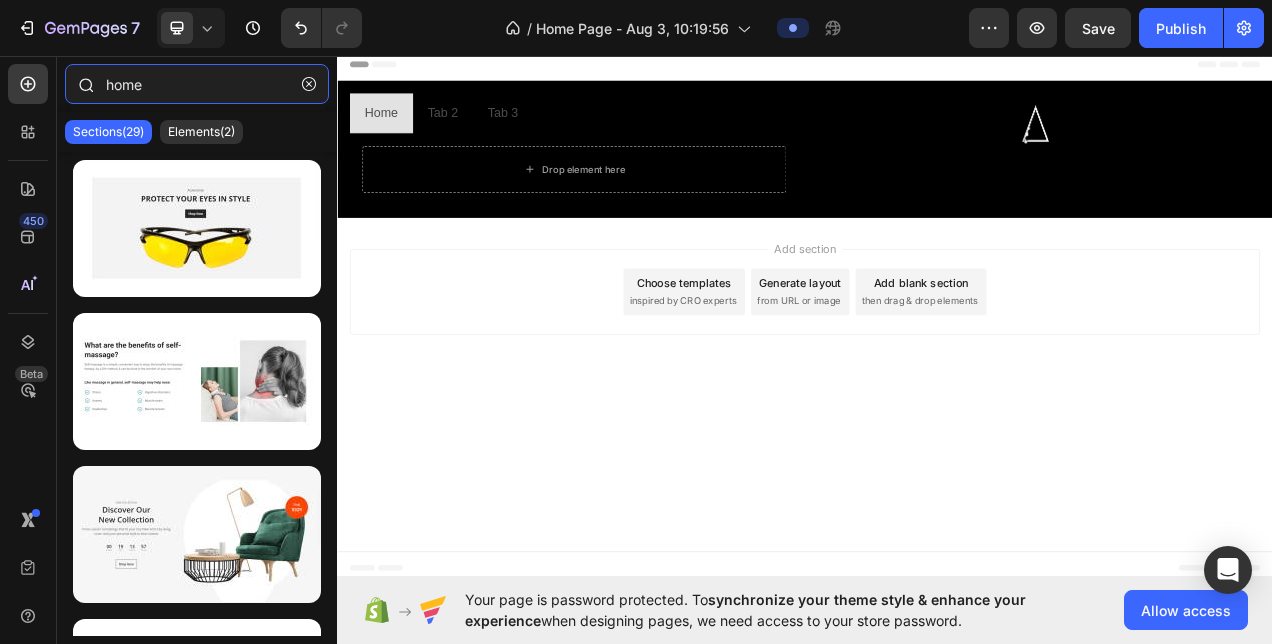 click on "home" at bounding box center (197, 84) 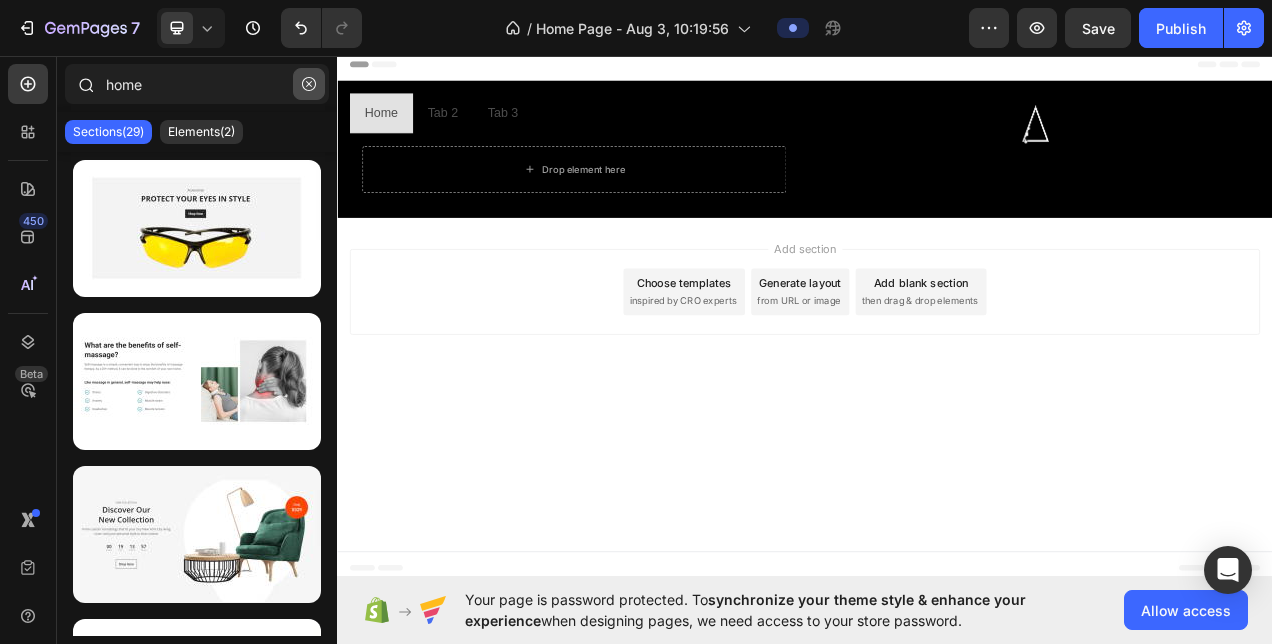 drag, startPoint x: 304, startPoint y: 87, endPoint x: 27, endPoint y: 61, distance: 278.21753 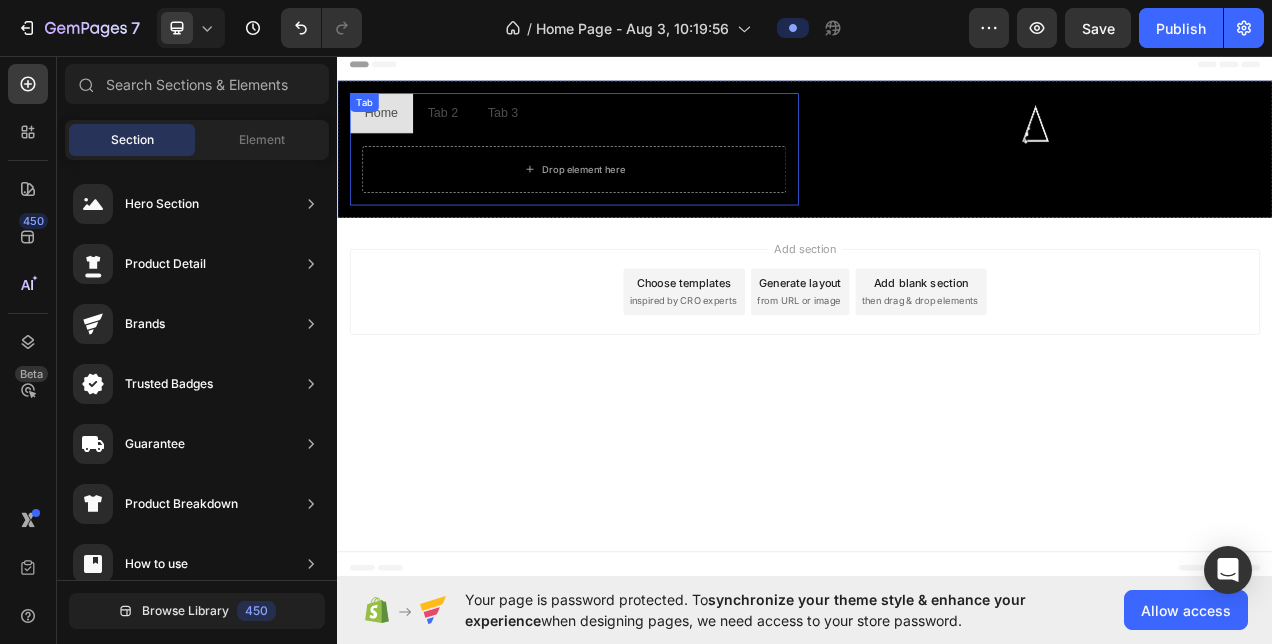 click on "Home" at bounding box center (393, 131) 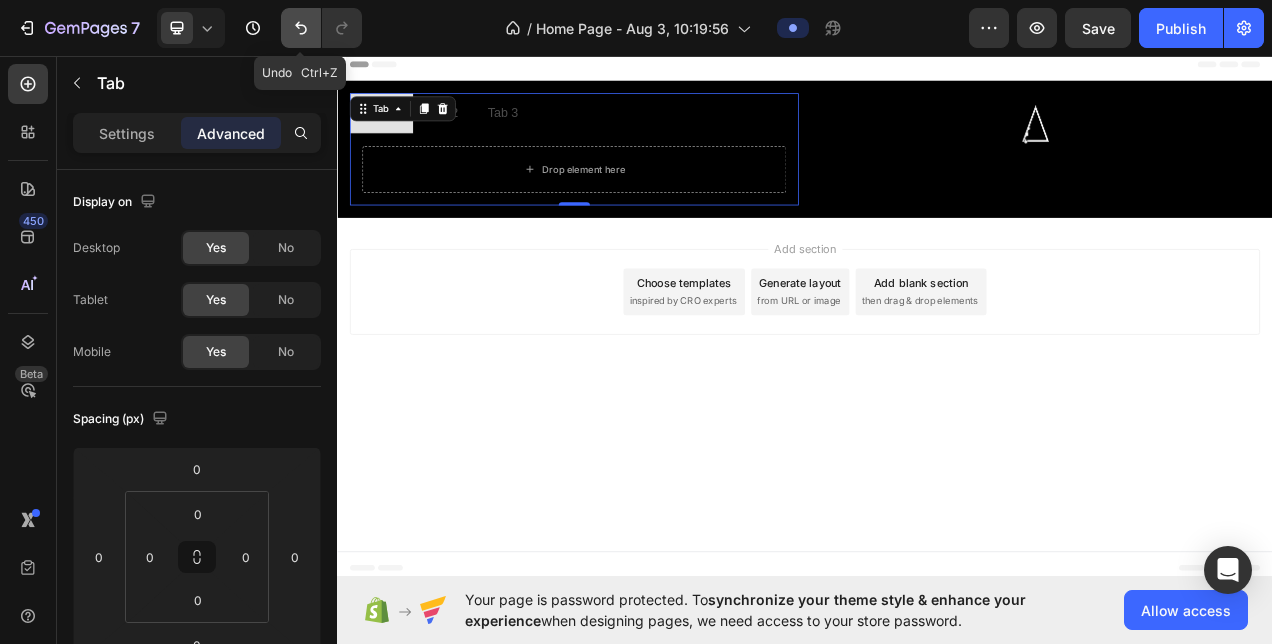 click 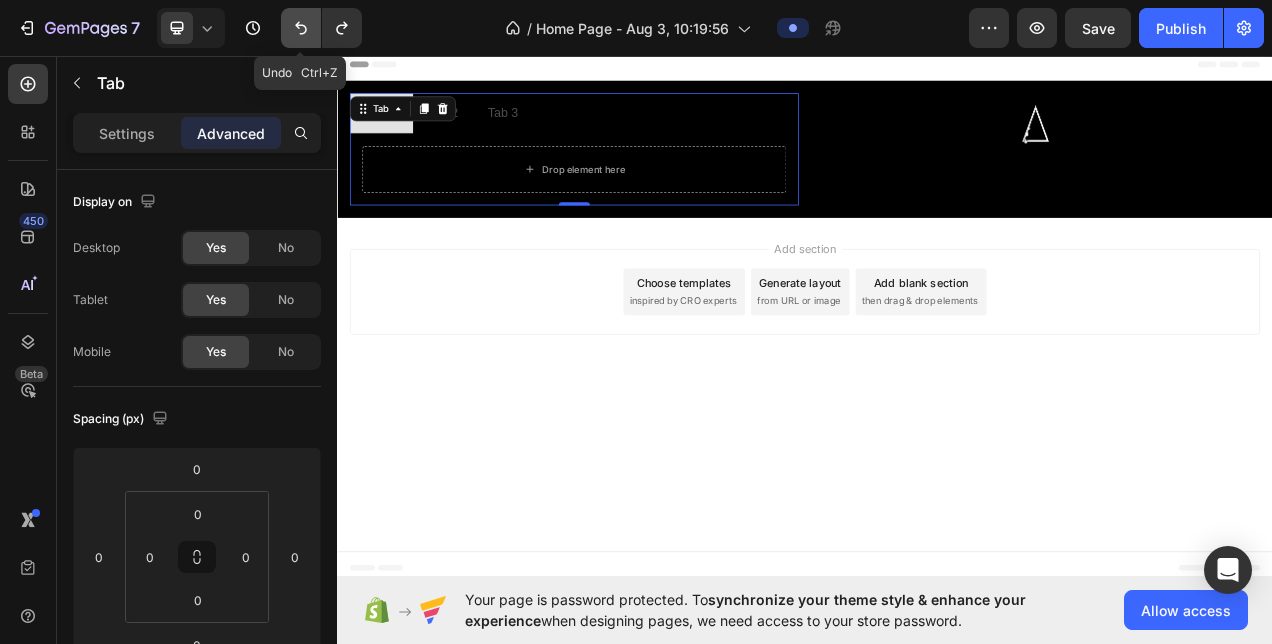 click 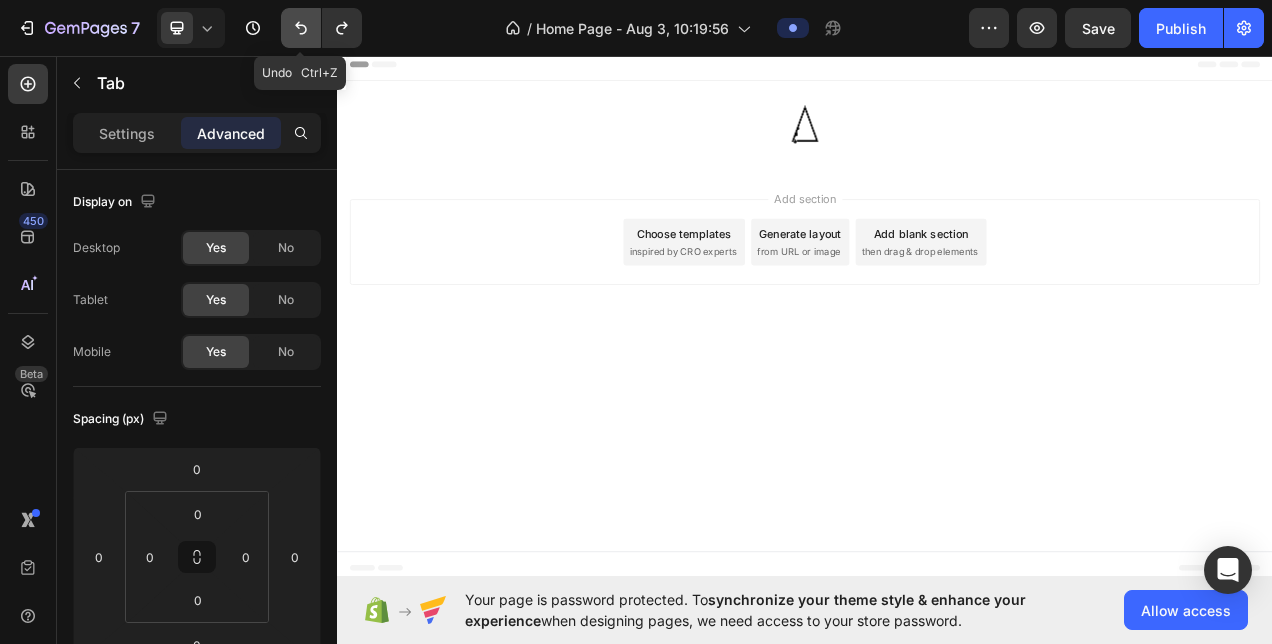 click 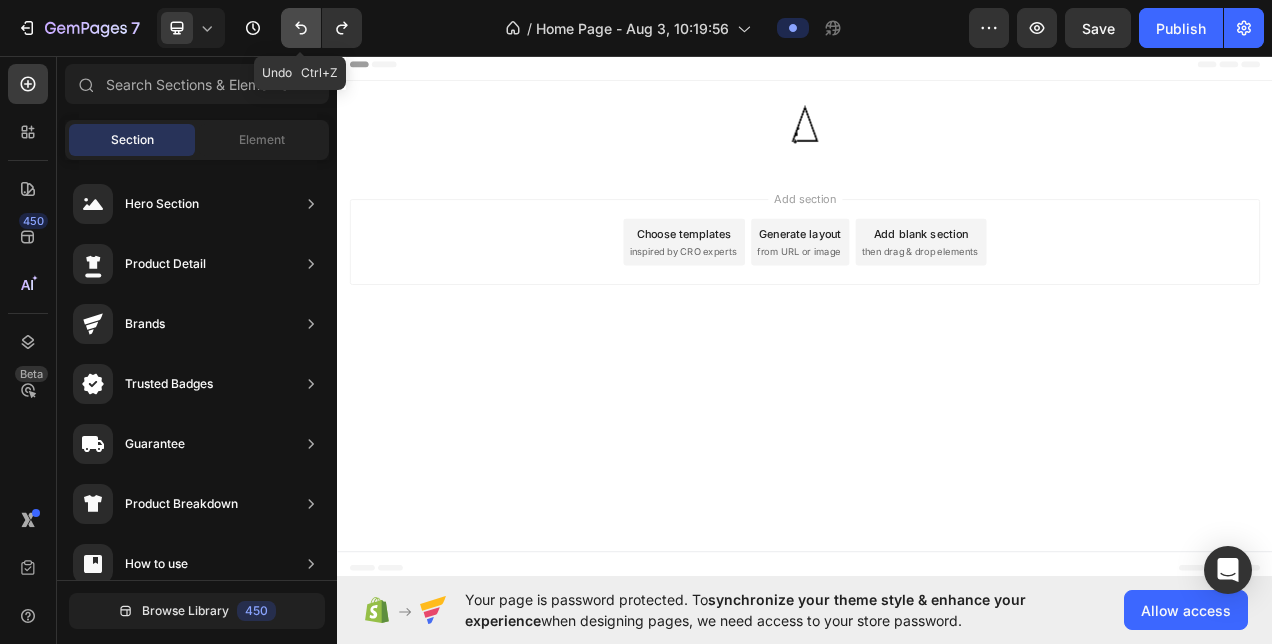click 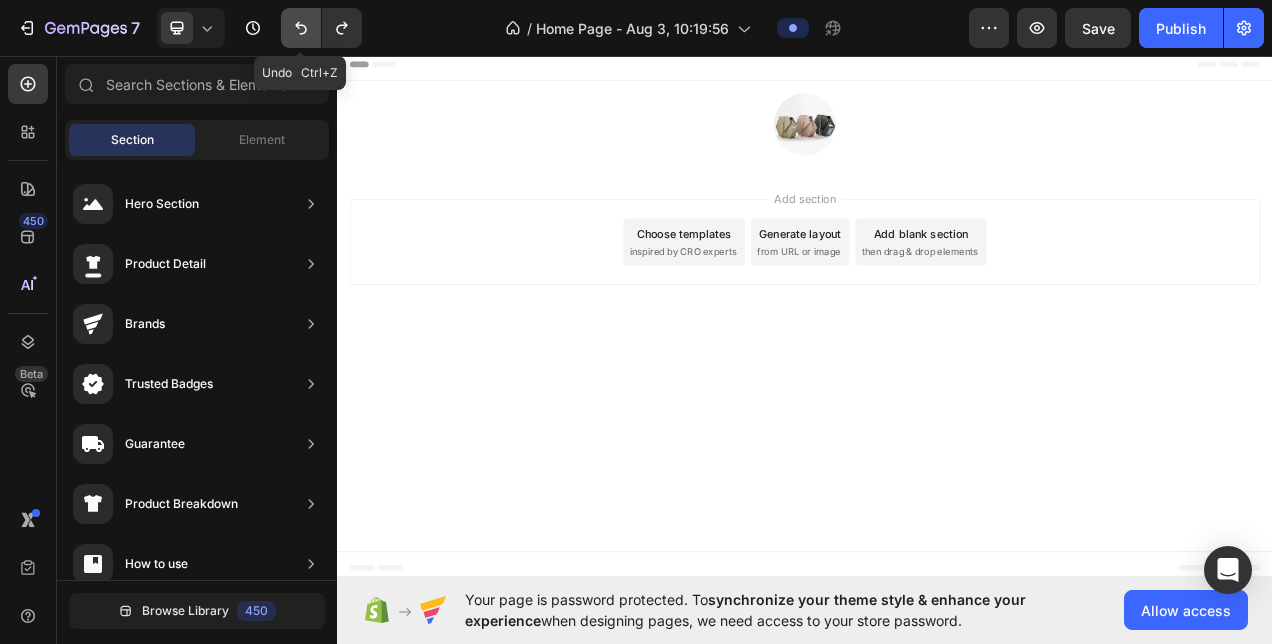 click 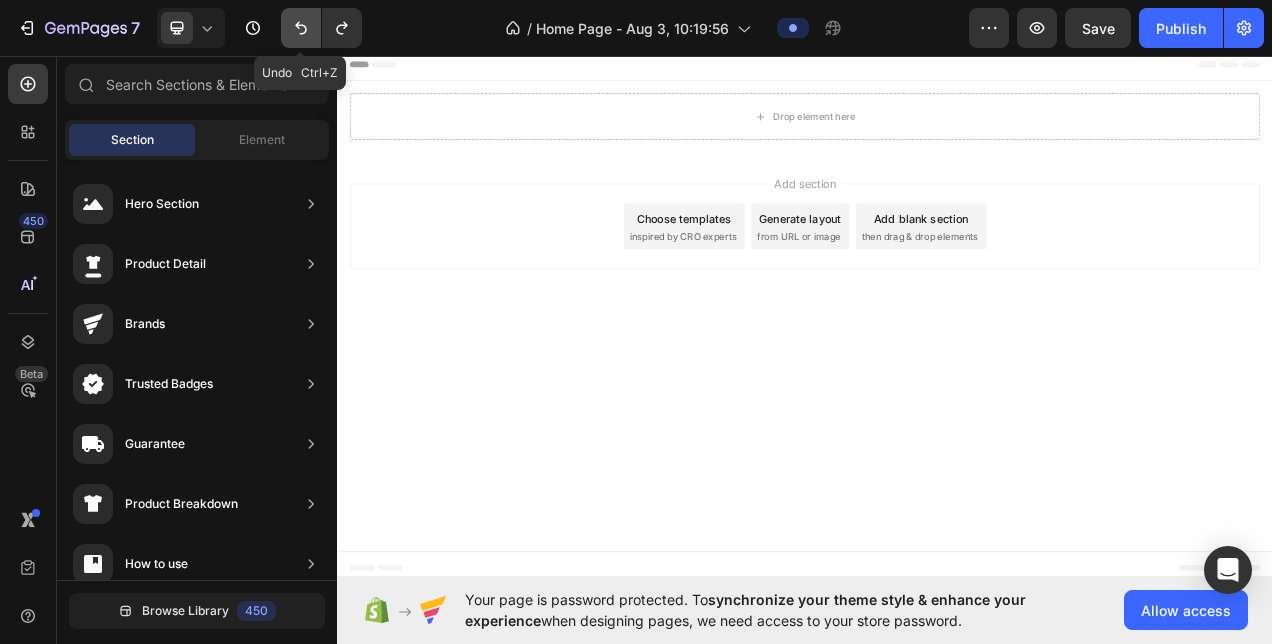 click 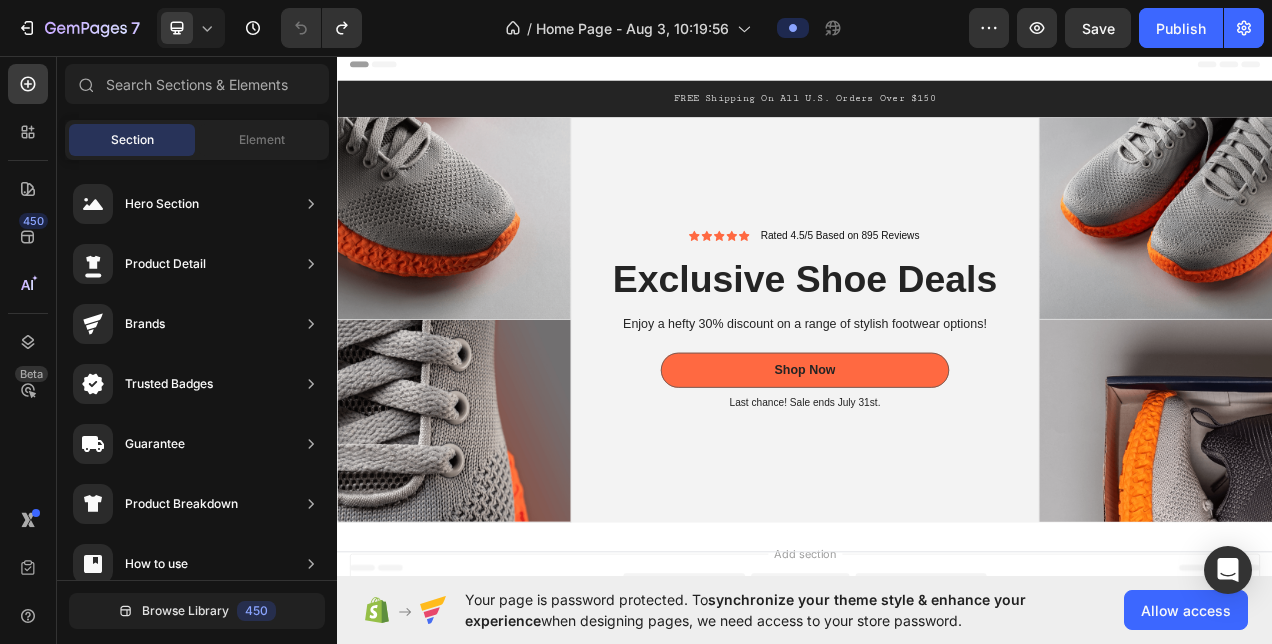 click on "[DATE]   /  Home Page - Aug 3, 10:19:56 Preview  Save   Publish" 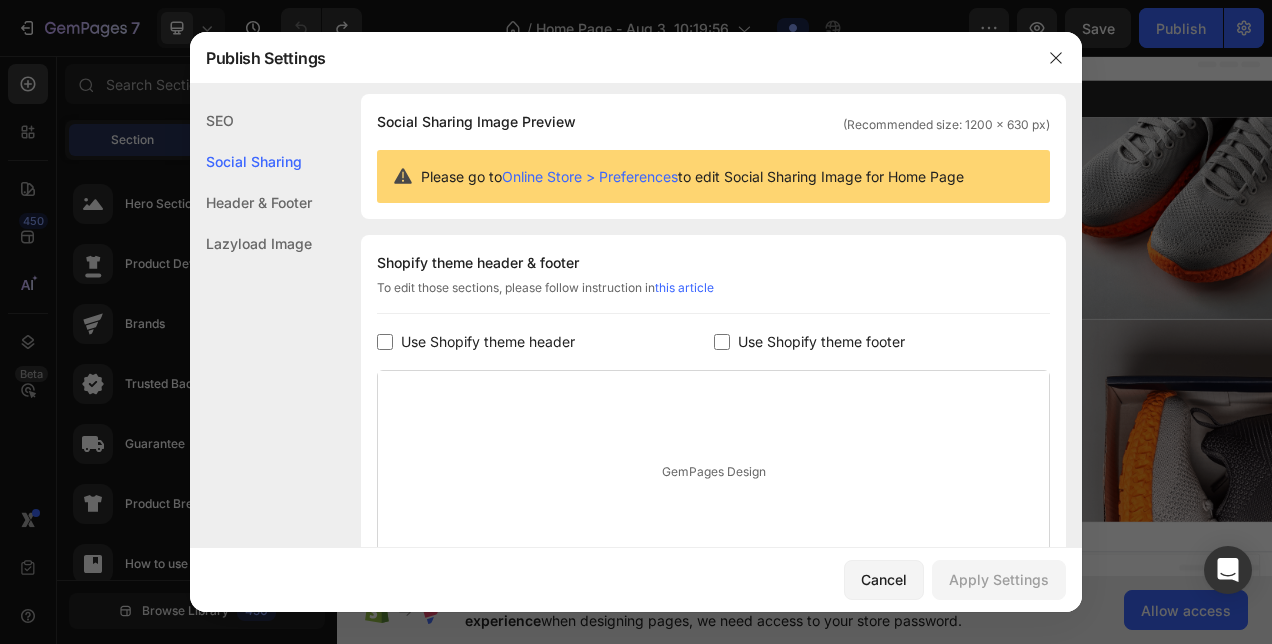 scroll, scrollTop: 154, scrollLeft: 0, axis: vertical 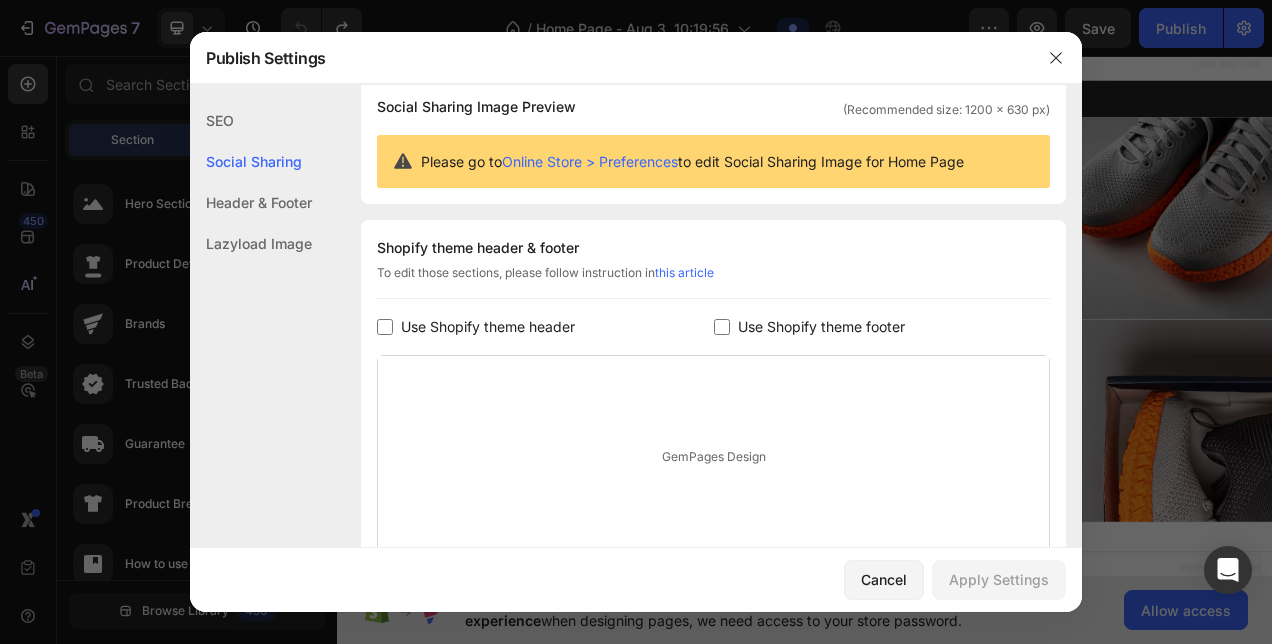 click on "Use Shopify theme header" at bounding box center [488, 327] 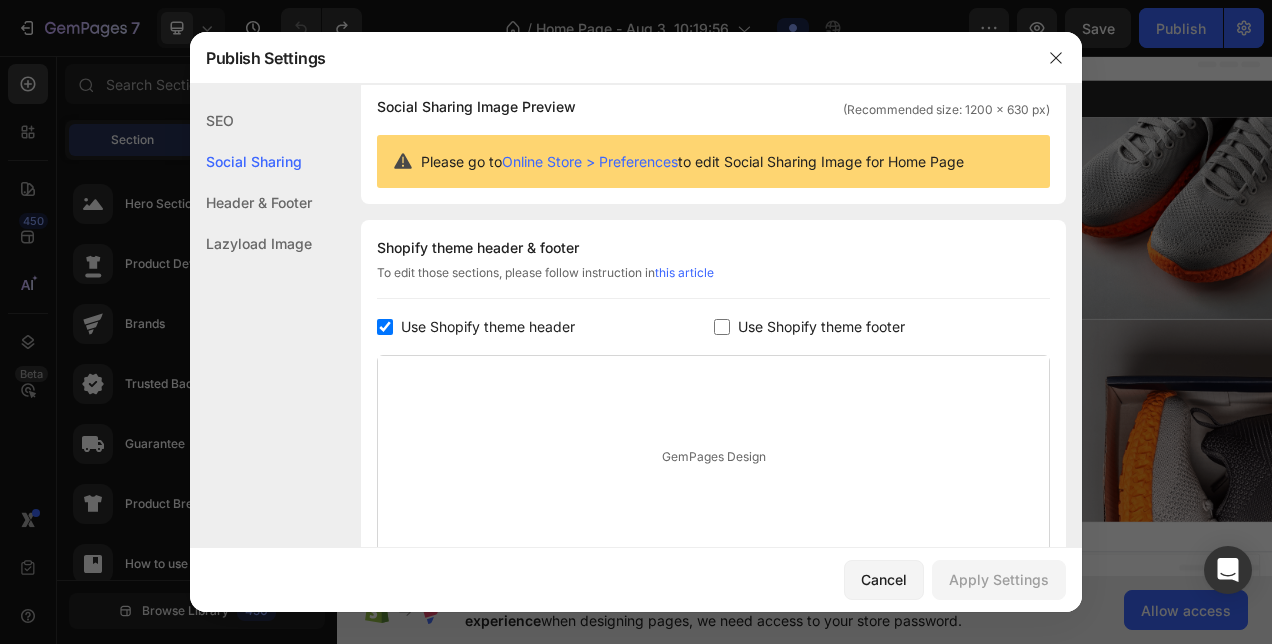 checkbox on "true" 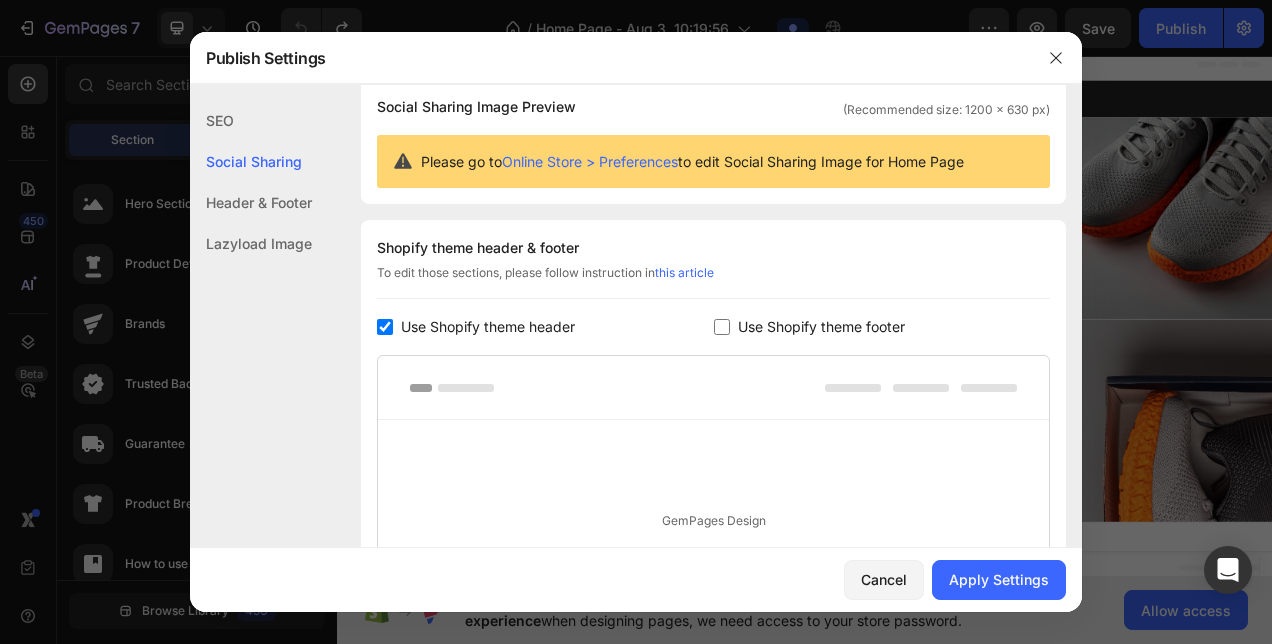 click on "Use Shopify theme footer" at bounding box center [821, 327] 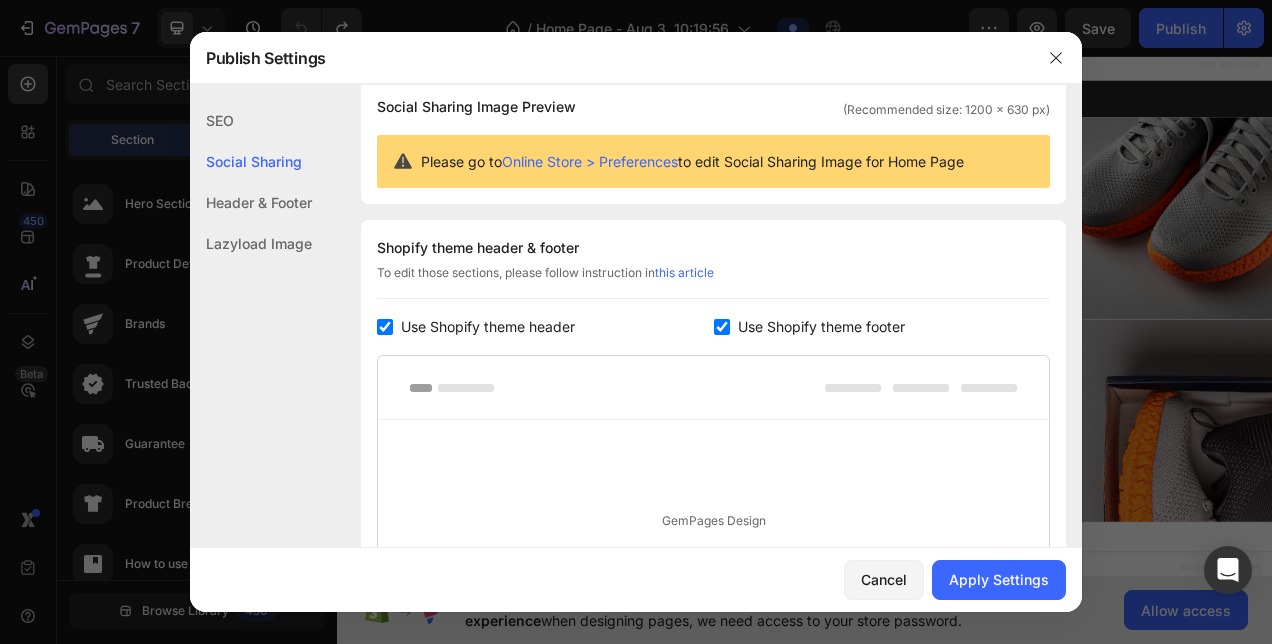 checkbox on "true" 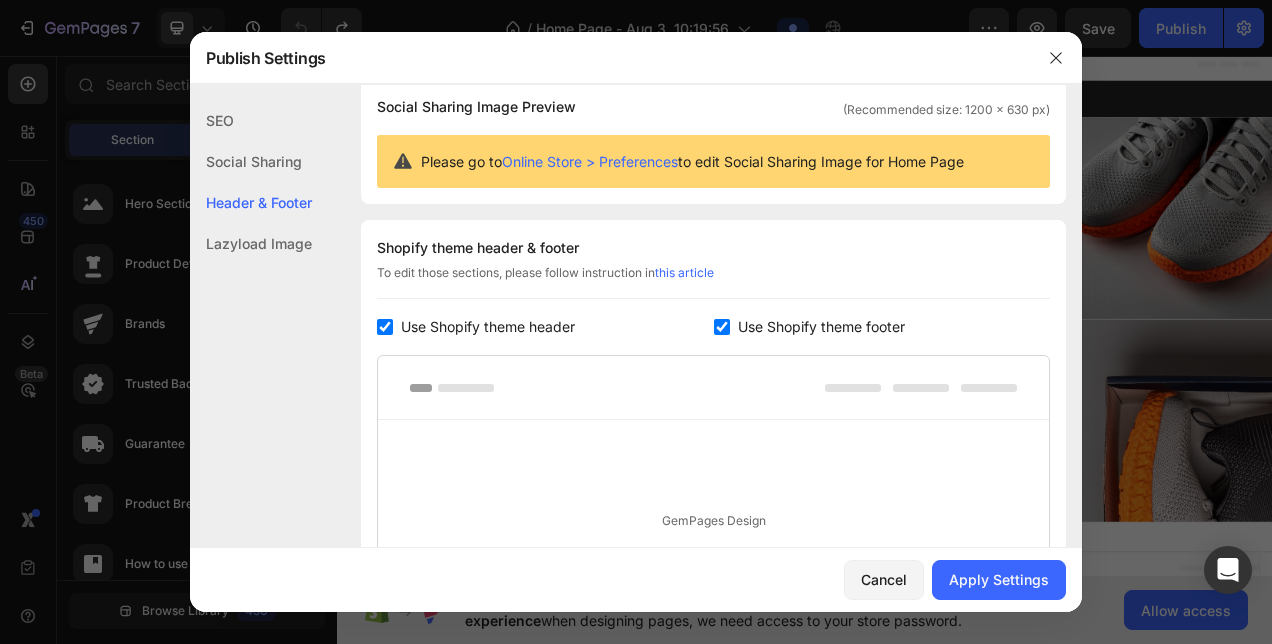click on "Use Shopify theme header" at bounding box center (488, 327) 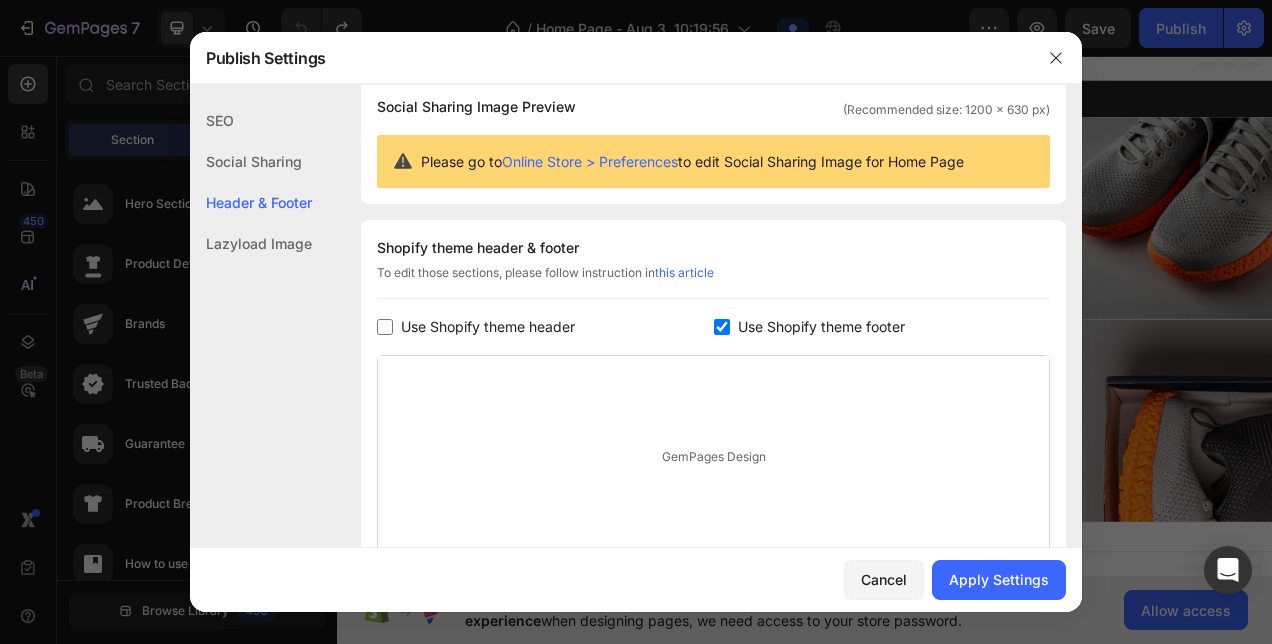 click on "Use Shopify theme header" at bounding box center (488, 327) 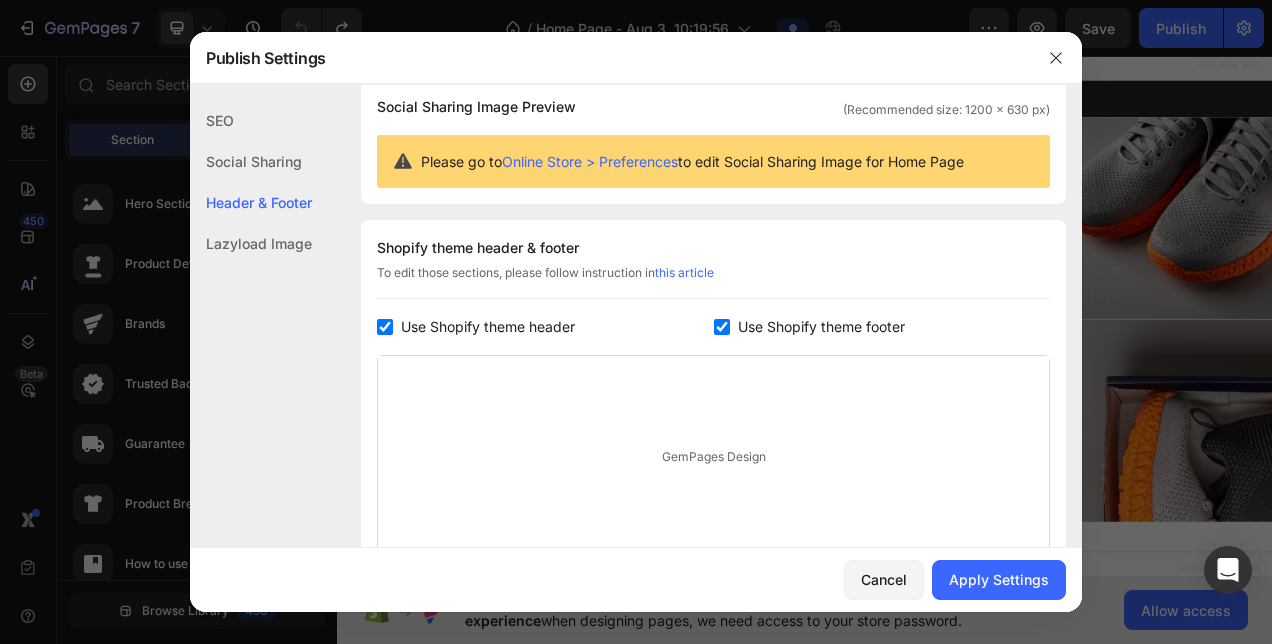 checkbox on "true" 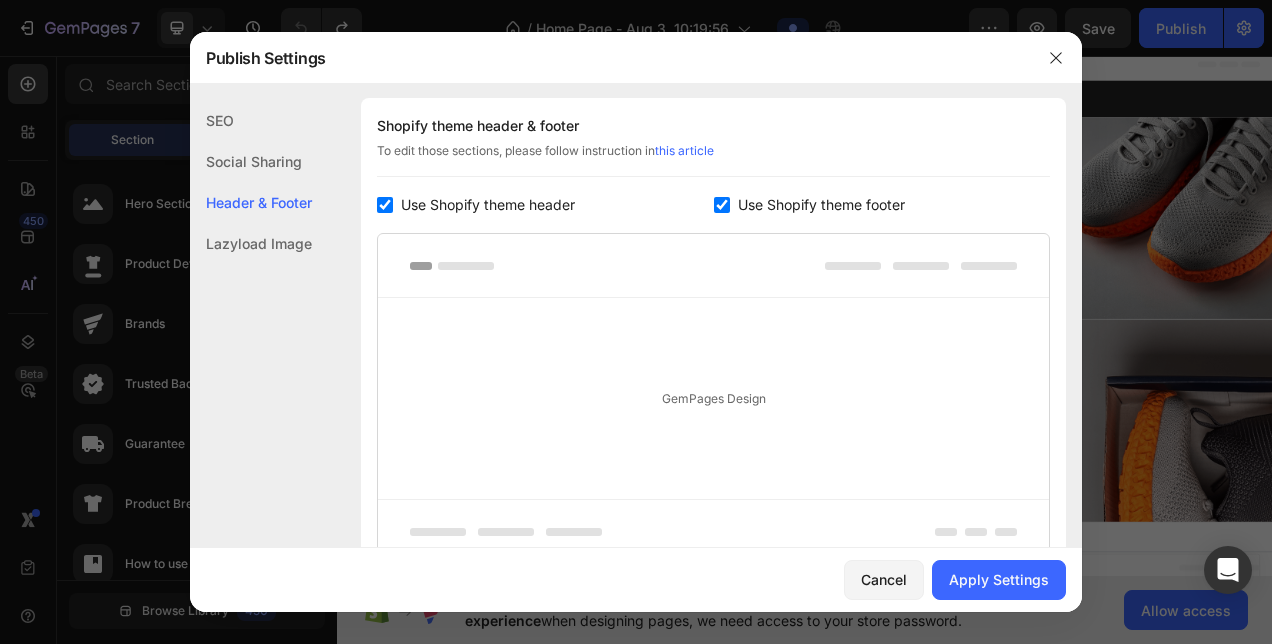 scroll, scrollTop: 275, scrollLeft: 0, axis: vertical 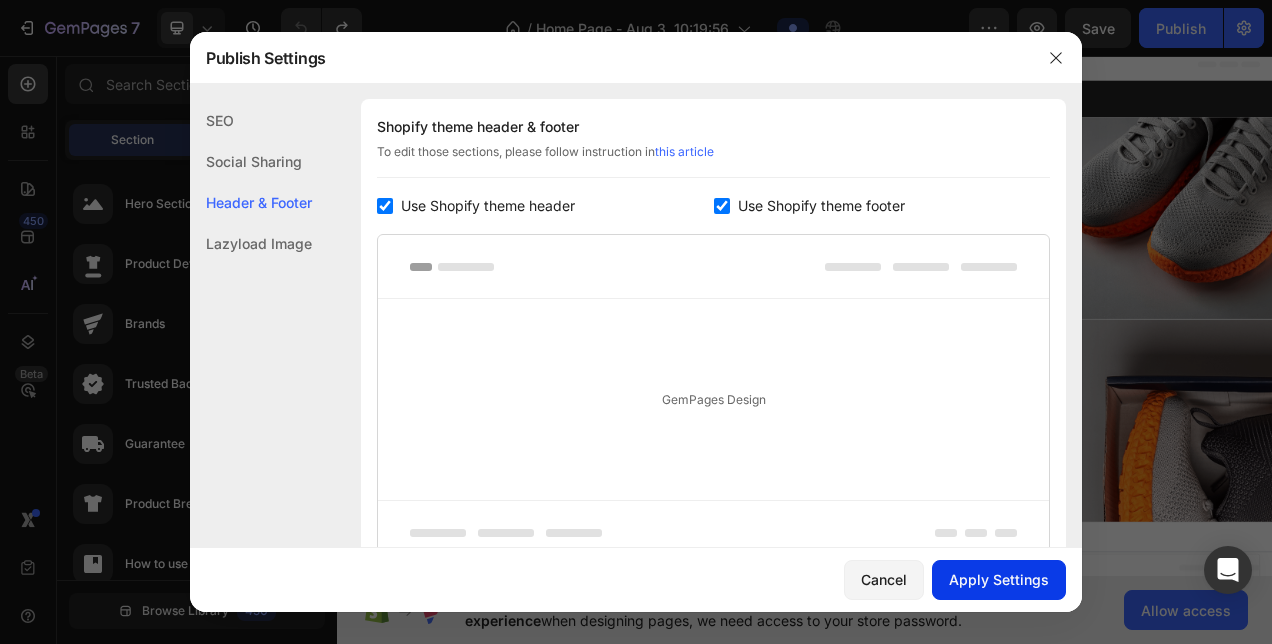 click on "Apply Settings" at bounding box center [999, 579] 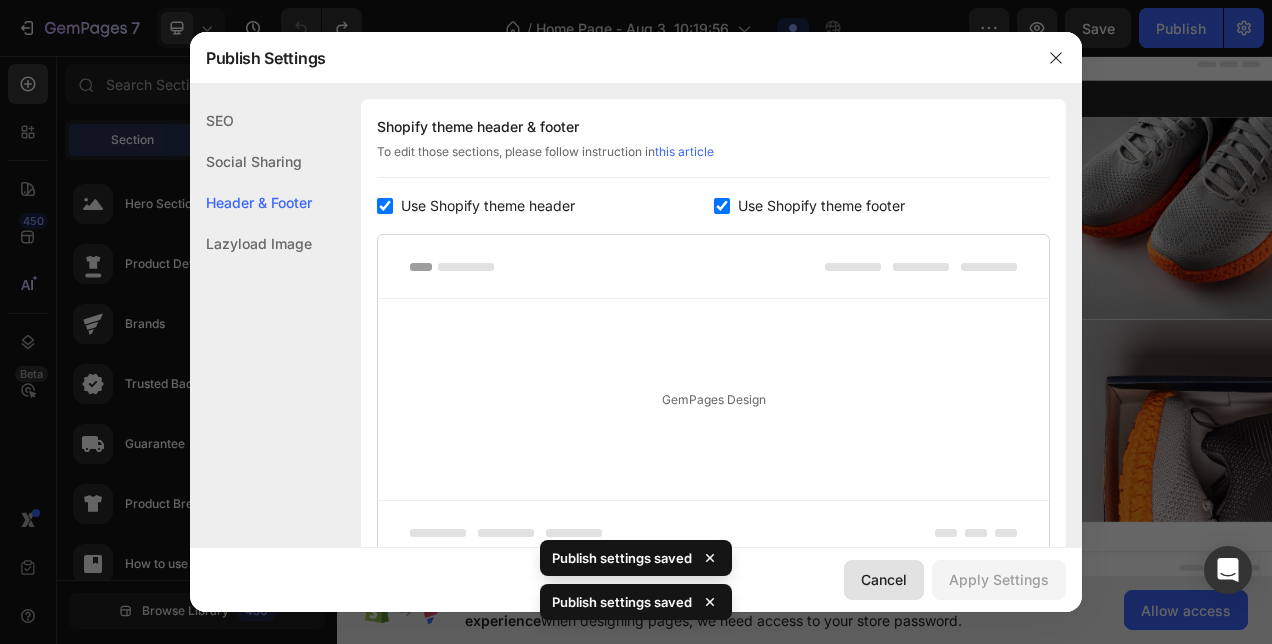 click on "Cancel" at bounding box center (884, 579) 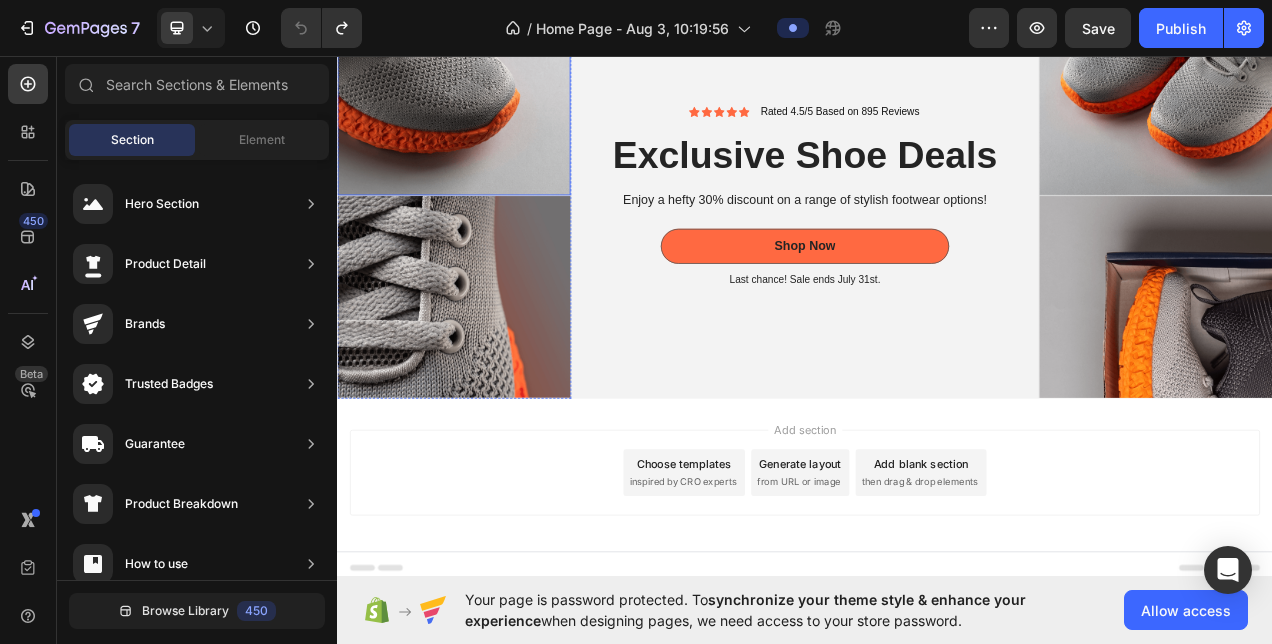 scroll, scrollTop: 0, scrollLeft: 0, axis: both 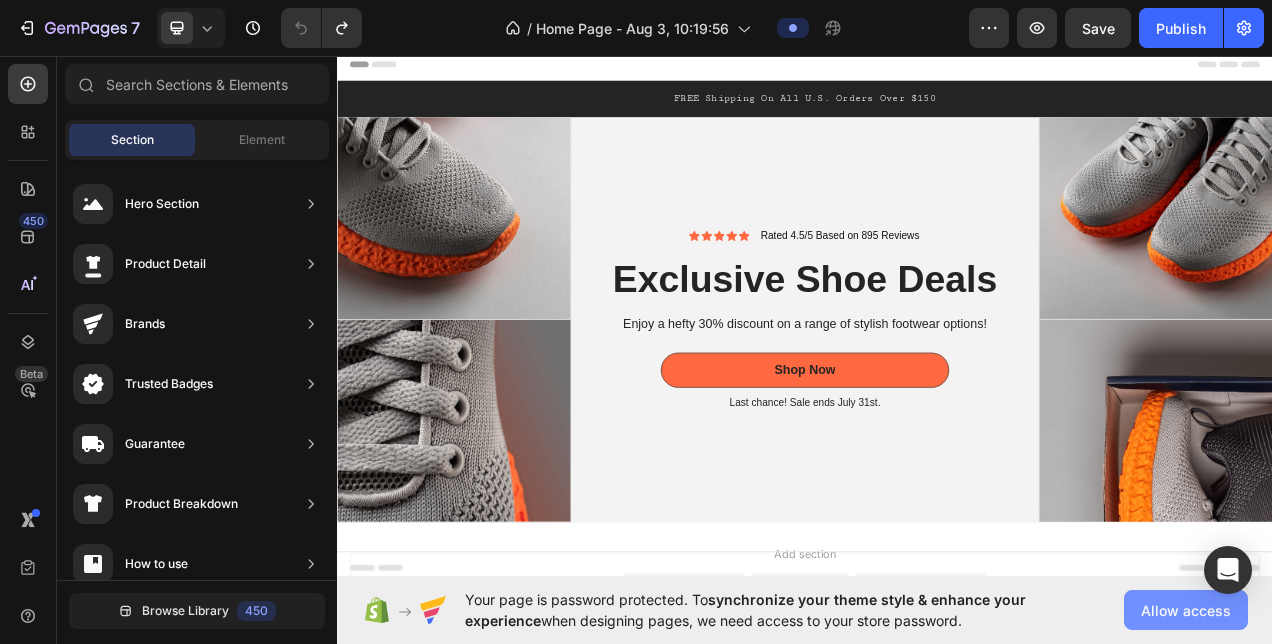 click on "Allow access" 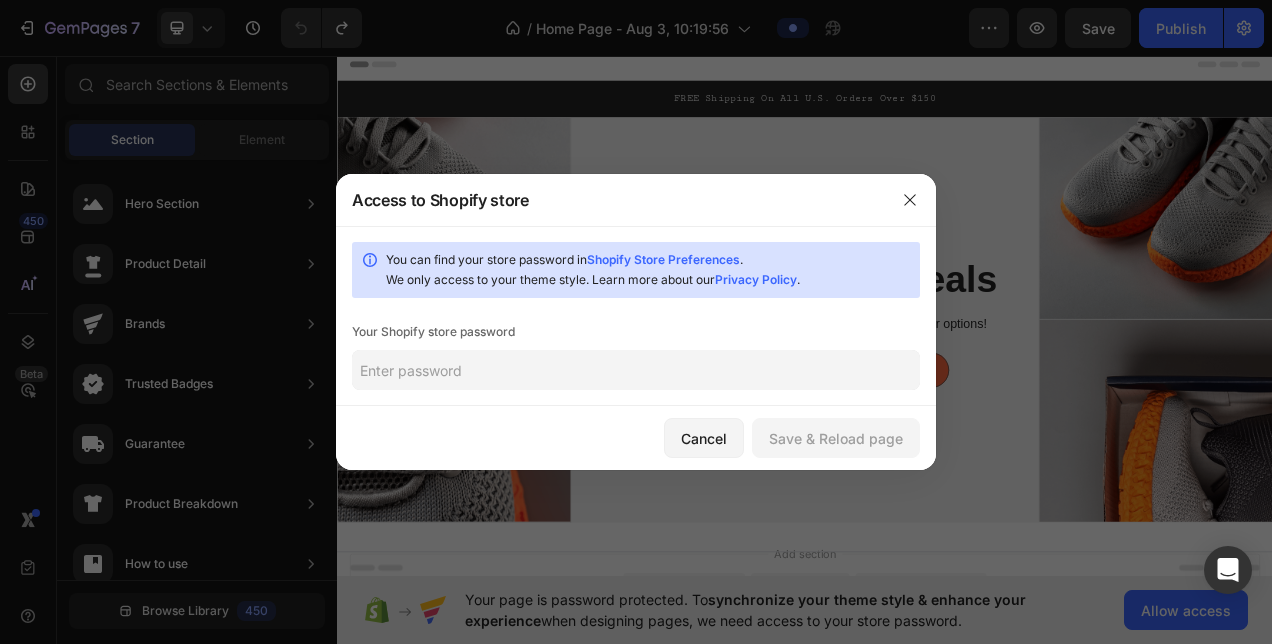 click 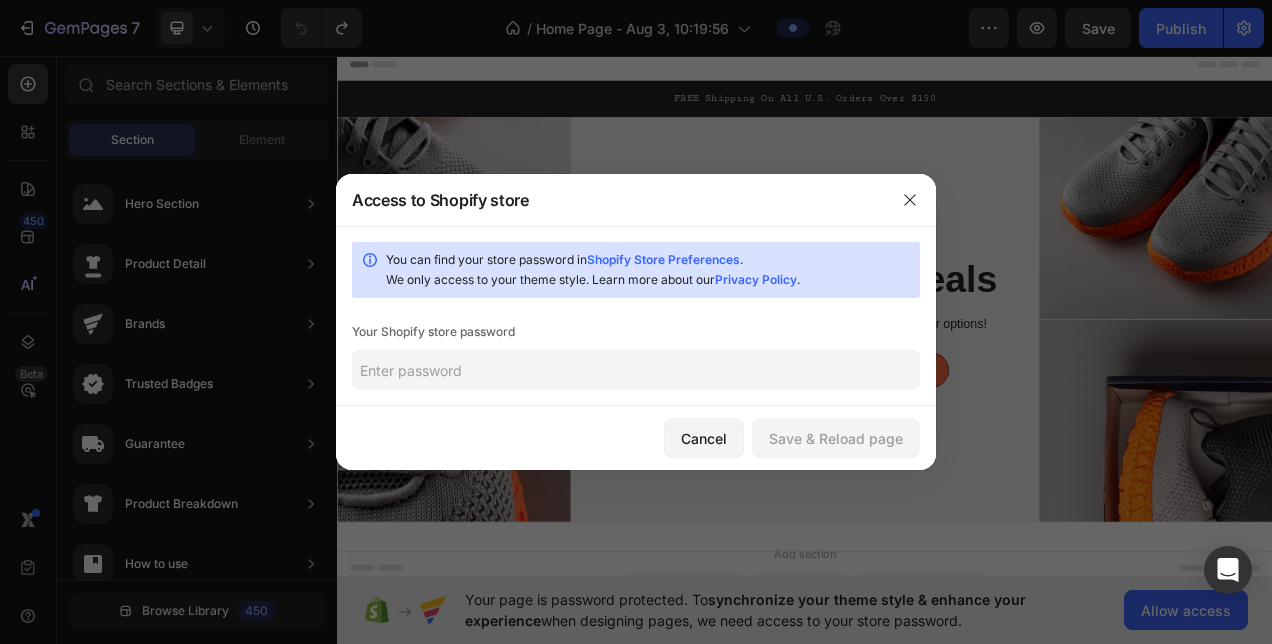 paste on "awcias" 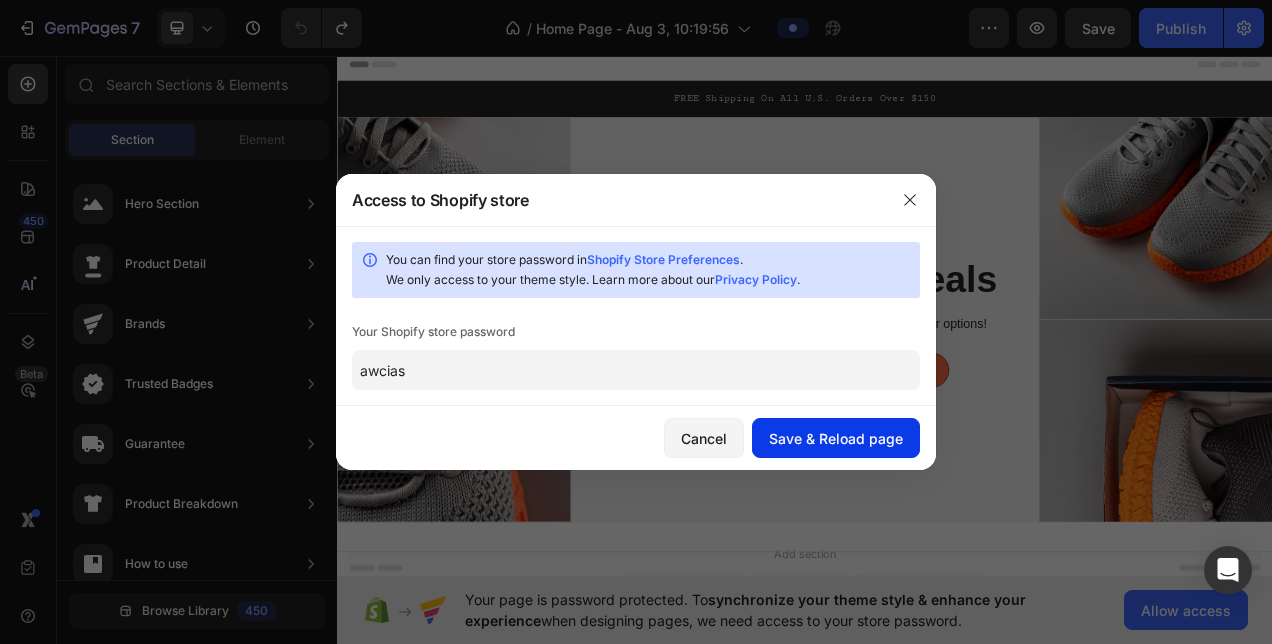 type on "awcias" 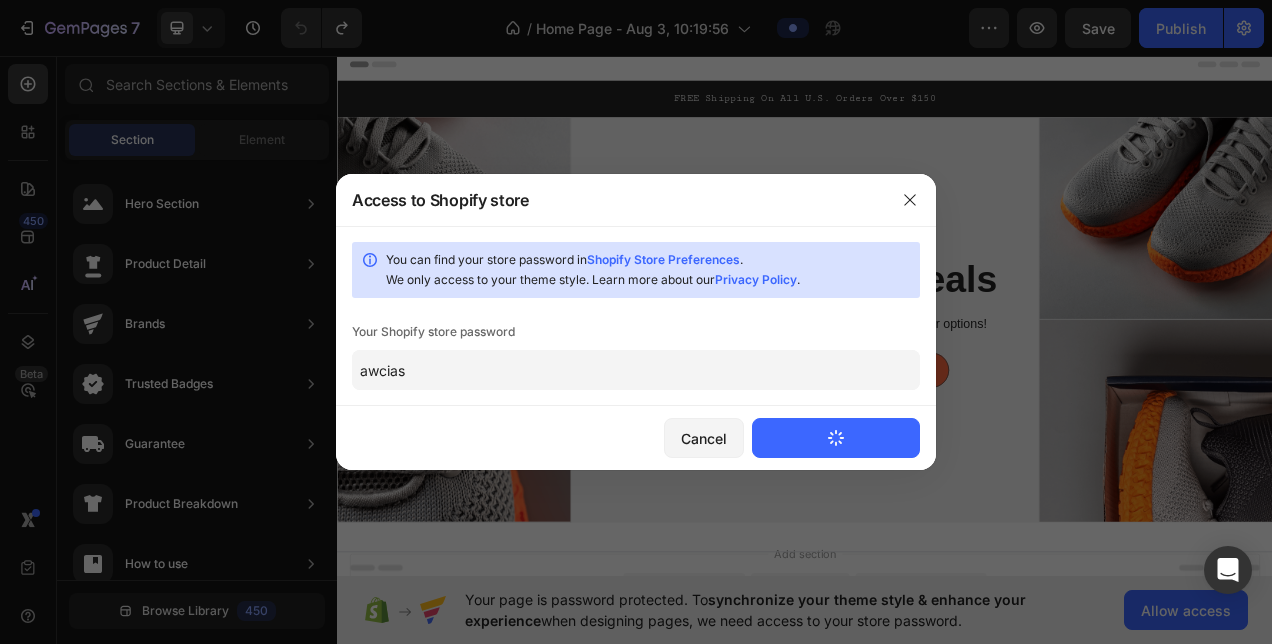type 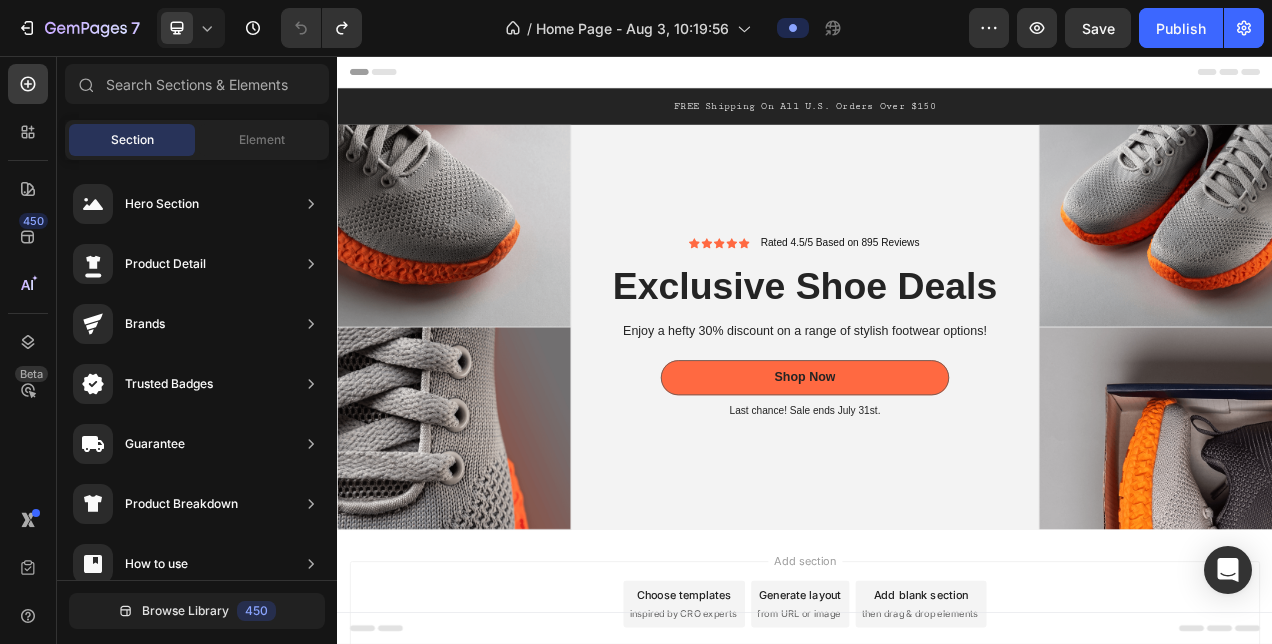 scroll, scrollTop: 0, scrollLeft: 0, axis: both 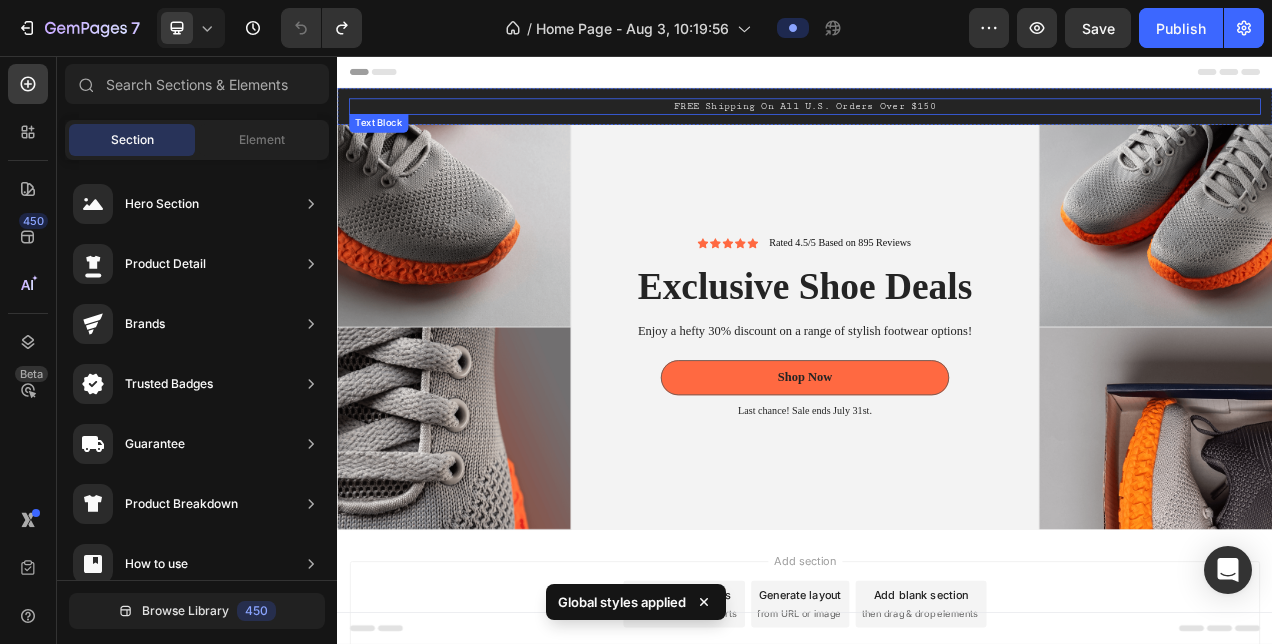 click on "FREE Shipping On All U.S. Orders Over $150" at bounding box center [937, 120] 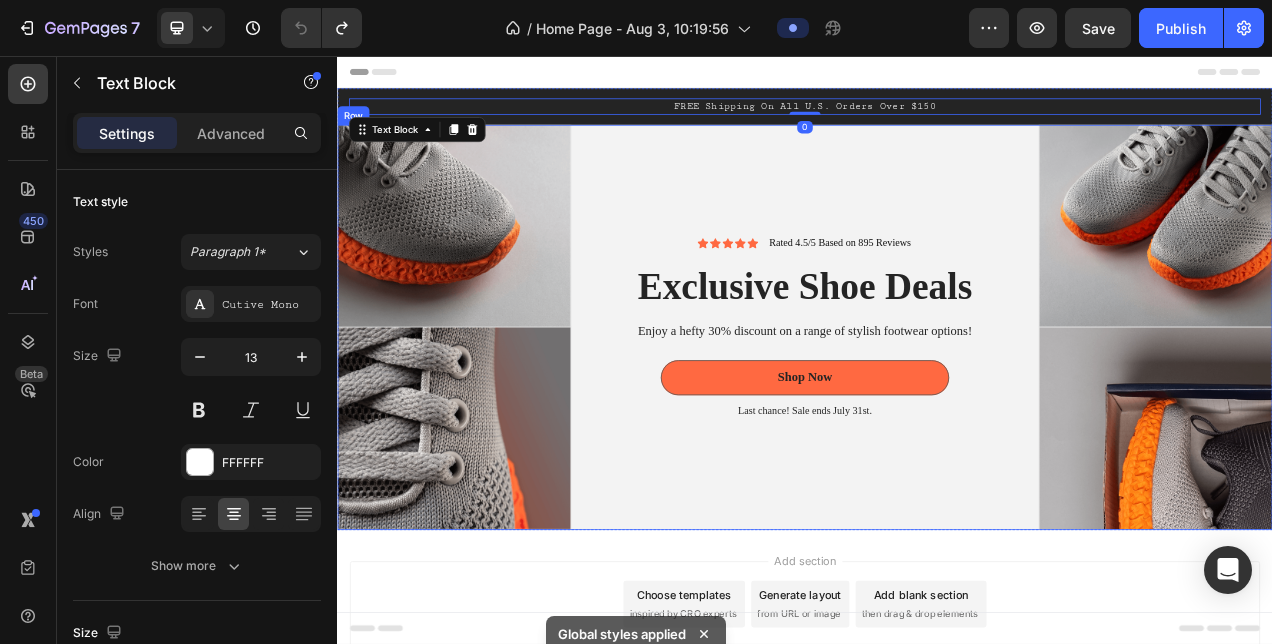 click on "Icon Icon Icon Icon Icon Icon List Rated 4.5/5 Based on 895 Reviews Text Block Row Exclusive Shoe Deals Heading Enjoy a hefty 30% discount on a range of stylish footwear options! Text Block Shop Now Button Last chance! Sale ends July 31st. Text Block Row" at bounding box center (937, 404) 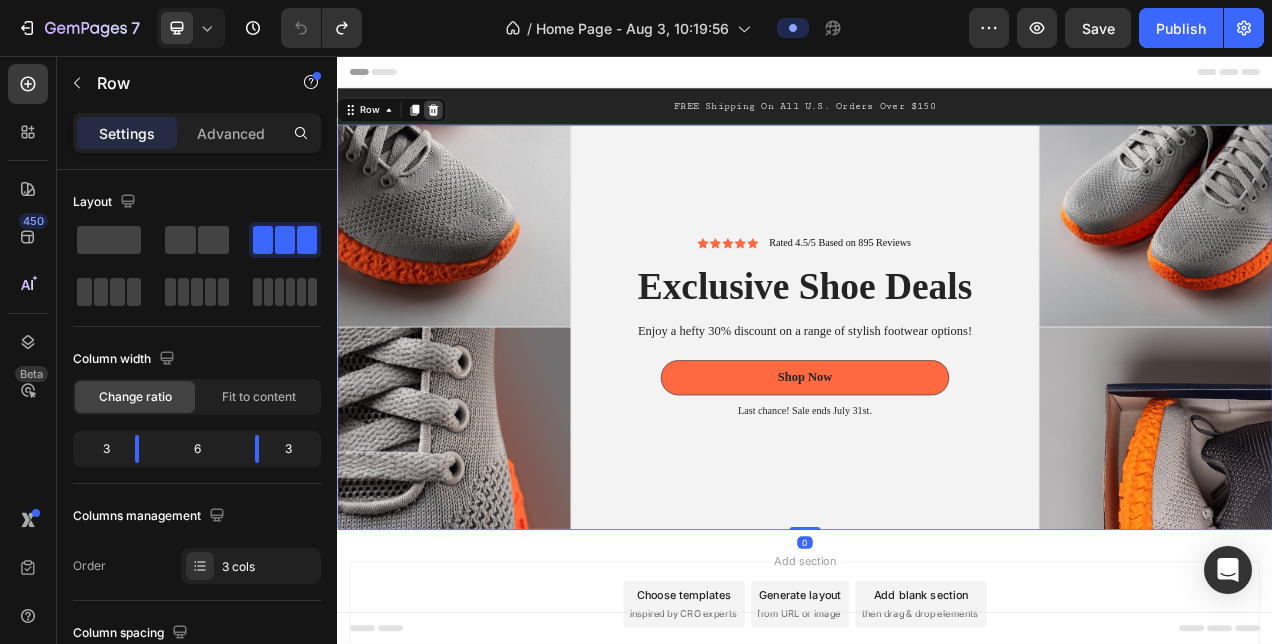 click 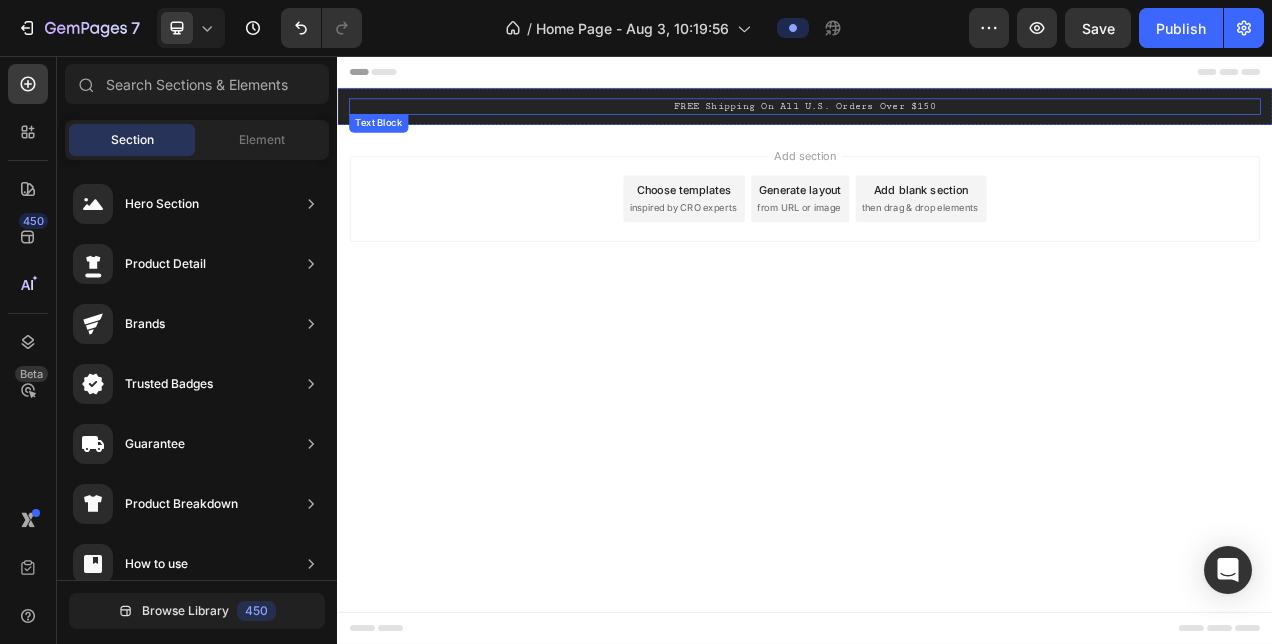 click on "FREE Shipping On All U.S. Orders Over $150" at bounding box center (937, 120) 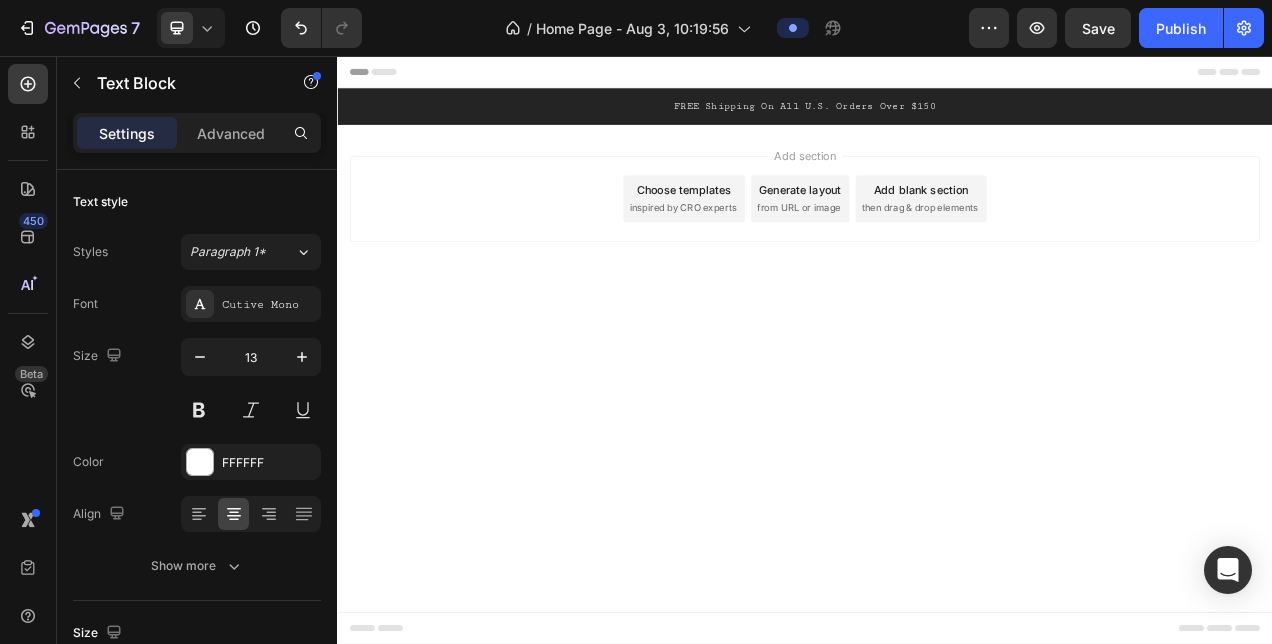 click on "Add section Choose templates inspired by CRO experts Generate layout from URL or image Add blank section then drag & drop elements" at bounding box center [937, 267] 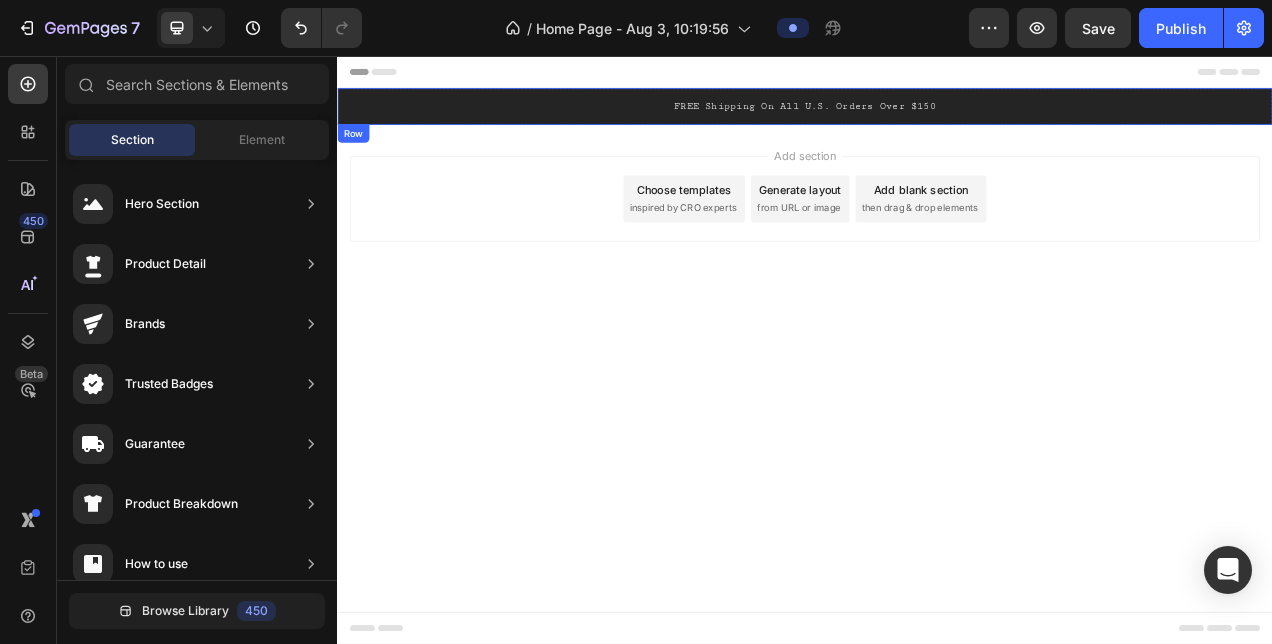 click on "FREE Shipping On All U.S. Orders Over $150 Text Block Row" at bounding box center (937, 120) 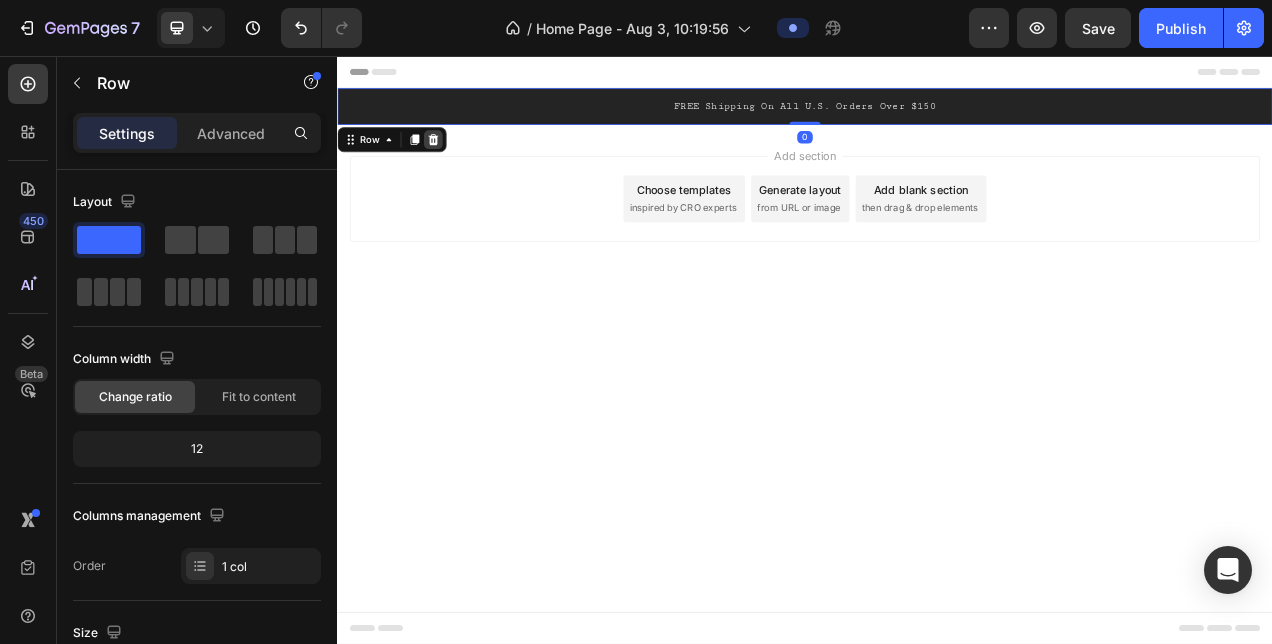 click 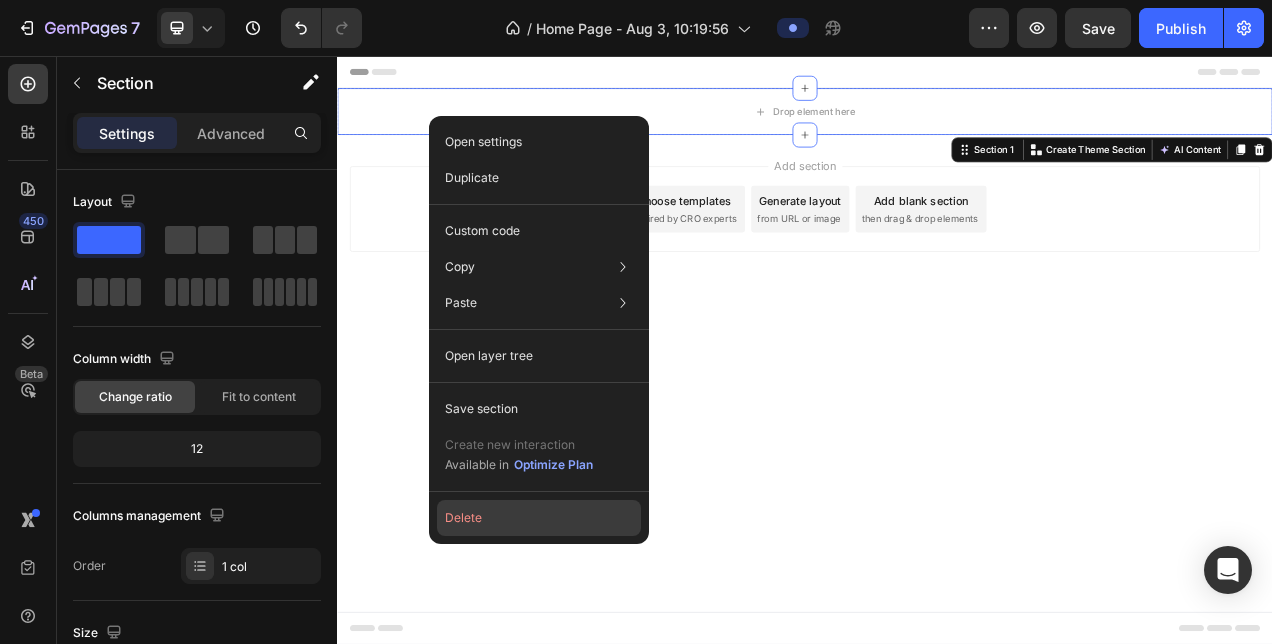 click on "Delete" 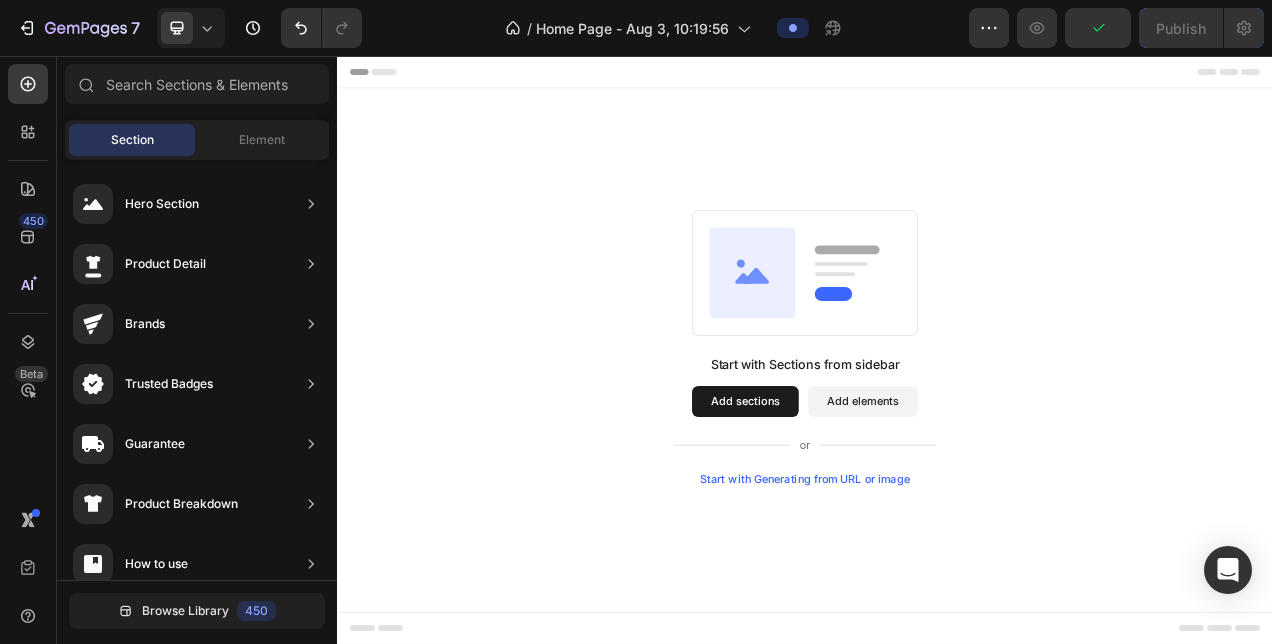 click on "Add sections" at bounding box center (860, 499) 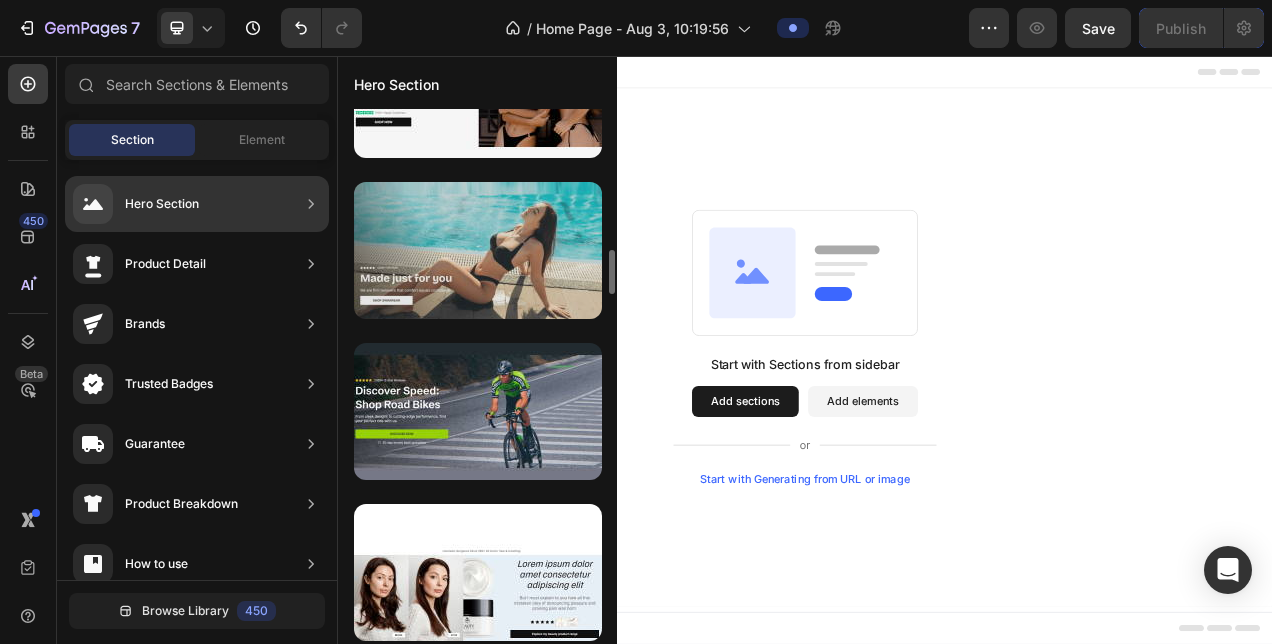 scroll, scrollTop: 1685, scrollLeft: 0, axis: vertical 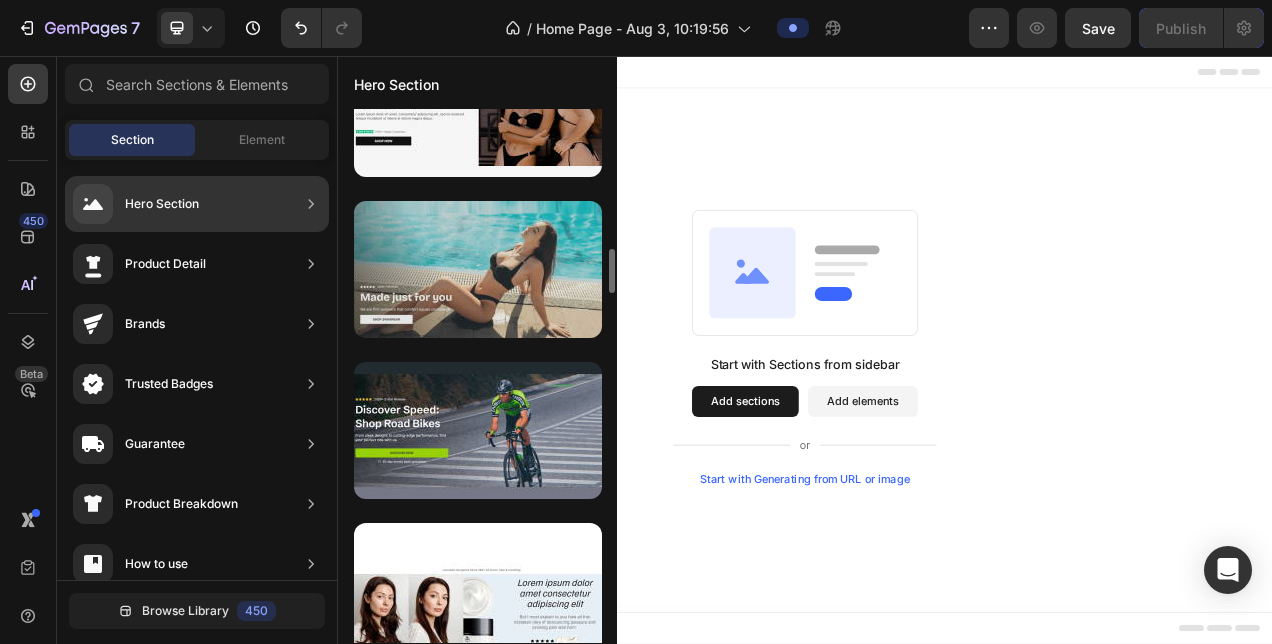click at bounding box center (478, 269) 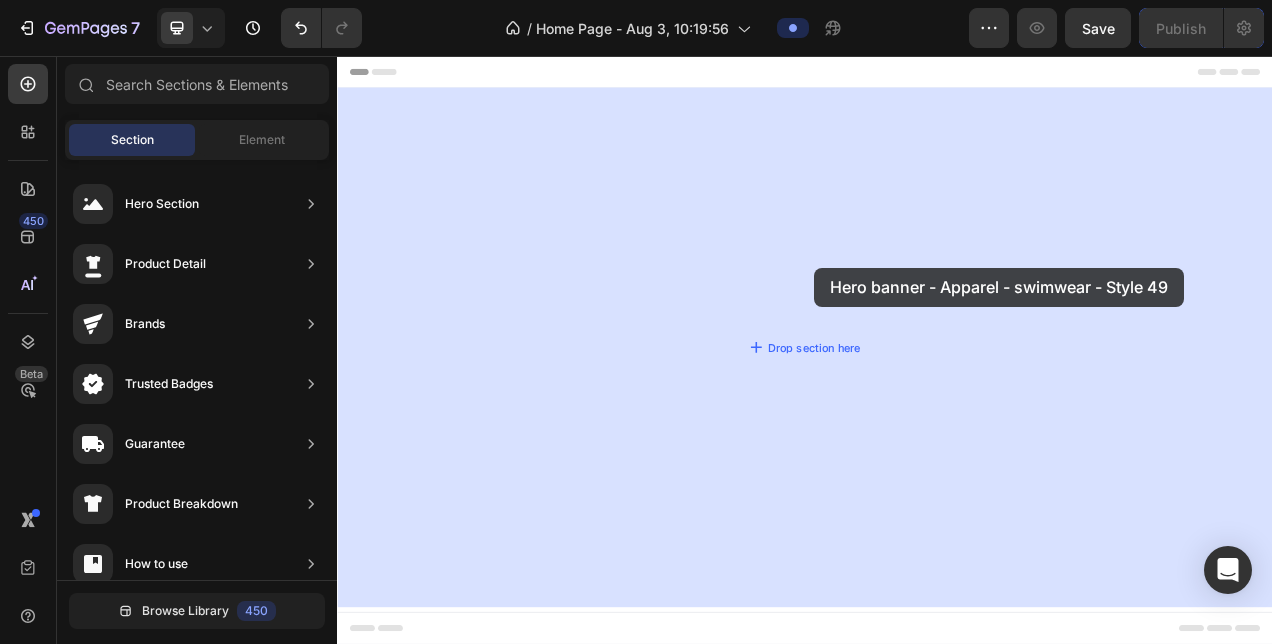 drag, startPoint x: 785, startPoint y: 321, endPoint x: 952, endPoint y: 328, distance: 167.14664 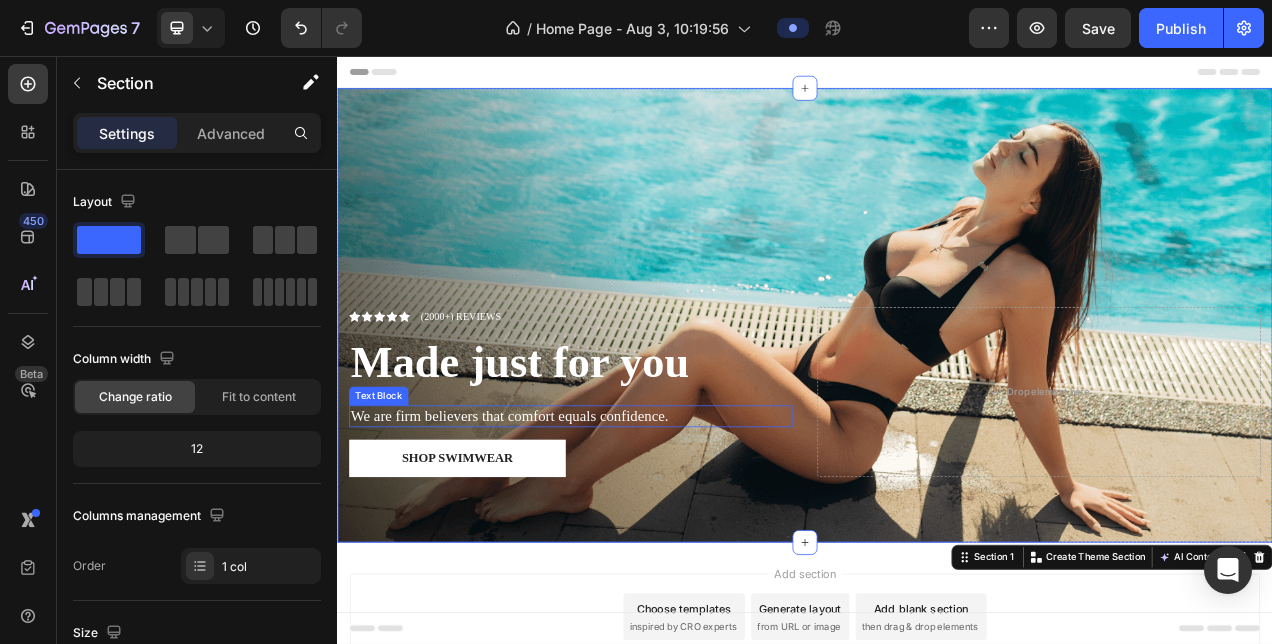 click on "We are firm believers that comfort equals confidence." at bounding box center [636, 518] 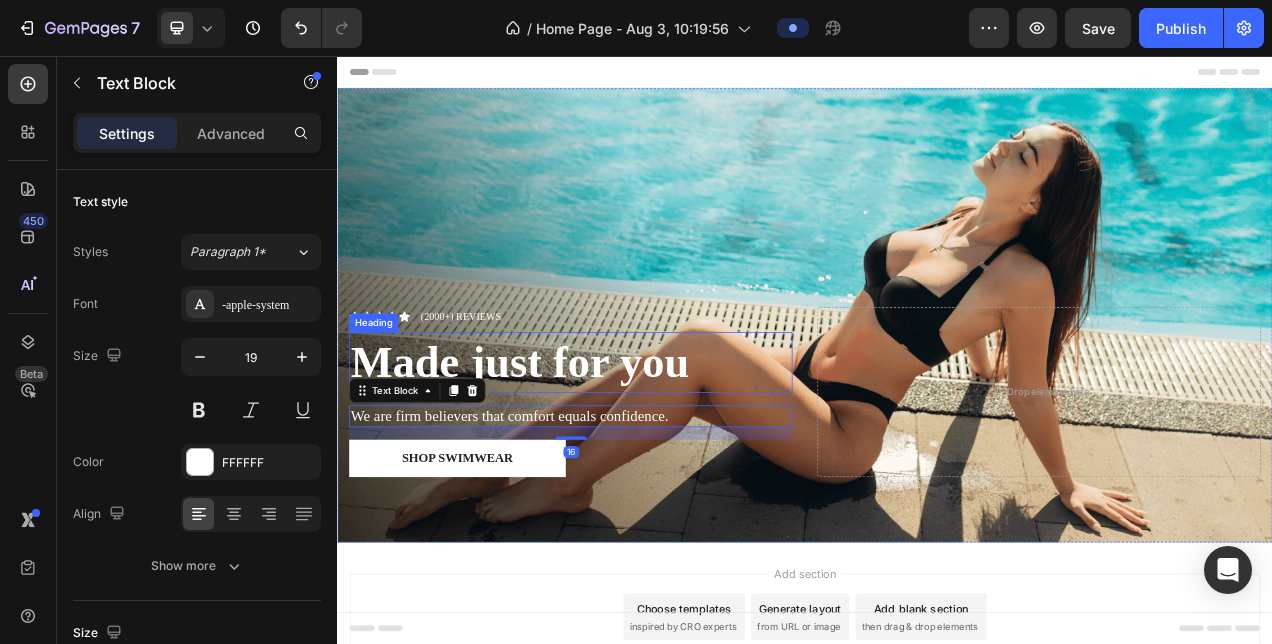click on "Made just for you" at bounding box center (636, 449) 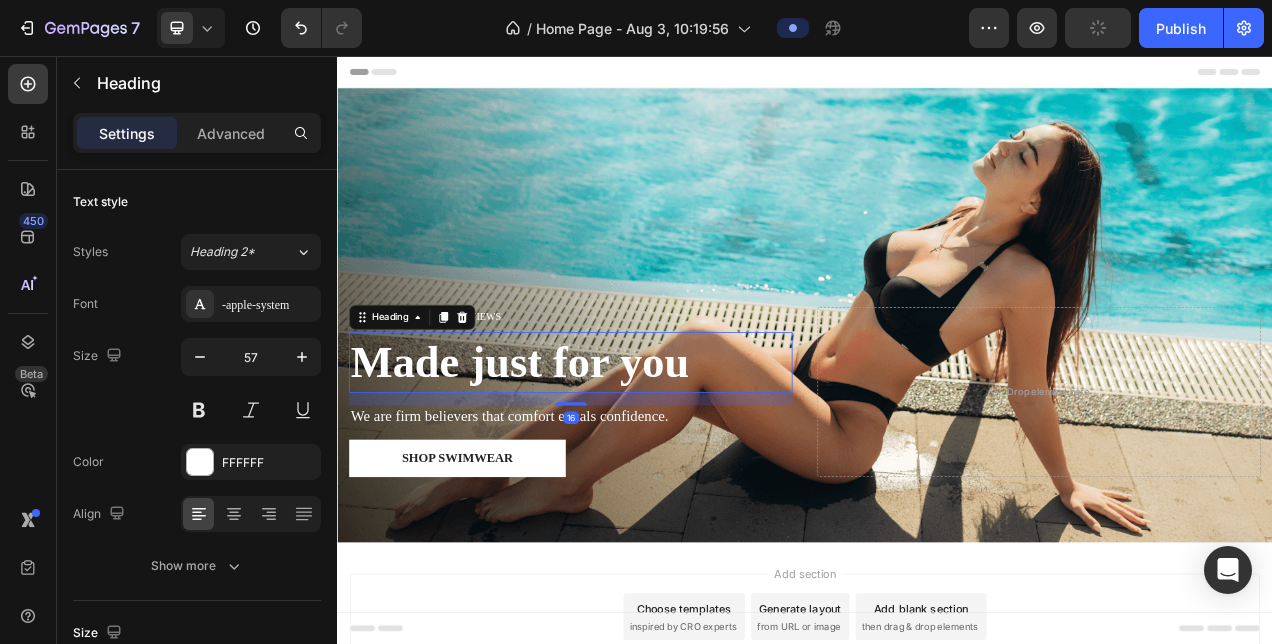 click on "Made just for you" at bounding box center (636, 449) 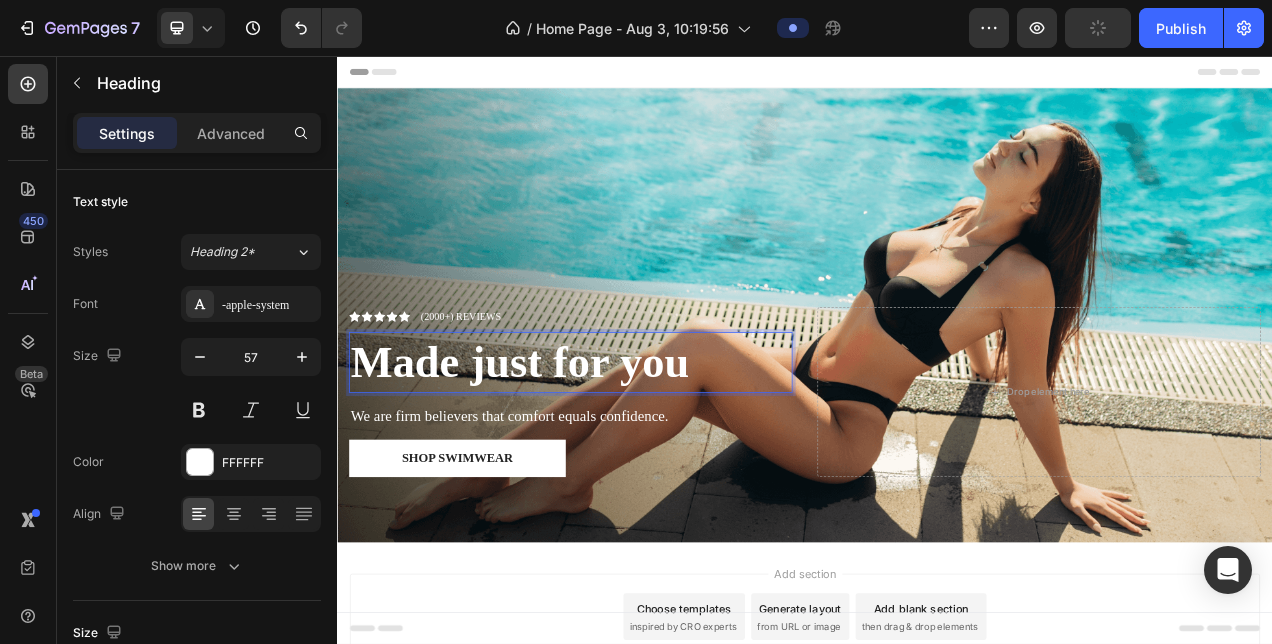 click on "Made just for you" at bounding box center [636, 449] 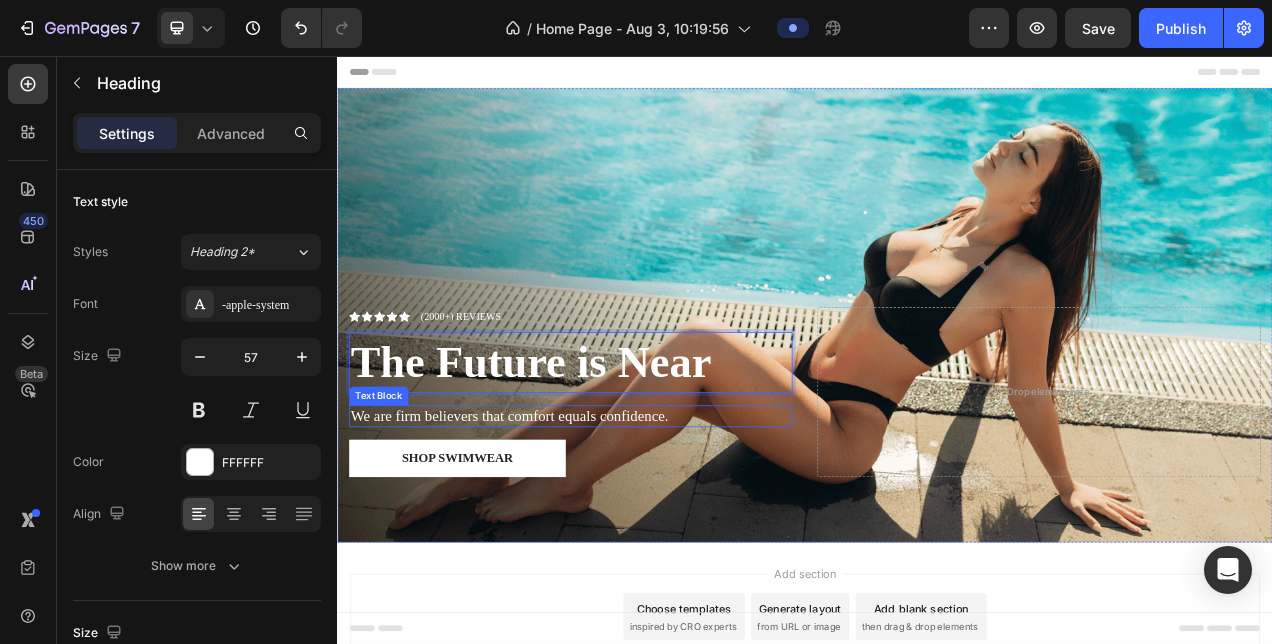 click on "We are firm believers that comfort equals confidence." at bounding box center [636, 518] 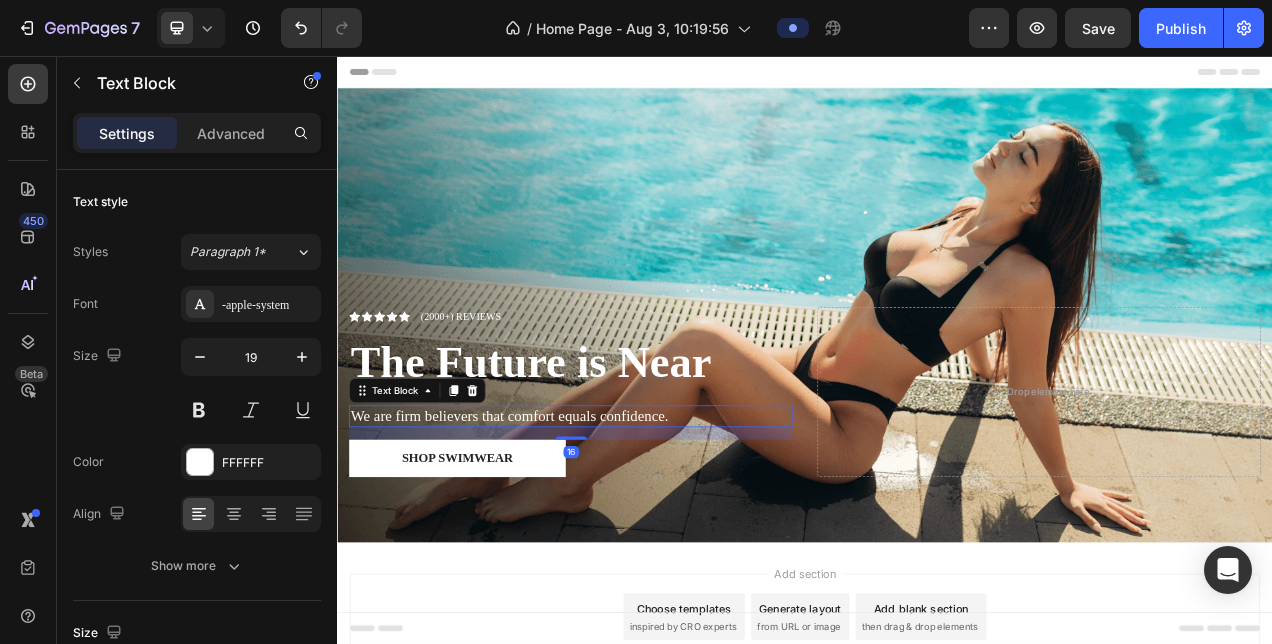 click on "We are firm believers that comfort equals confidence." at bounding box center (636, 518) 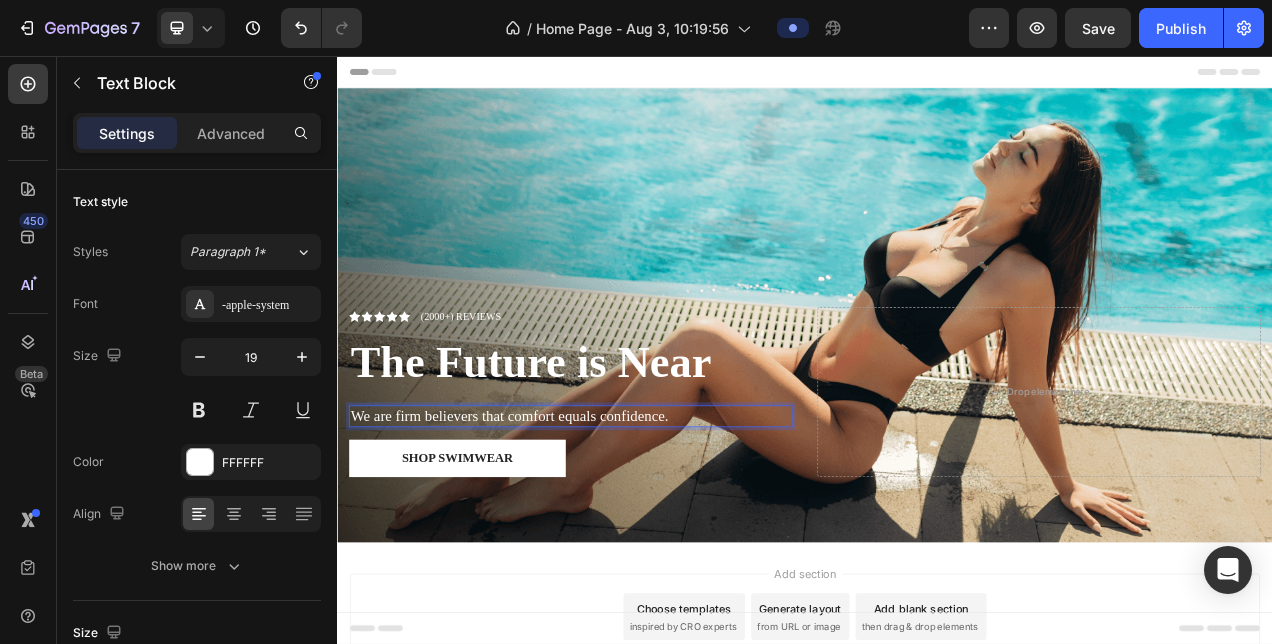 click on "We are firm believers that comfort equals confidence." at bounding box center (636, 518) 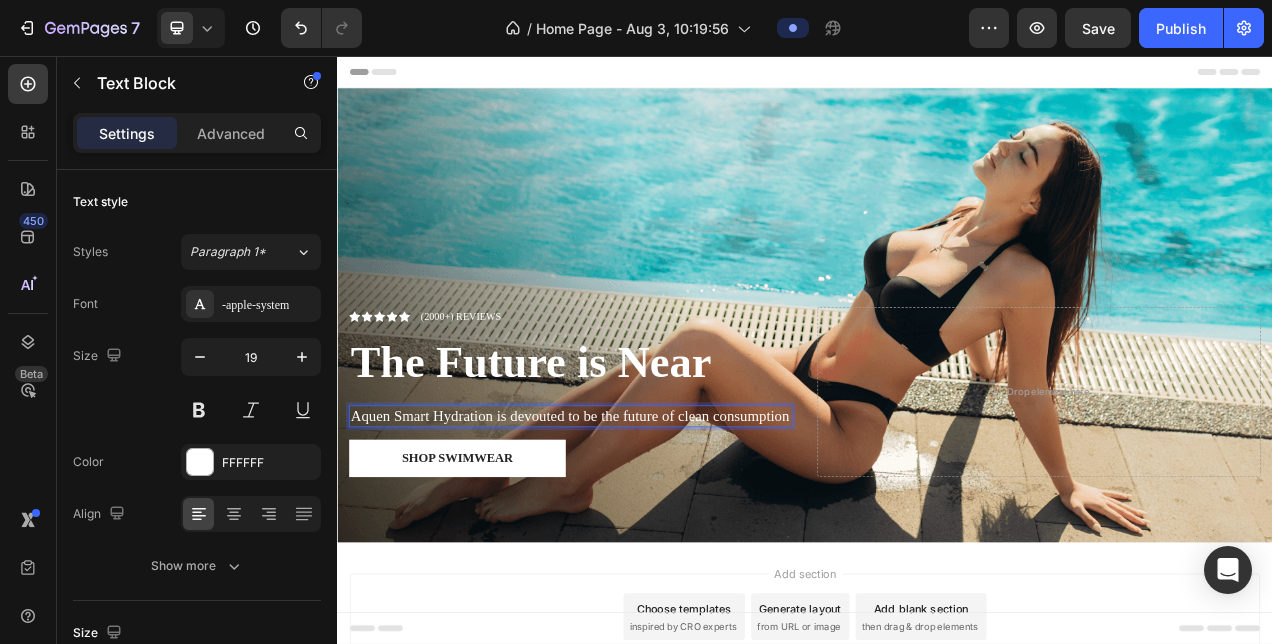 click on "Aquen Smart Hydration is devouted to be the future of clean consumption" at bounding box center [636, 518] 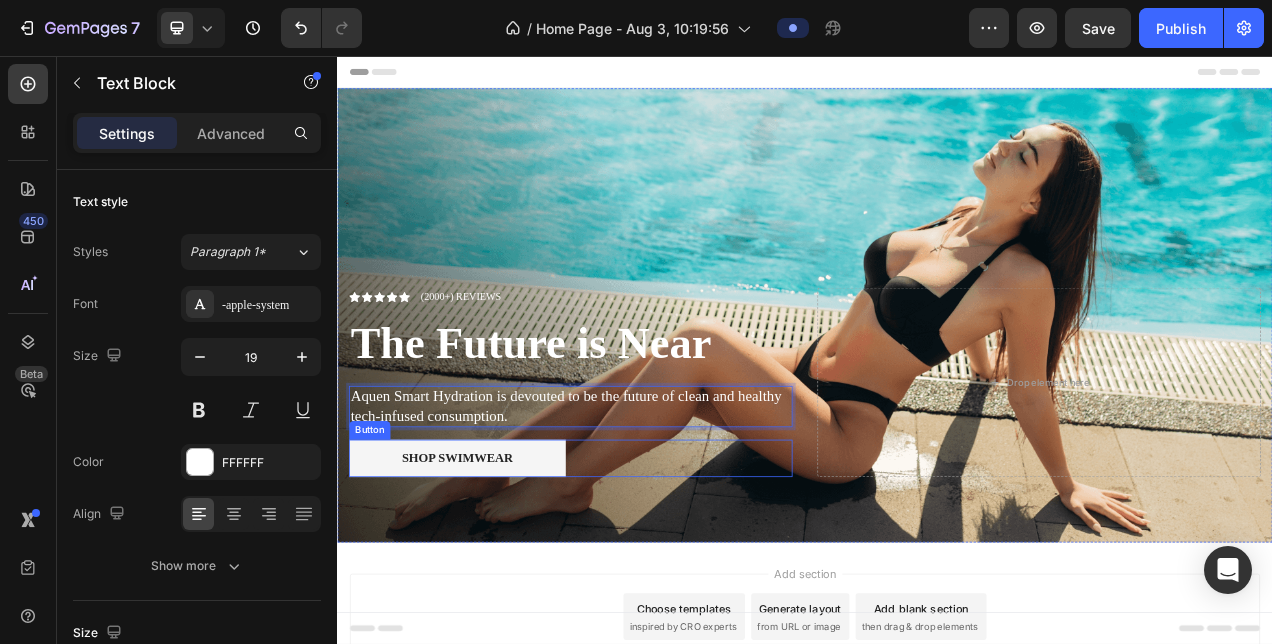click on "Shop Swimwear" at bounding box center [491, 572] 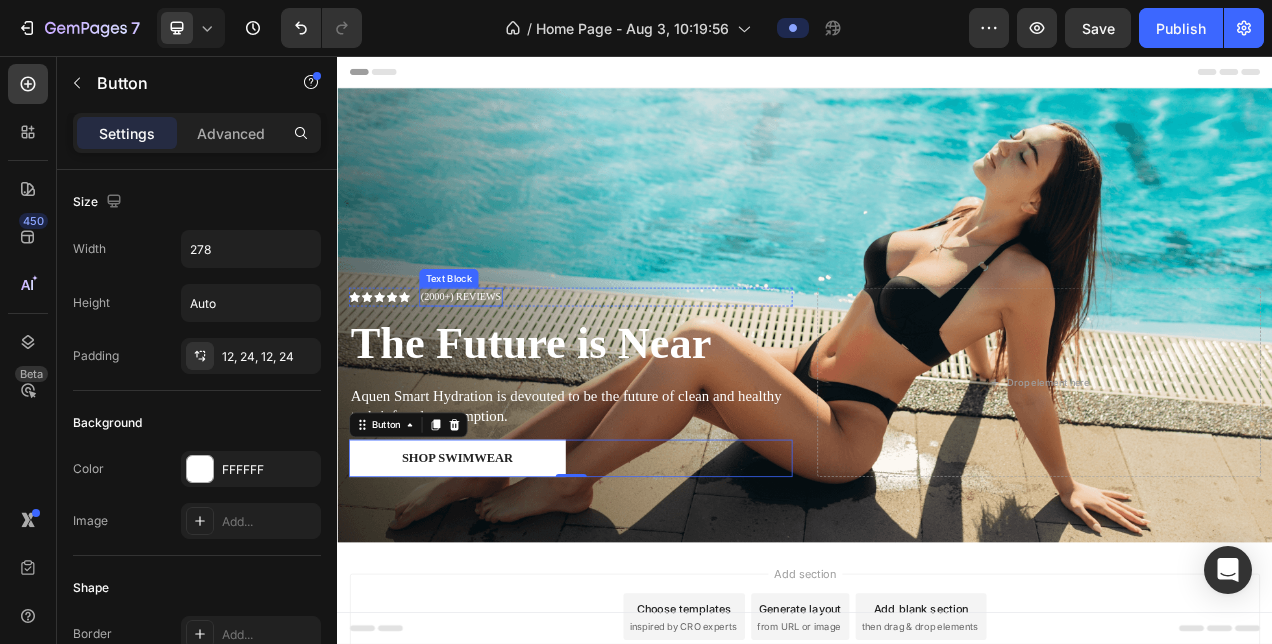click on "(2000+) REVIEWS" at bounding box center (495, 365) 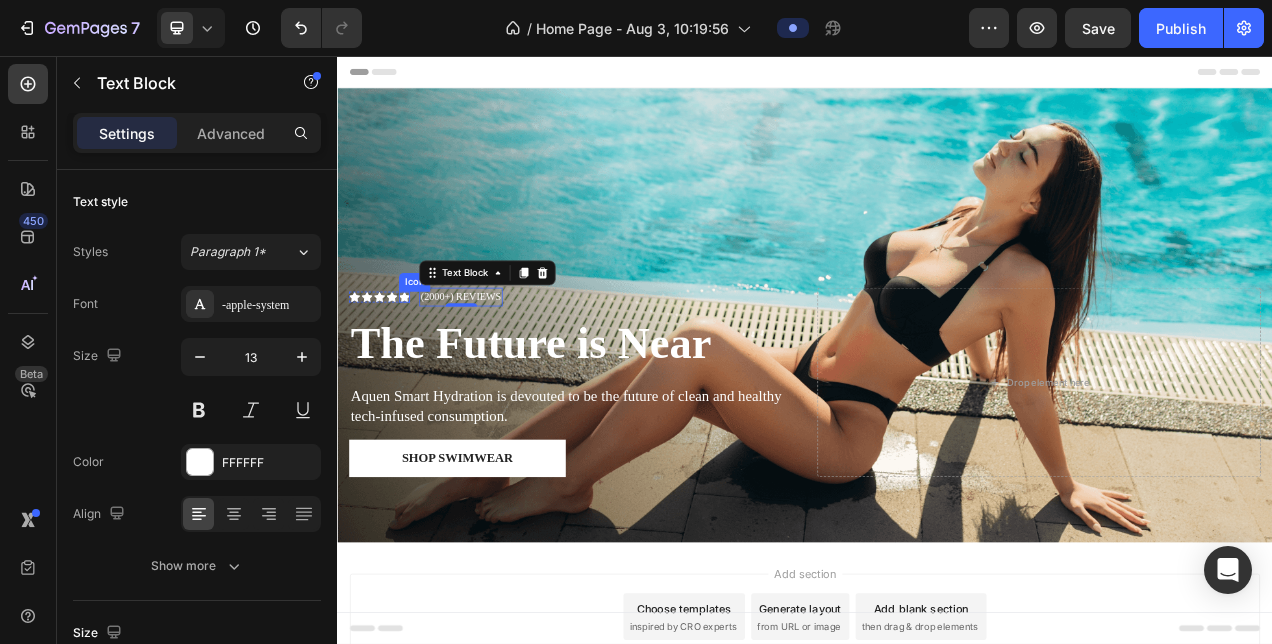 click 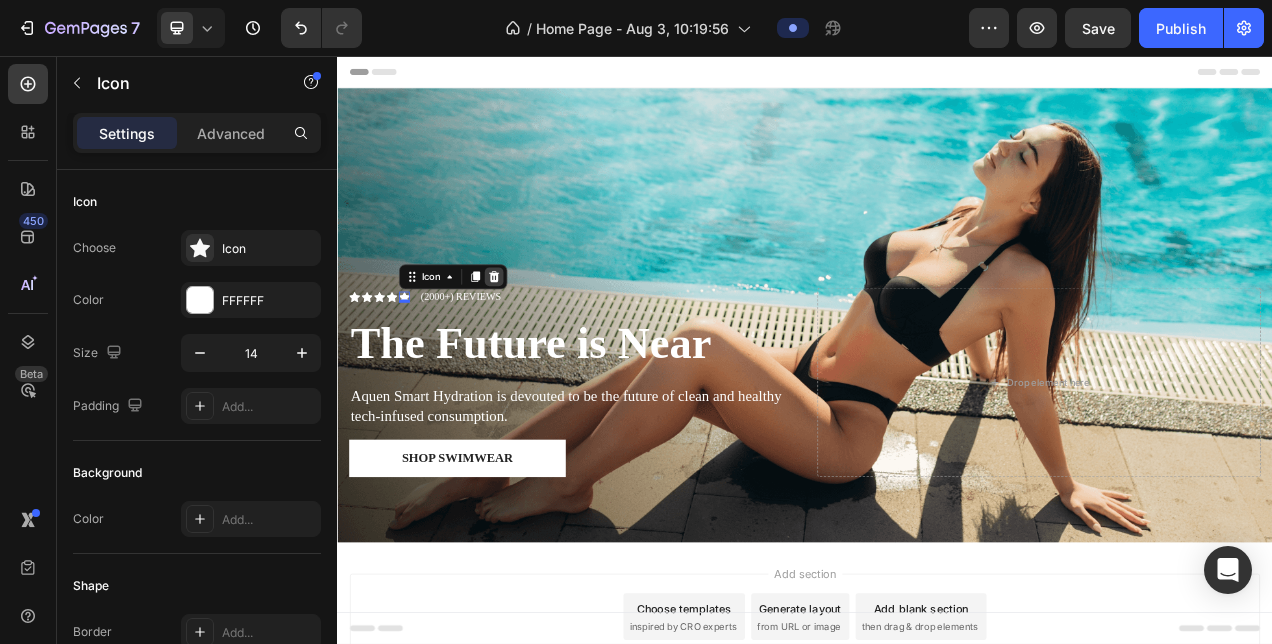 click 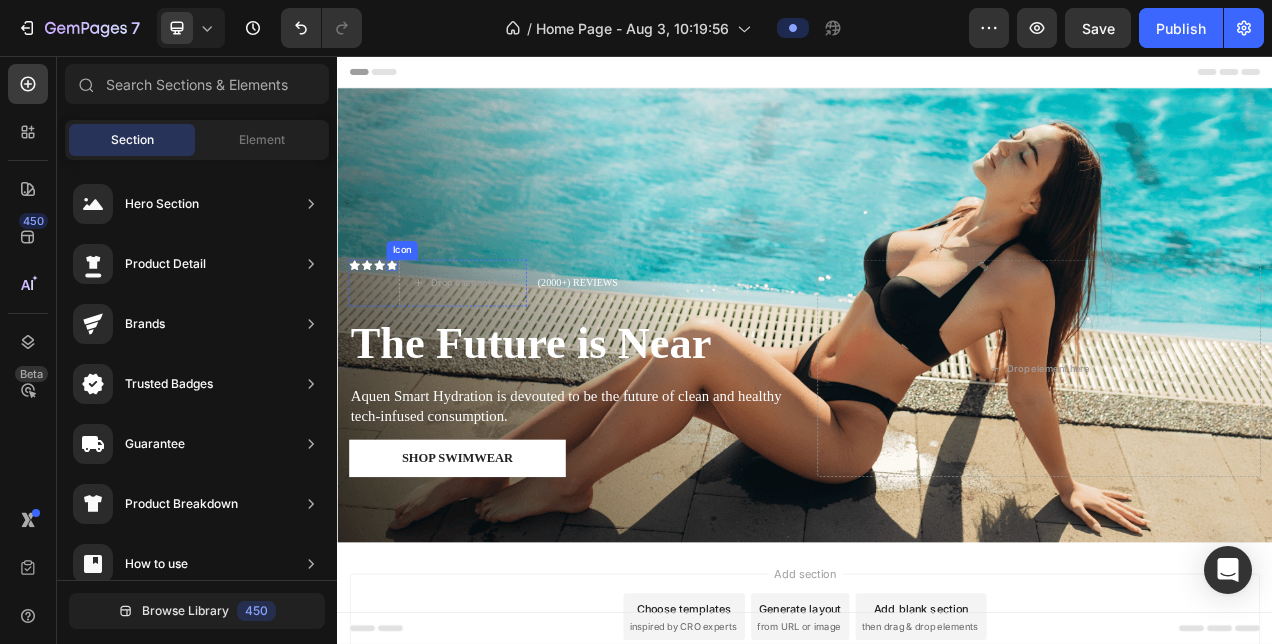 click on "Icon" at bounding box center (407, 324) 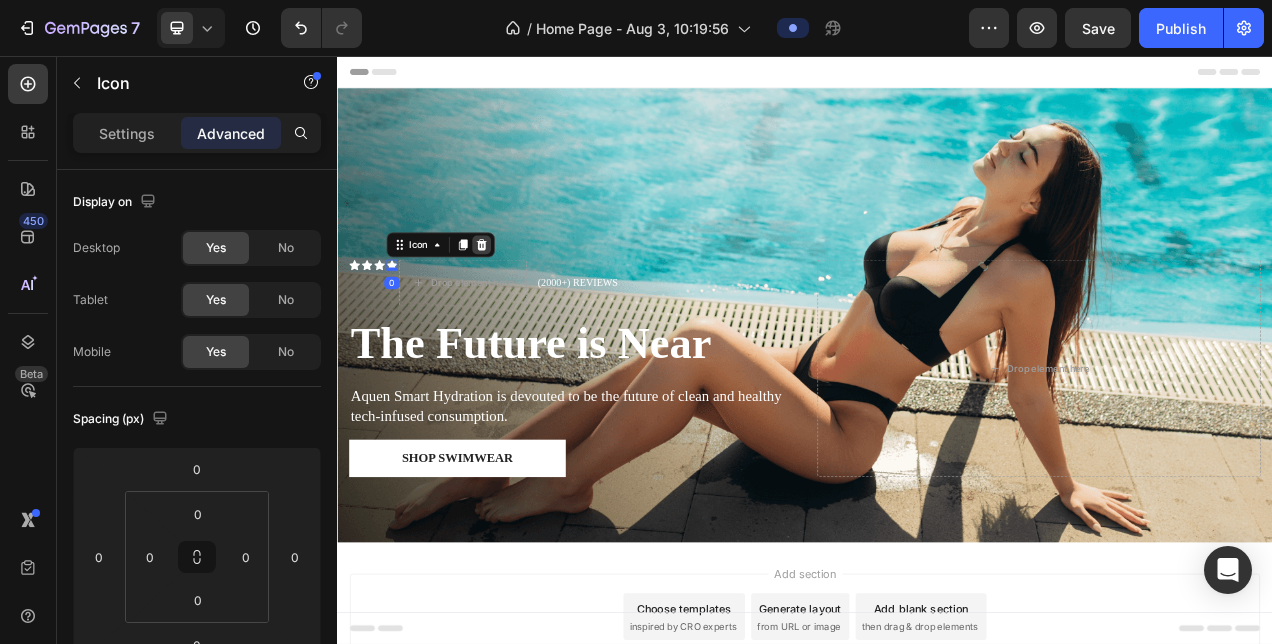 click 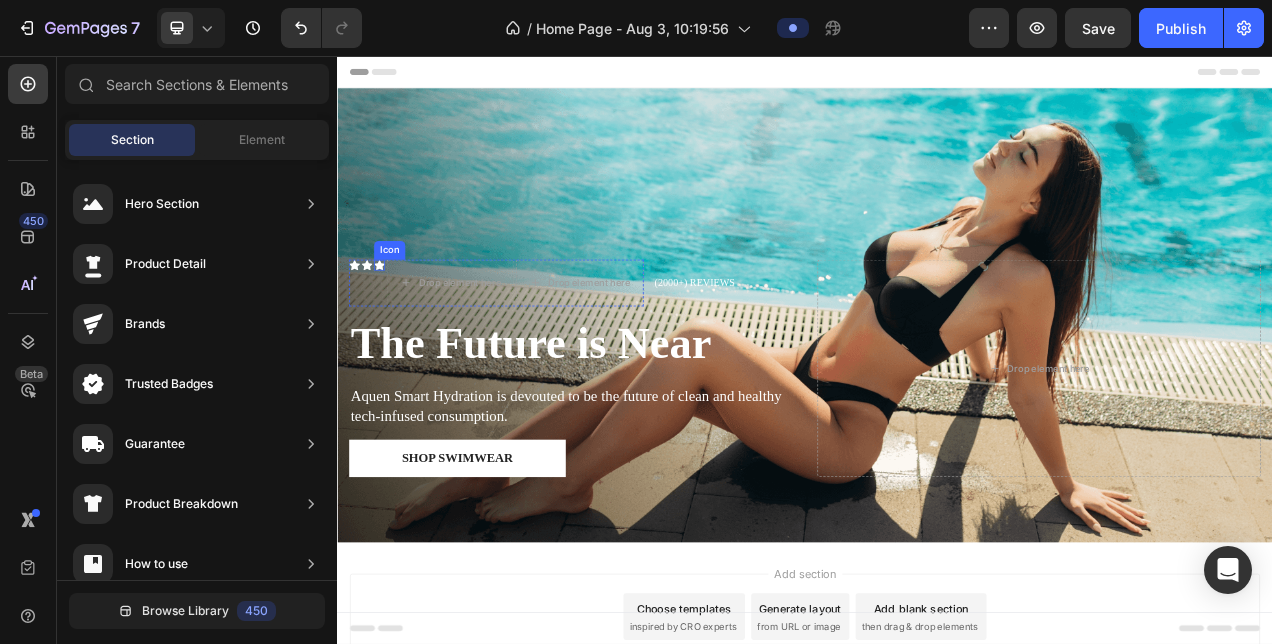 click 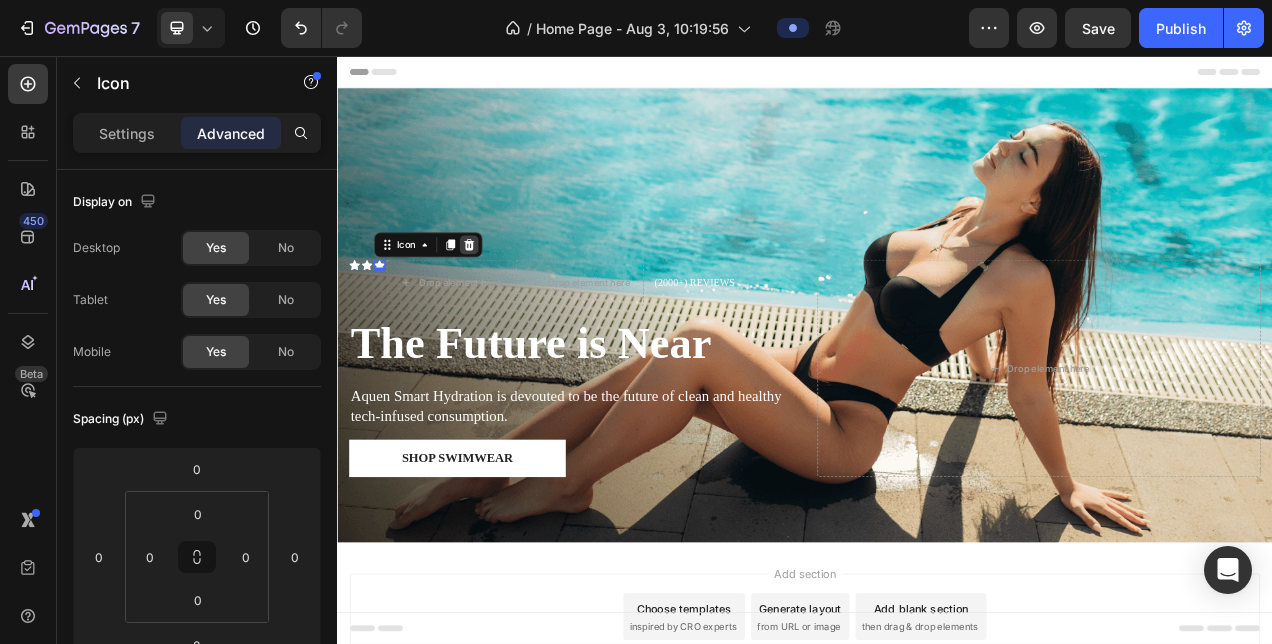 click 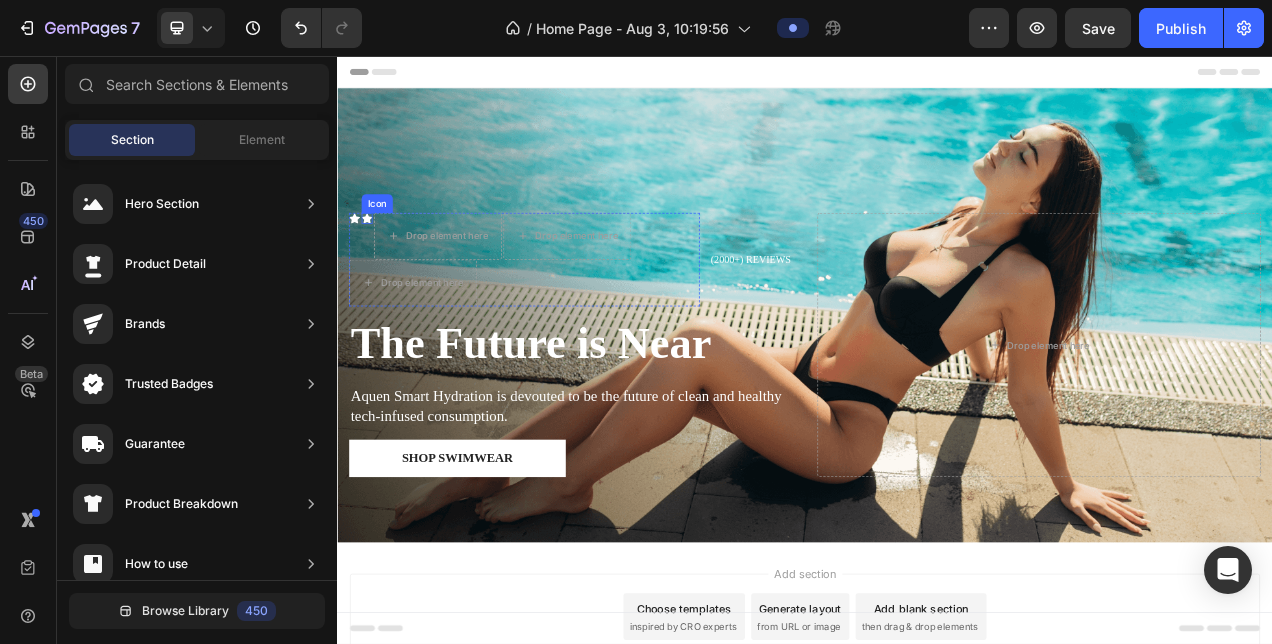 click 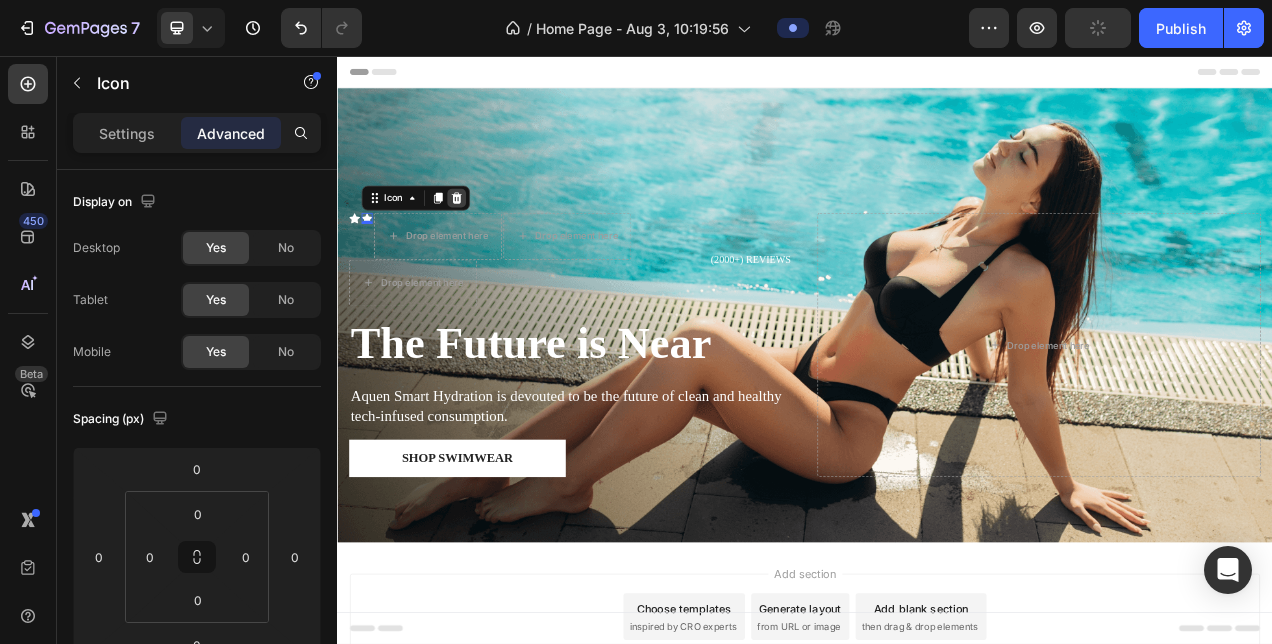 click 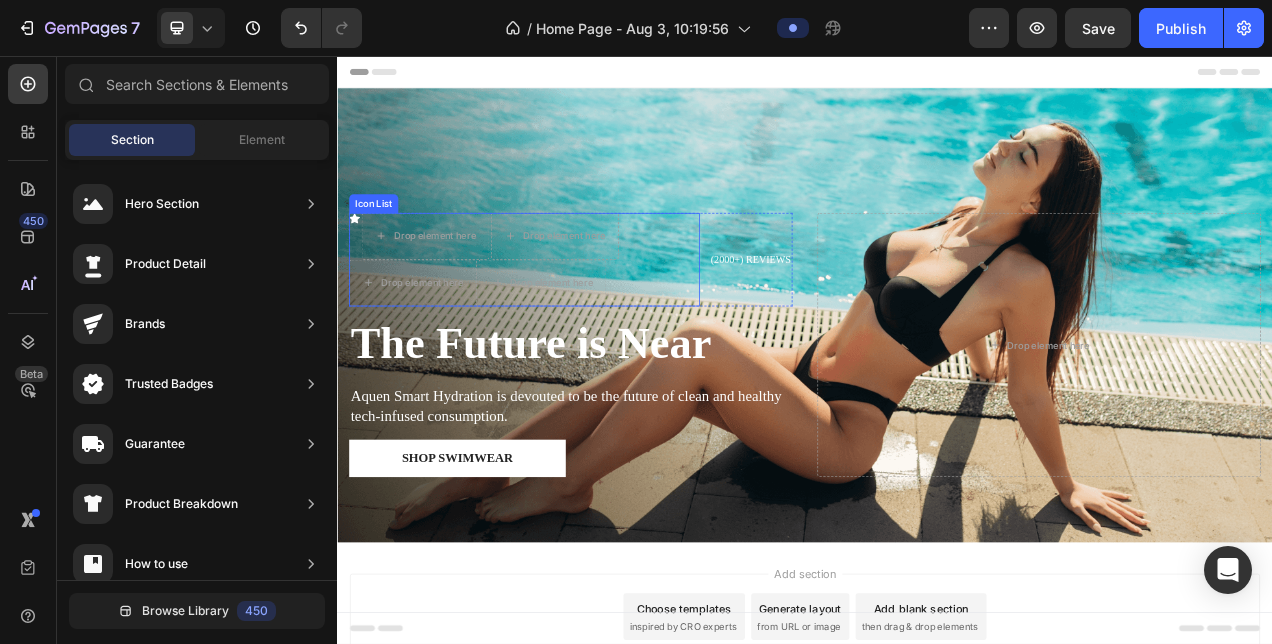 click on "Icon" at bounding box center (359, 287) 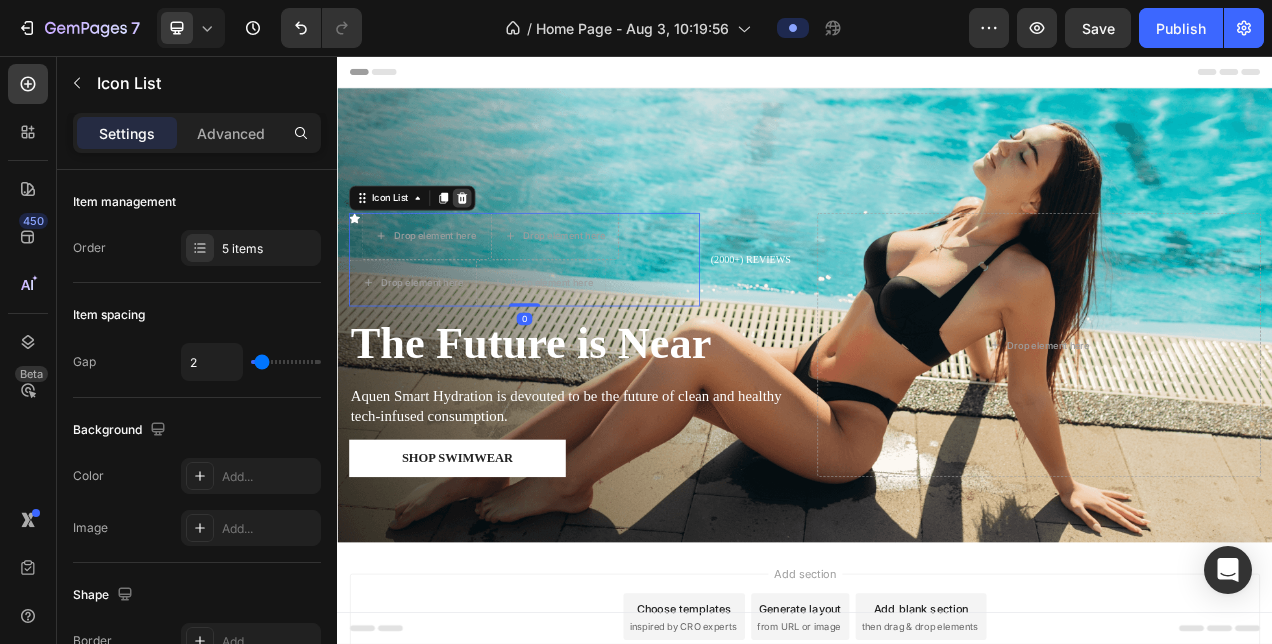 click 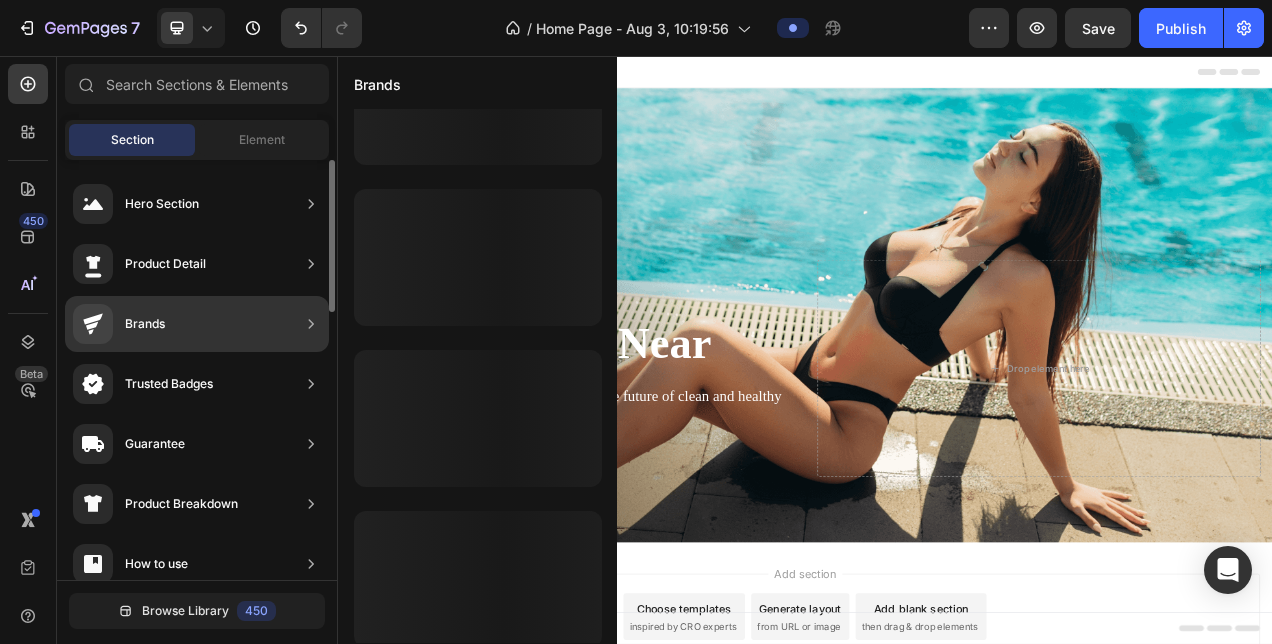 scroll, scrollTop: 1064, scrollLeft: 0, axis: vertical 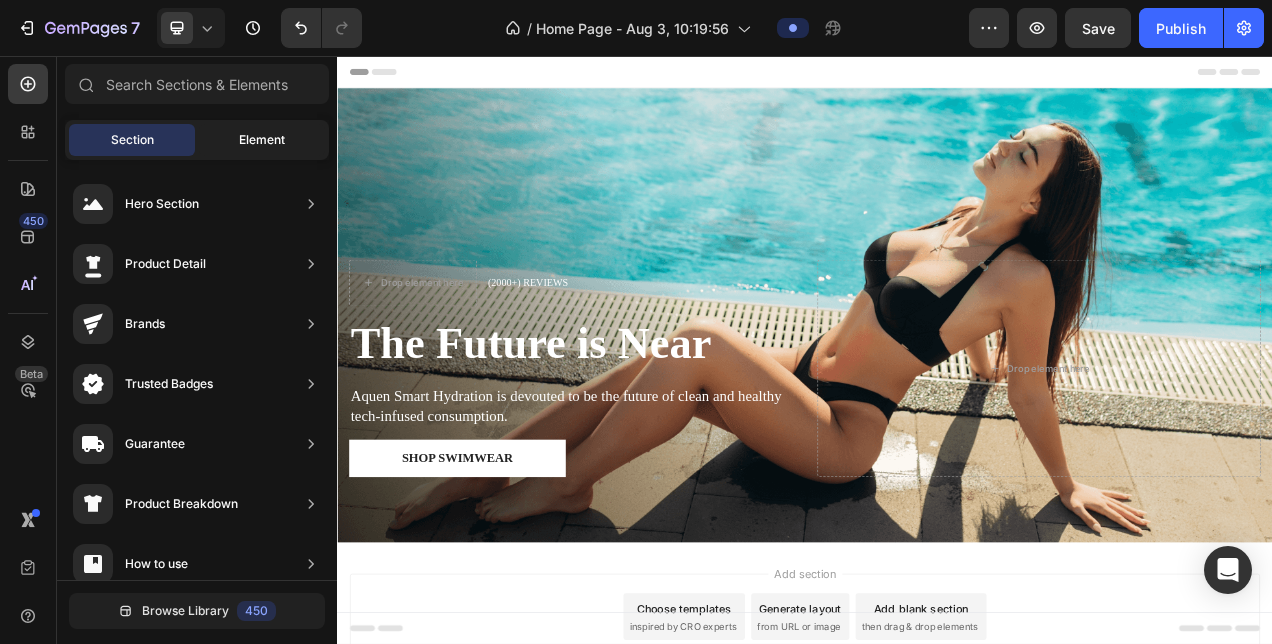 click on "Element" 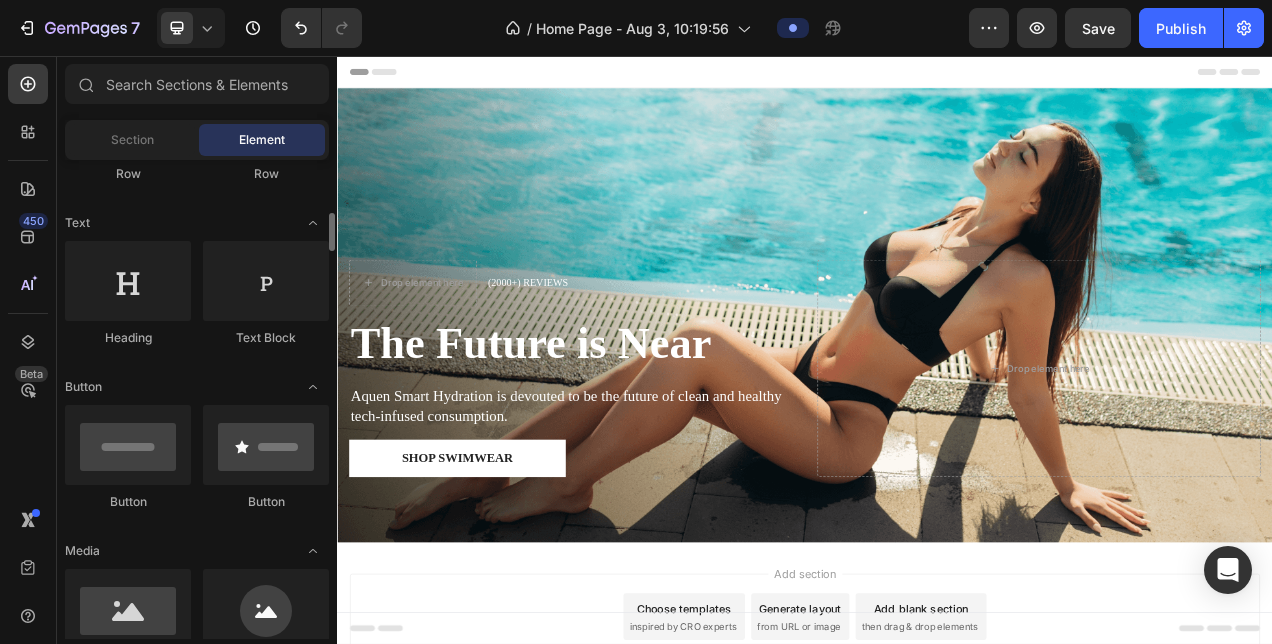 scroll, scrollTop: 303, scrollLeft: 0, axis: vertical 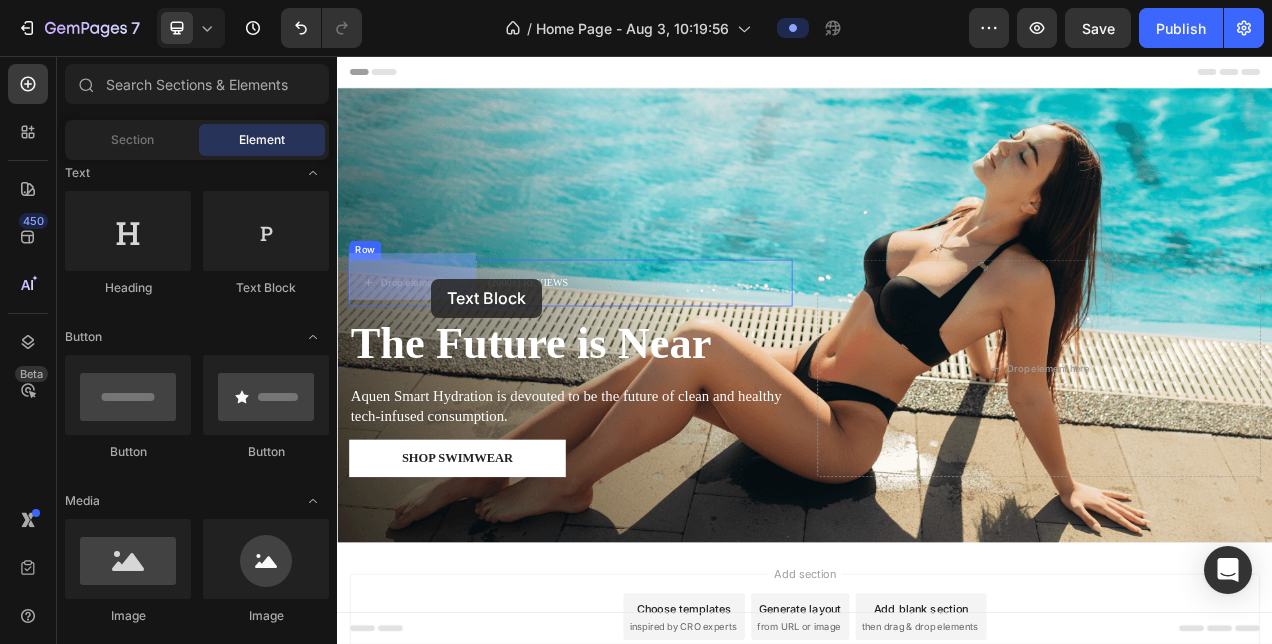 drag, startPoint x: 568, startPoint y: 302, endPoint x: 458, endPoint y: 342, distance: 117.047 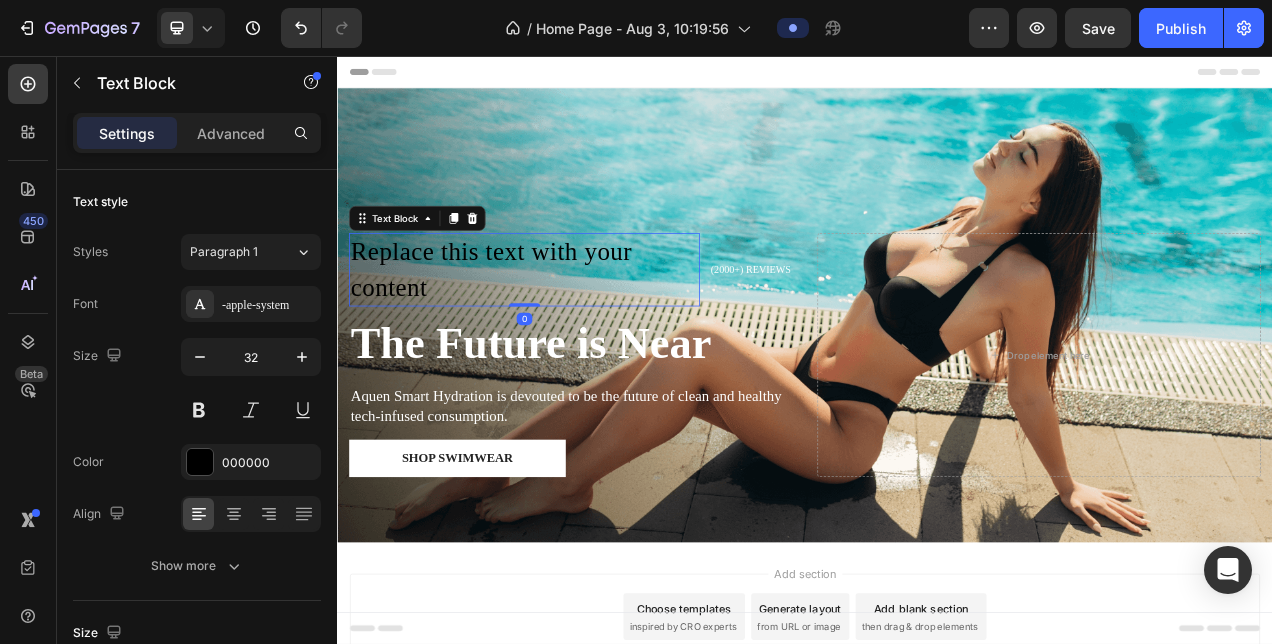 click on "Replace this text with your content" at bounding box center [577, 330] 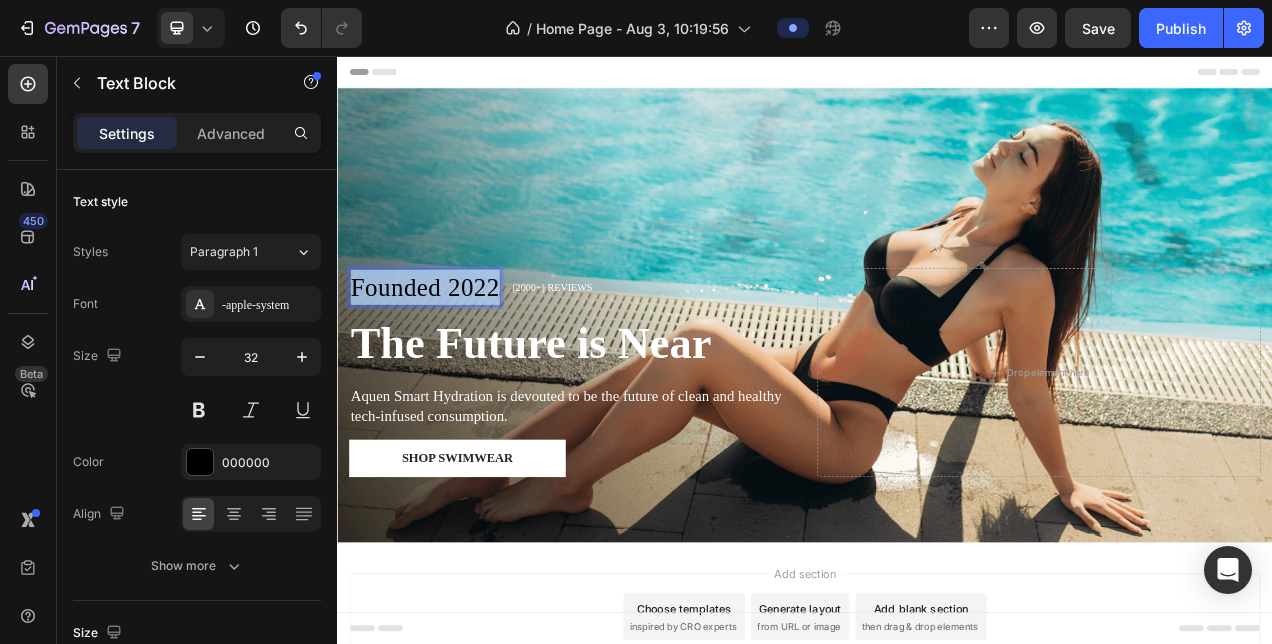 drag, startPoint x: 540, startPoint y: 337, endPoint x: 343, endPoint y: 335, distance: 197.01015 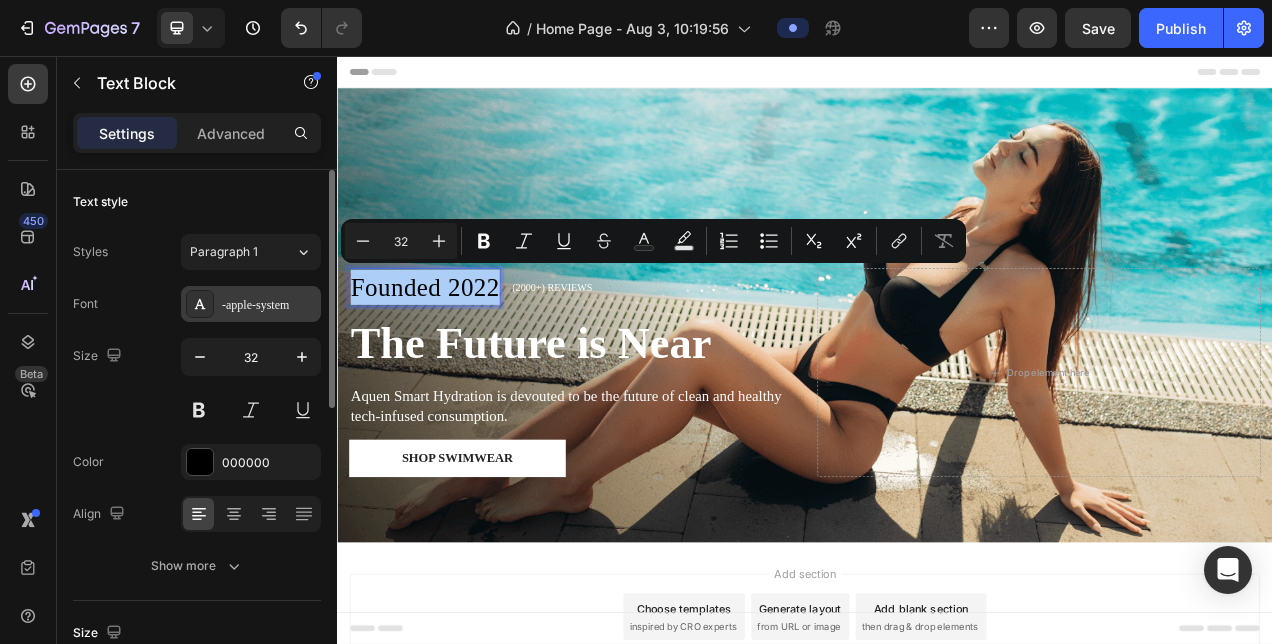 click at bounding box center (200, 304) 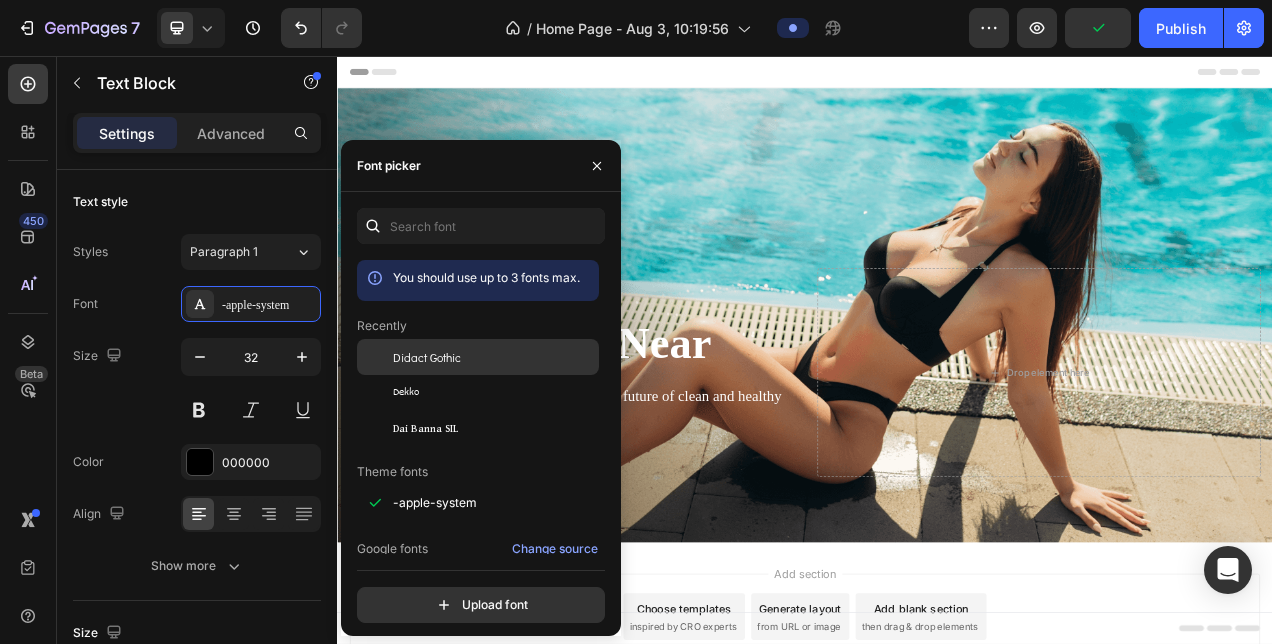 click on "Didact Gothic" at bounding box center [427, 357] 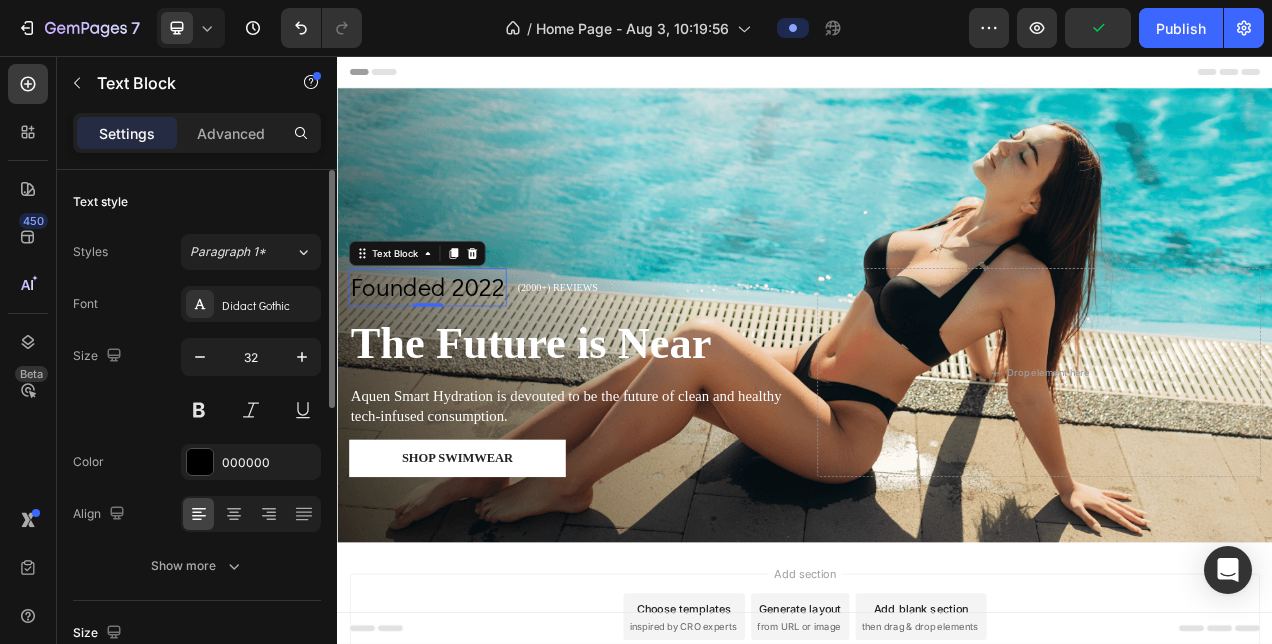 click on "Font Didact Gothic" at bounding box center [197, 304] 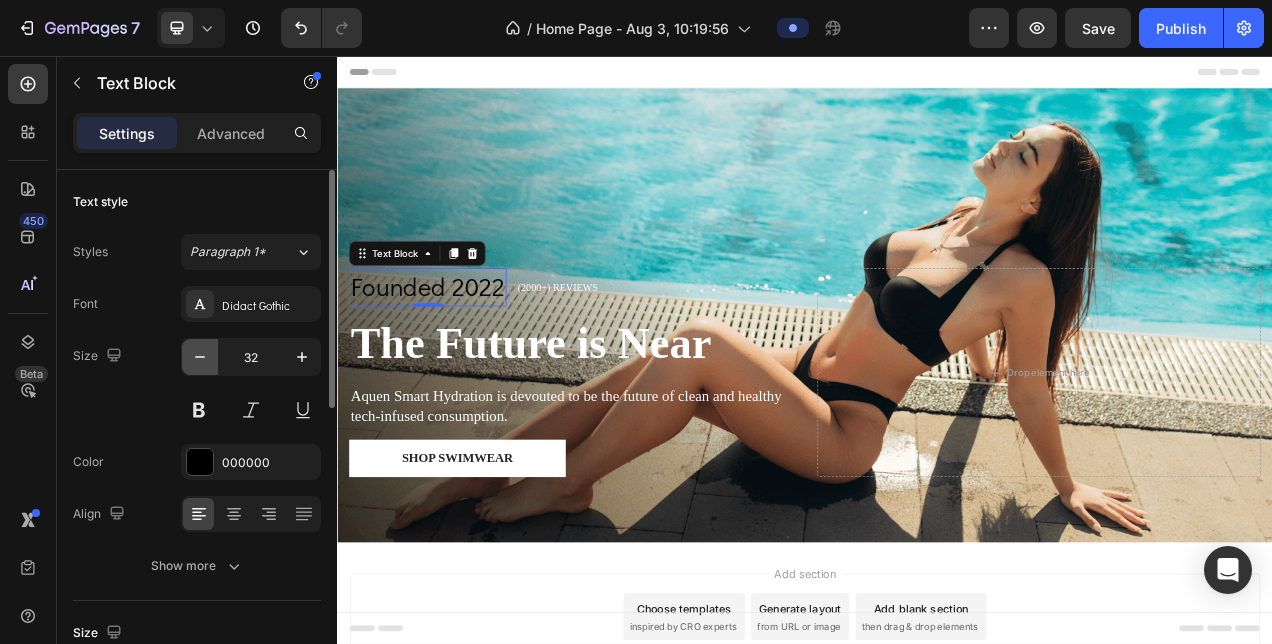 click 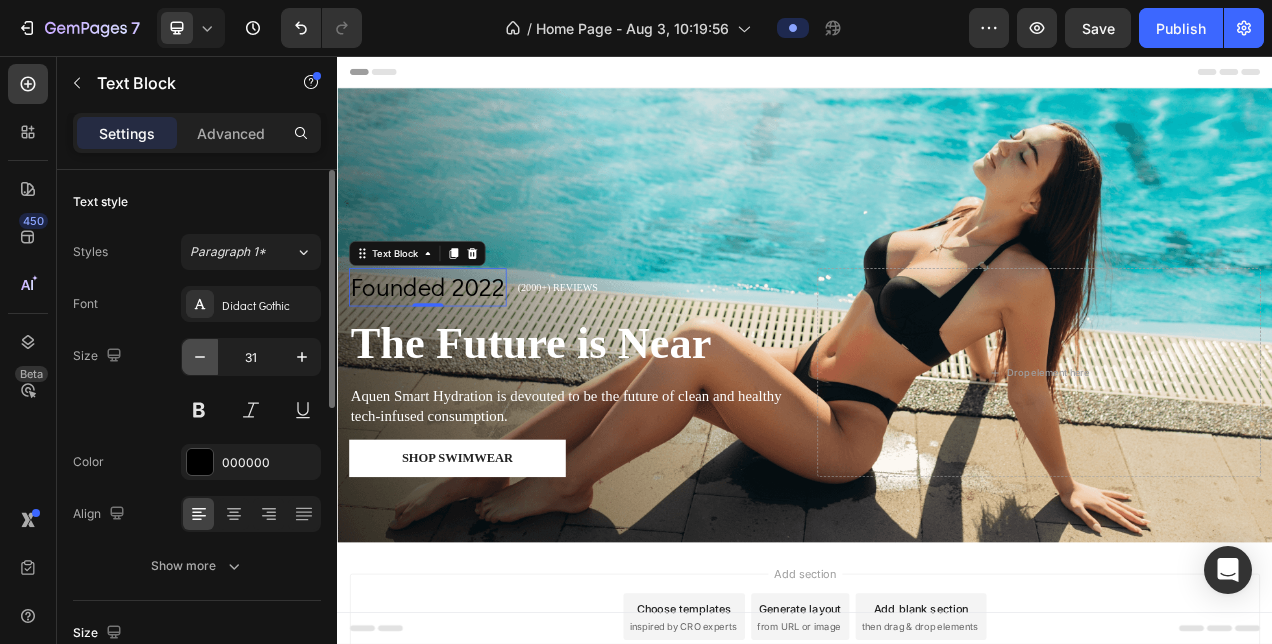 click 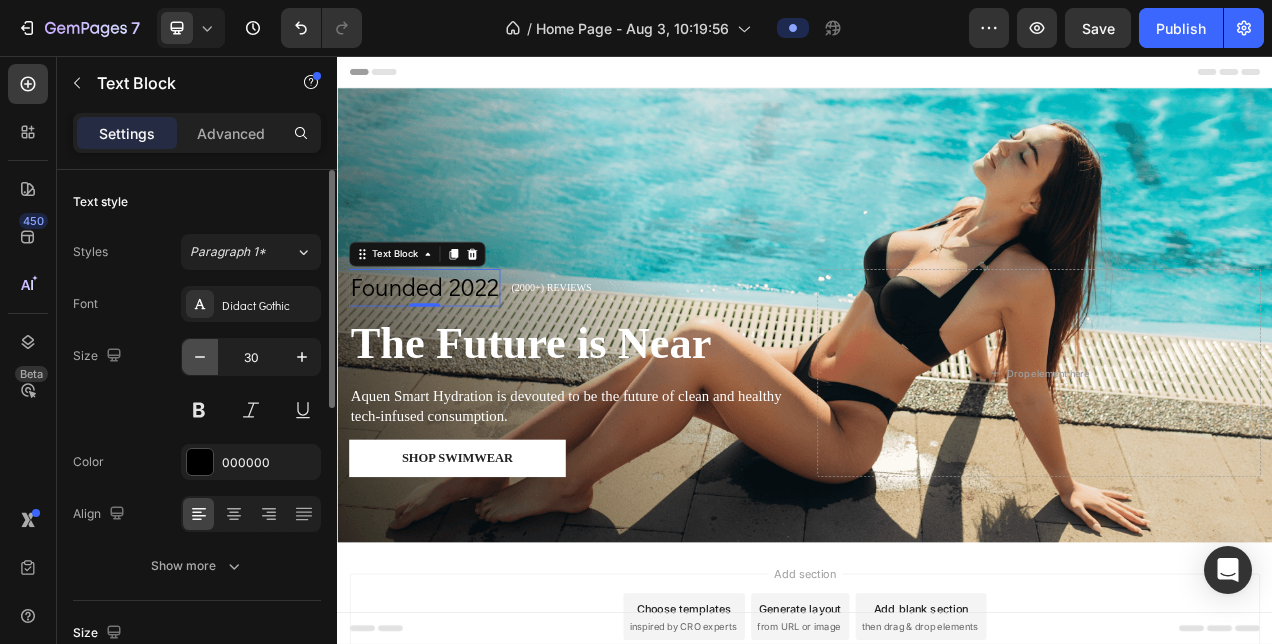 click 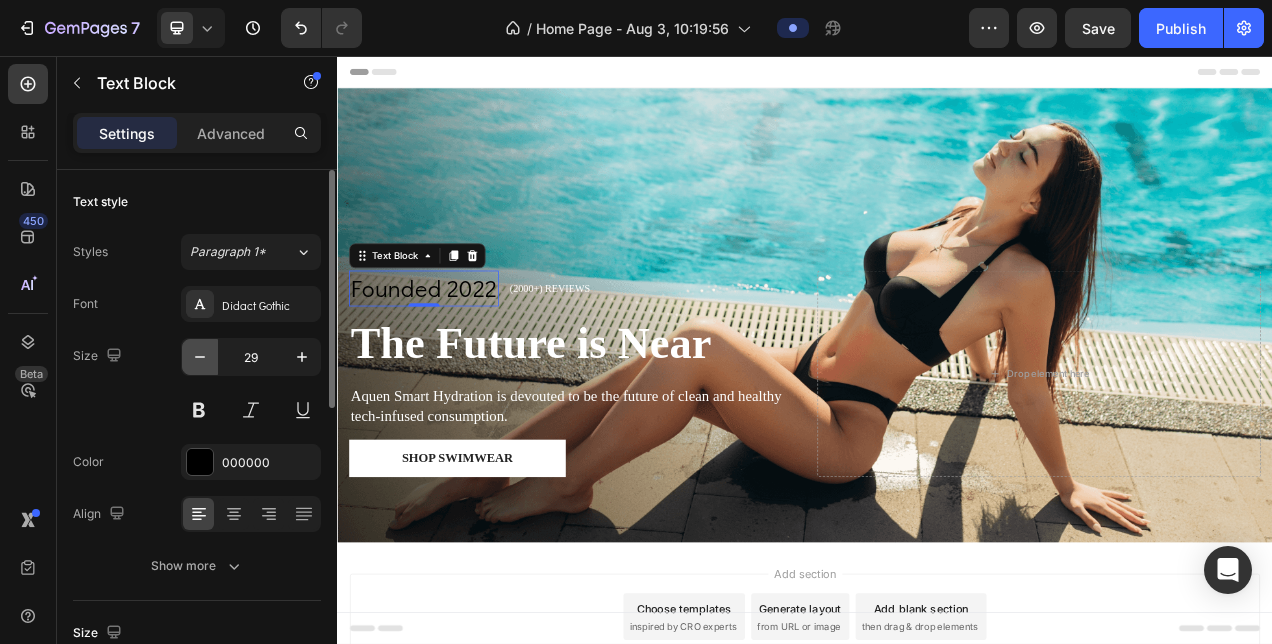 click 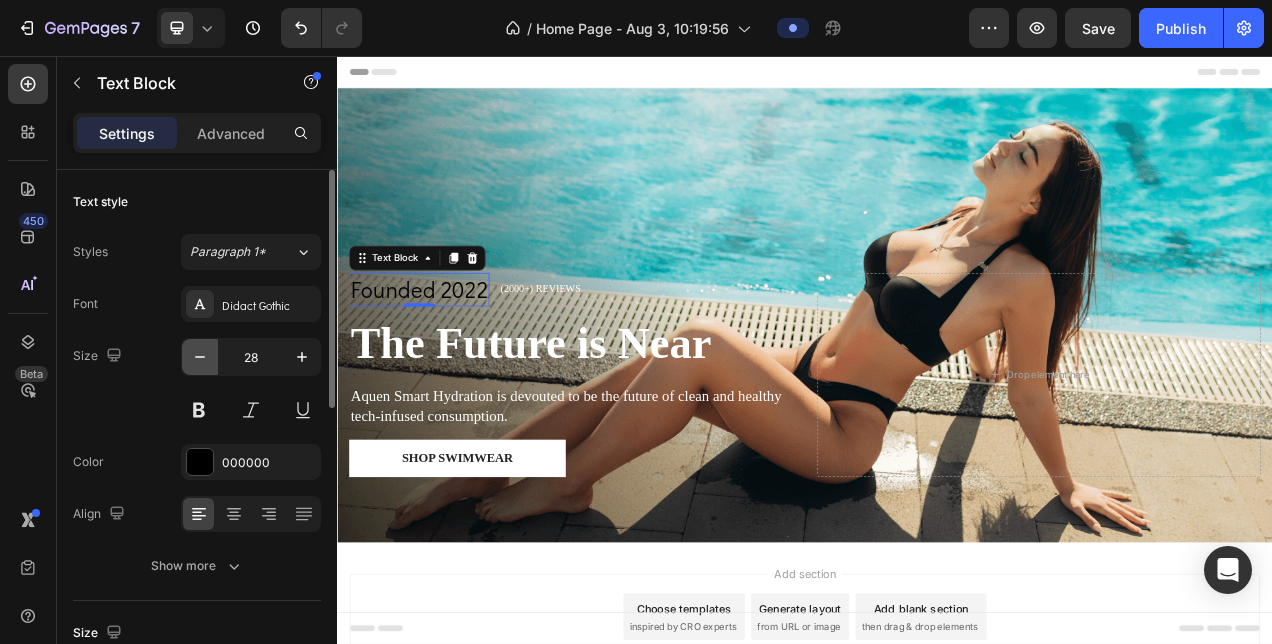 click 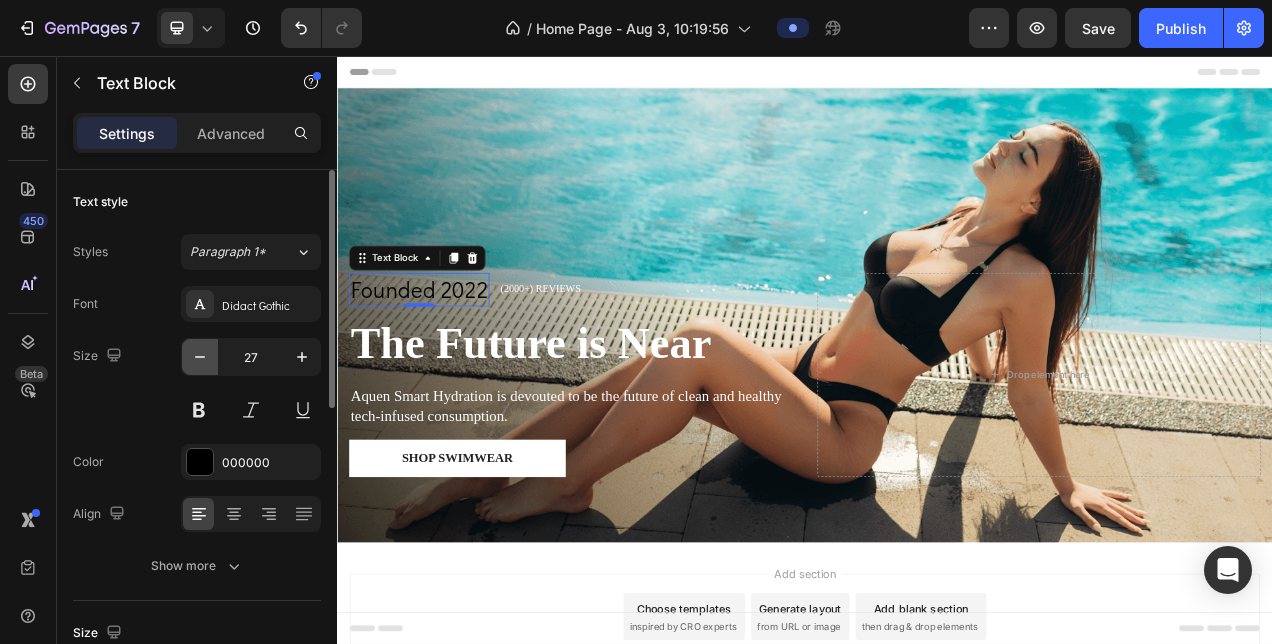 click 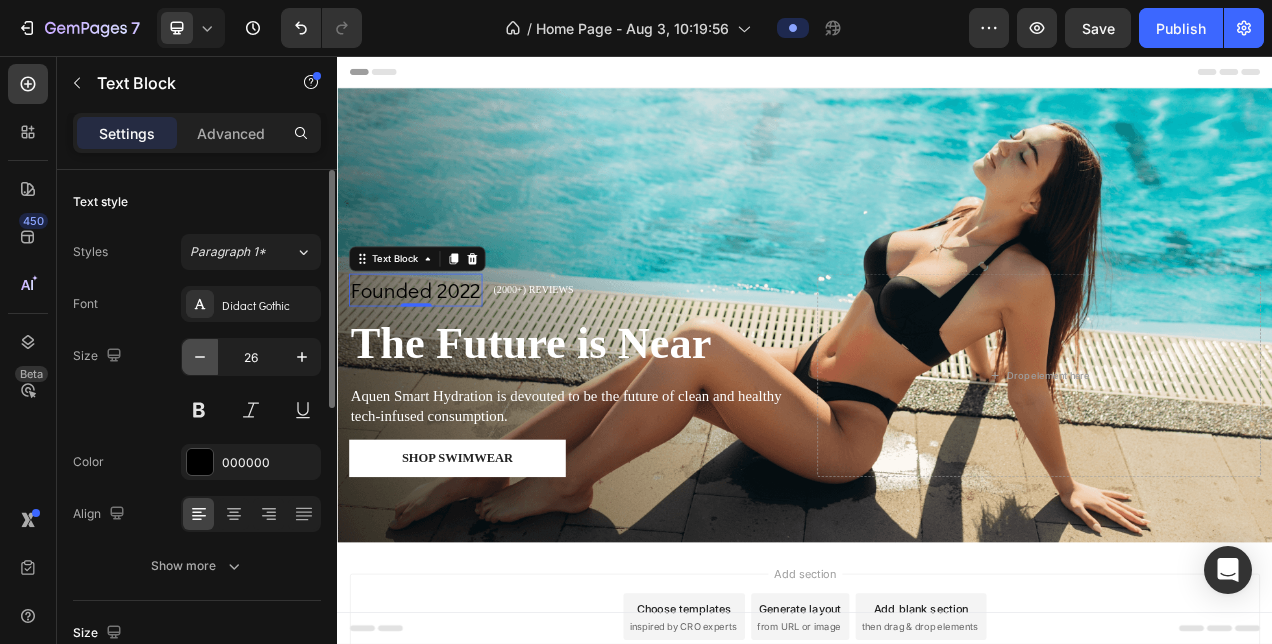 click 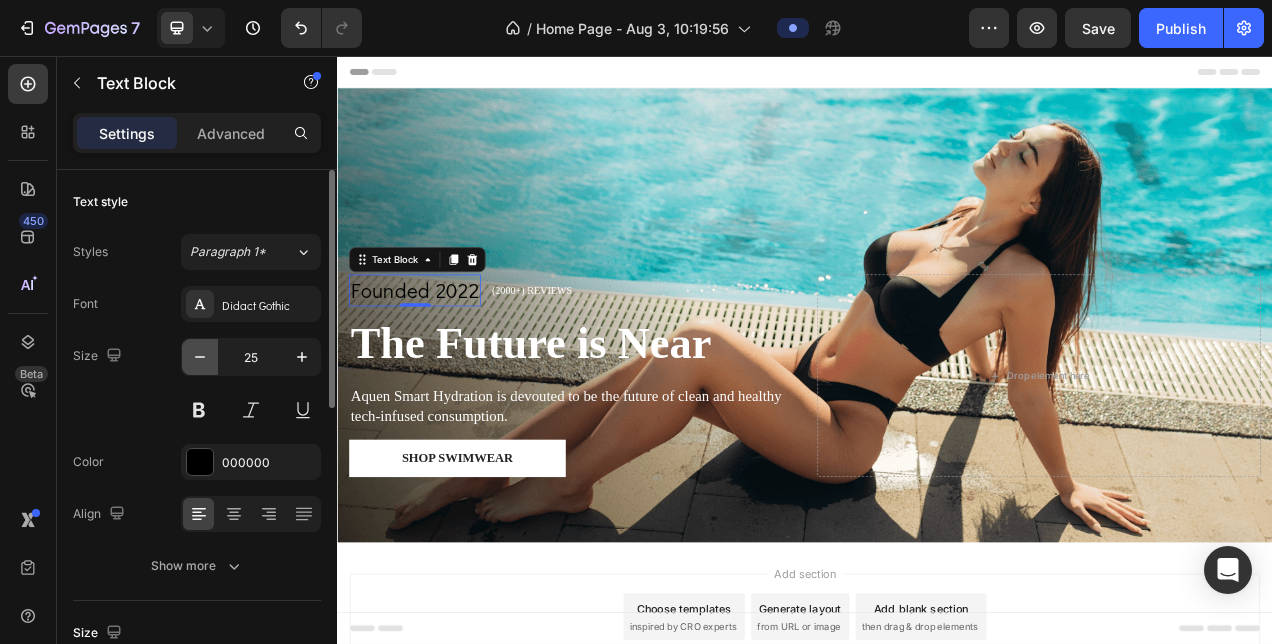 click 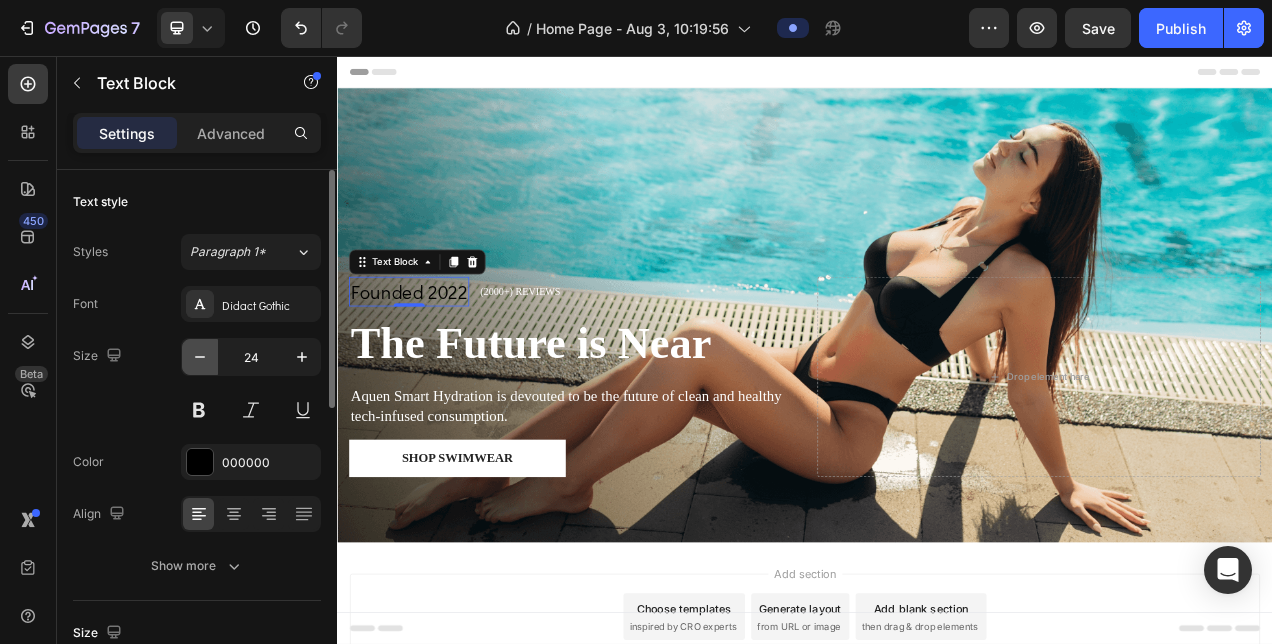 click 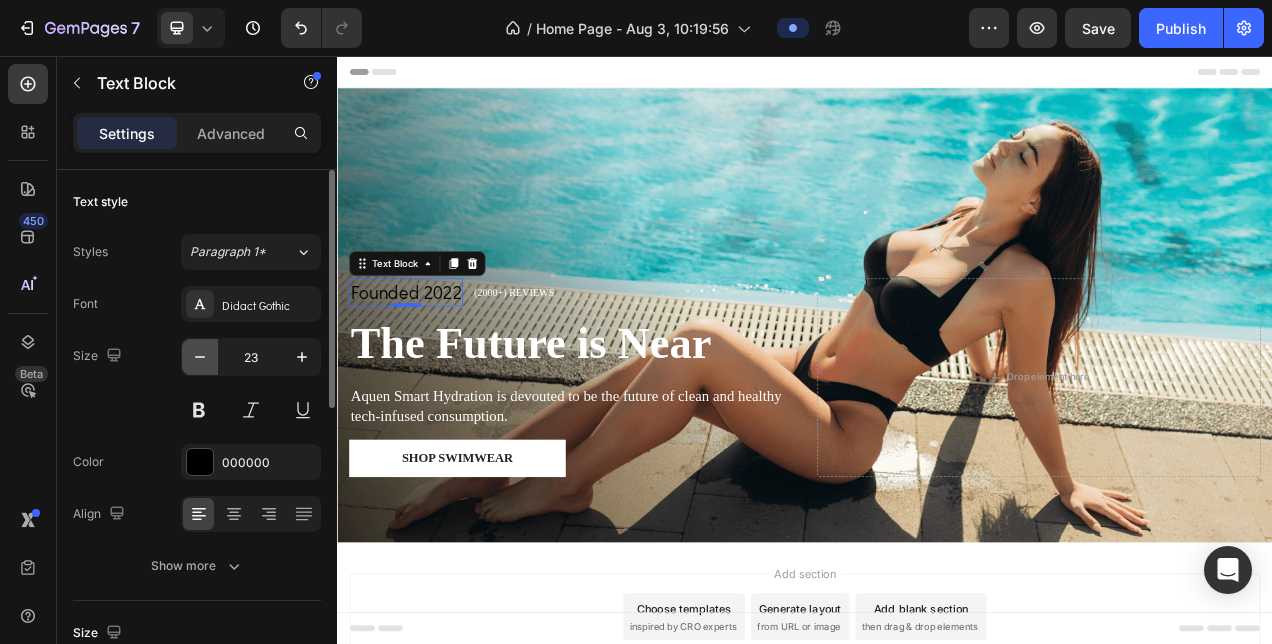 click 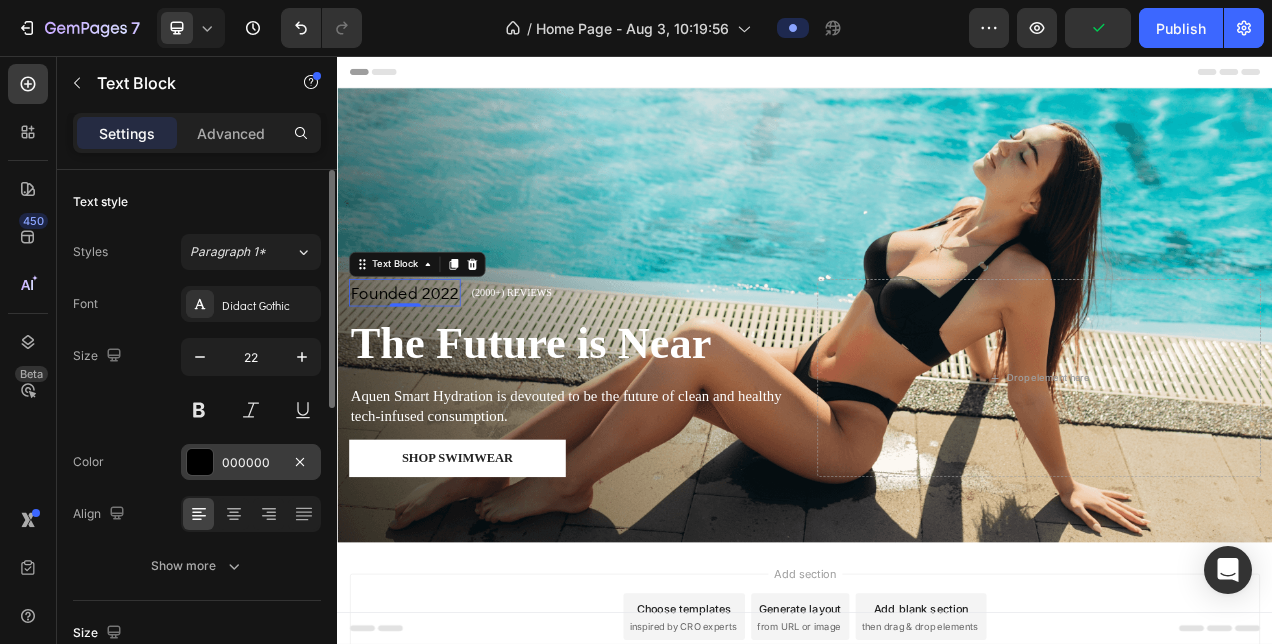 click at bounding box center (200, 462) 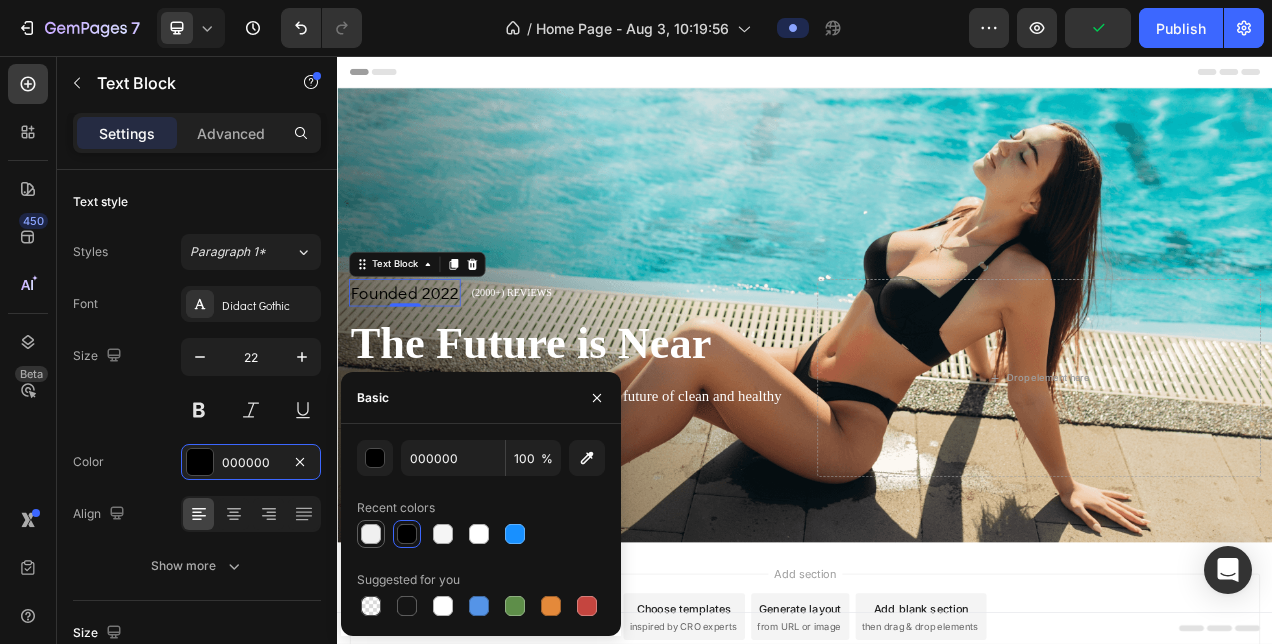 click at bounding box center (371, 534) 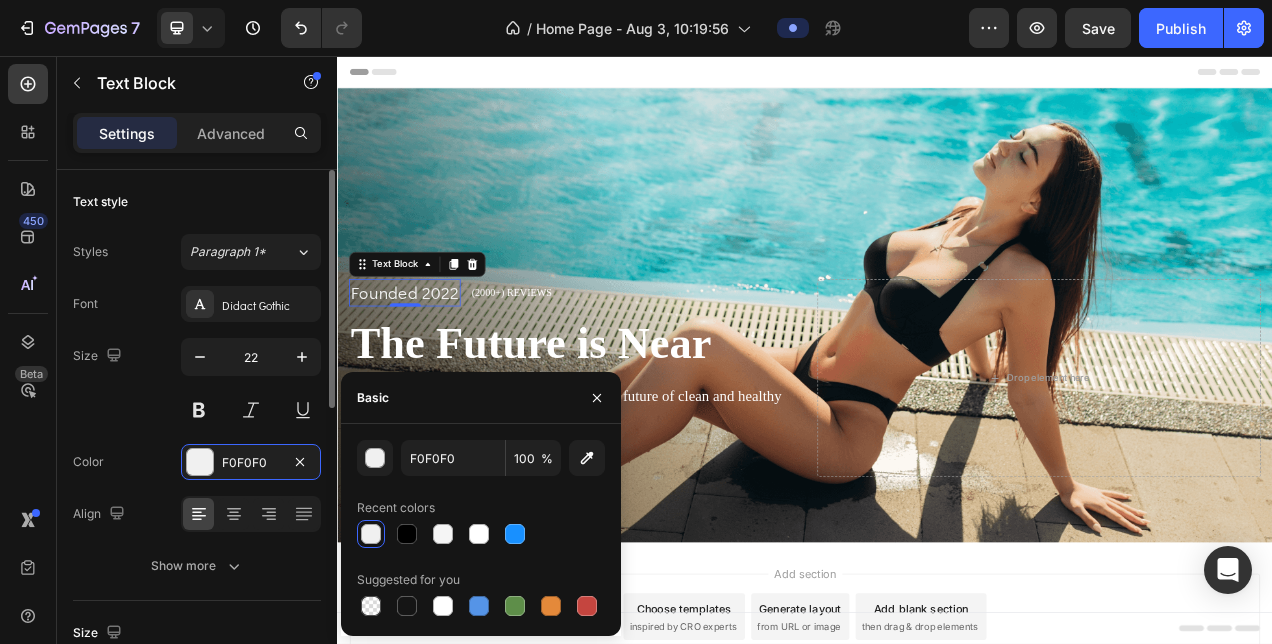 click on "Size 22" at bounding box center (197, 383) 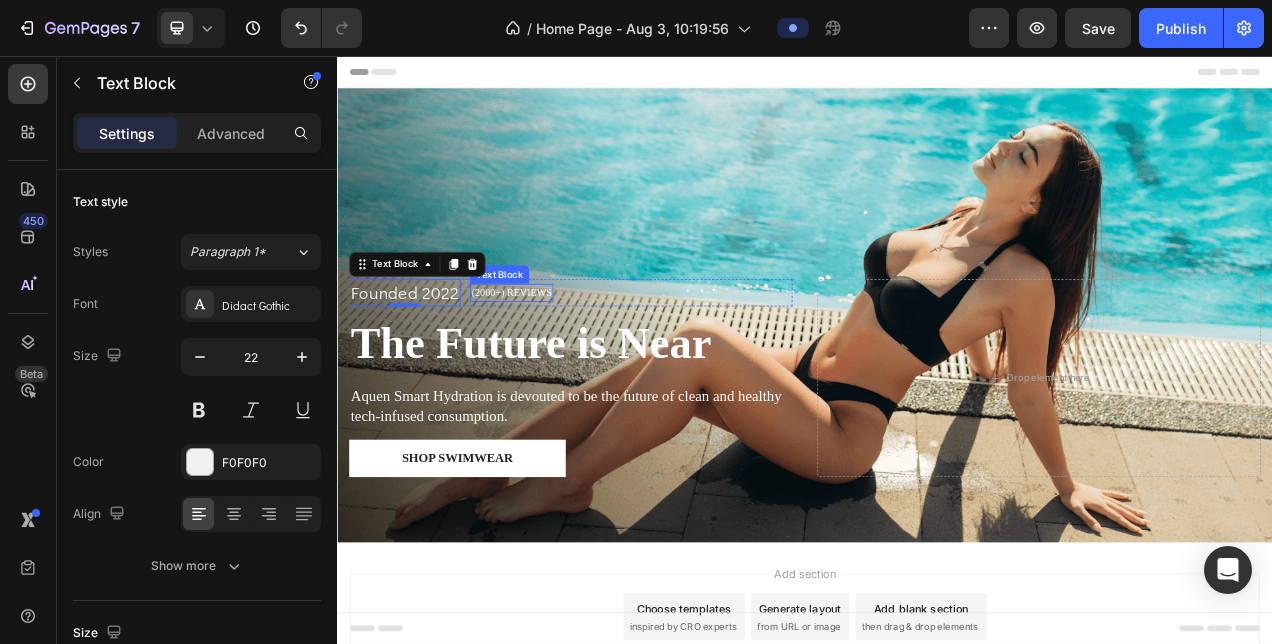 click on "(2000+) REVIEWS" at bounding box center [560, 360] 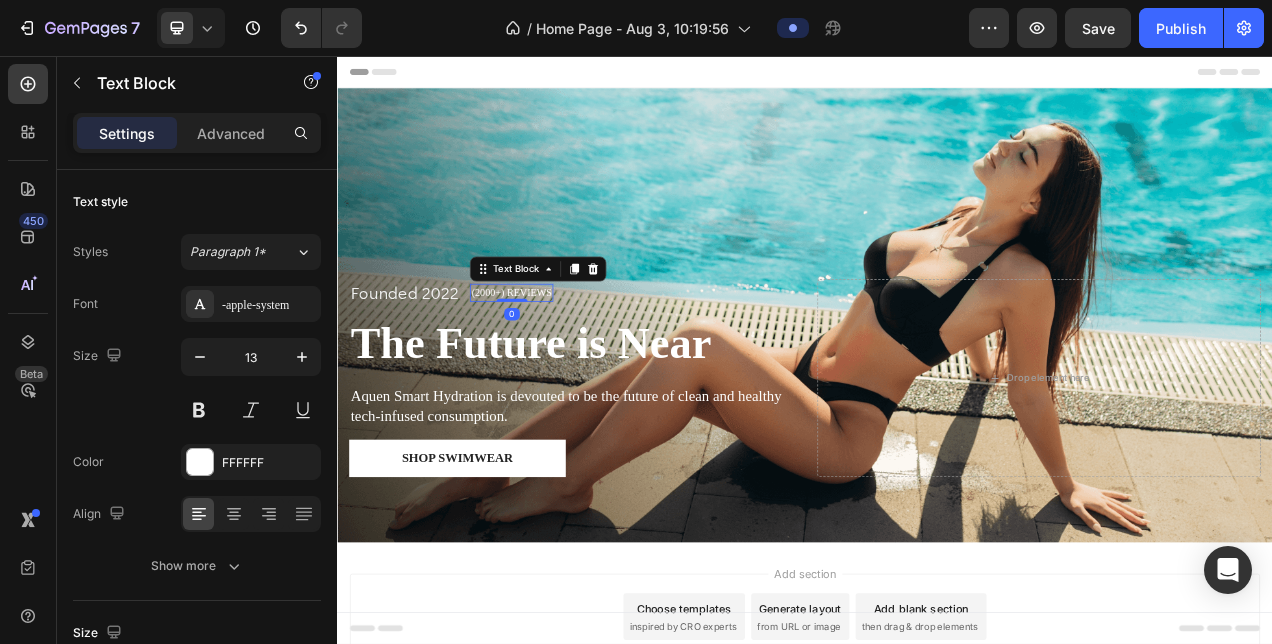 scroll, scrollTop: 436, scrollLeft: 0, axis: vertical 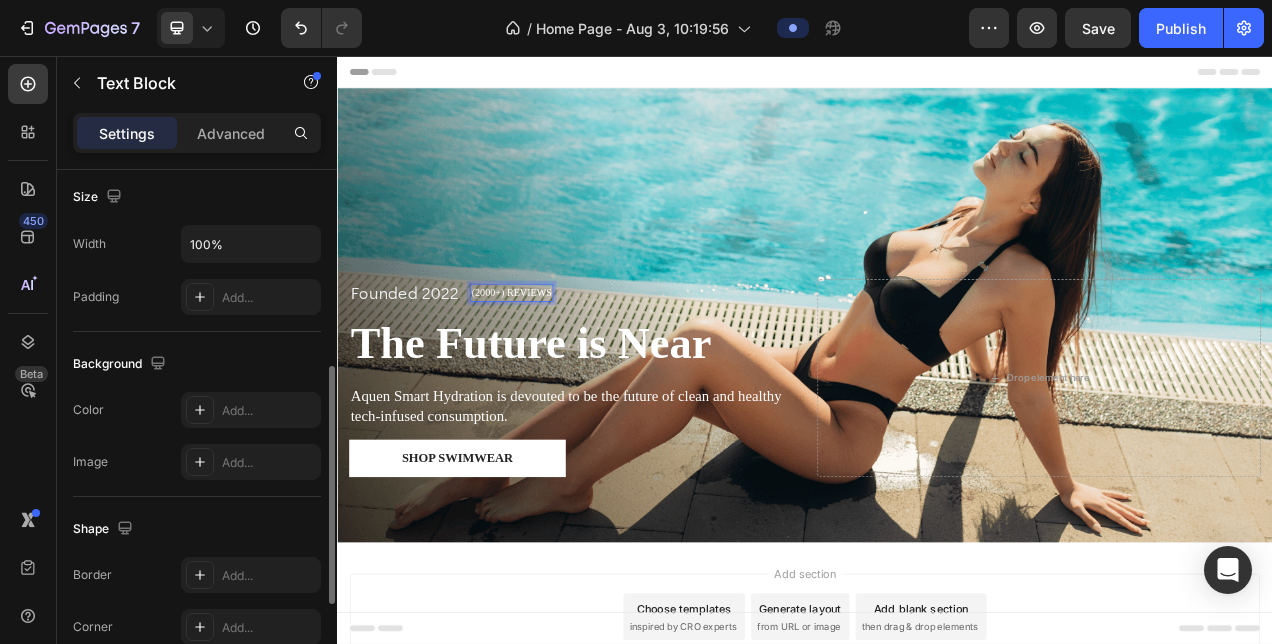 click on "(2000+) REVIEWS" at bounding box center [560, 360] 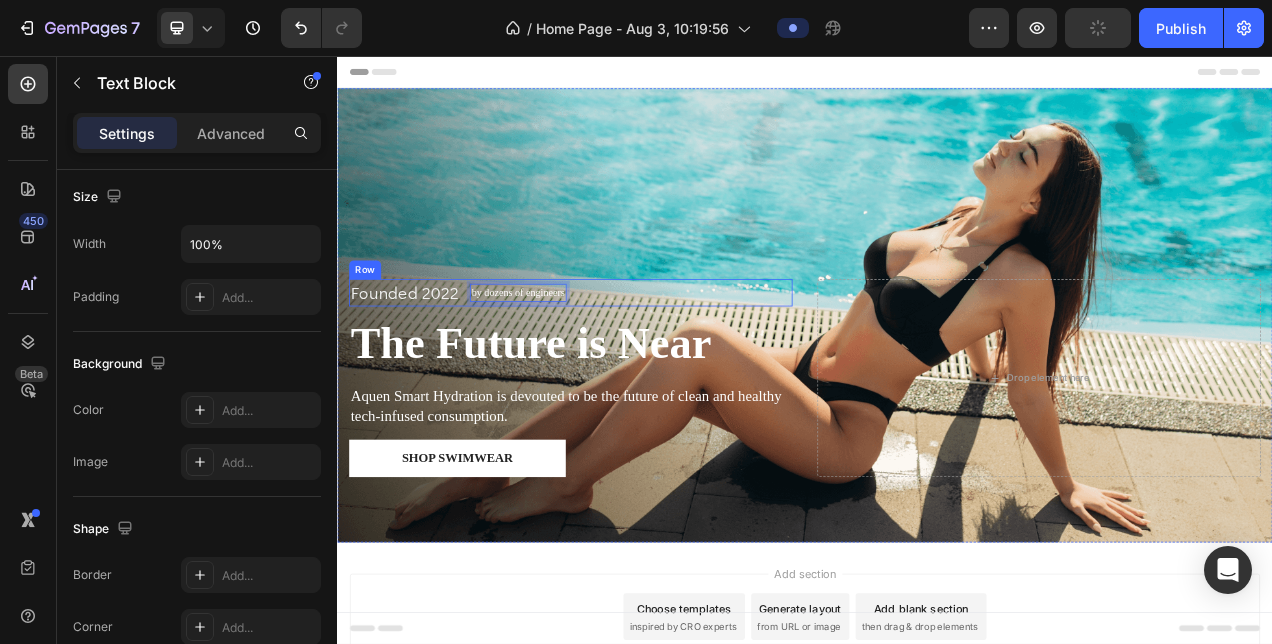 click on "Founded 2022" at bounding box center [423, 359] 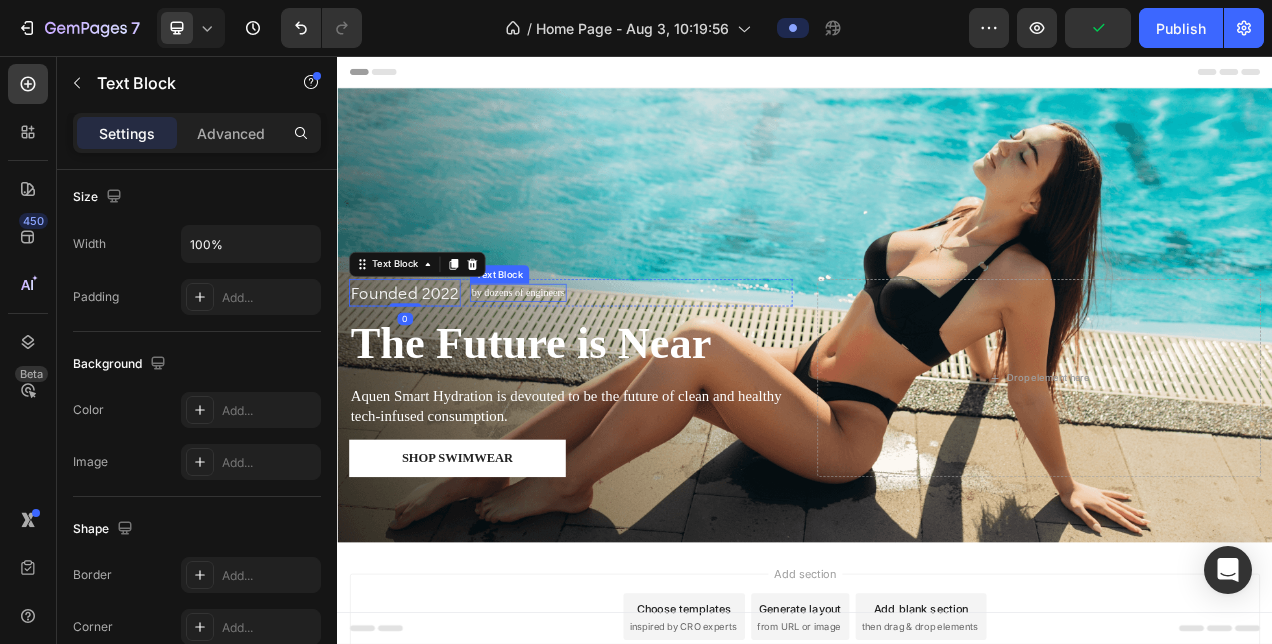click on "by dozens of engineers" at bounding box center [569, 360] 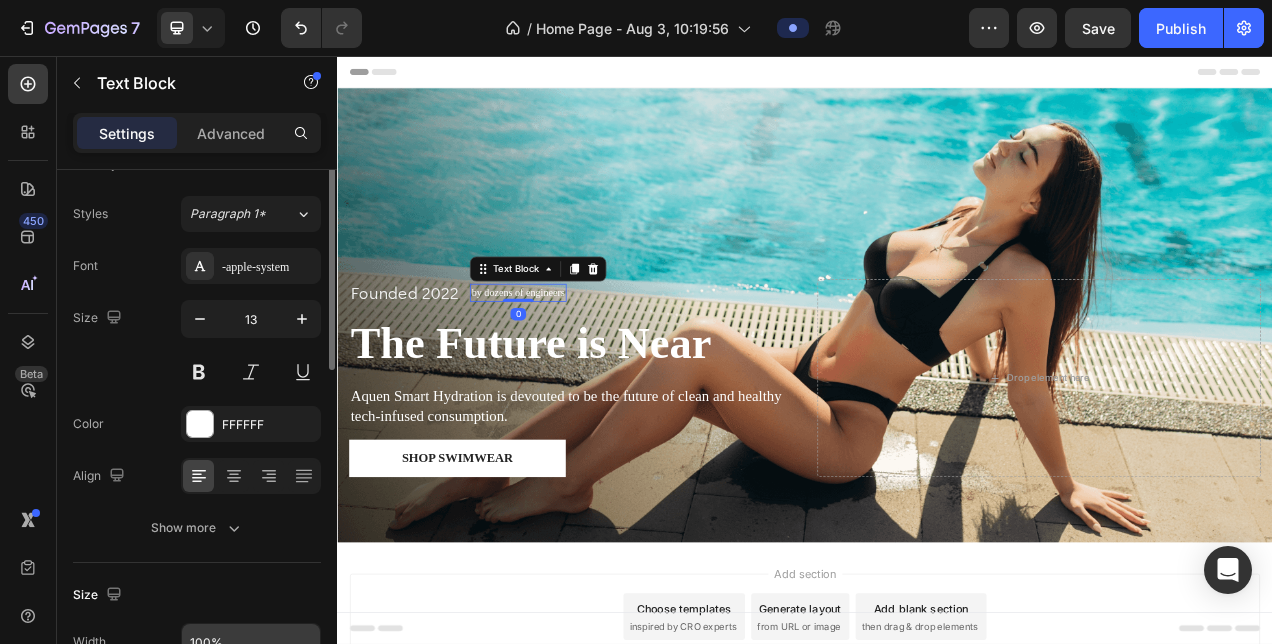 scroll, scrollTop: 0, scrollLeft: 0, axis: both 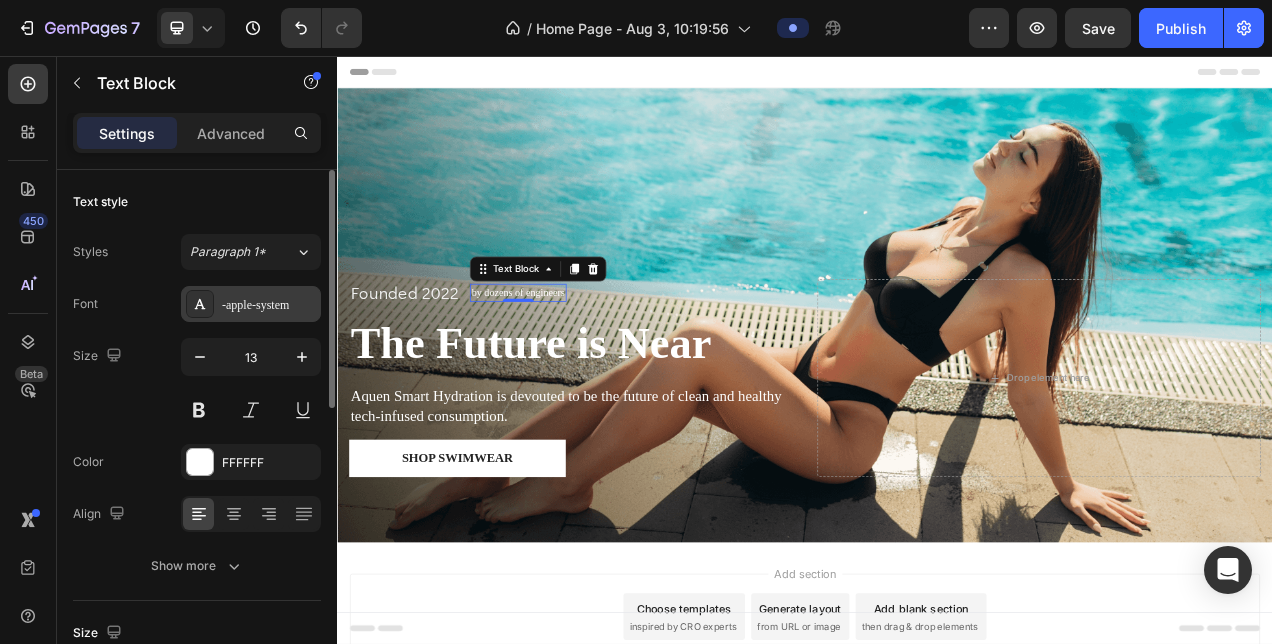 click on "-apple-system" at bounding box center [251, 304] 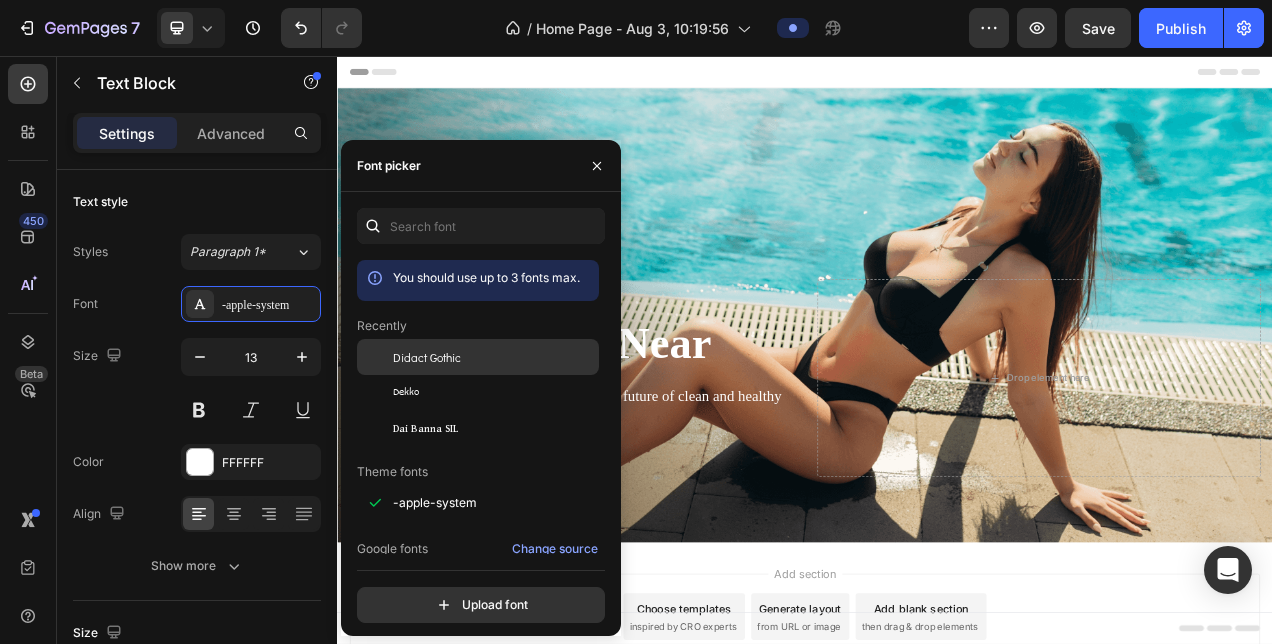 click on "Didact Gothic" 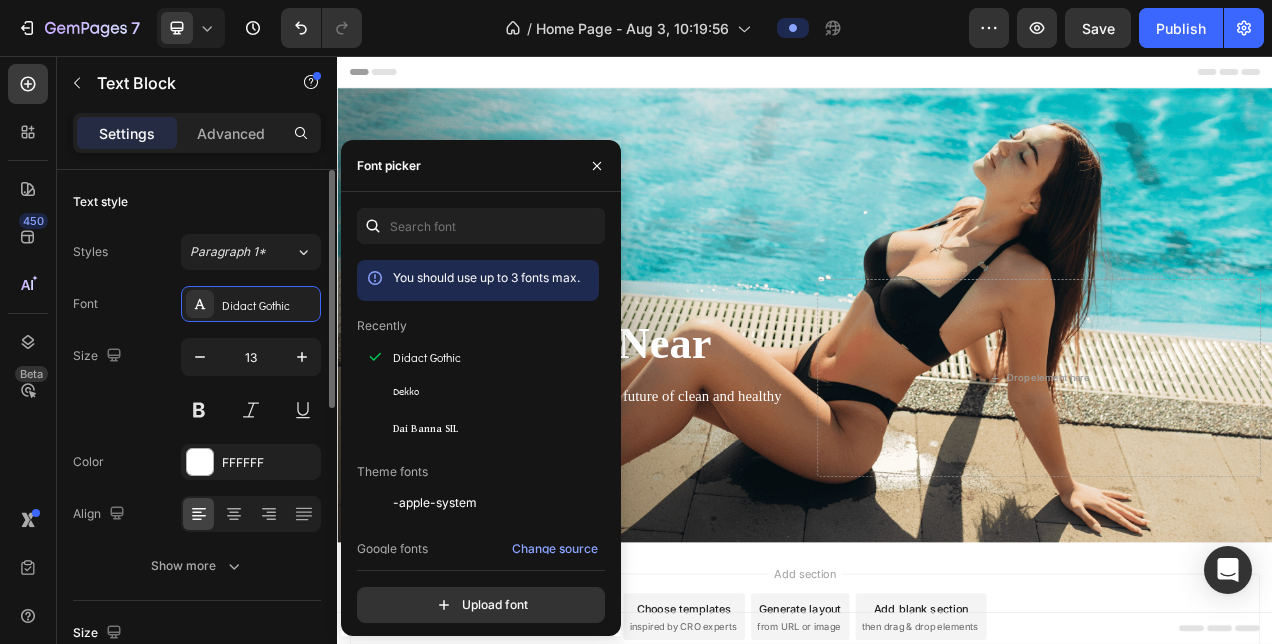 click on "Size 13" at bounding box center [197, 383] 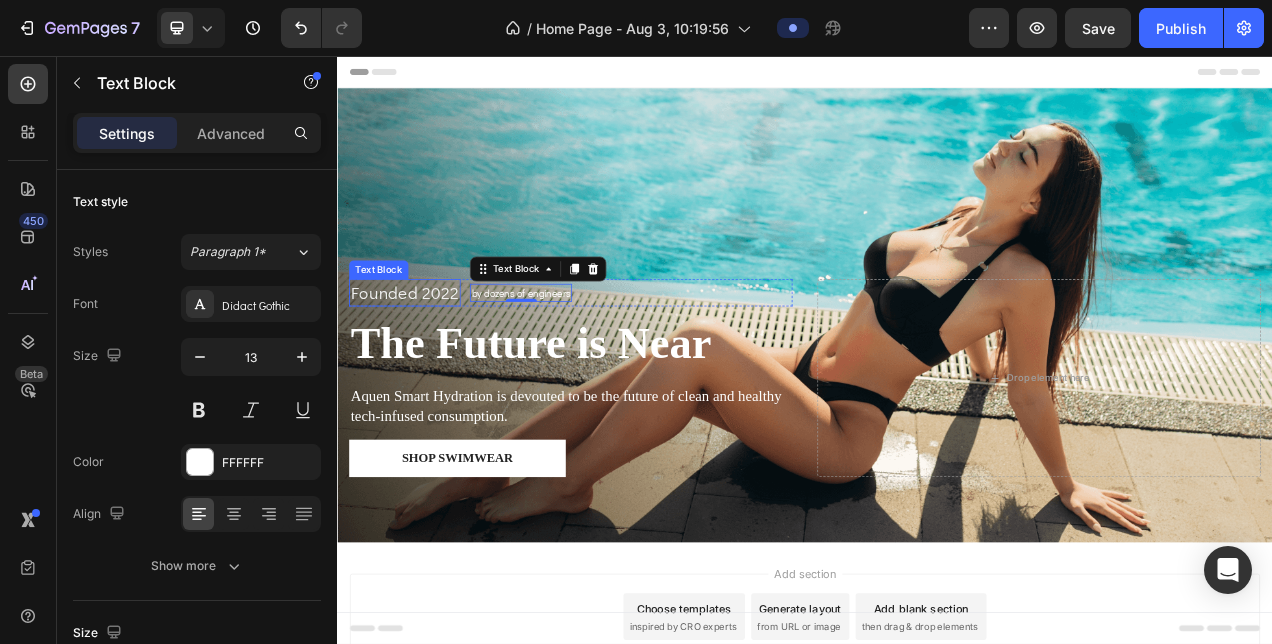 click on "Founded 2022" at bounding box center [423, 359] 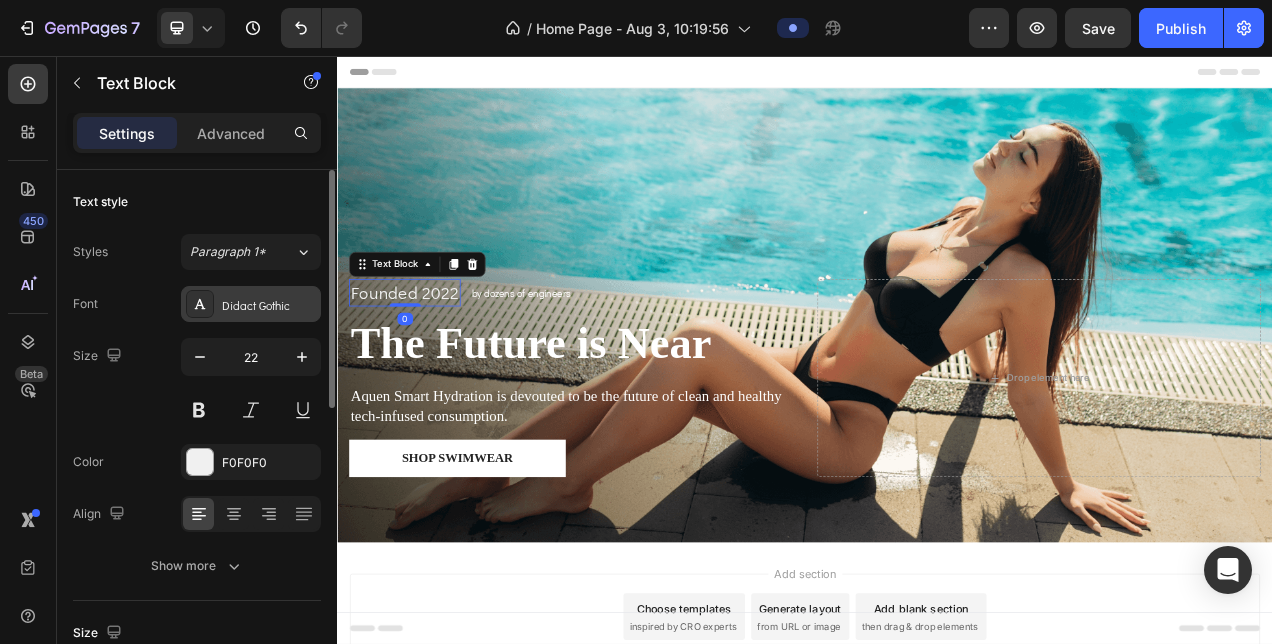 click on "Didact Gothic" at bounding box center [269, 305] 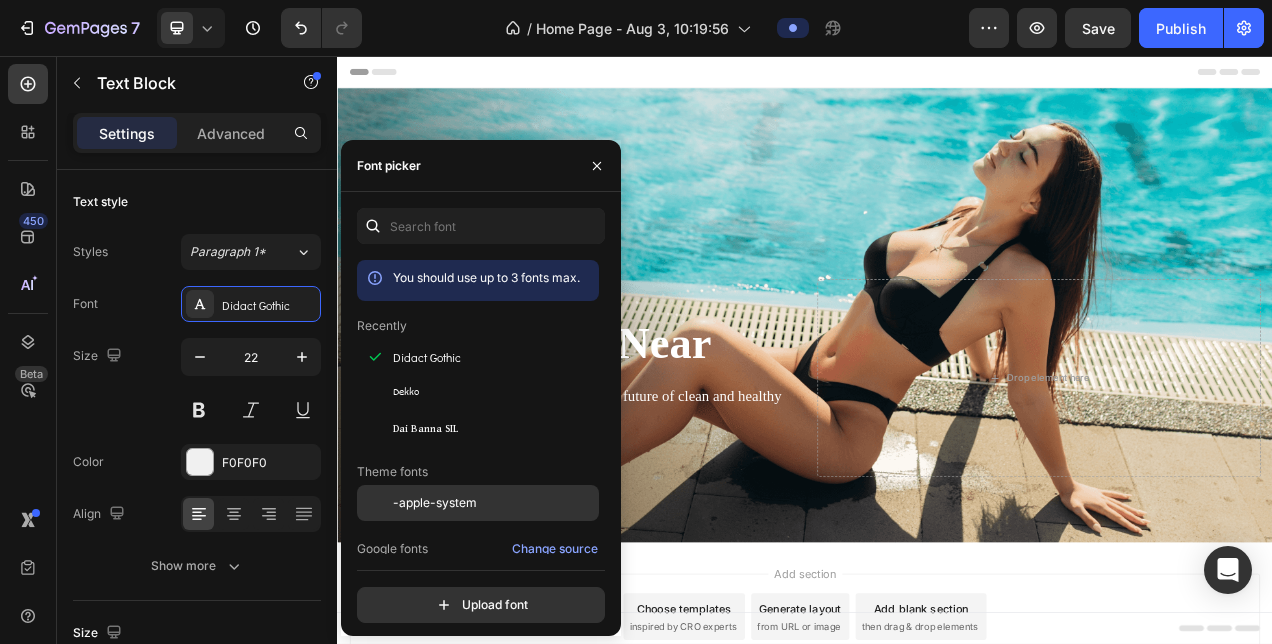 click on "-apple-system" 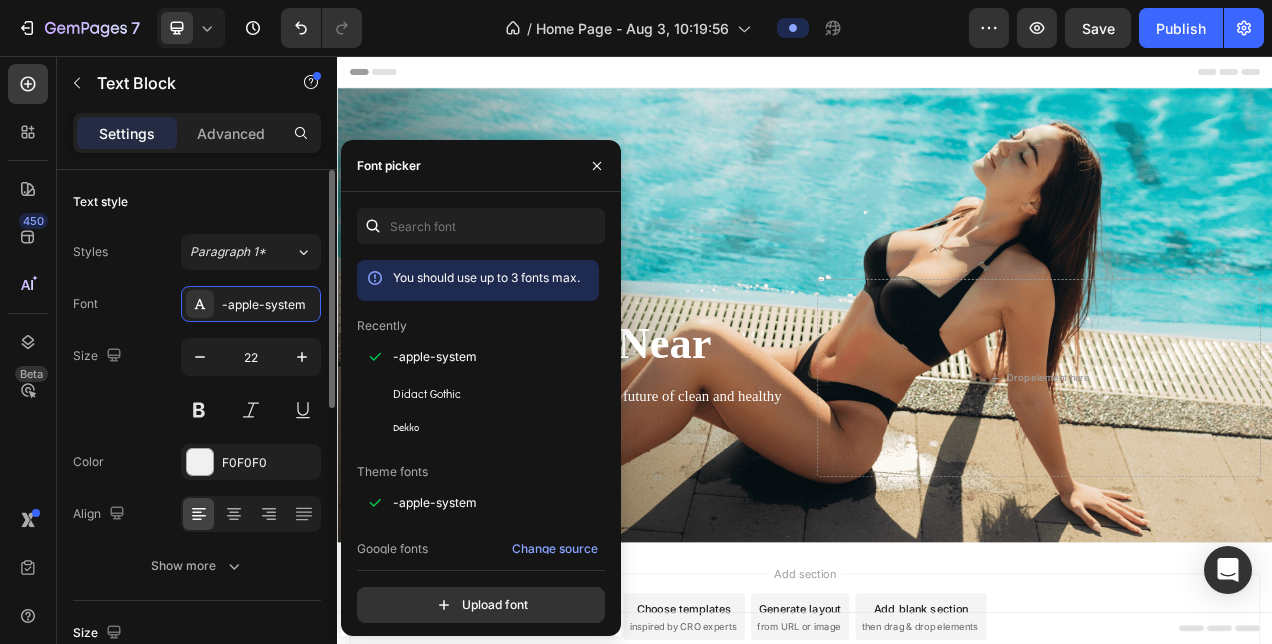 click on "Size 22" at bounding box center [197, 383] 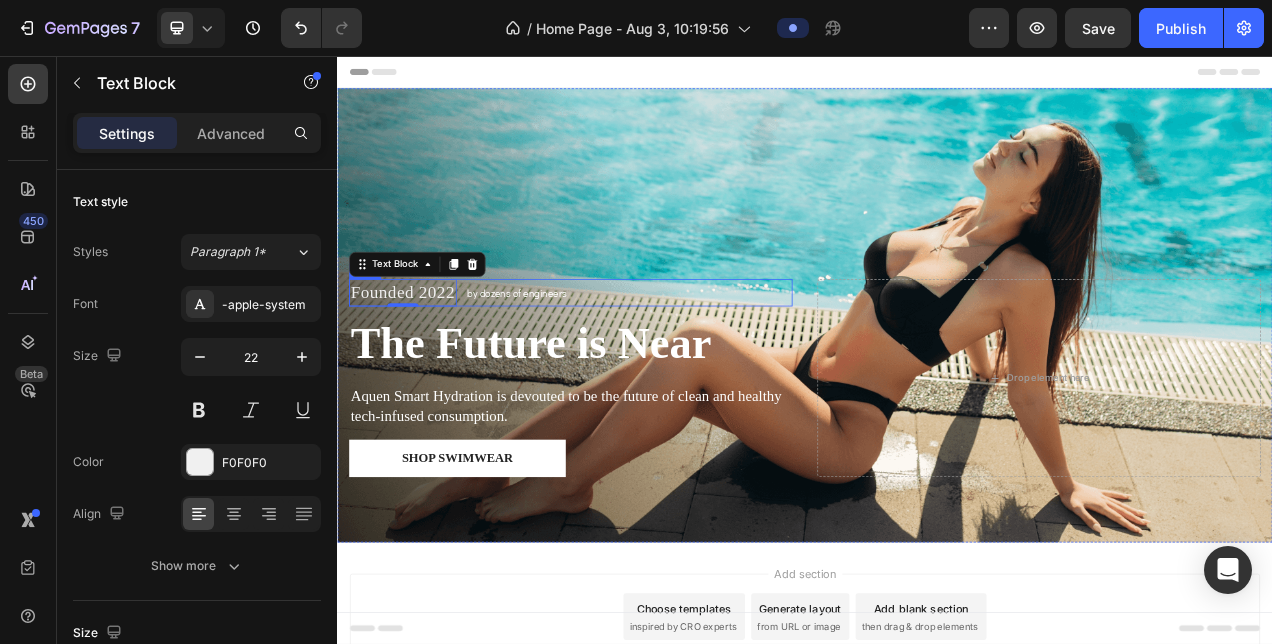 click on "by dozens of engineers" at bounding box center (567, 360) 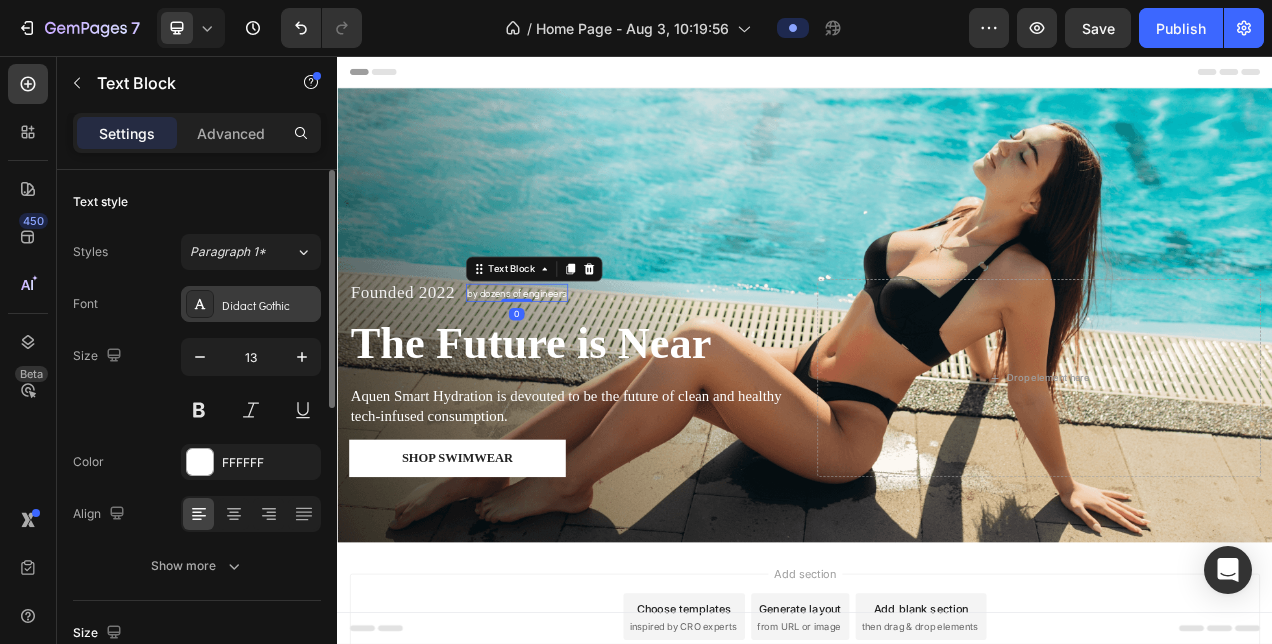 click on "Didact Gothic" at bounding box center [251, 304] 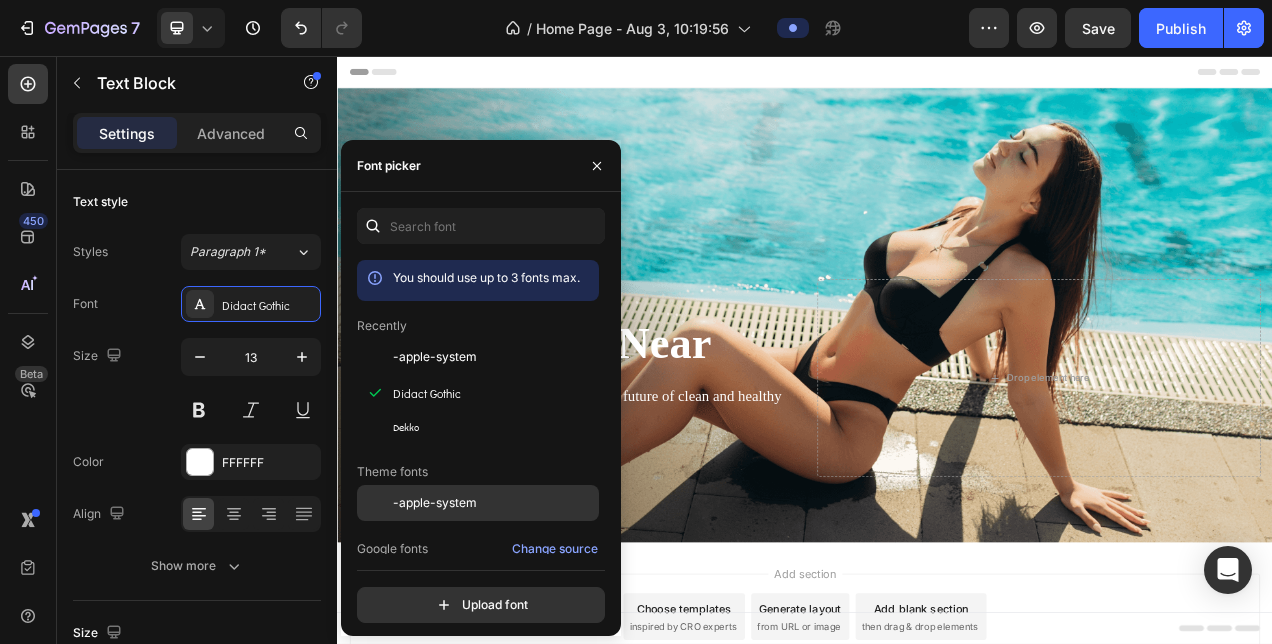 click on "-apple-system" at bounding box center [435, 503] 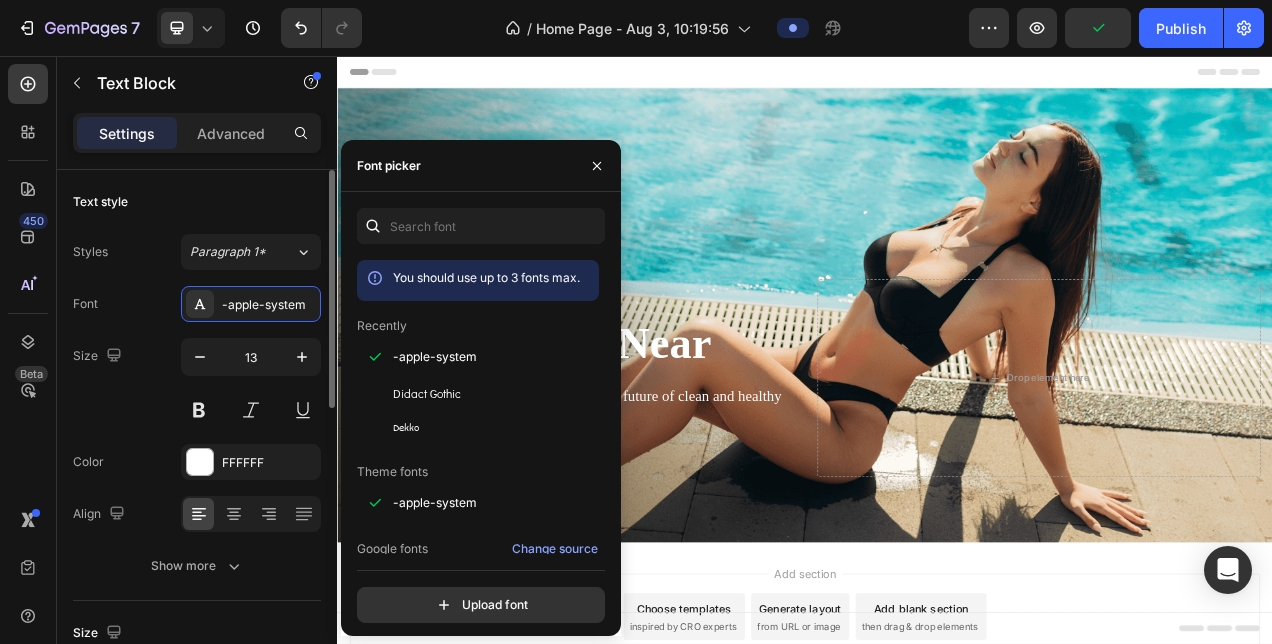 click on "Size 13" at bounding box center (197, 383) 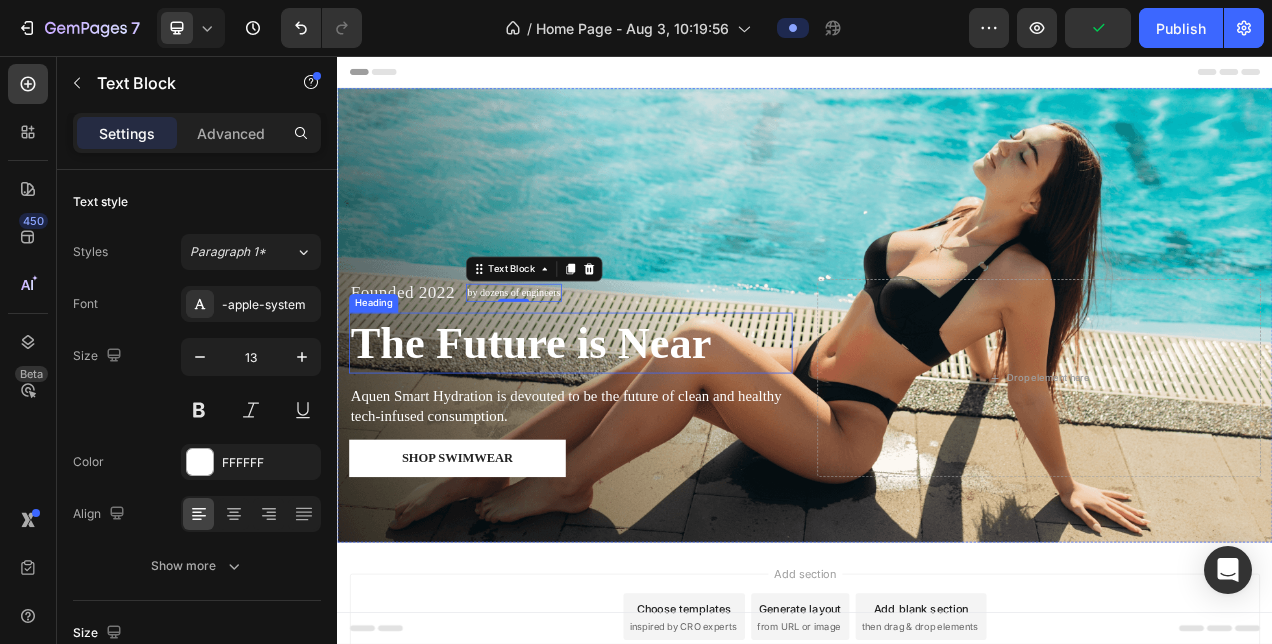 click on "The Future is Near" at bounding box center [636, 424] 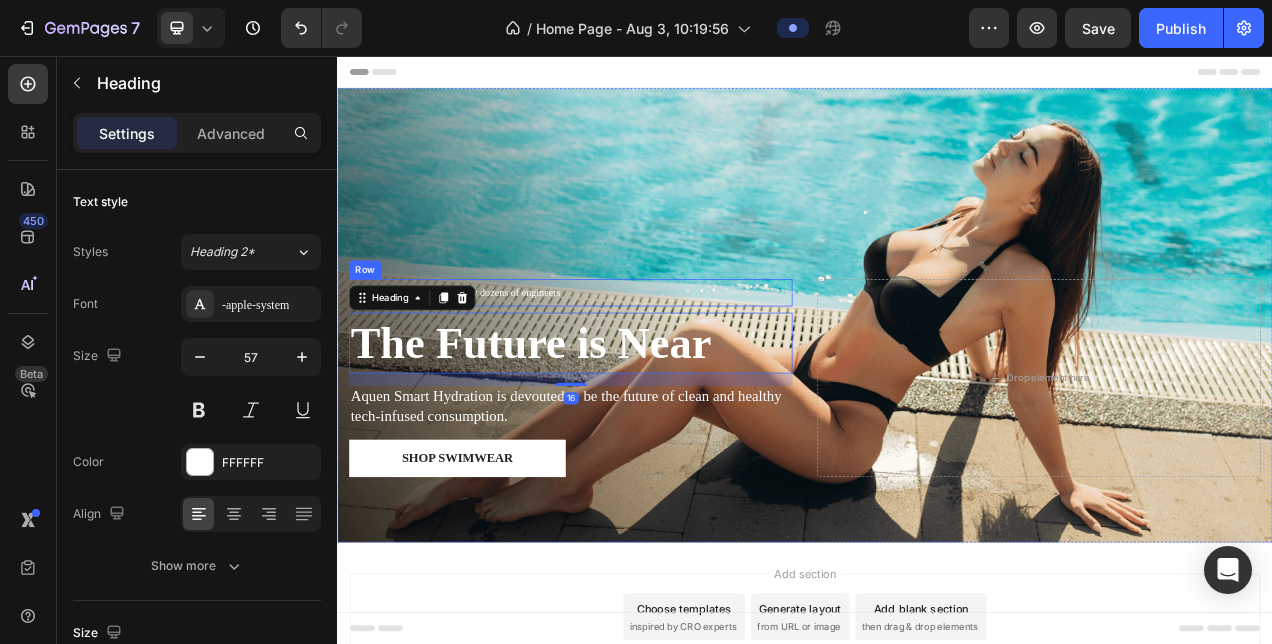 click on "Founded 2022 Text Block by dozens of engineers Text Block Row" at bounding box center [636, 359] 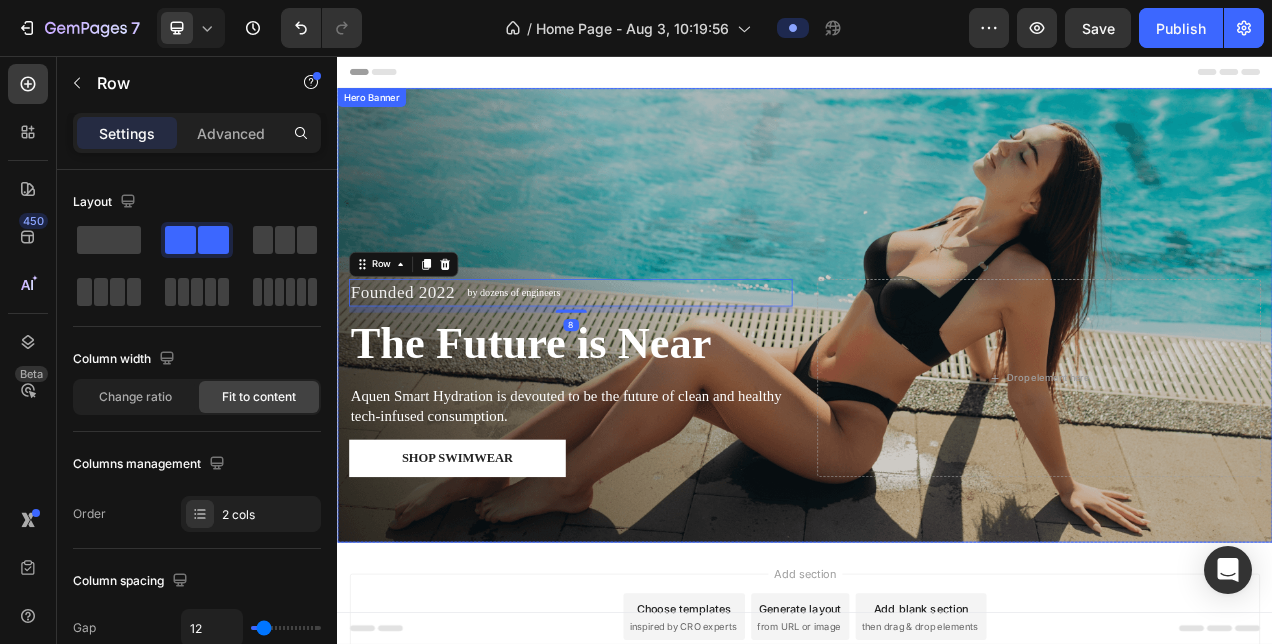 click at bounding box center [937, 388] 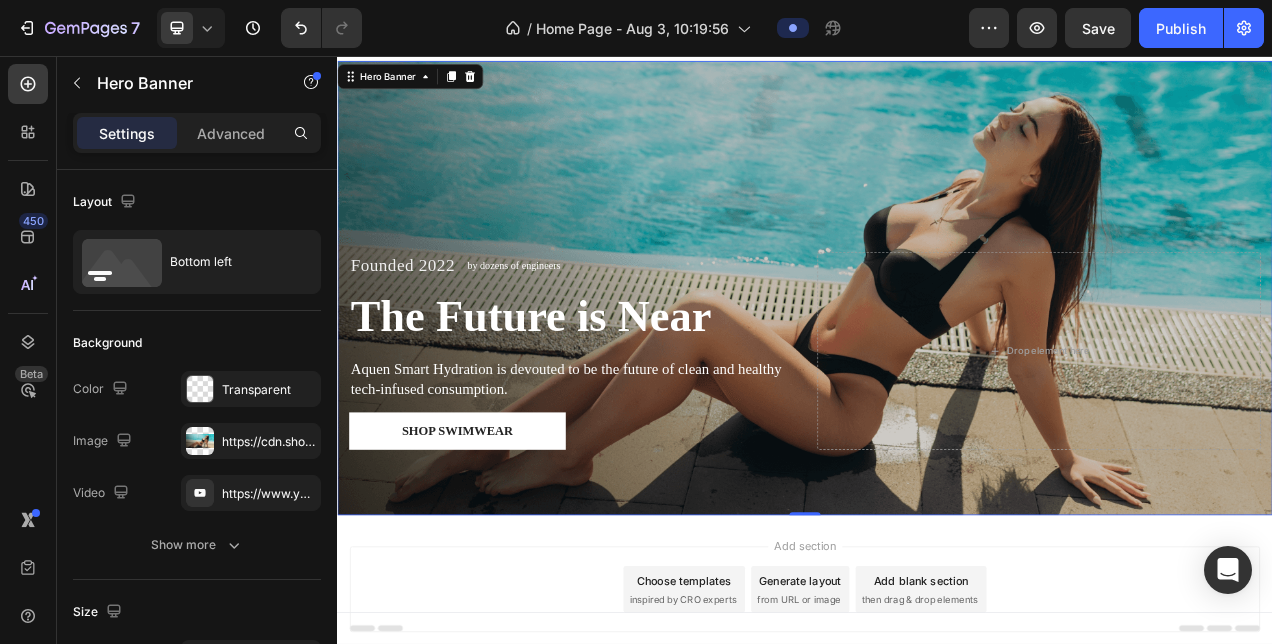 scroll, scrollTop: 25, scrollLeft: 0, axis: vertical 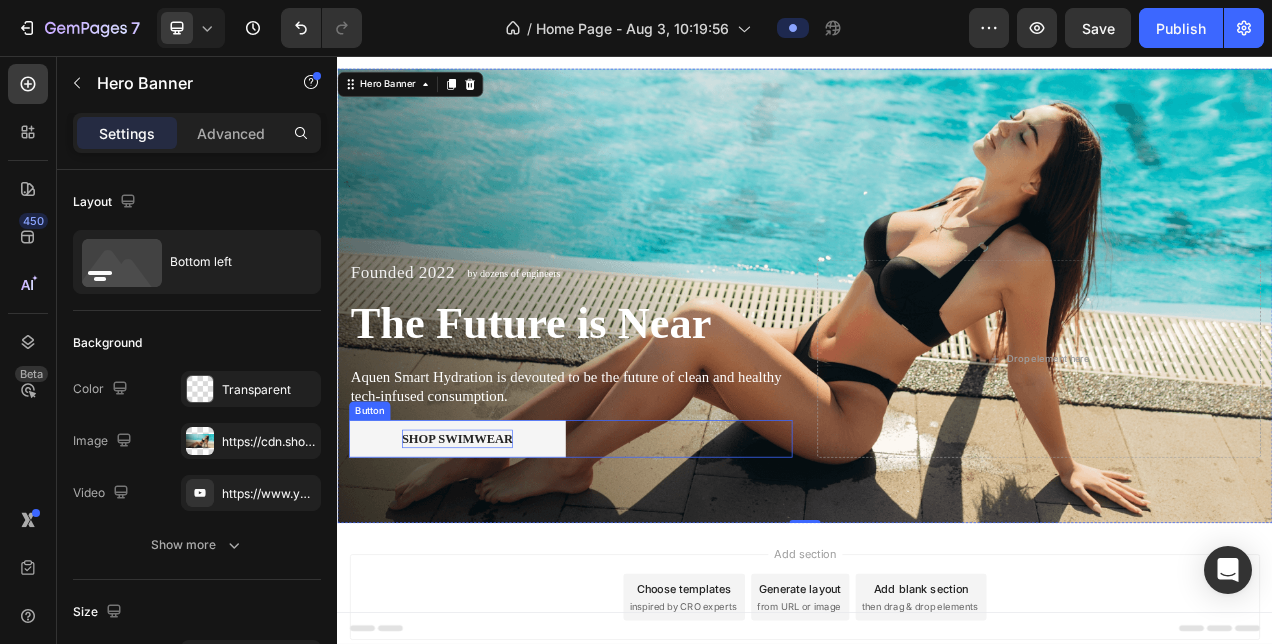click on "Shop Swimwear" at bounding box center (491, 547) 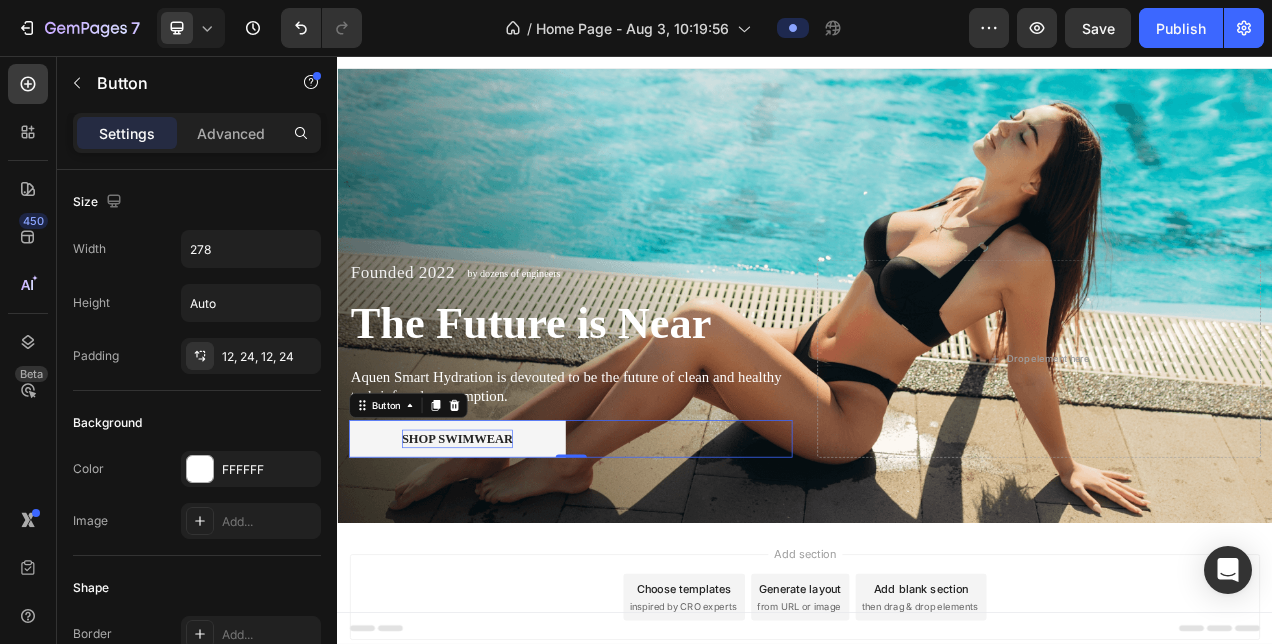 click on "Shop Swimwear" at bounding box center [491, 547] 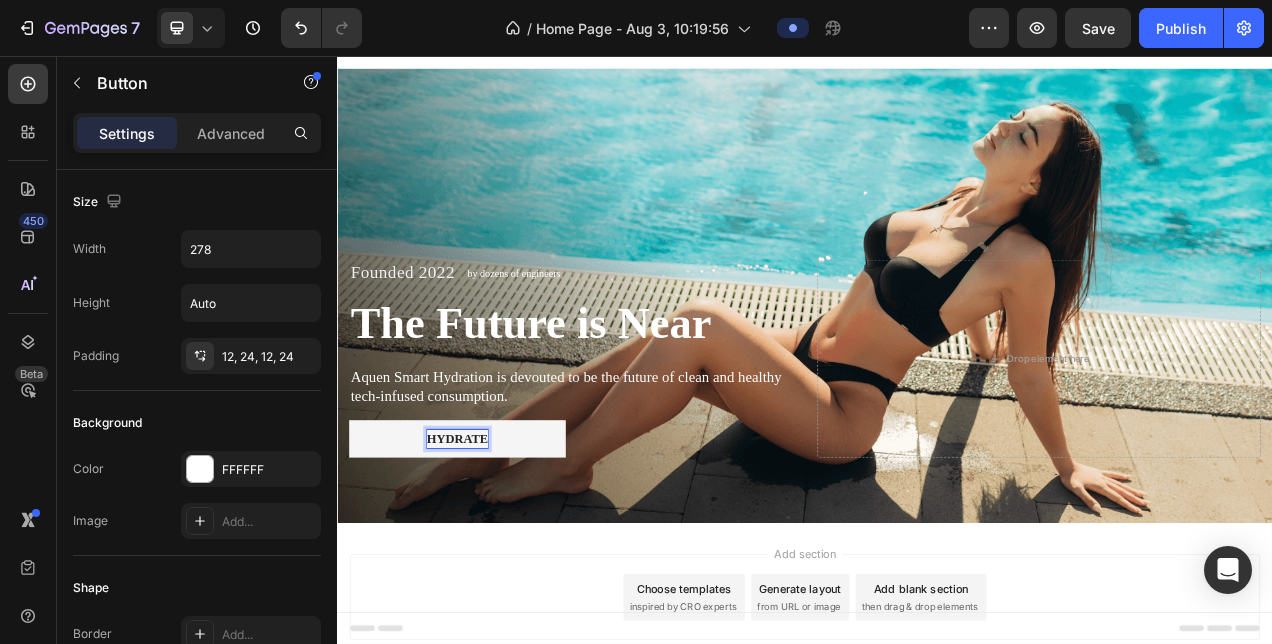 click on "HYDRATE" at bounding box center (491, 547) 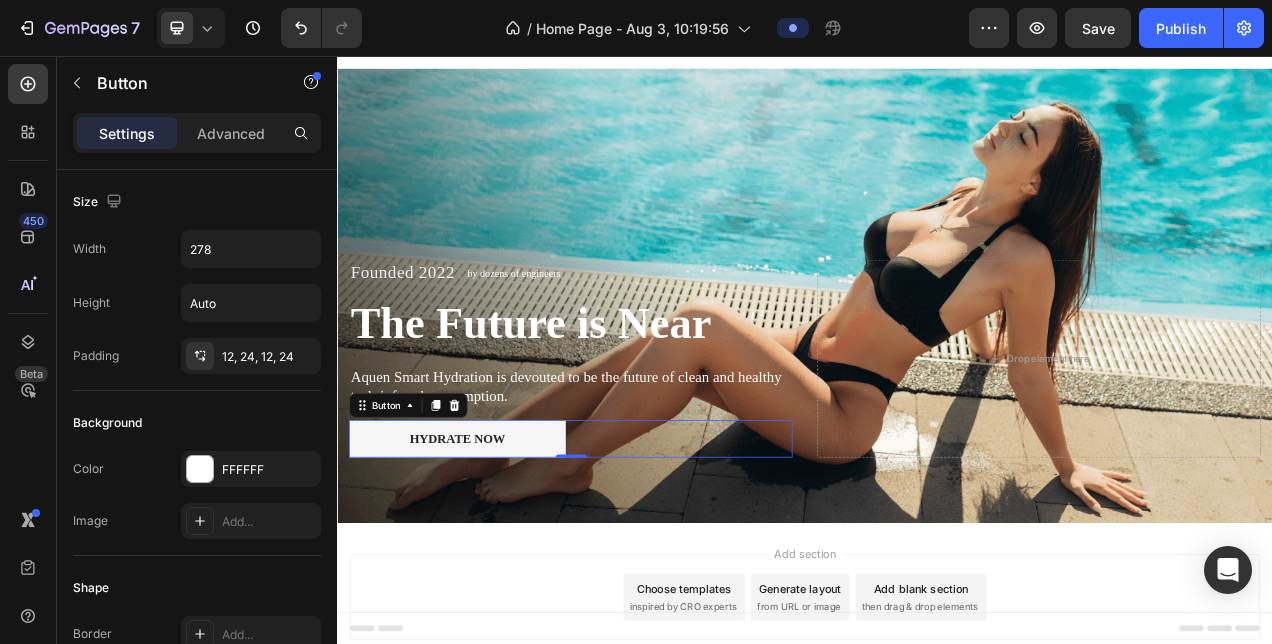 click on "HYDRATE NOW" at bounding box center [491, 547] 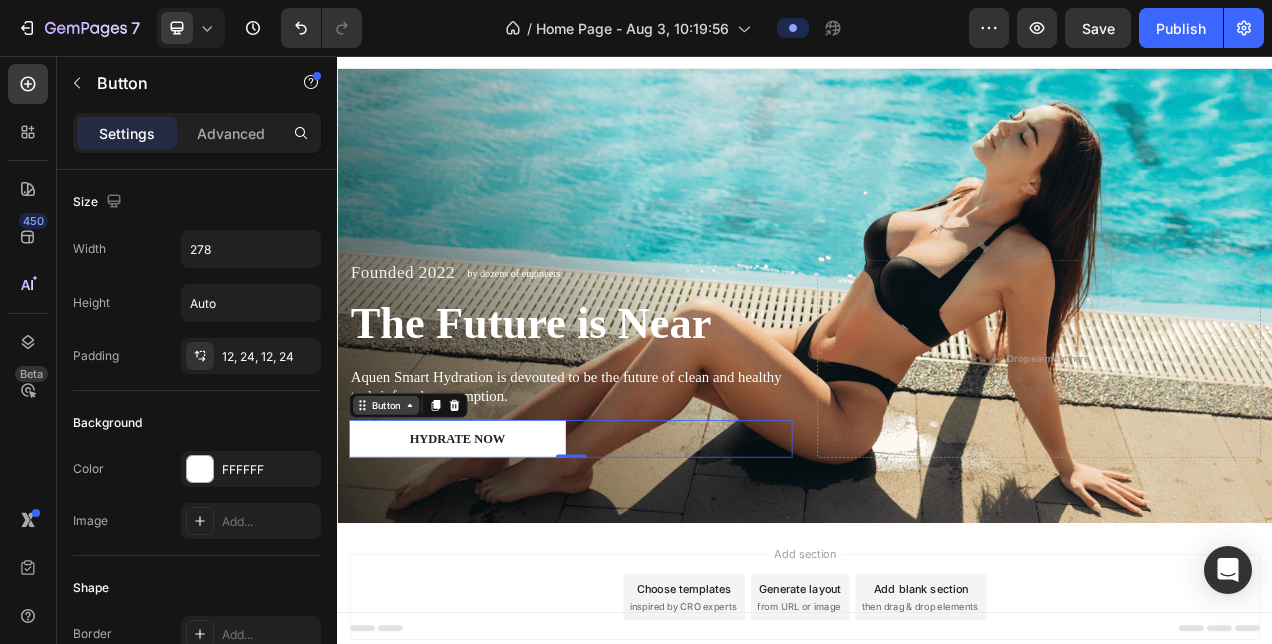 click on "Button" at bounding box center (399, 504) 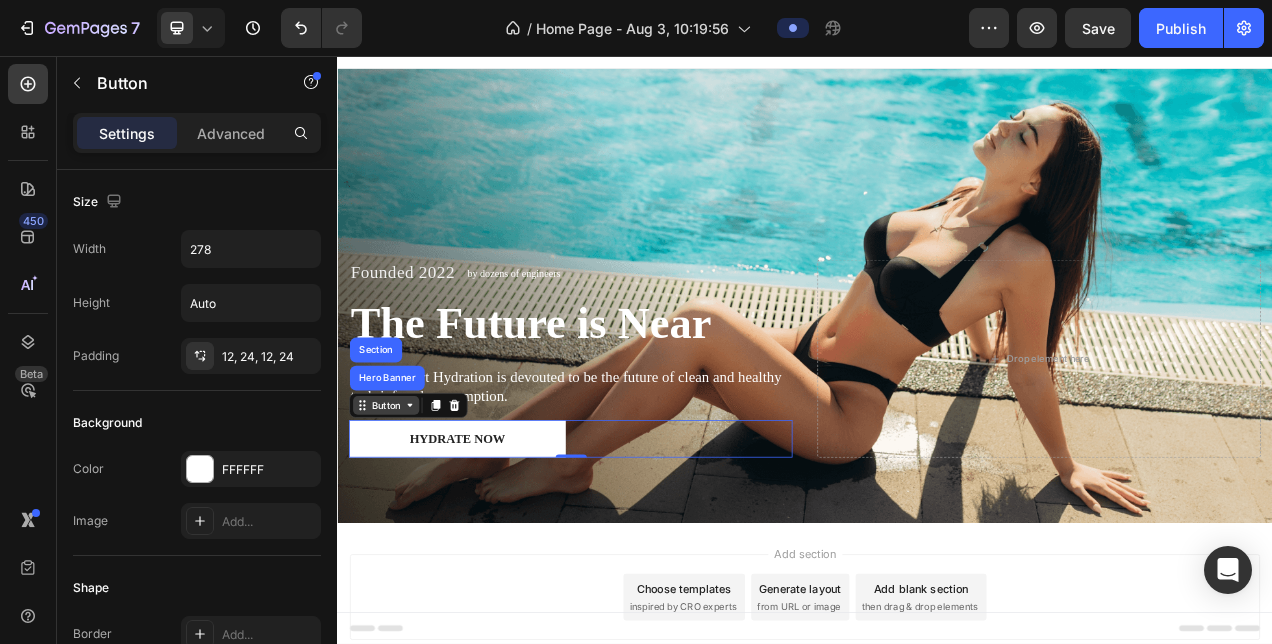 click on "Button" at bounding box center (399, 504) 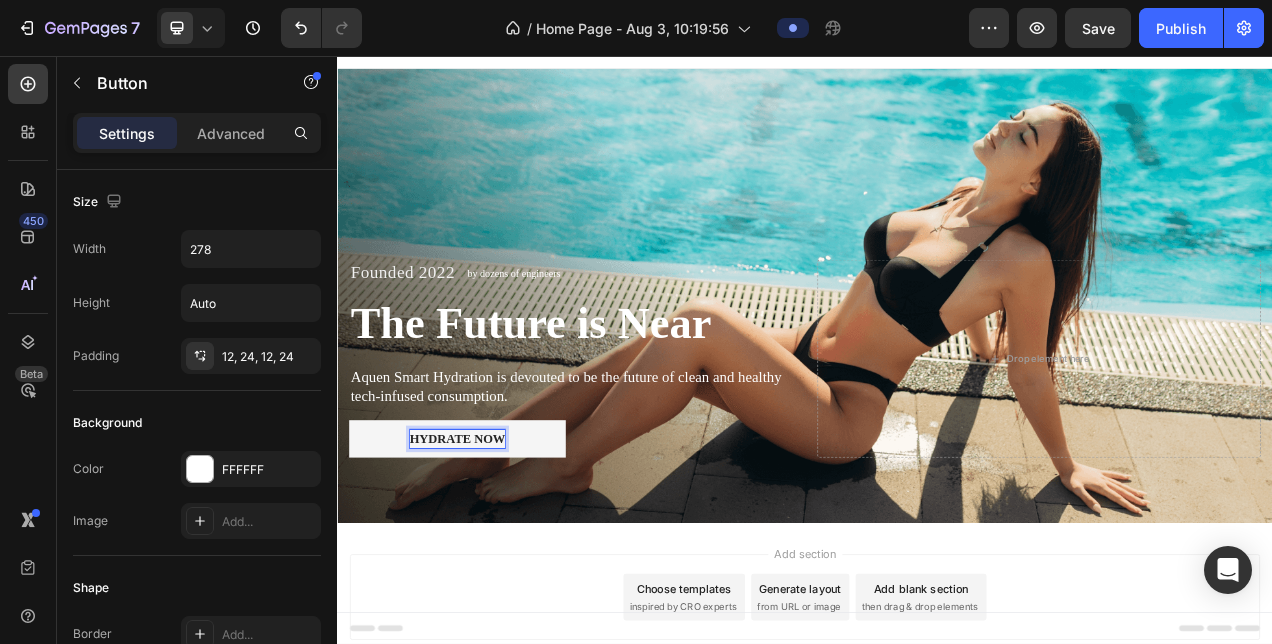 click on "HYDRATE NOW" at bounding box center [491, 547] 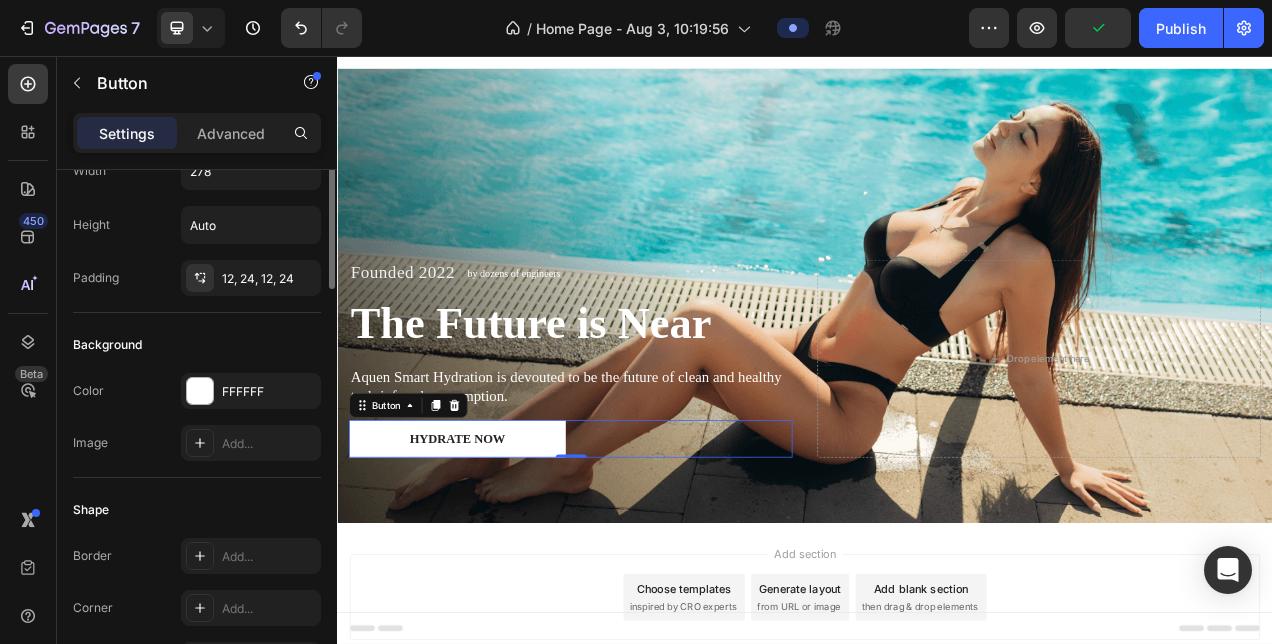 scroll, scrollTop: 0, scrollLeft: 0, axis: both 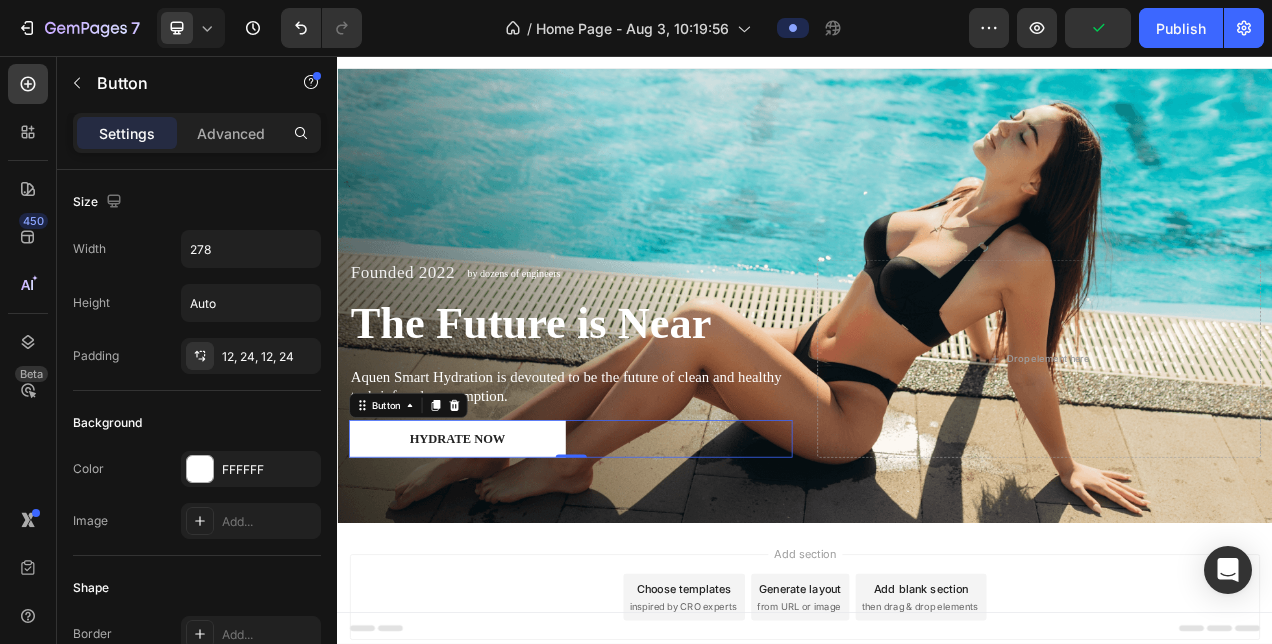 click on "Settings Advanced" at bounding box center (197, 133) 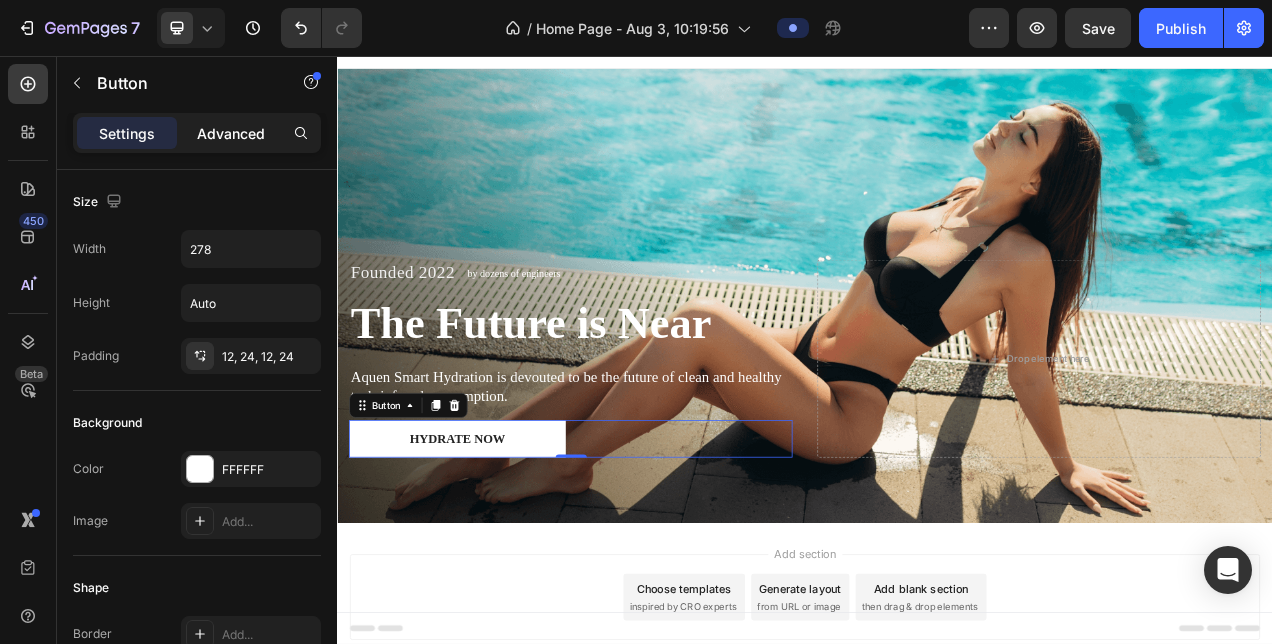 click on "Advanced" at bounding box center (231, 133) 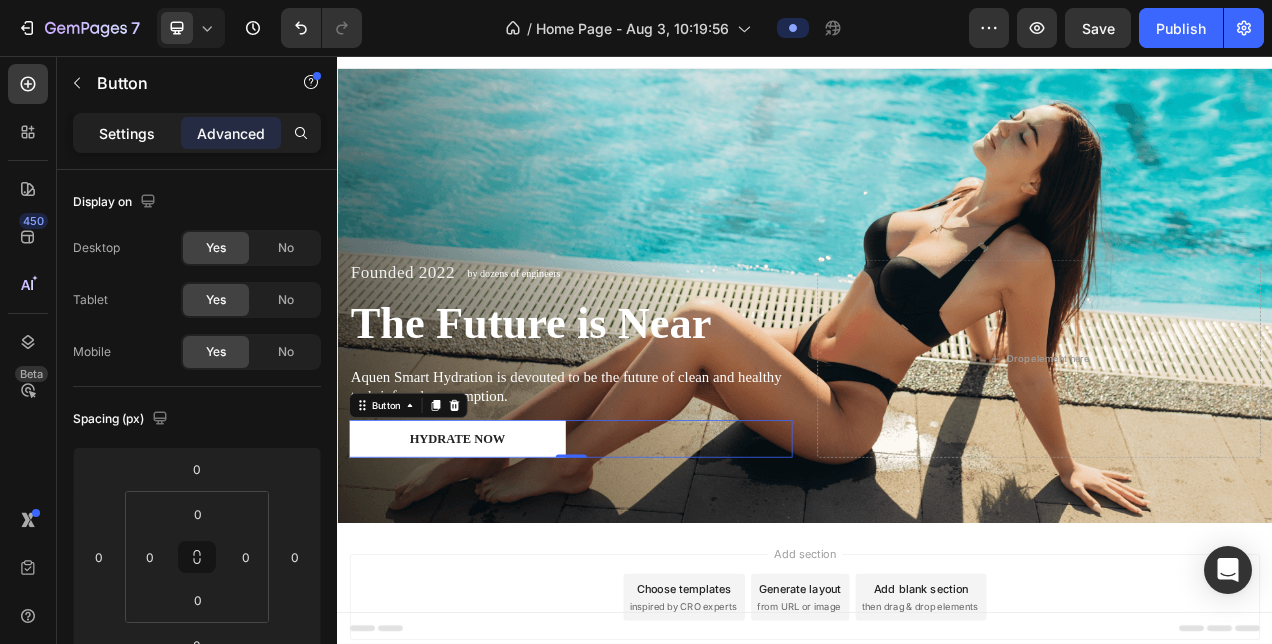 click on "Settings" at bounding box center (127, 133) 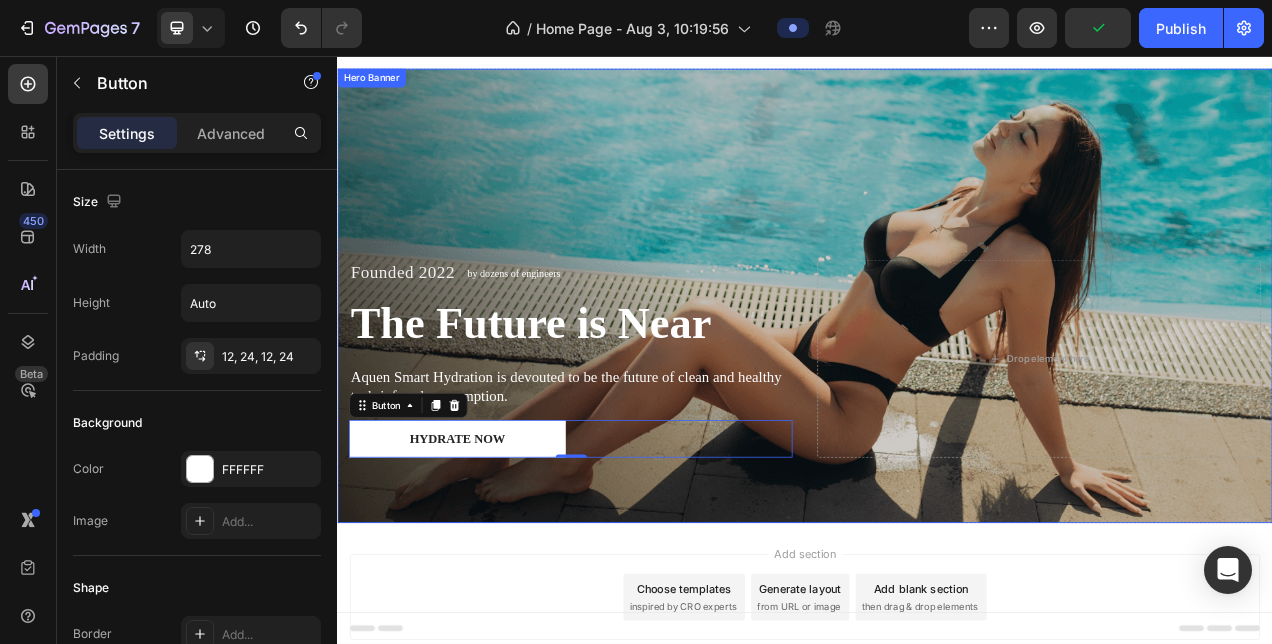 click at bounding box center [937, 363] 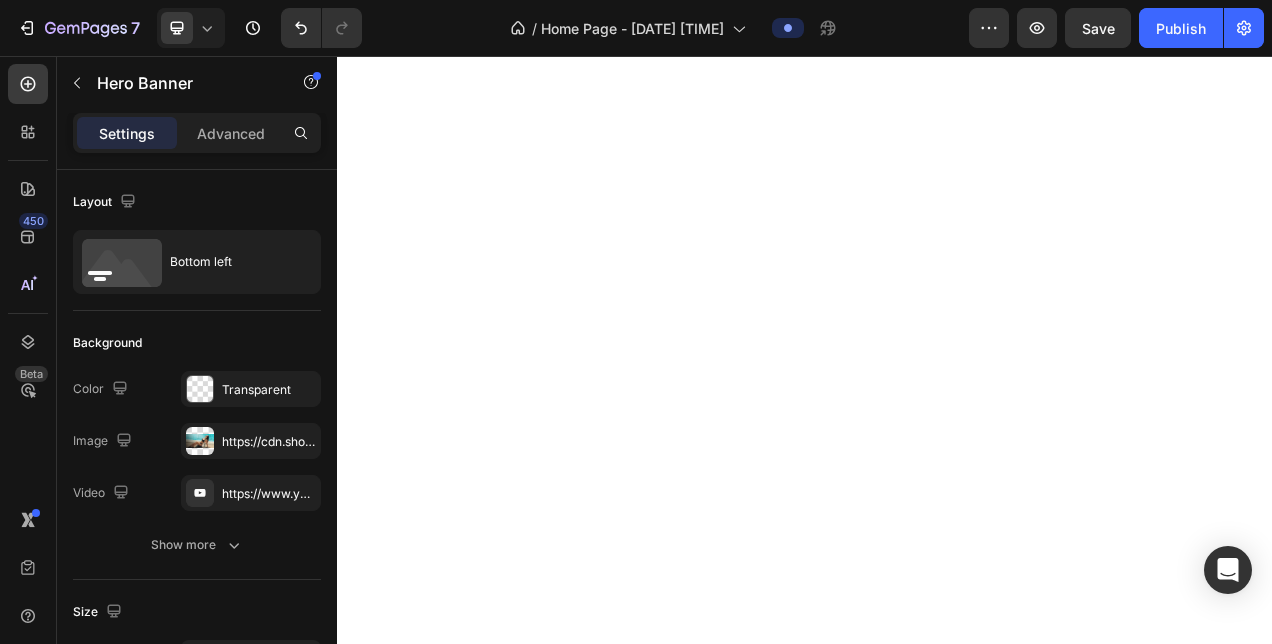 scroll, scrollTop: 0, scrollLeft: 0, axis: both 